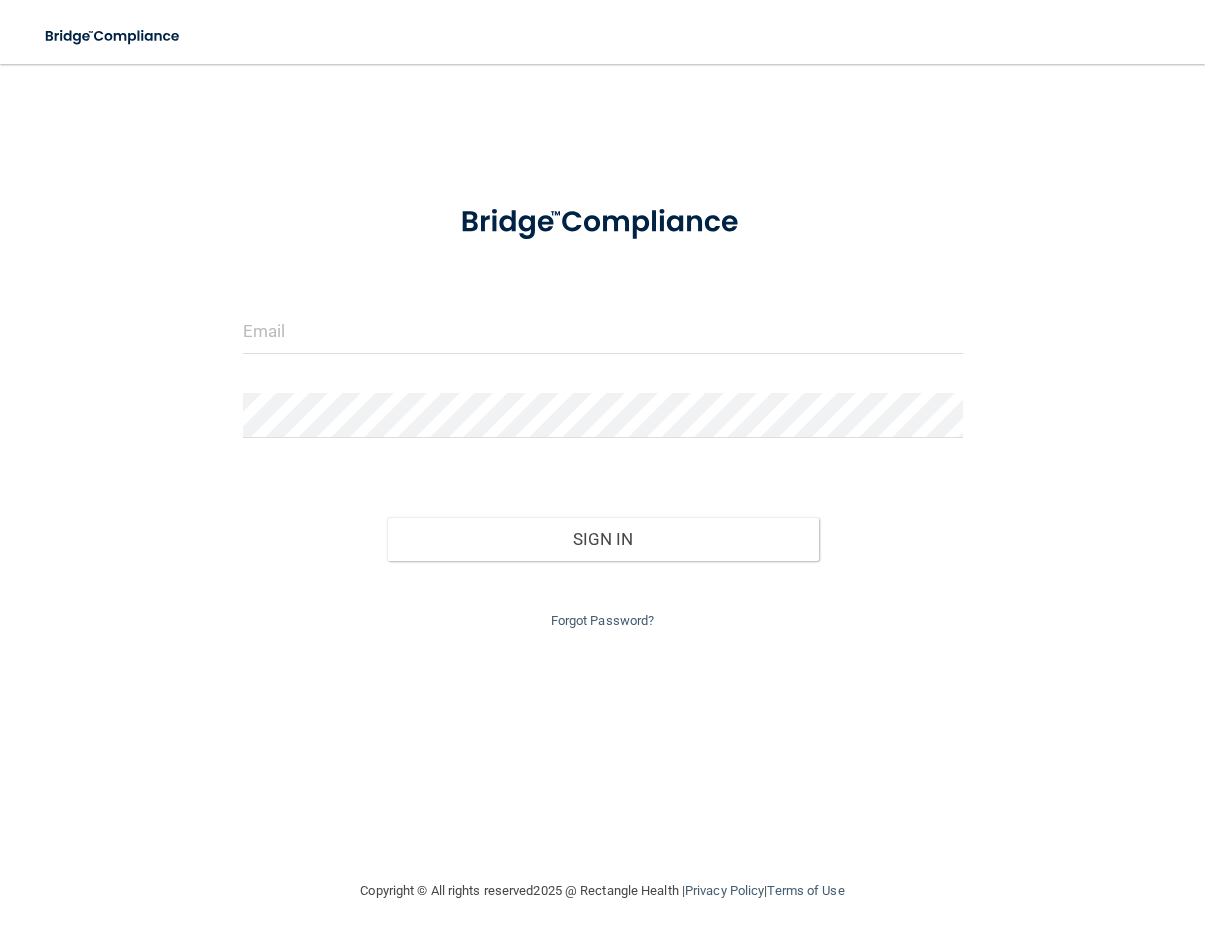 scroll, scrollTop: 0, scrollLeft: 0, axis: both 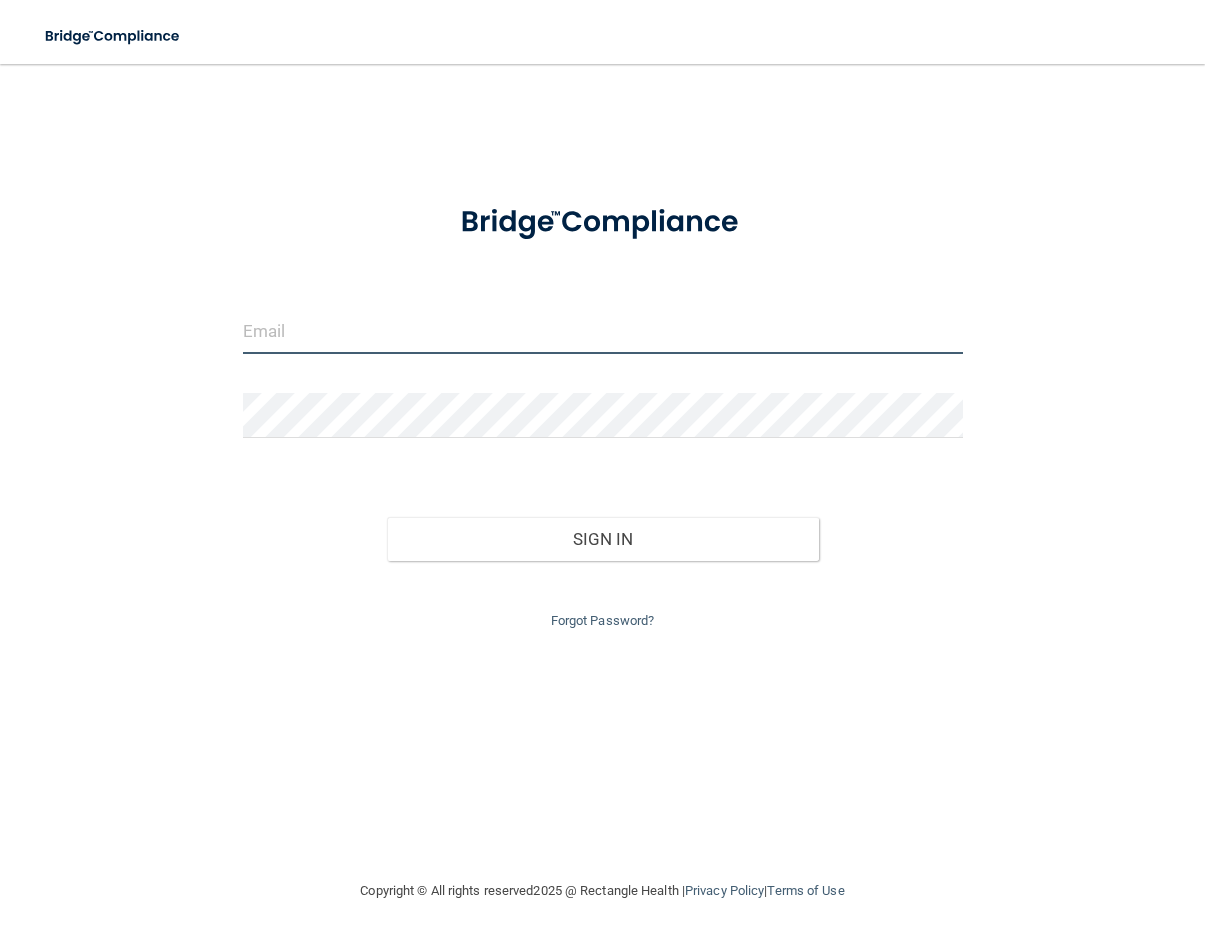 click at bounding box center (603, 331) 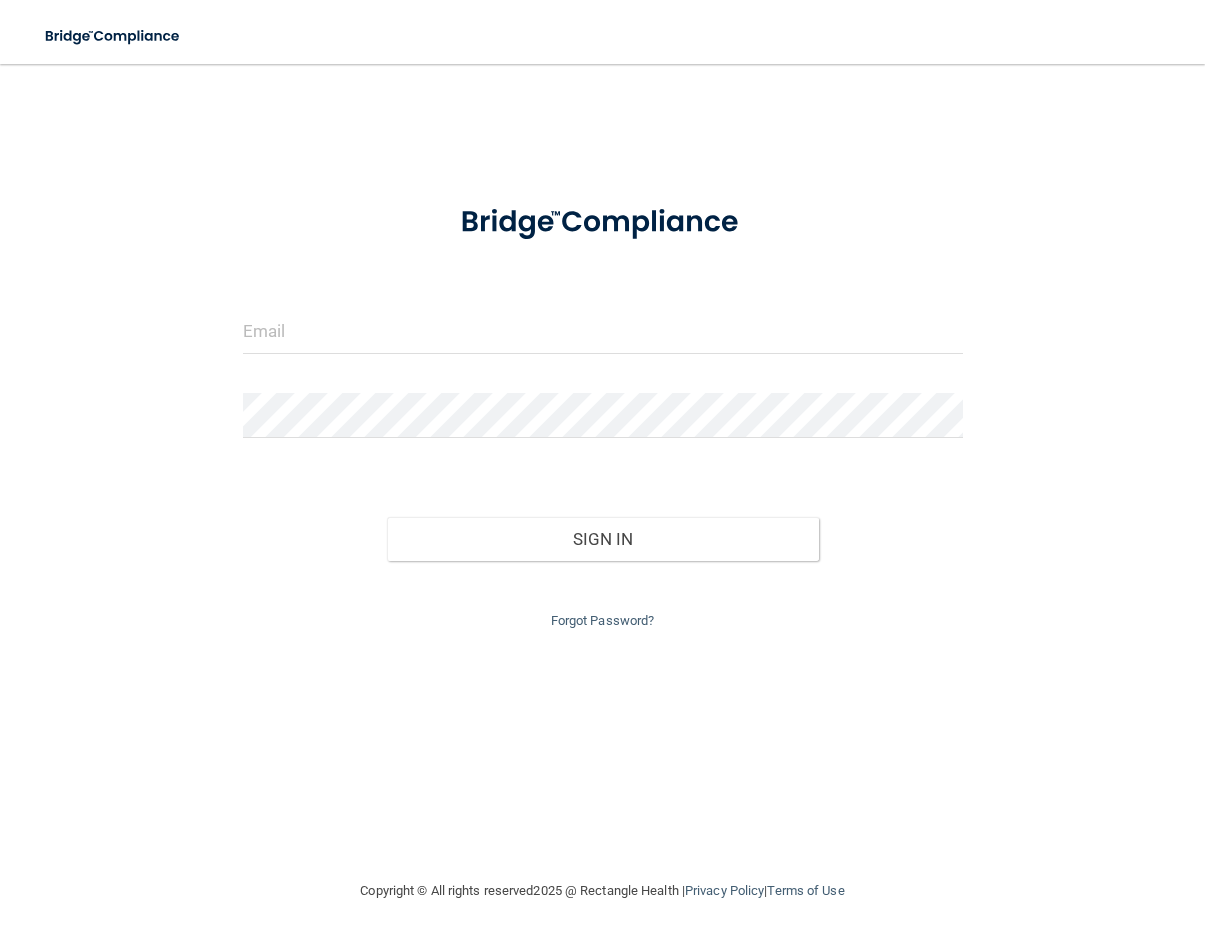 scroll, scrollTop: 0, scrollLeft: 0, axis: both 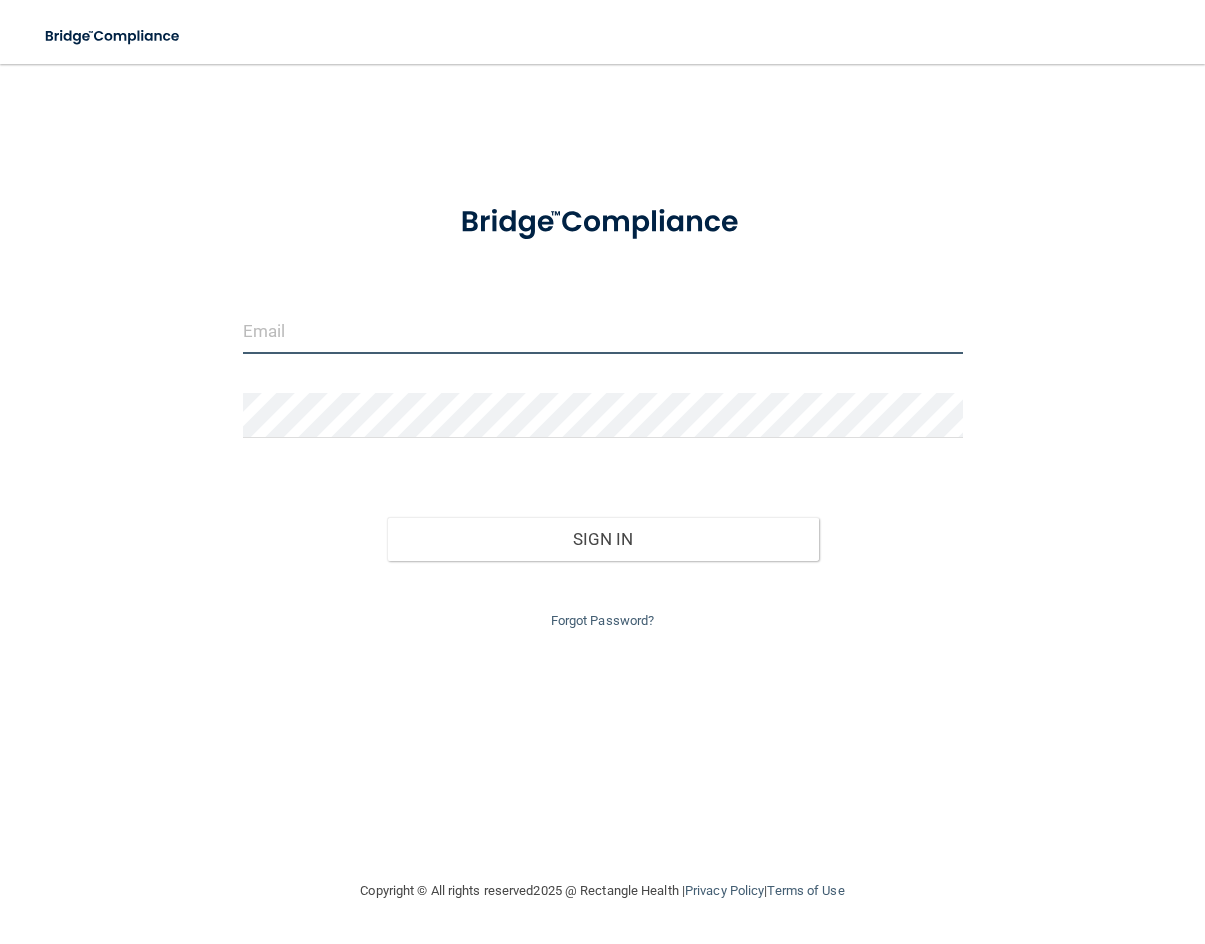 click at bounding box center [603, 331] 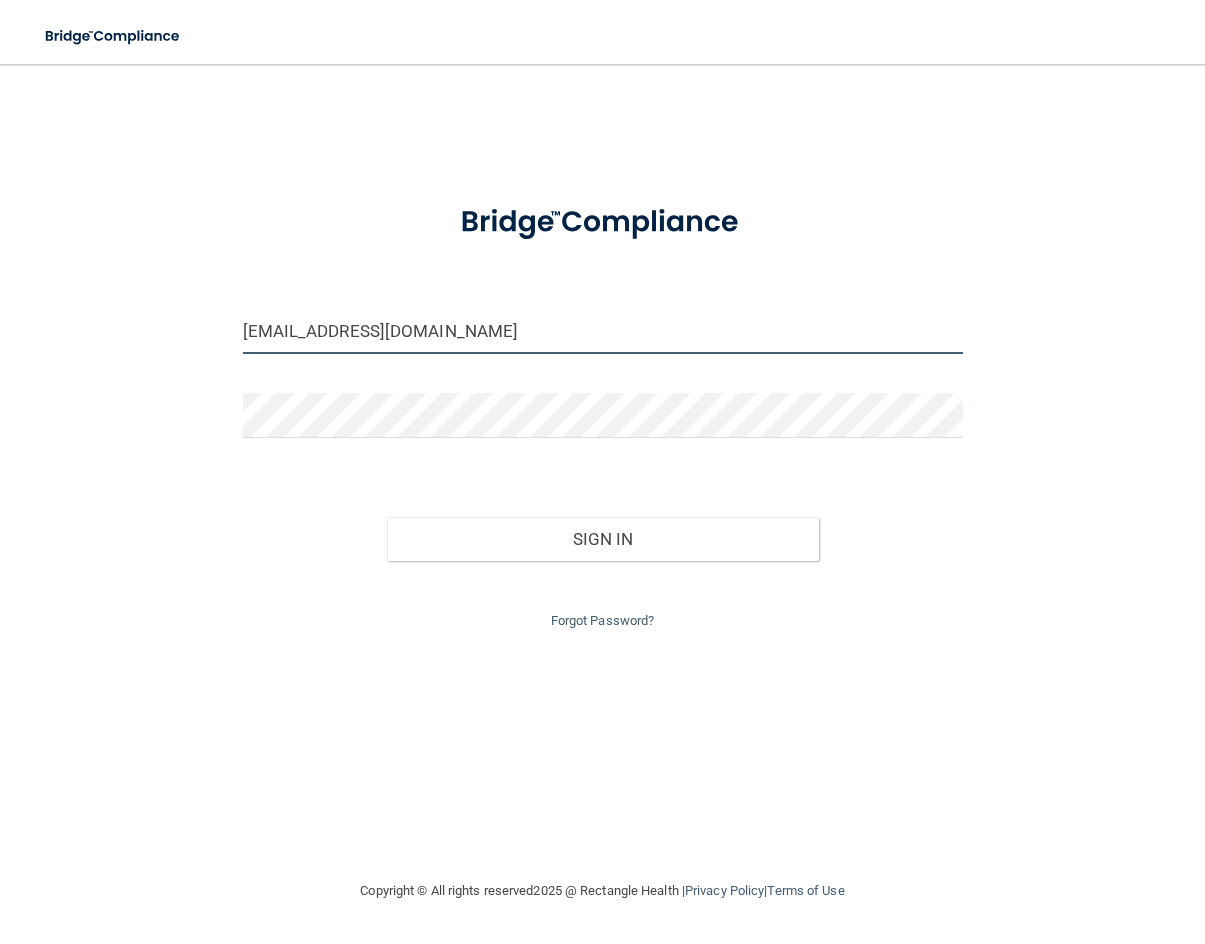 type on "[EMAIL_ADDRESS][DOMAIN_NAME]" 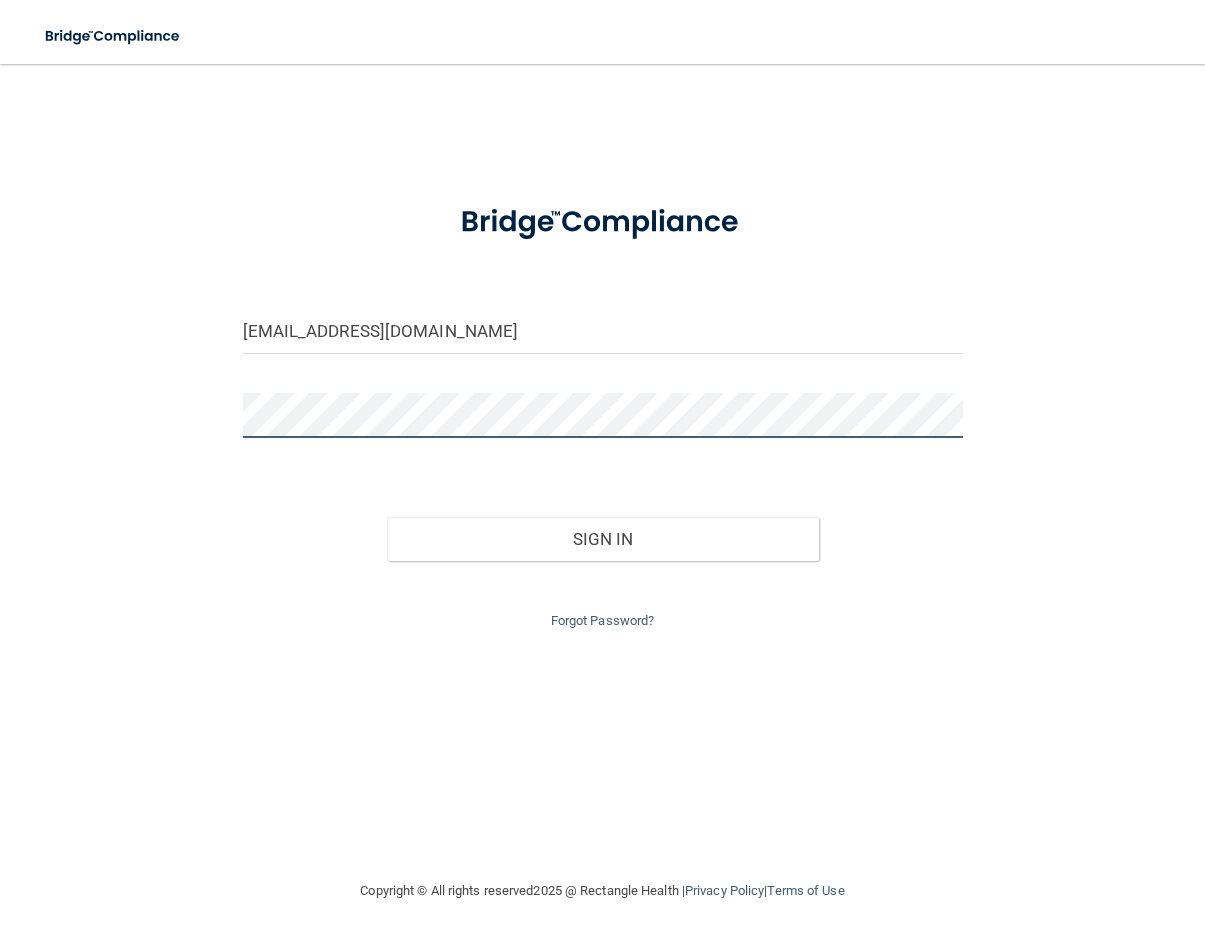 click on "Sign In" at bounding box center (603, 539) 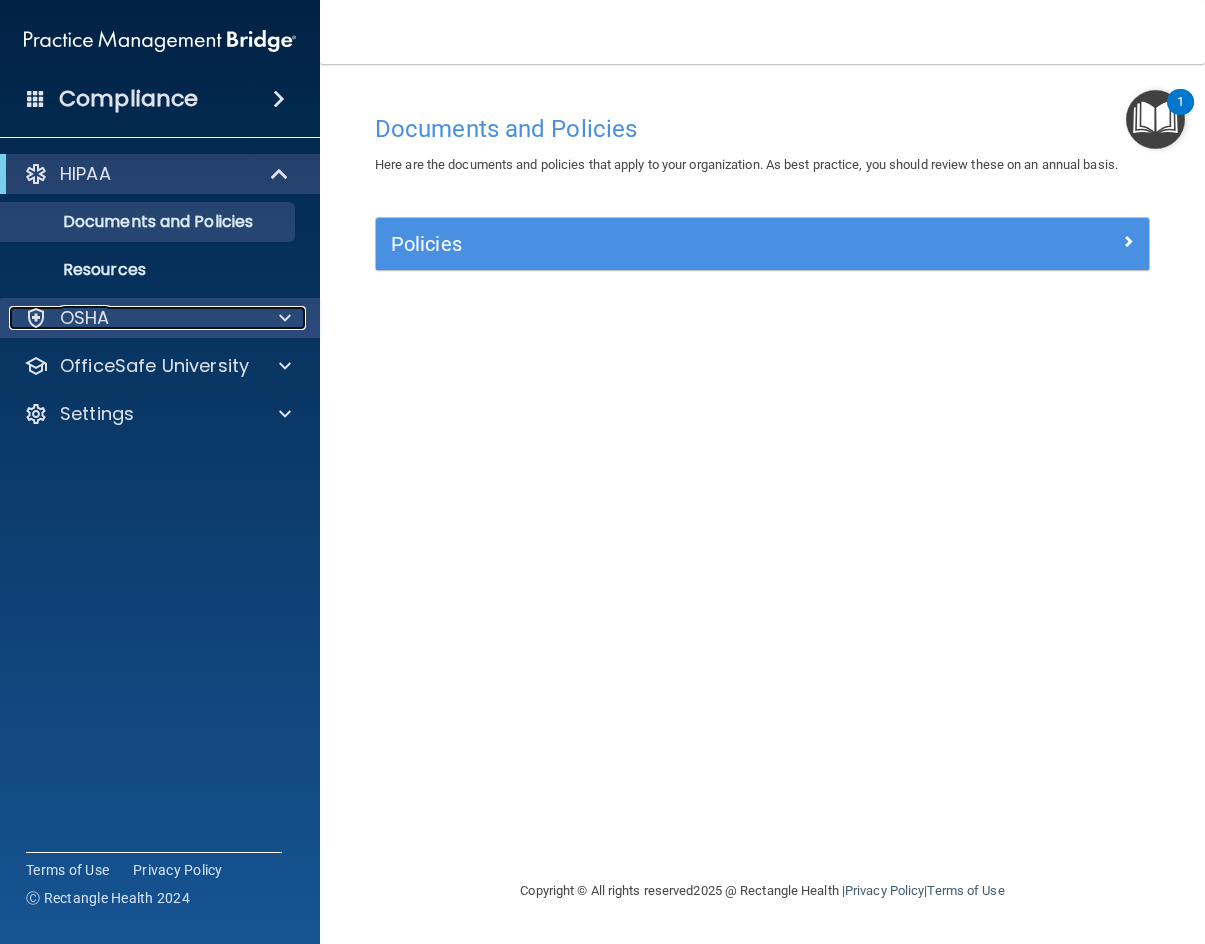 click on "OSHA" at bounding box center [85, 318] 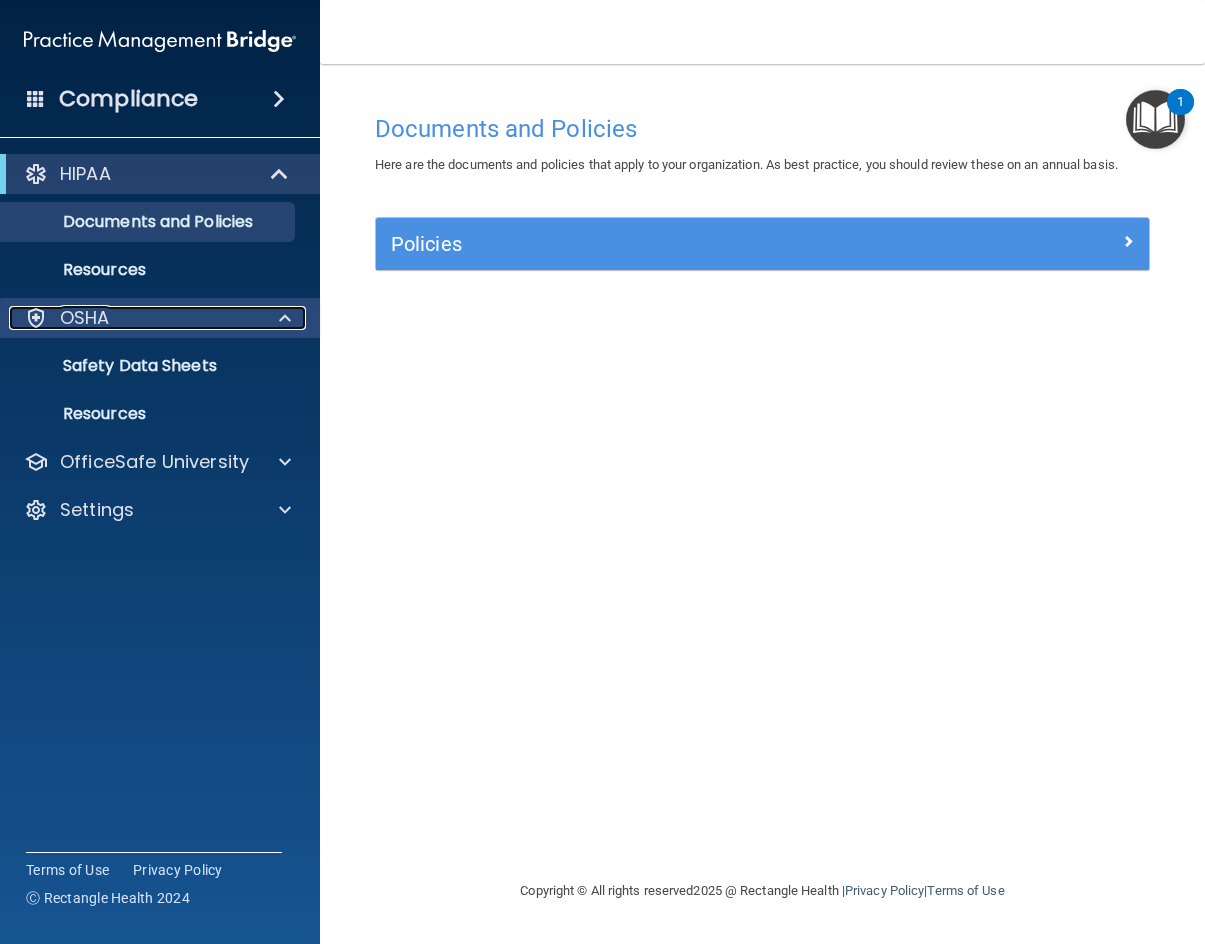 click on "OSHA" at bounding box center [133, 318] 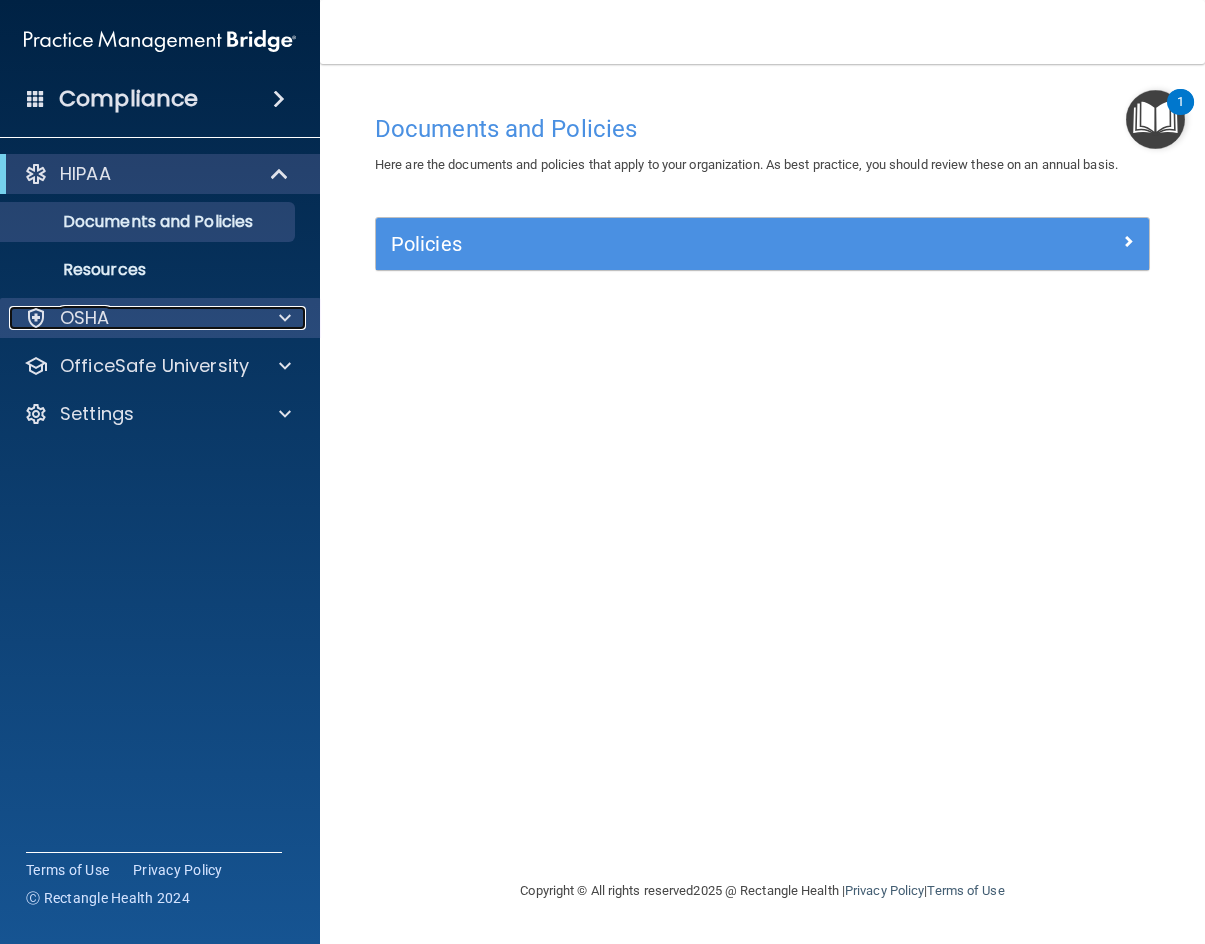 click on "OSHA" at bounding box center (133, 318) 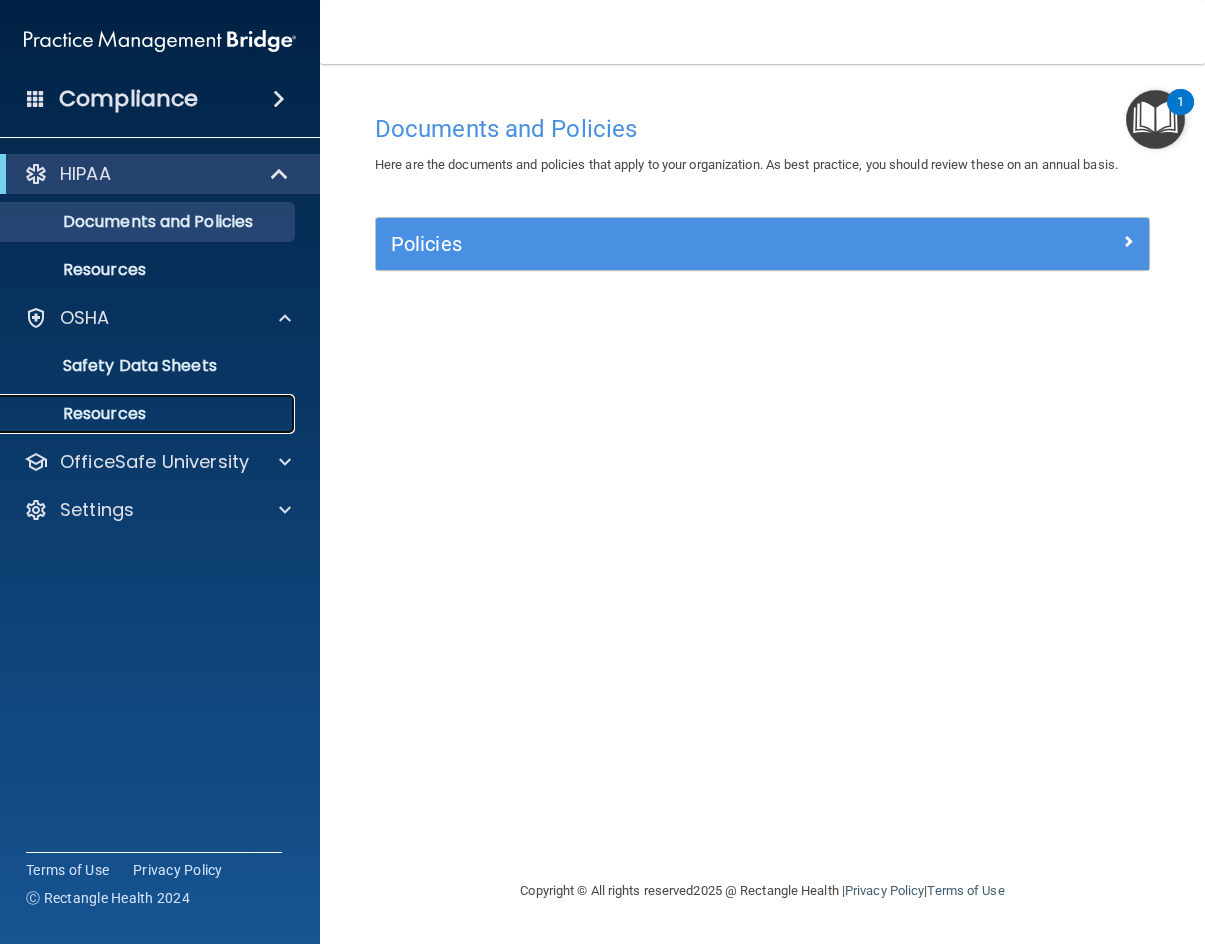 click on "Resources" at bounding box center [149, 414] 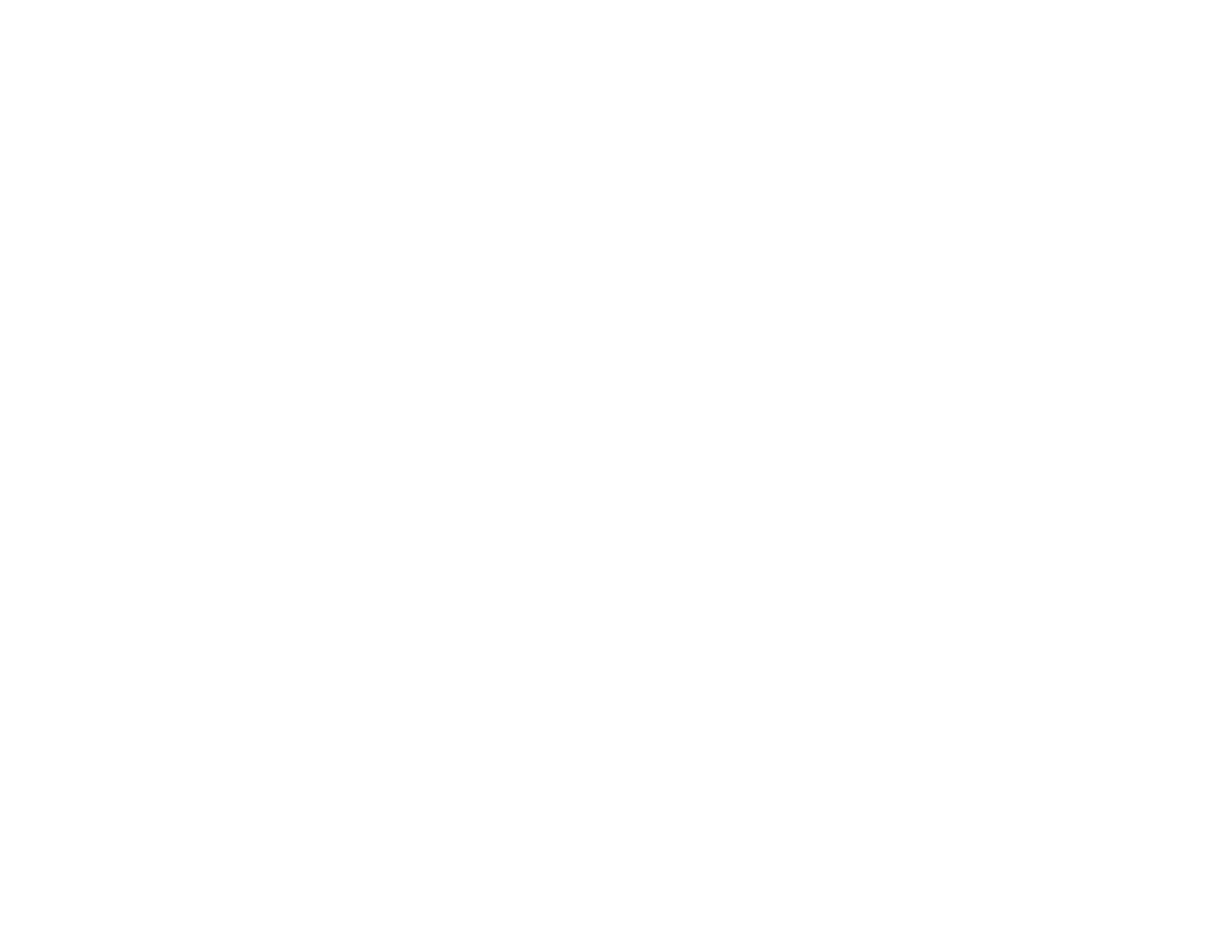 scroll, scrollTop: 0, scrollLeft: 0, axis: both 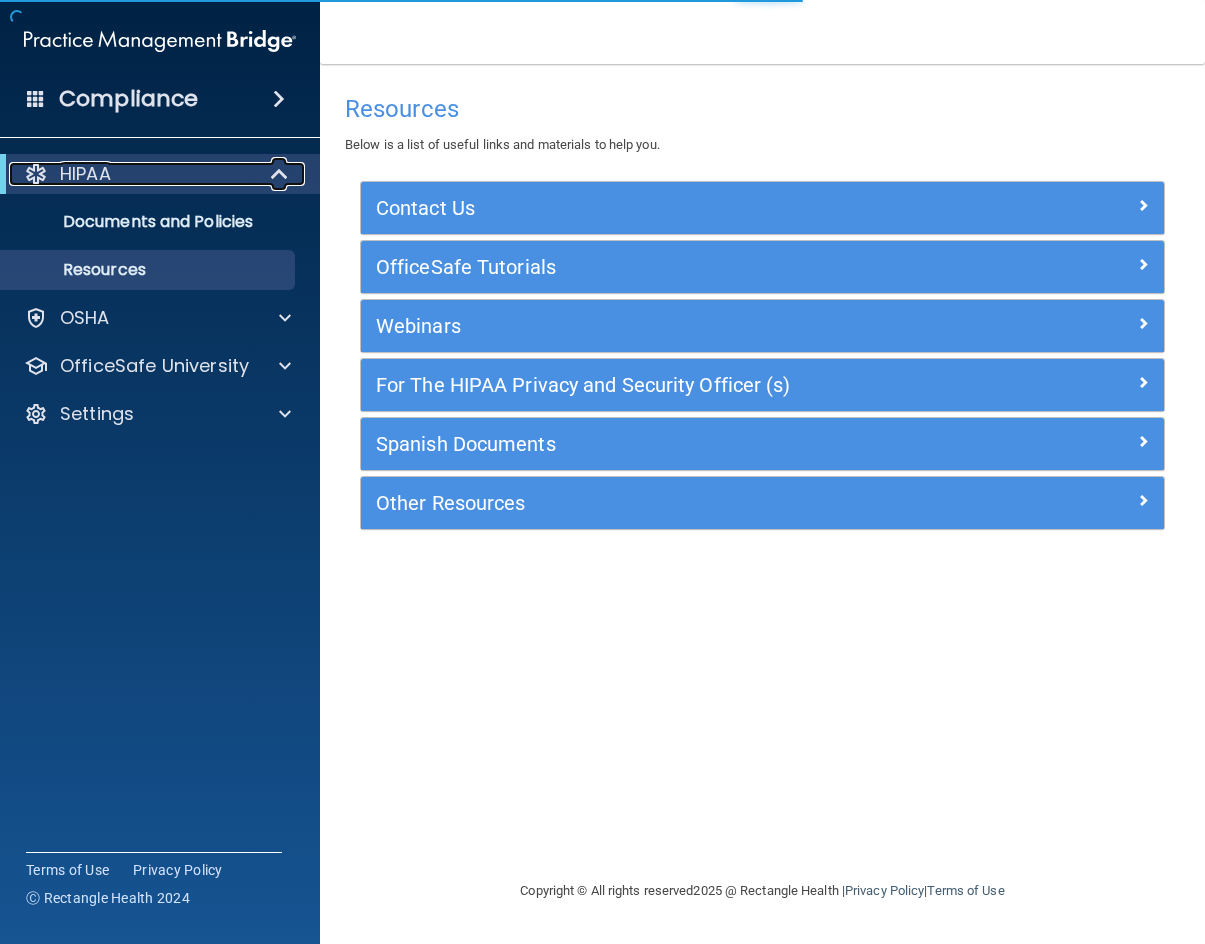 click on "HIPAA" at bounding box center (85, 174) 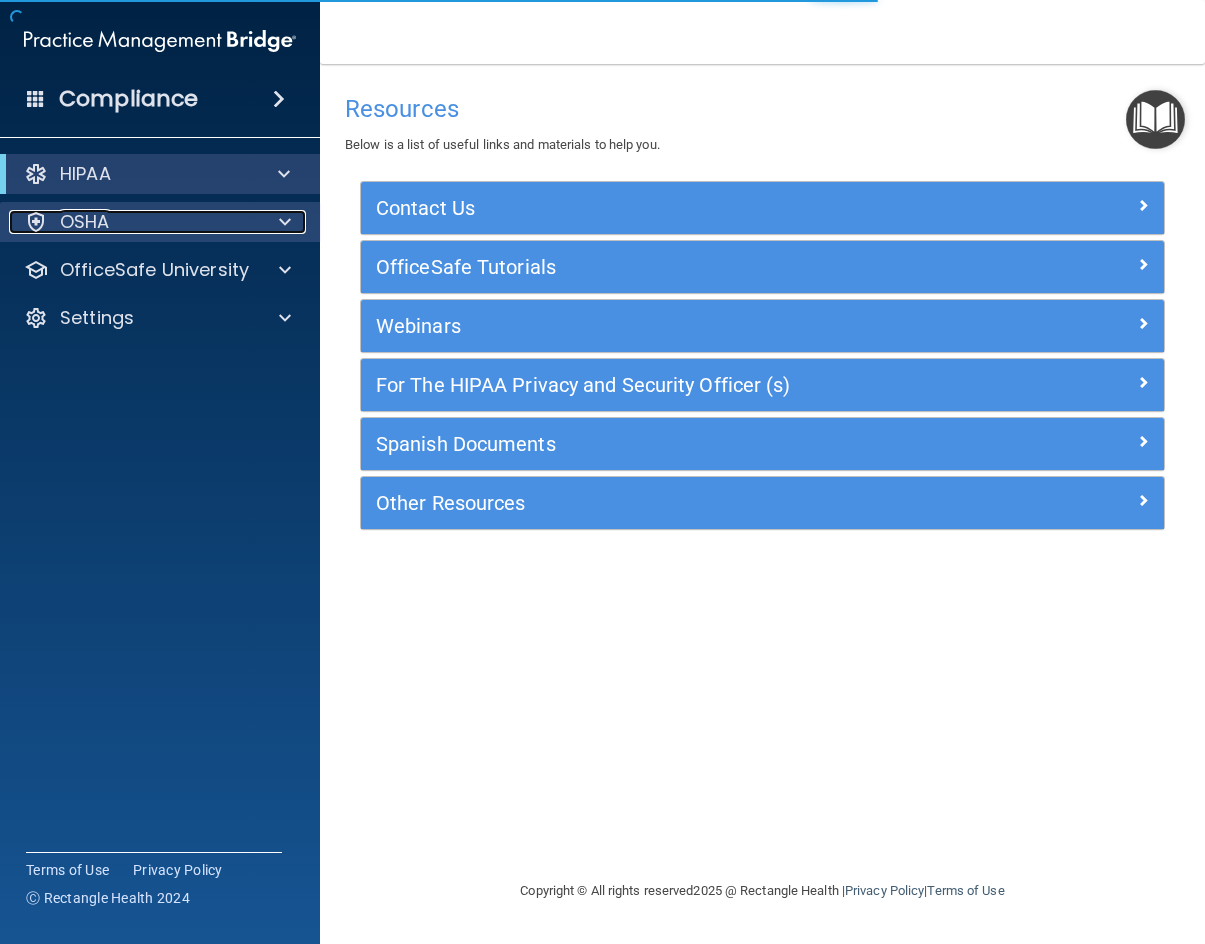 click on "OSHA" at bounding box center (133, 222) 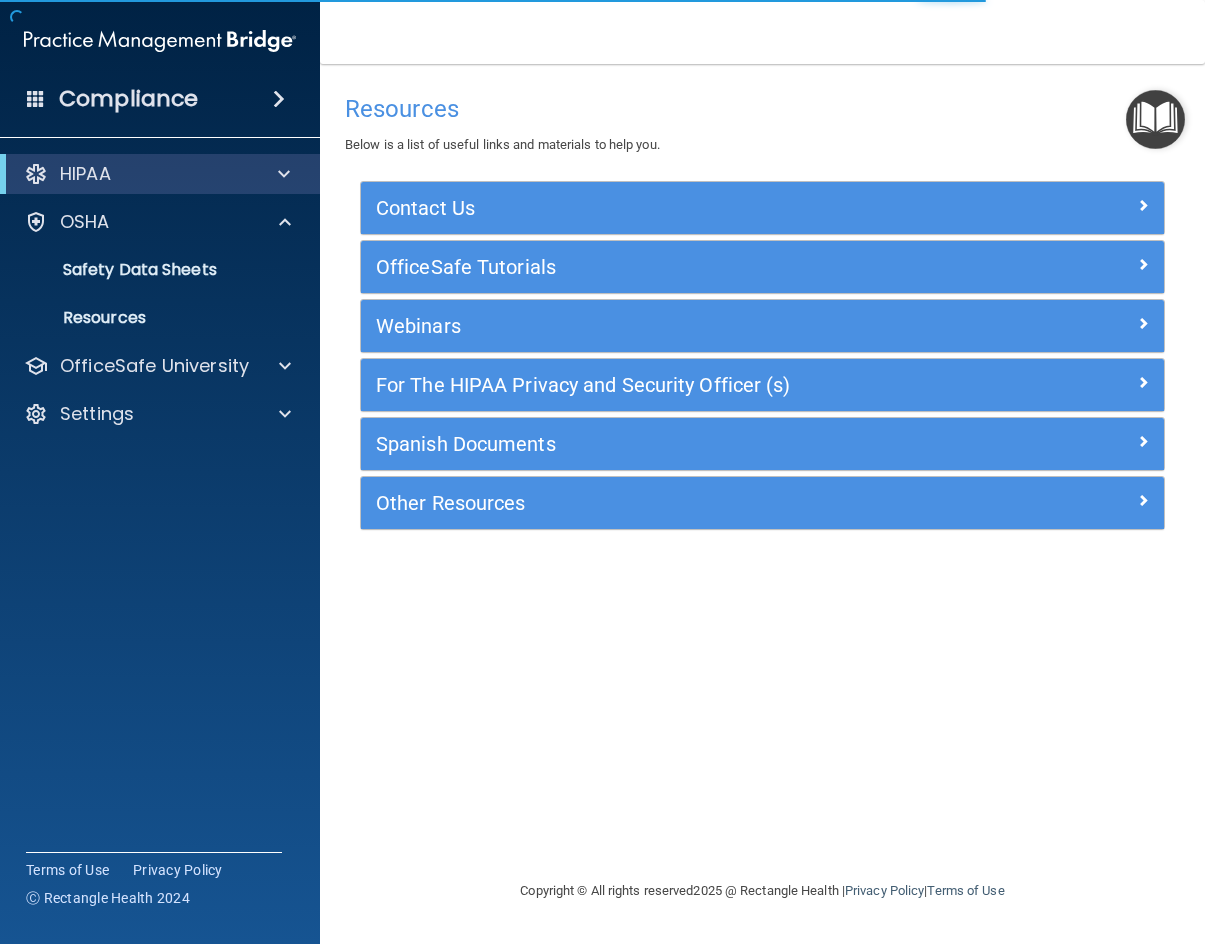 click on "HIPAA" at bounding box center (160, 174) 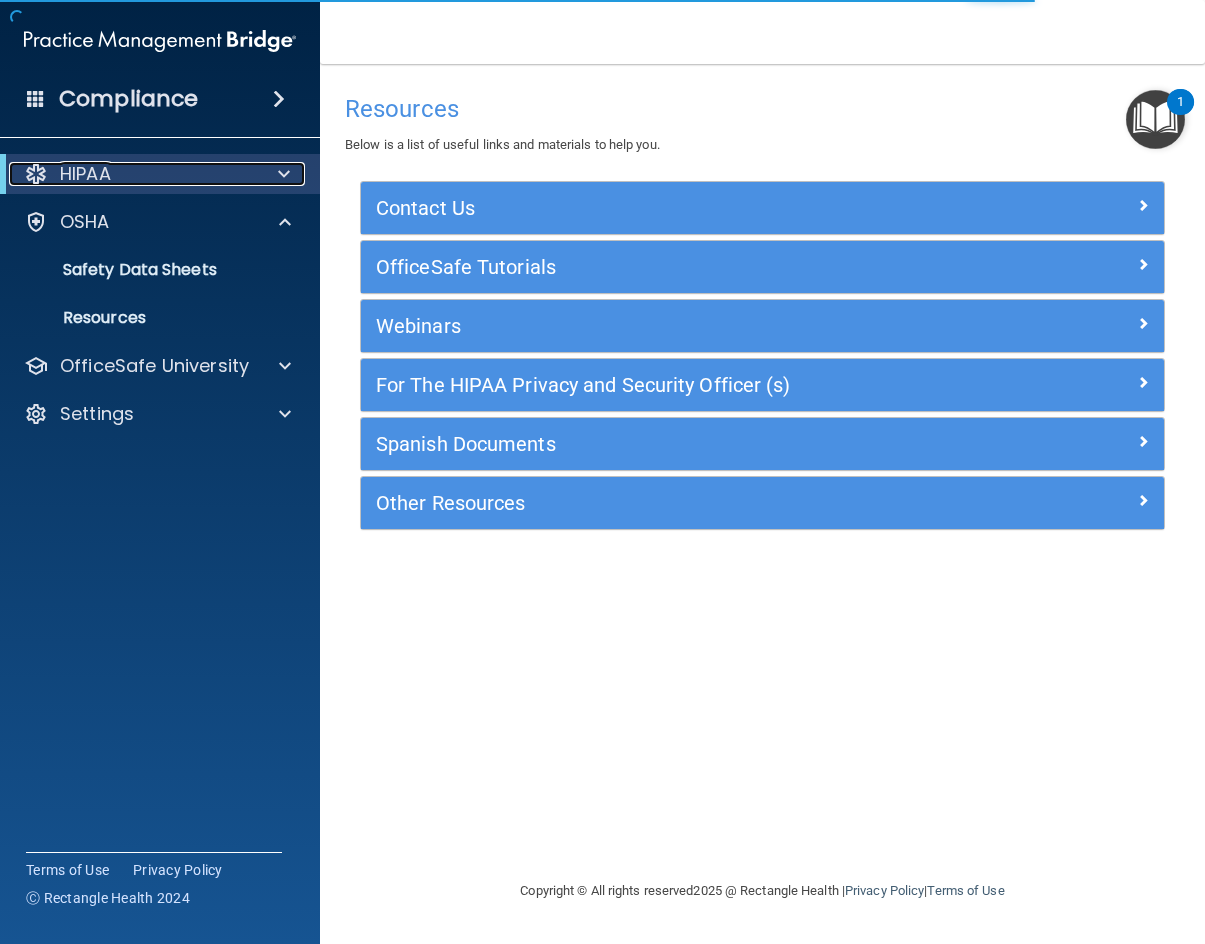 click on "HIPAA" at bounding box center [85, 174] 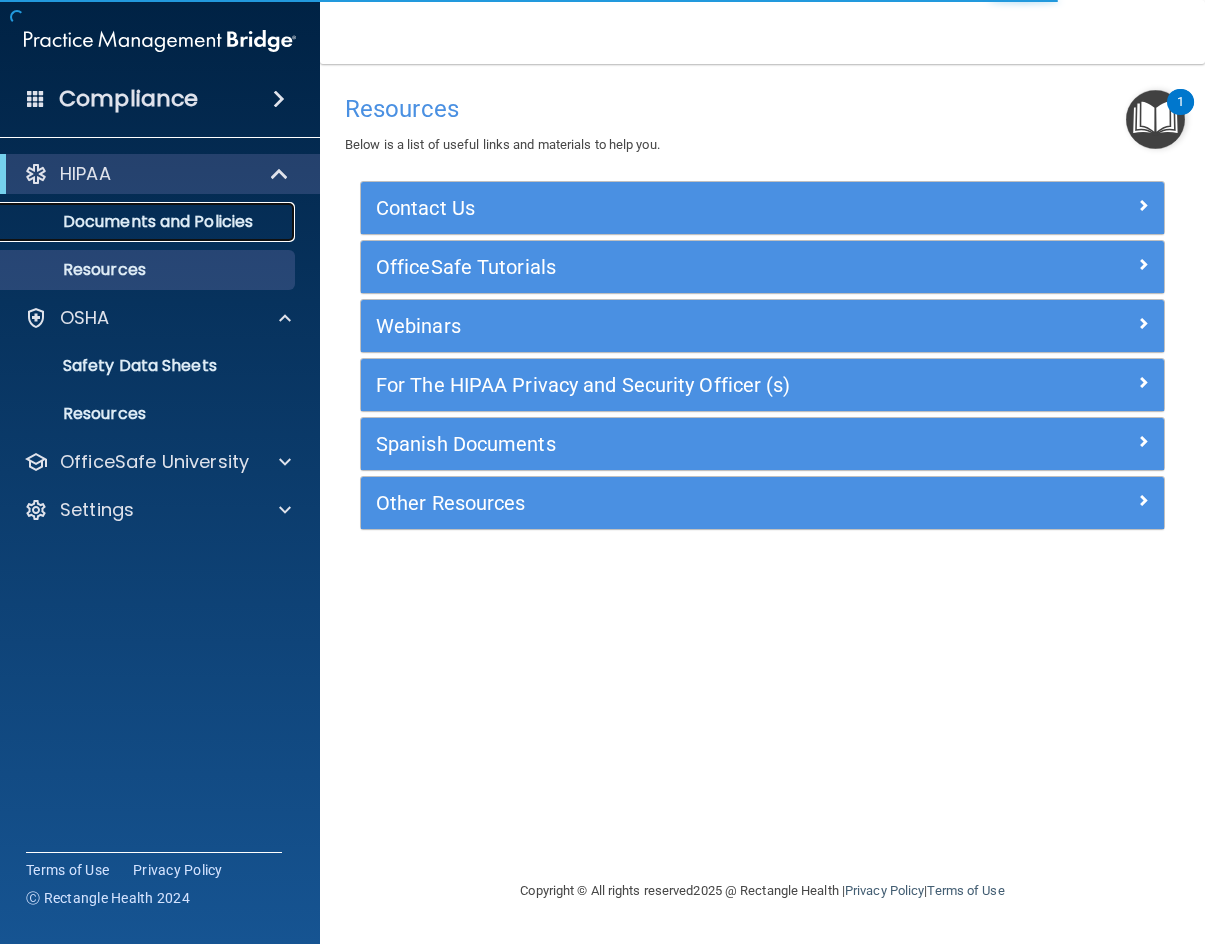 click on "Documents and Policies" at bounding box center [149, 222] 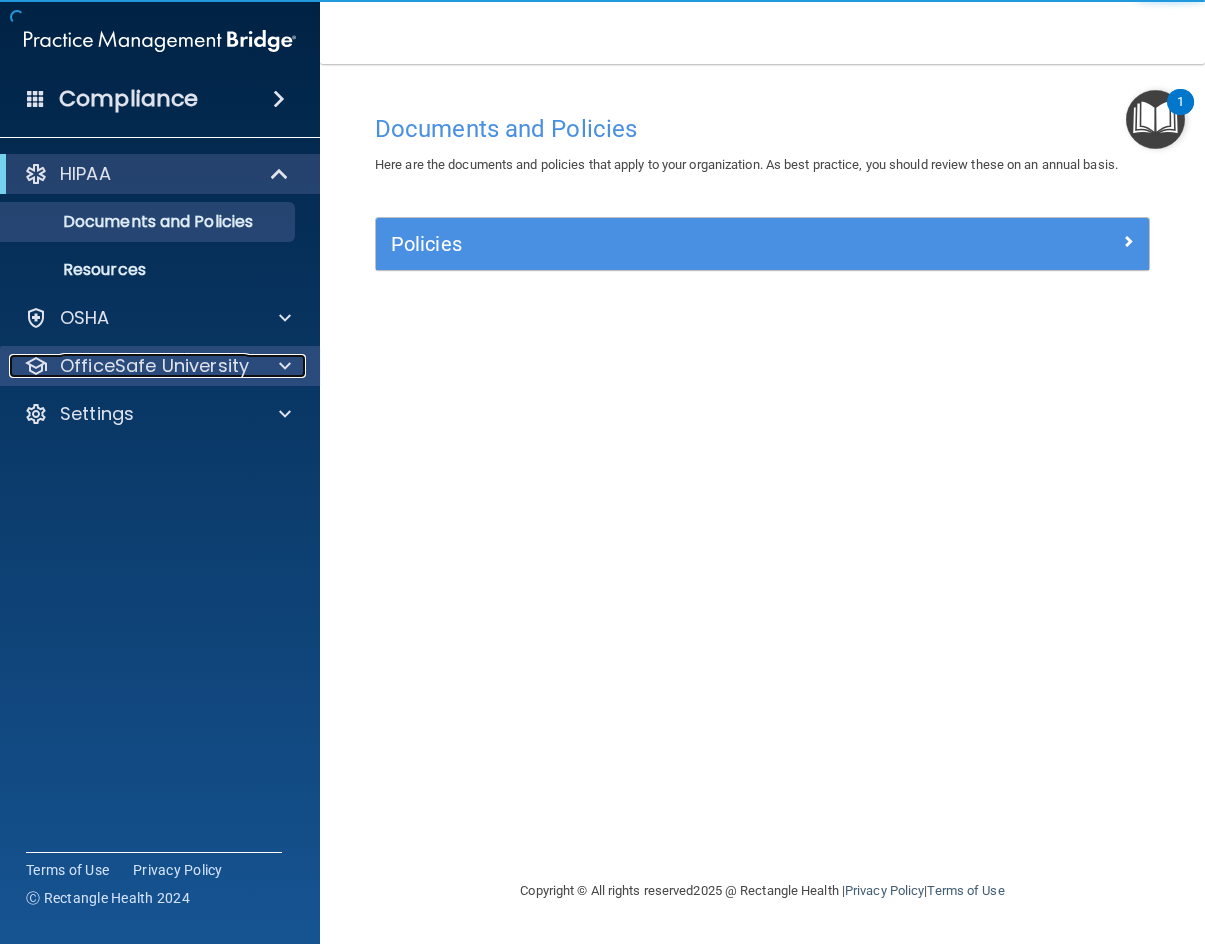click on "OfficeSafe University" at bounding box center (154, 366) 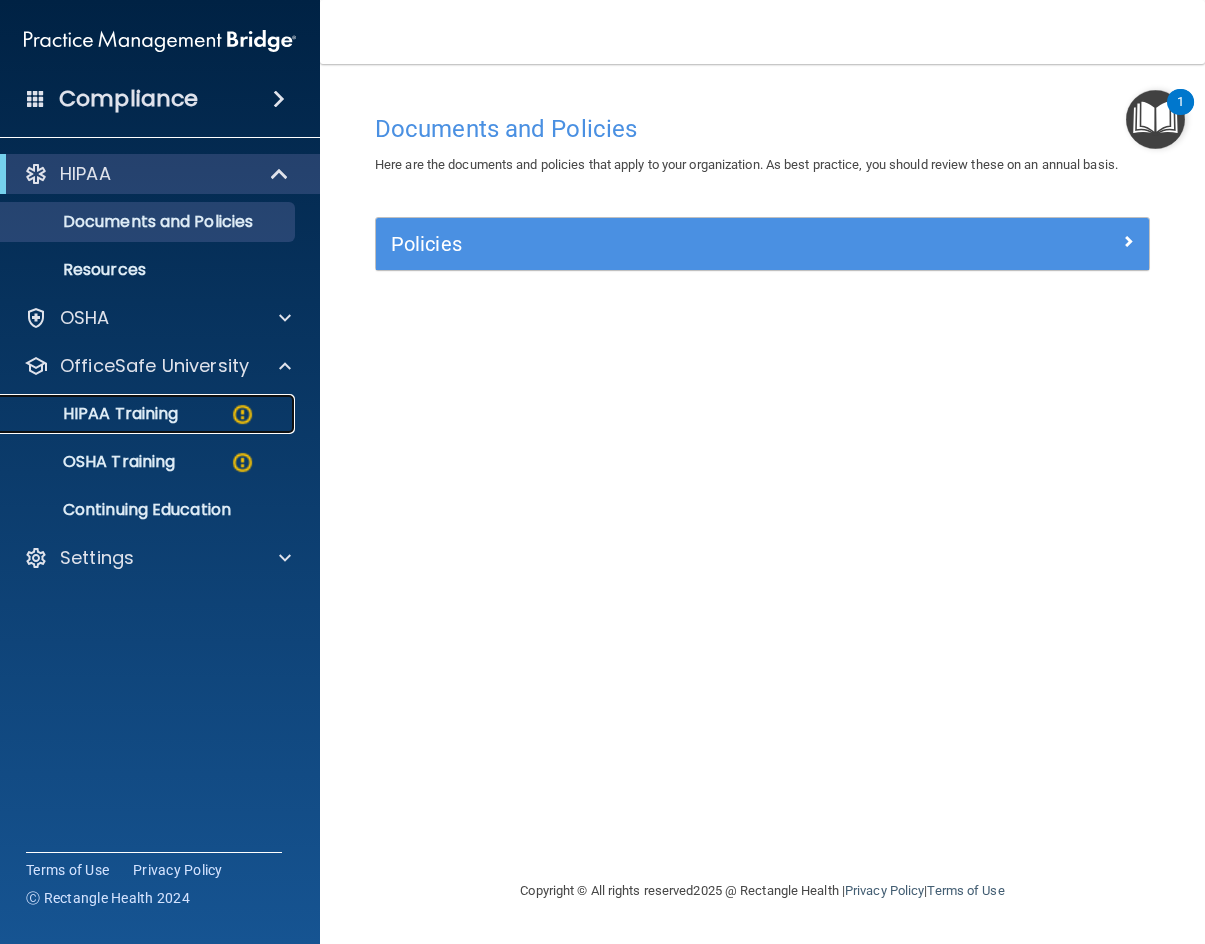 click on "HIPAA Training" at bounding box center [95, 414] 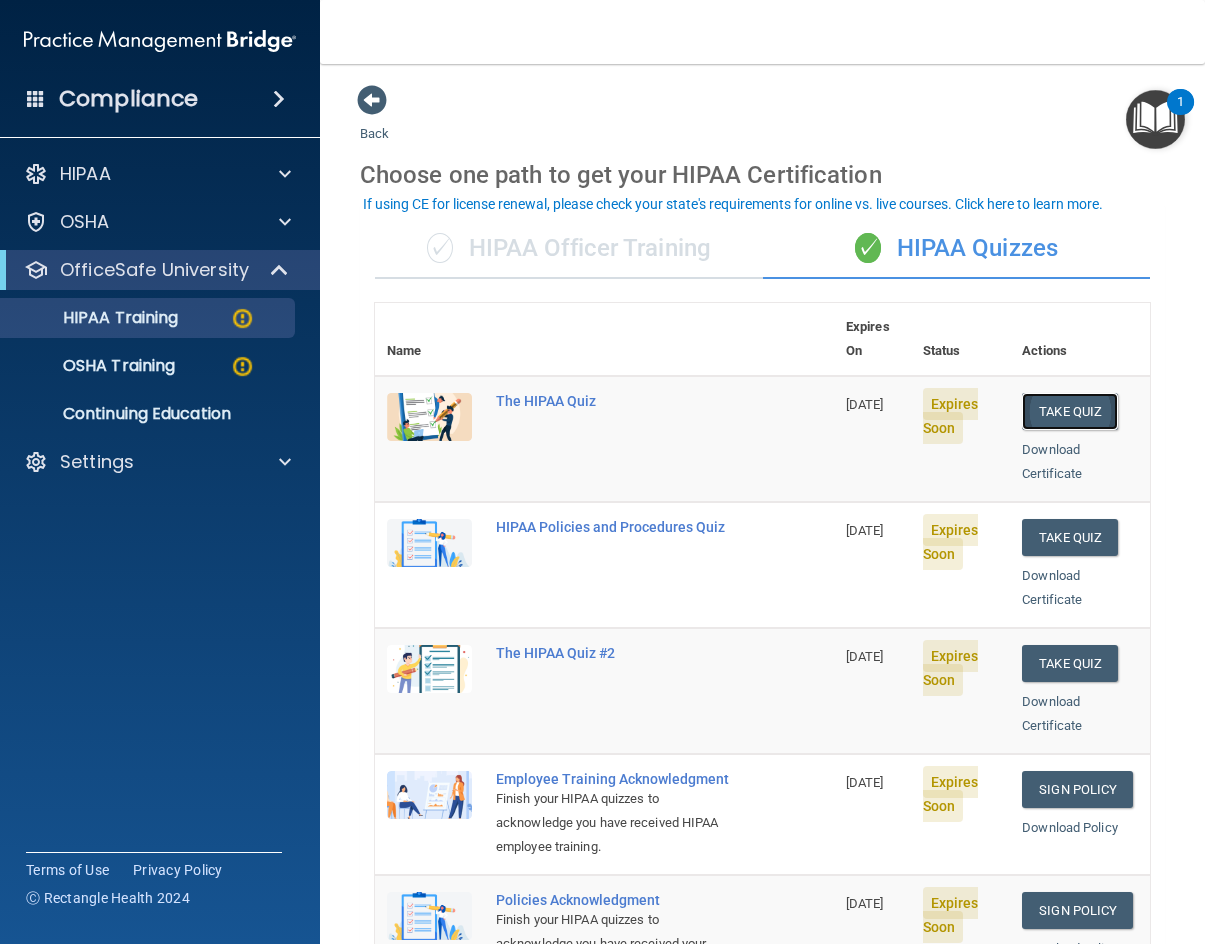 click on "Take Quiz" at bounding box center [1070, 411] 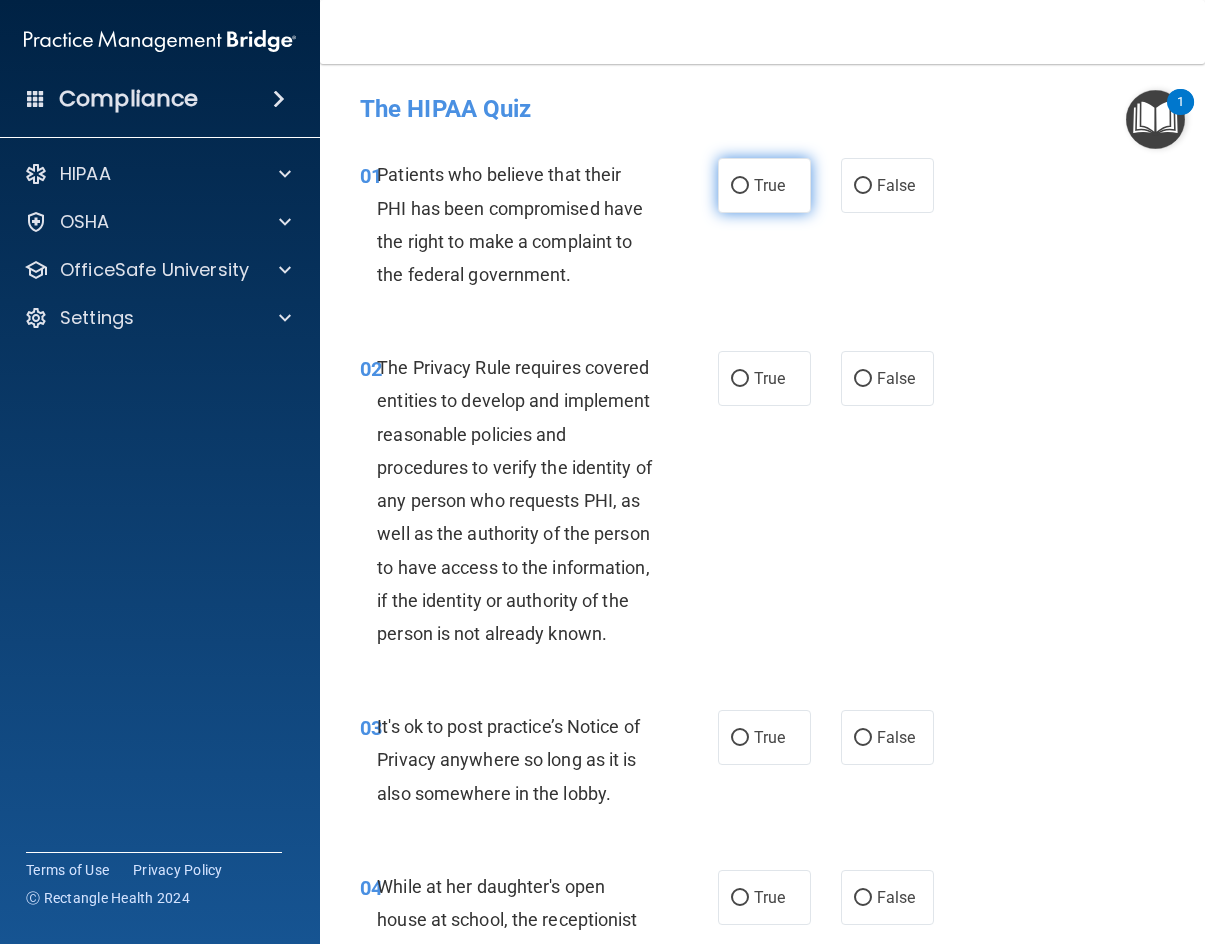 click on "True" at bounding box center (764, 185) 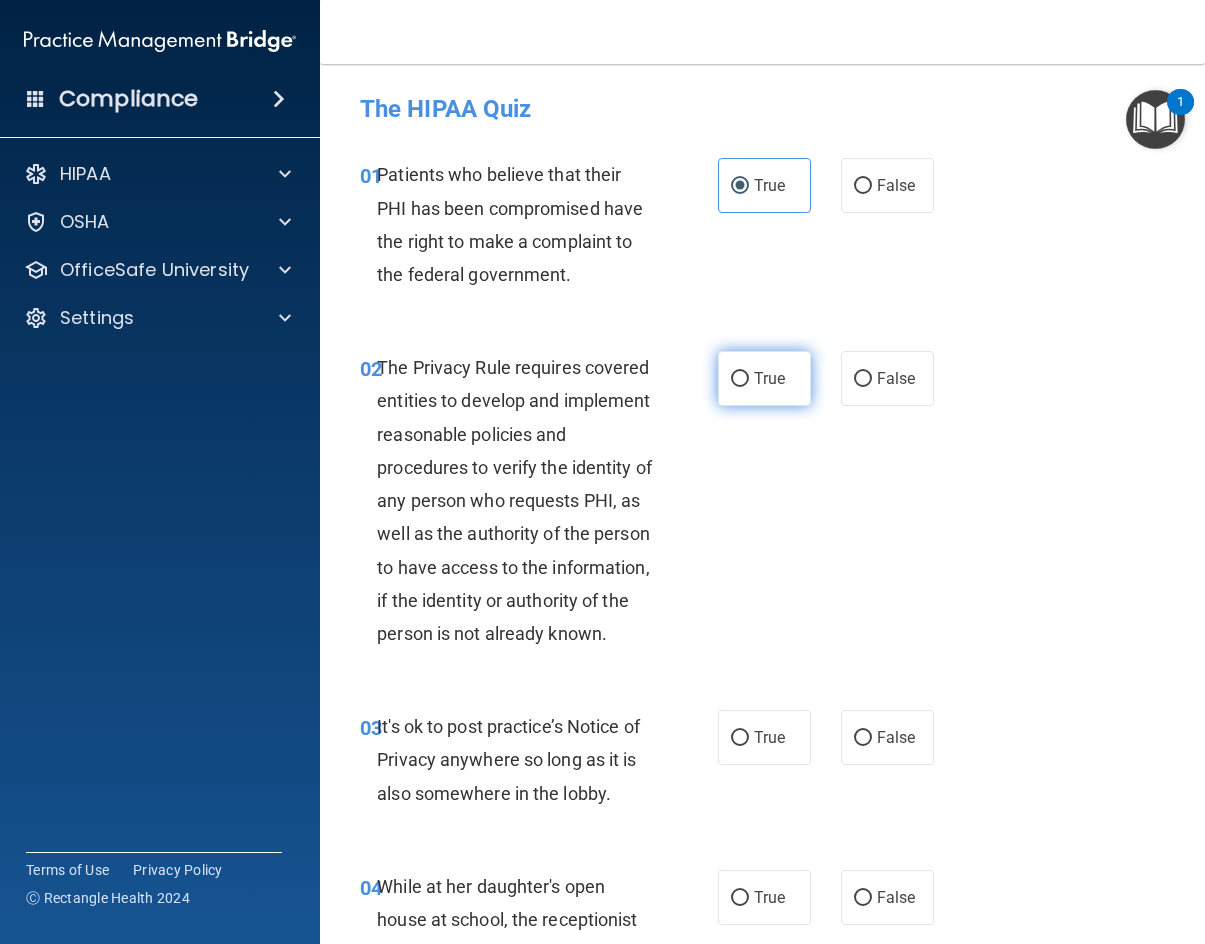 click on "True" at bounding box center [769, 378] 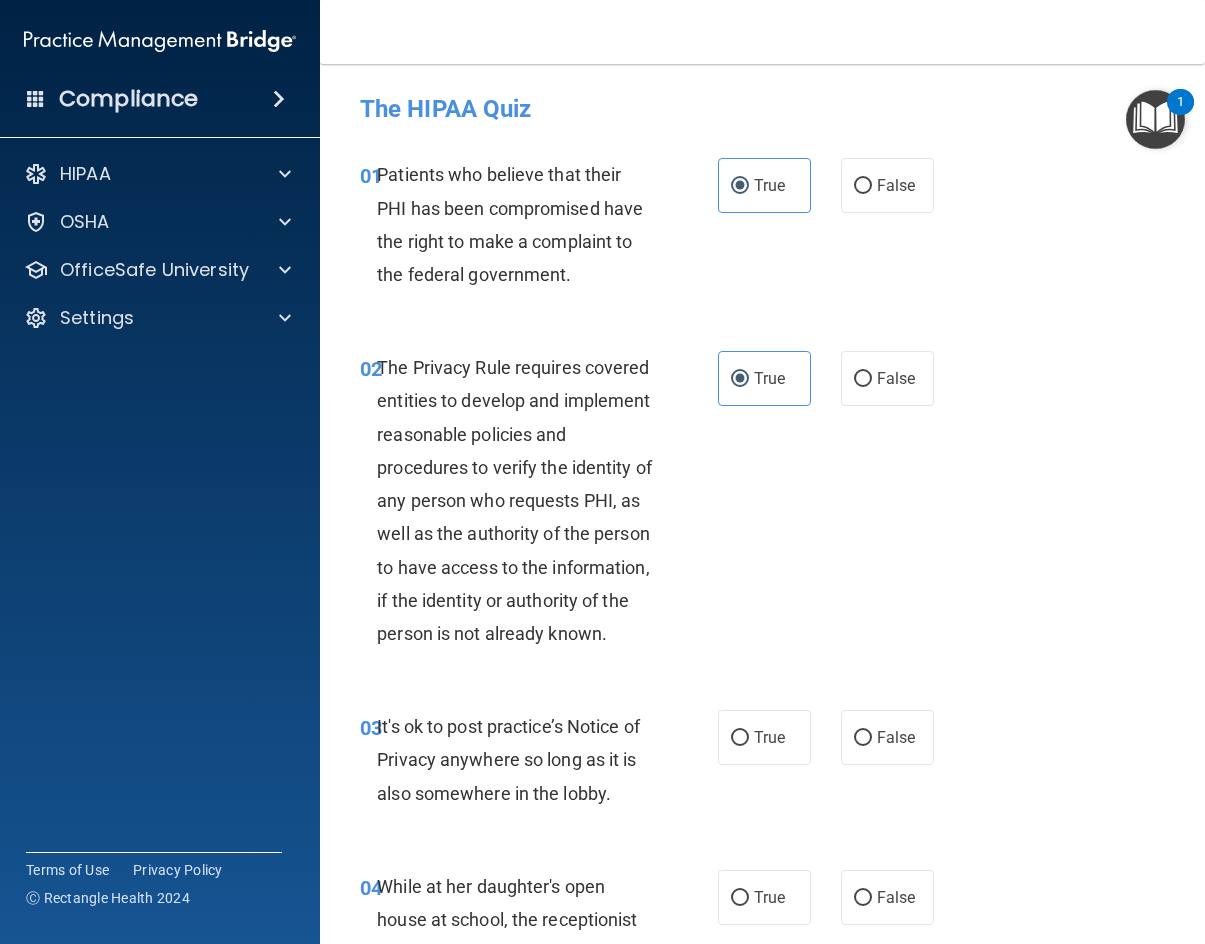 scroll, scrollTop: 100, scrollLeft: 0, axis: vertical 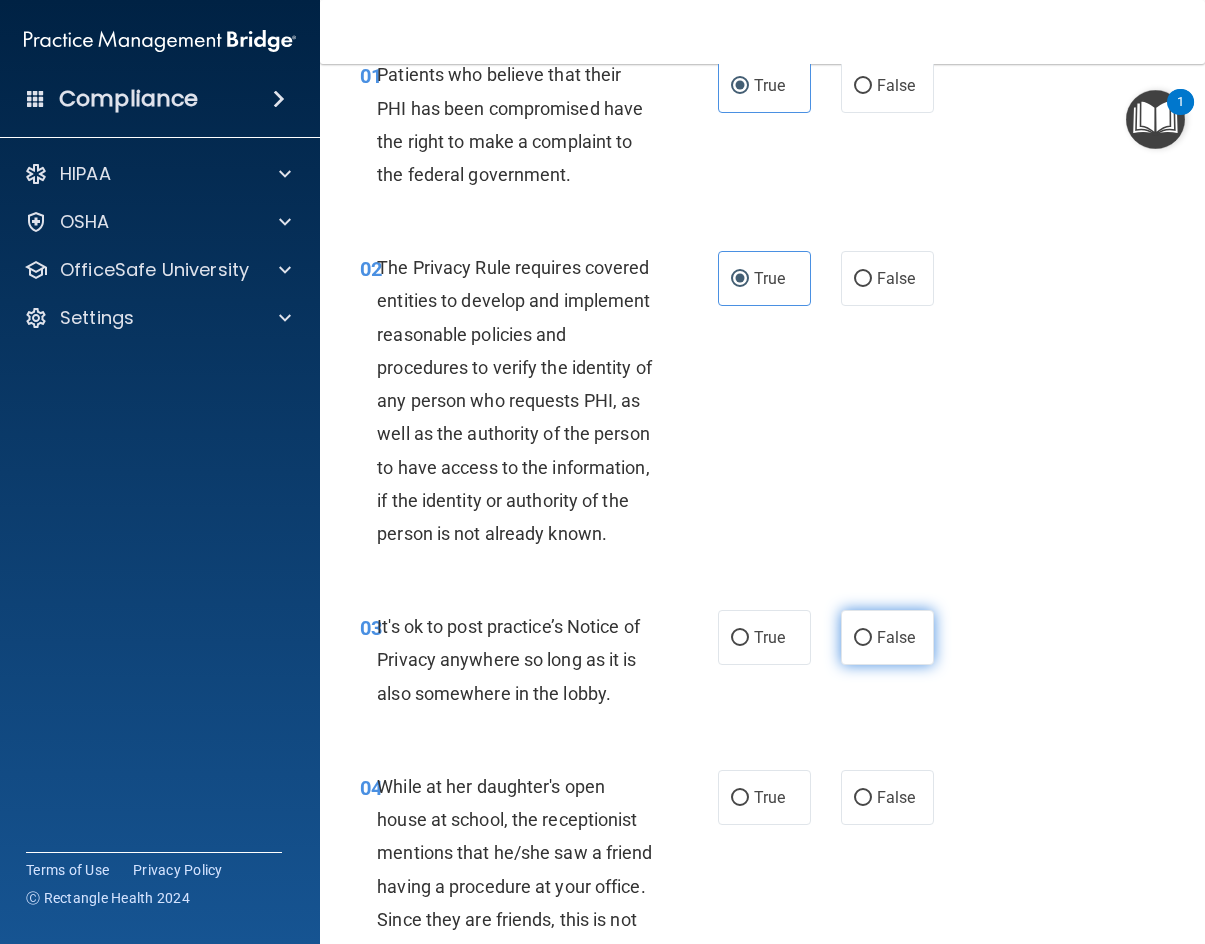 click on "False" at bounding box center (896, 637) 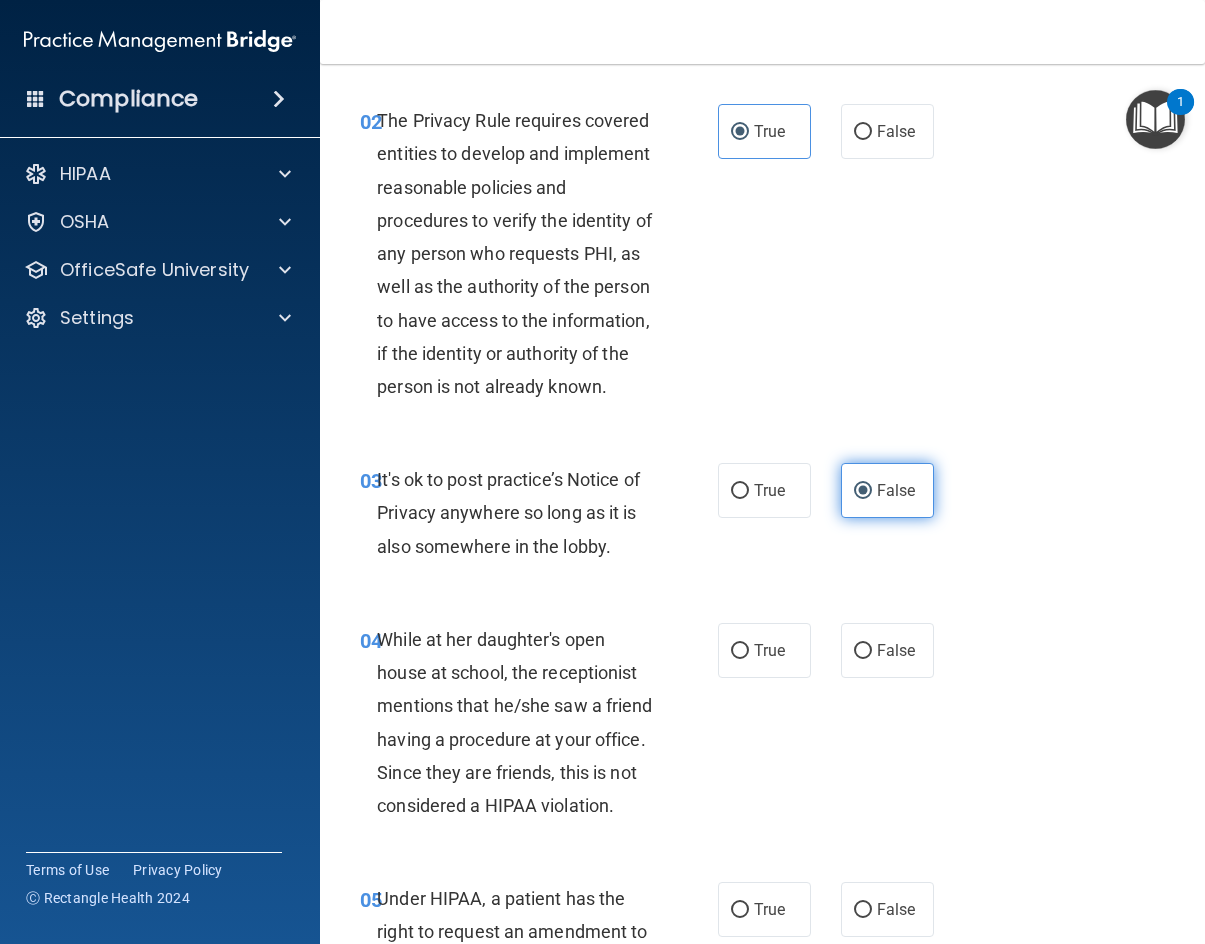 scroll, scrollTop: 300, scrollLeft: 0, axis: vertical 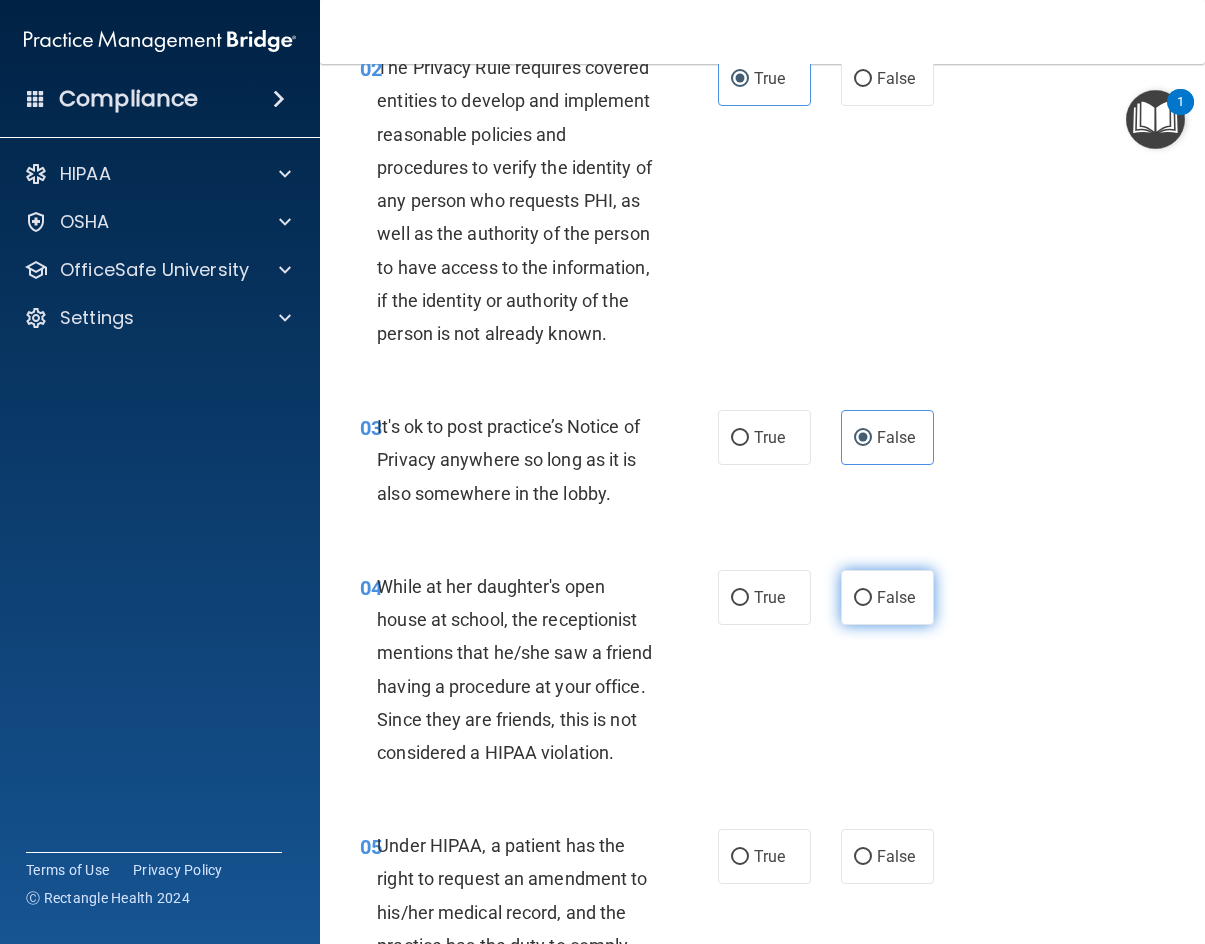 click on "False" at bounding box center (887, 597) 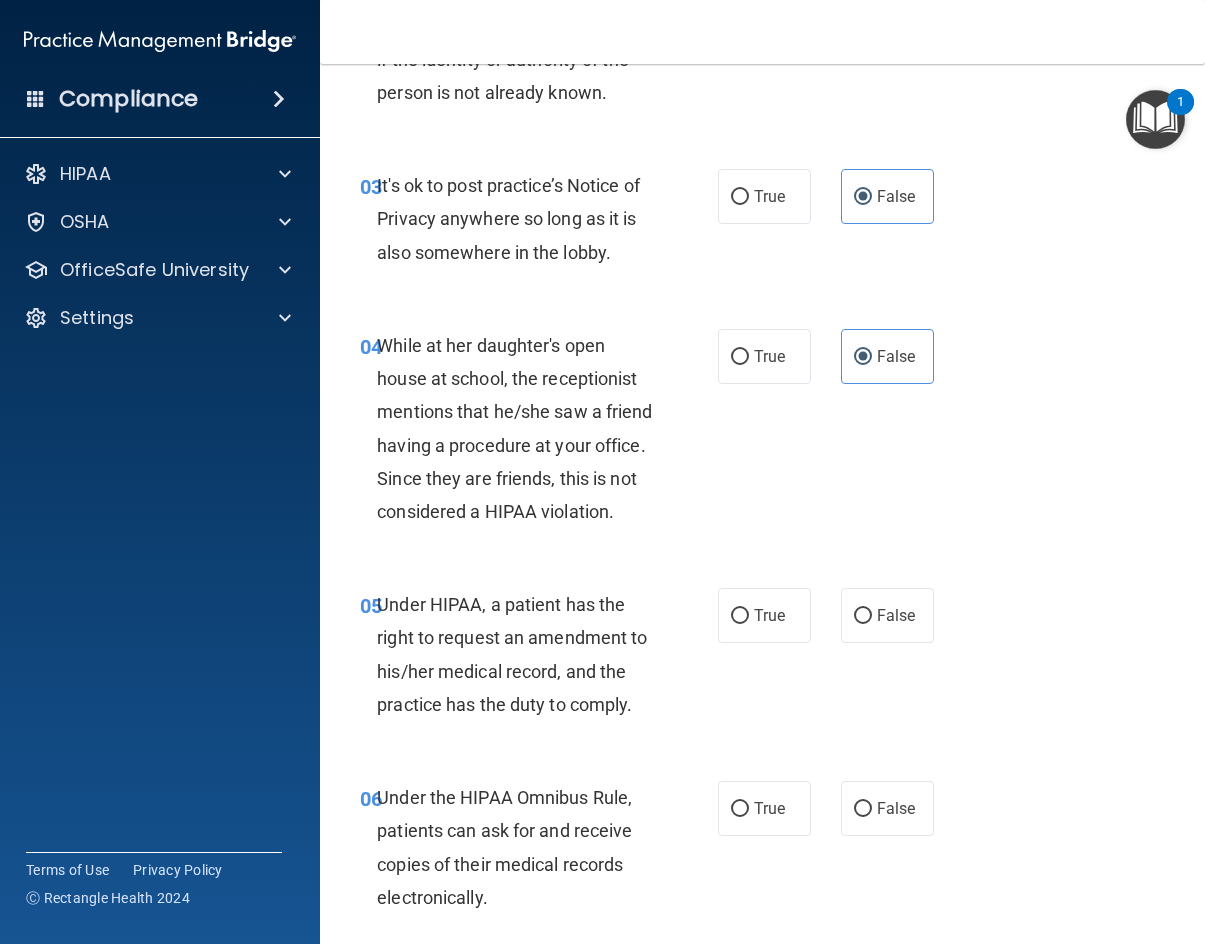 scroll, scrollTop: 600, scrollLeft: 0, axis: vertical 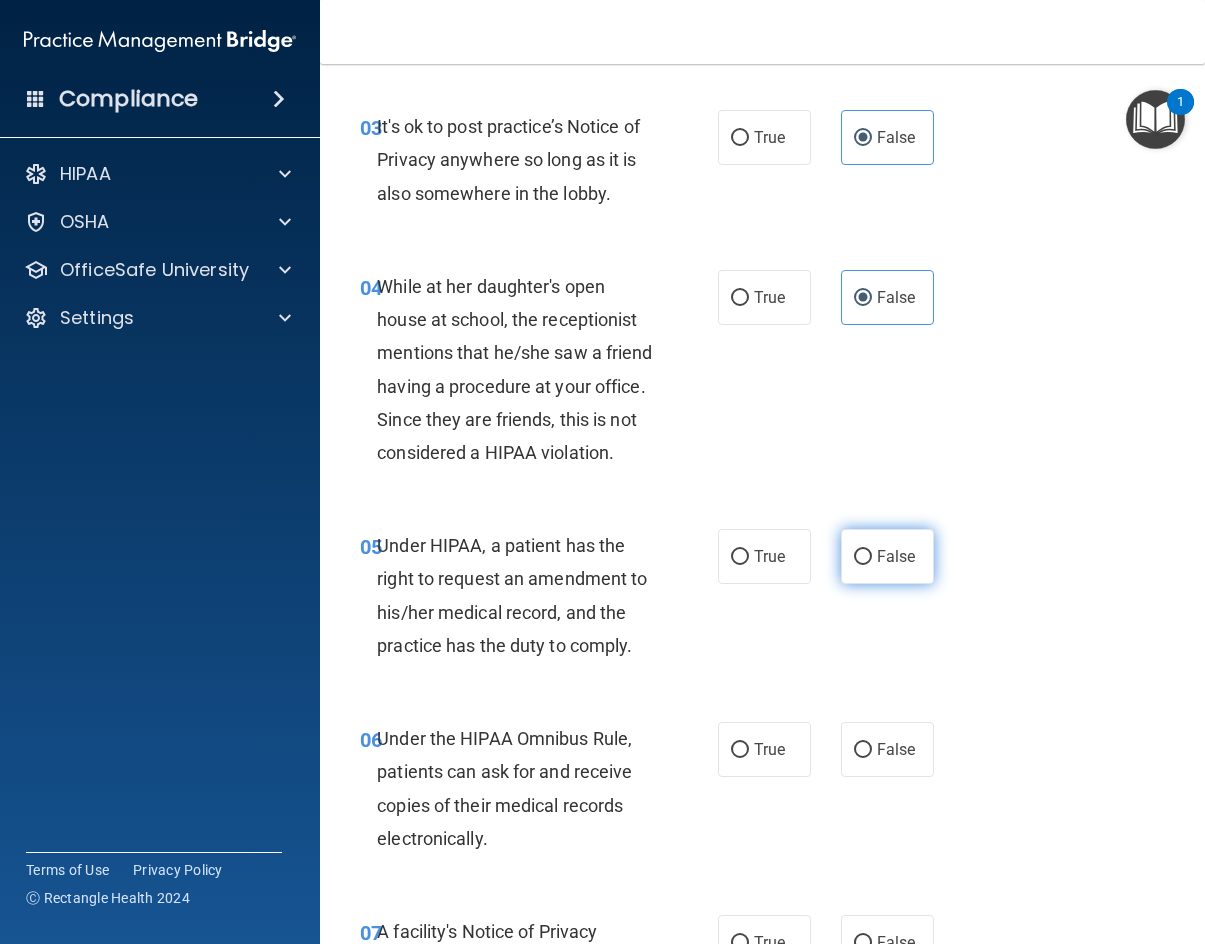 click on "False" at bounding box center [896, 556] 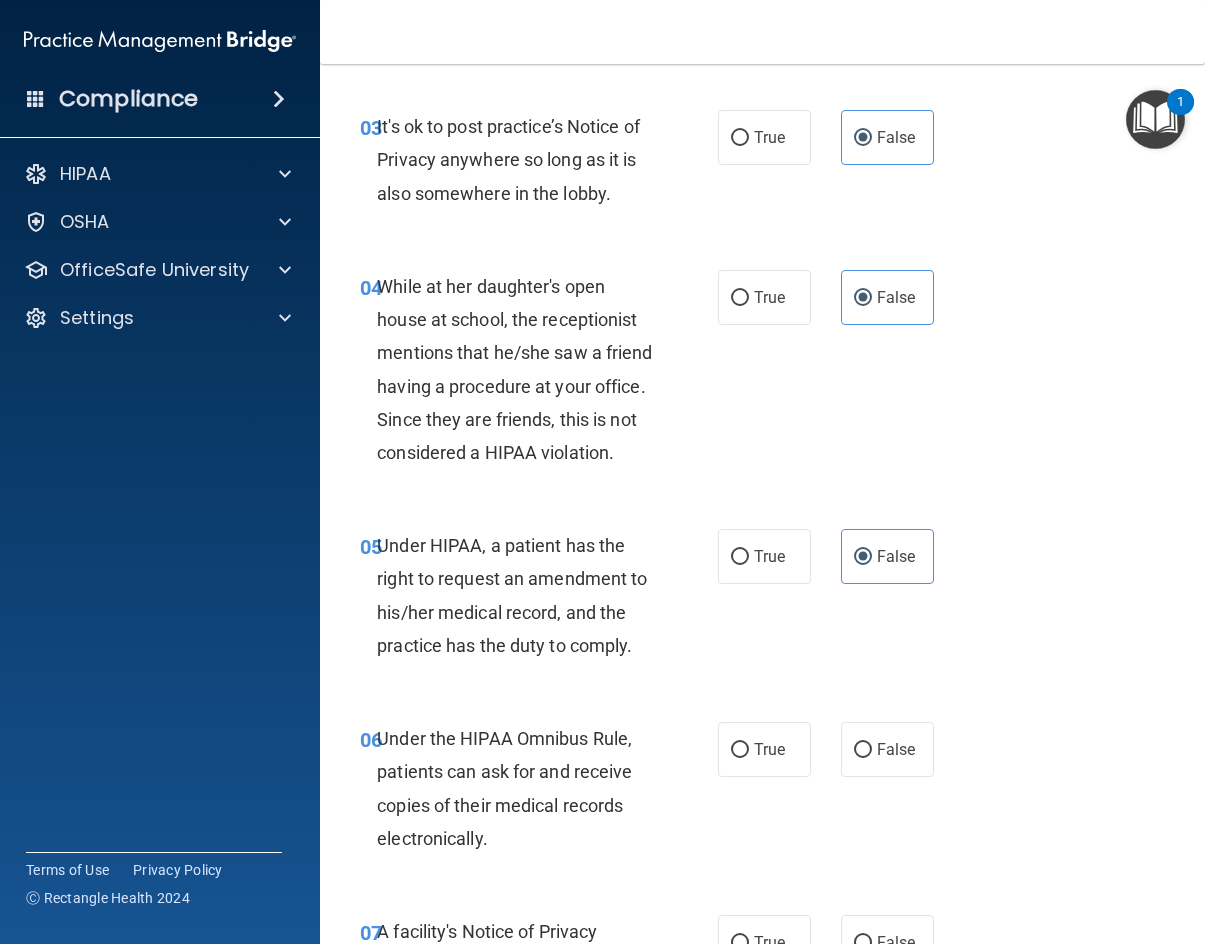 scroll, scrollTop: 800, scrollLeft: 0, axis: vertical 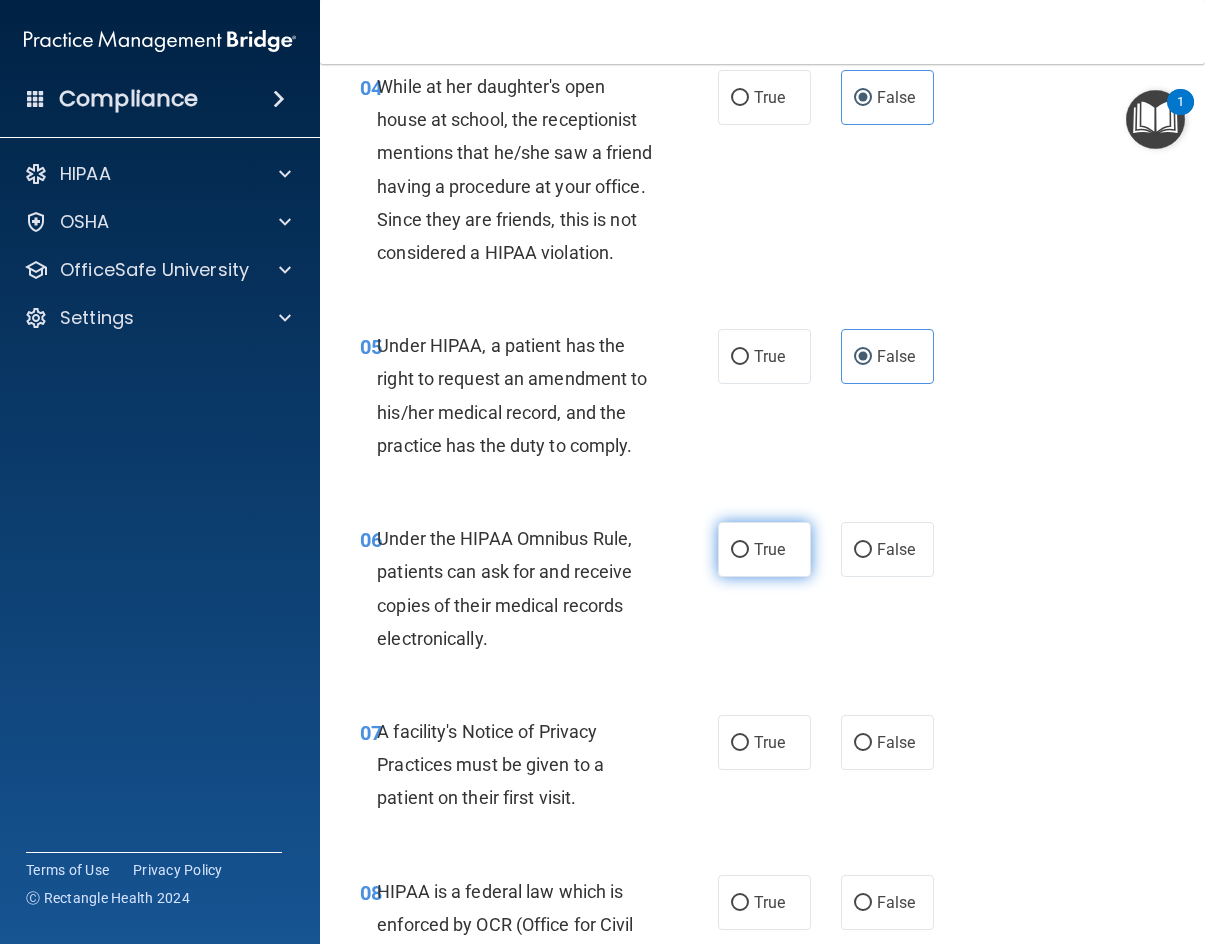 click on "True" at bounding box center (769, 549) 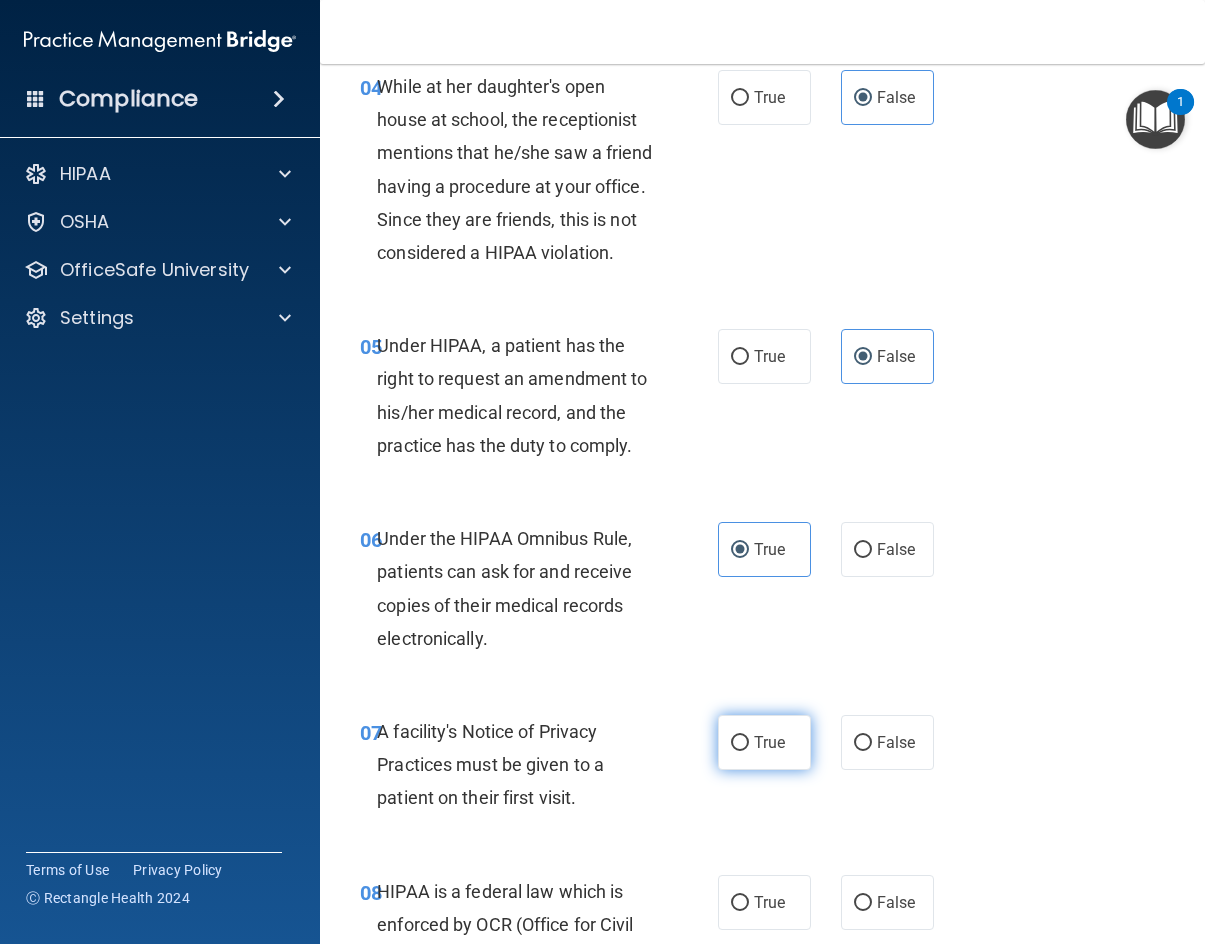 click on "True" at bounding box center (769, 742) 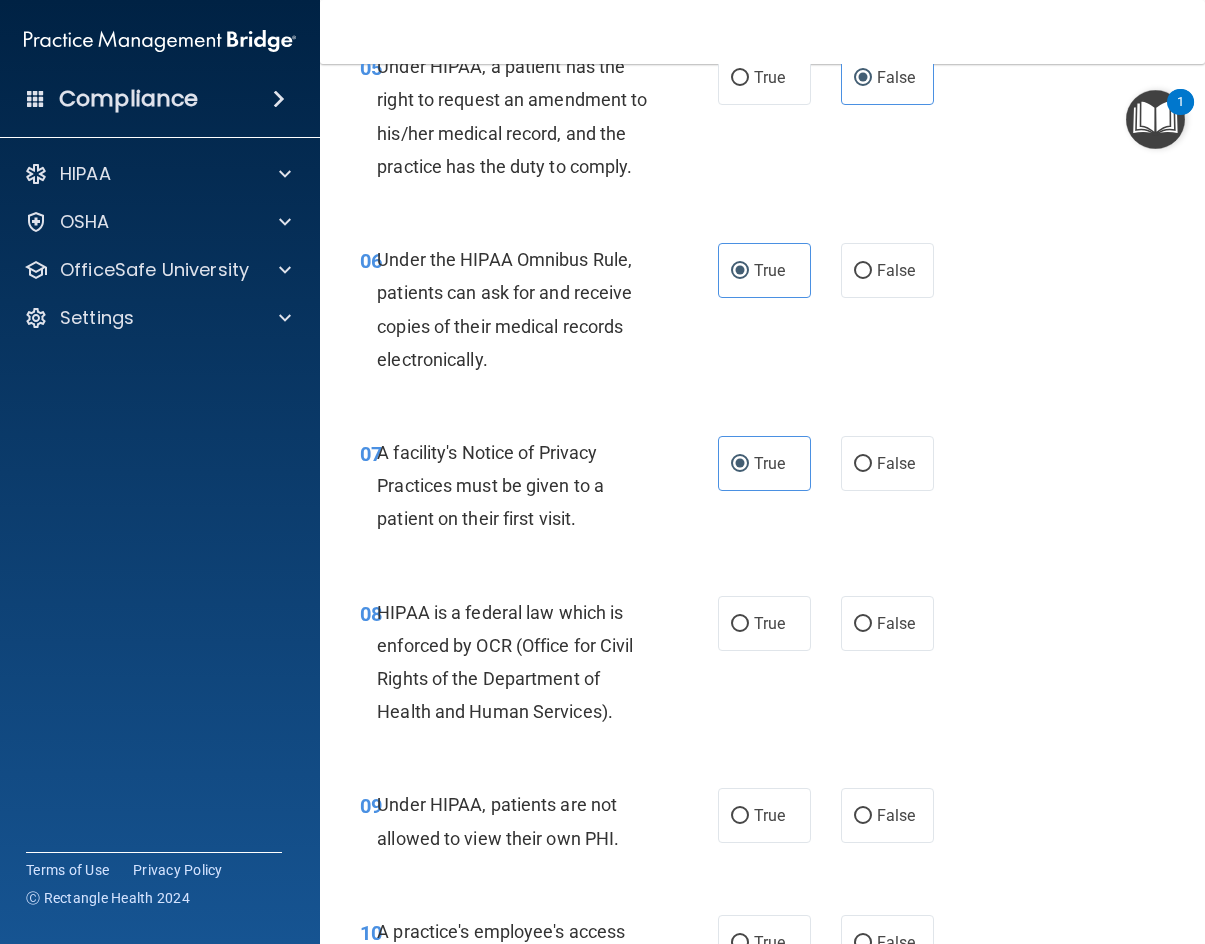 scroll, scrollTop: 1100, scrollLeft: 0, axis: vertical 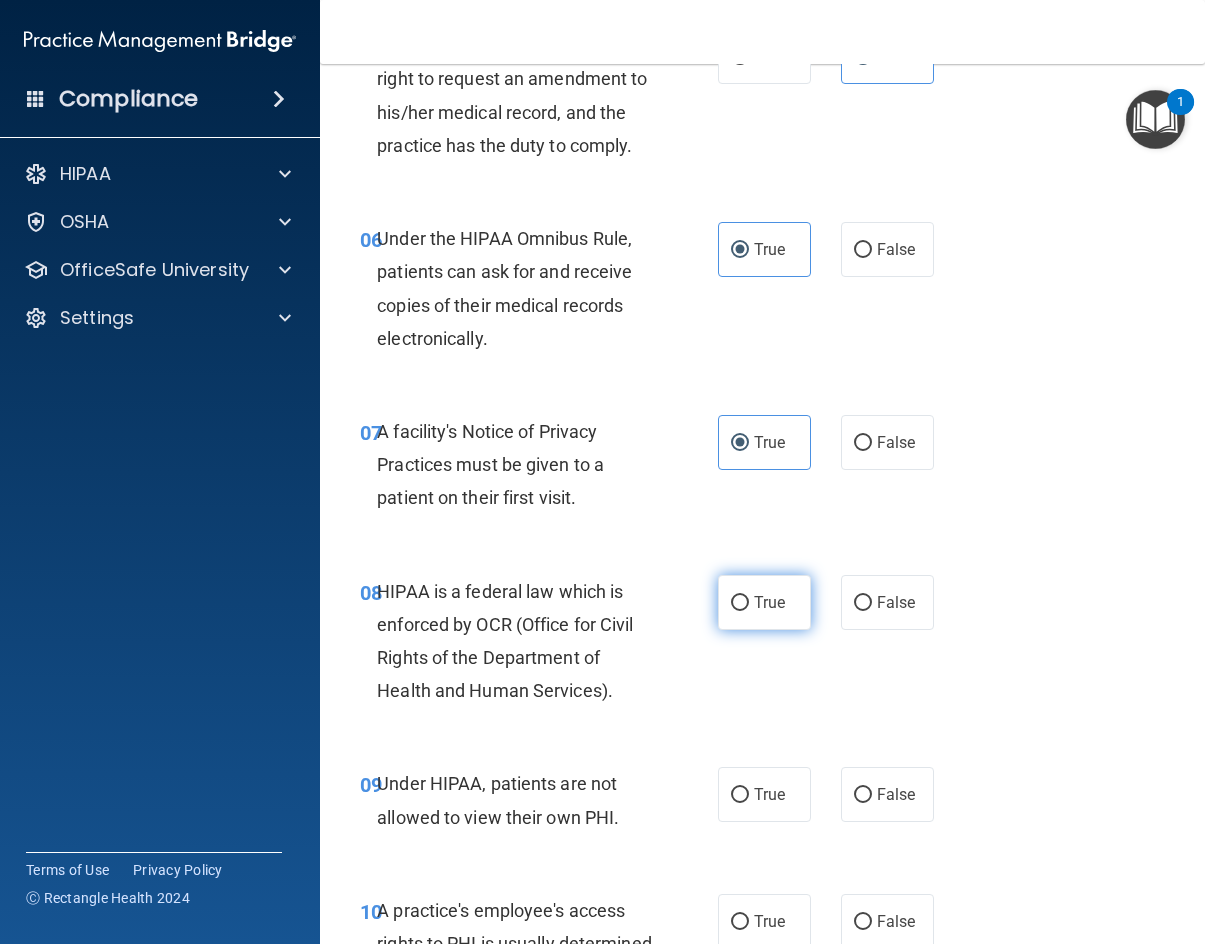 click on "True" at bounding box center (769, 602) 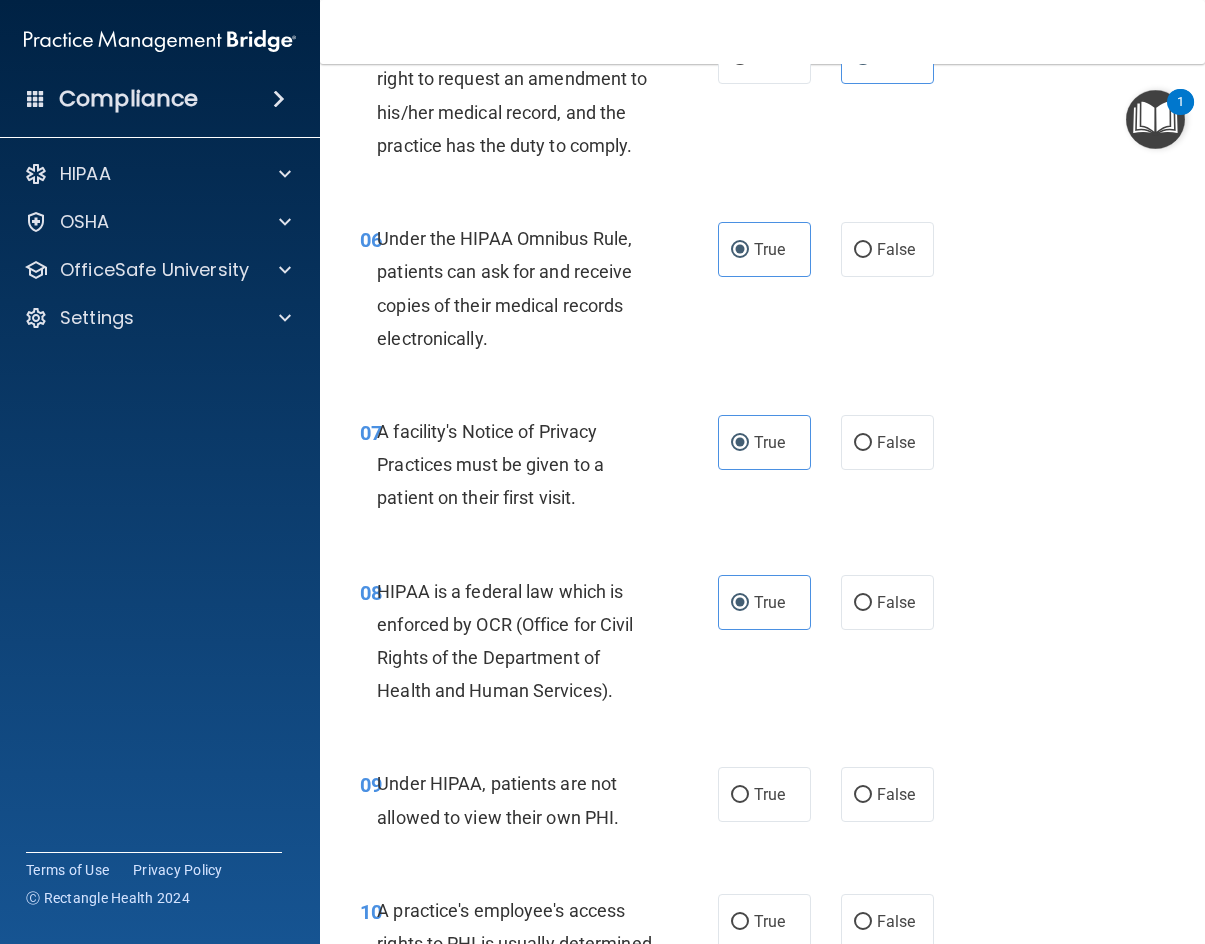 scroll, scrollTop: 1300, scrollLeft: 0, axis: vertical 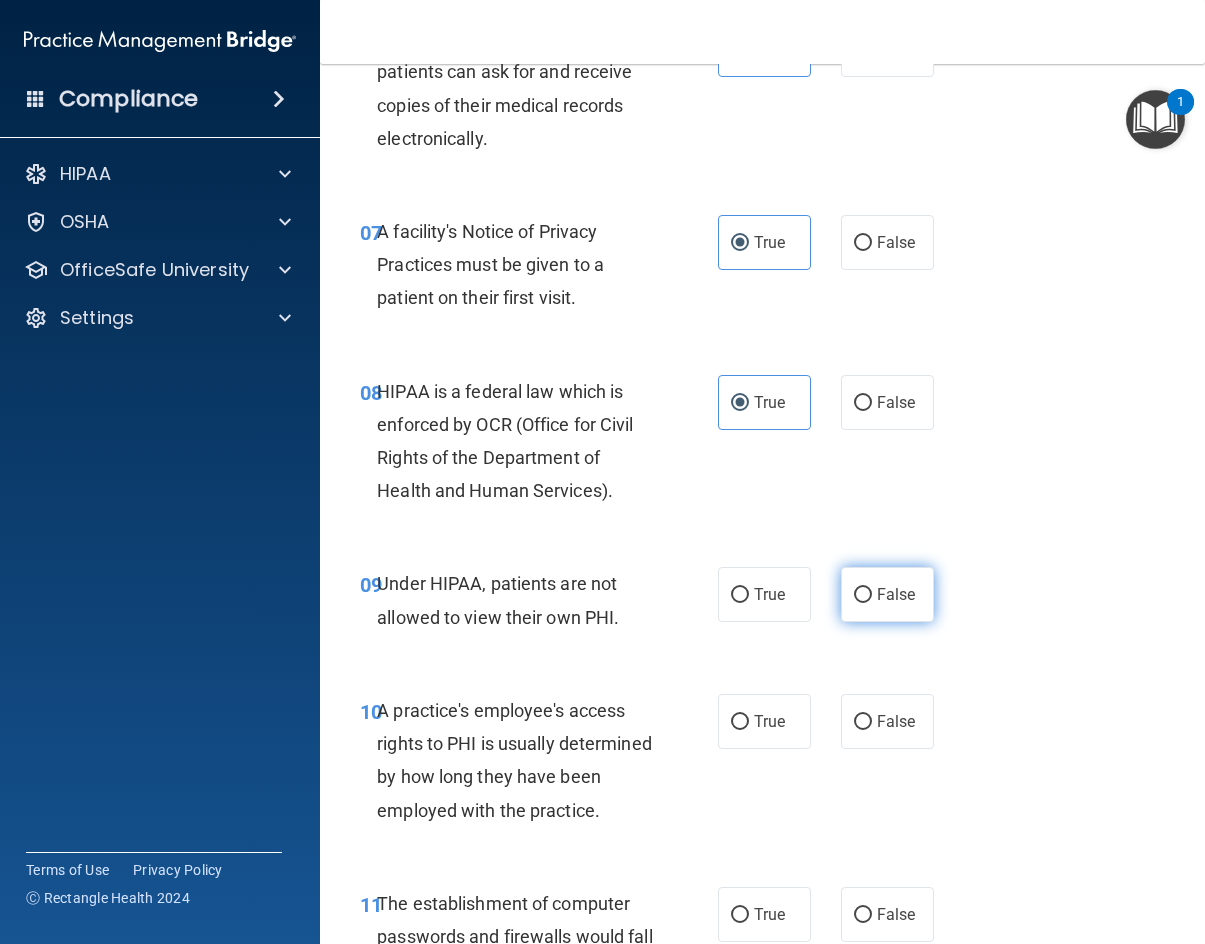 click on "False" at bounding box center [896, 594] 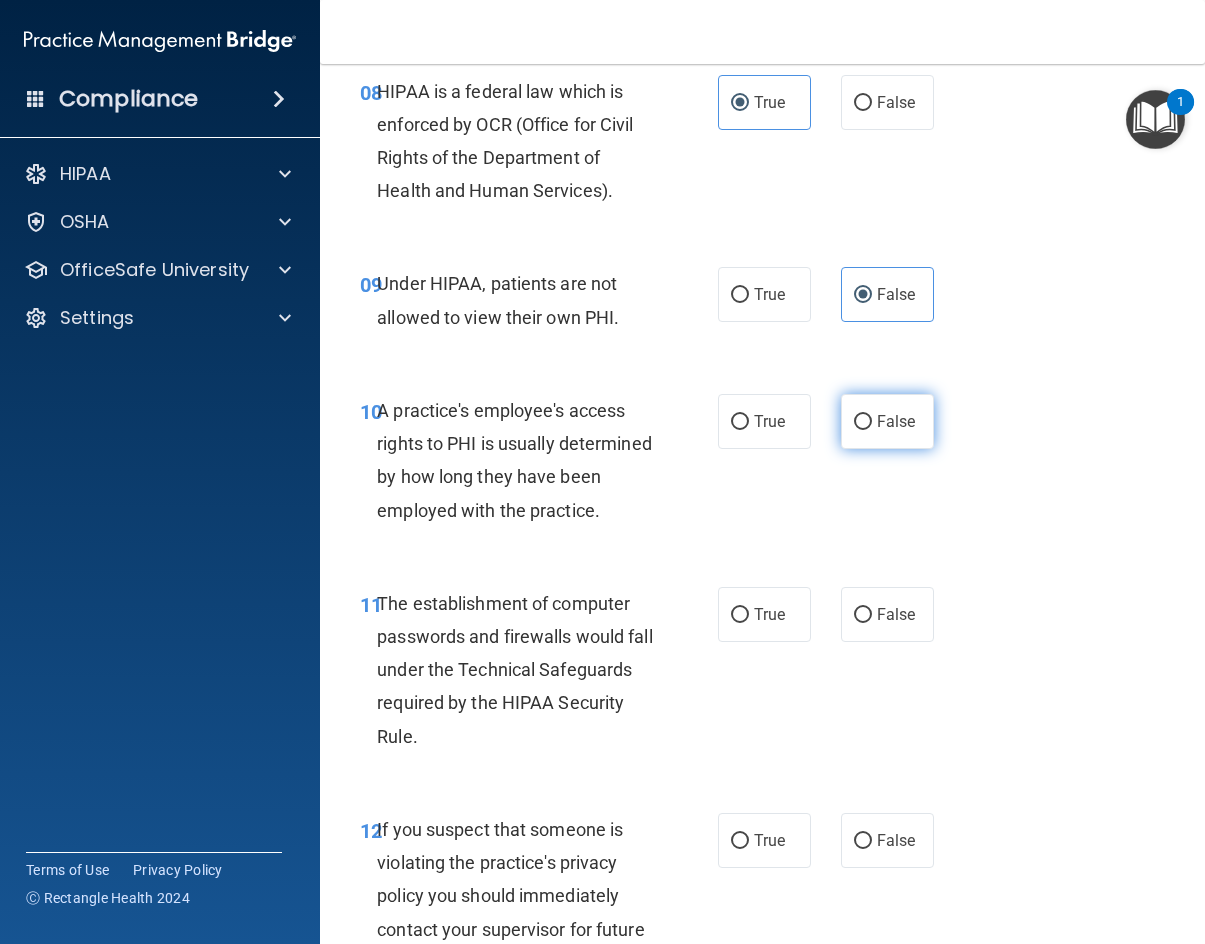 click on "False" at bounding box center [887, 421] 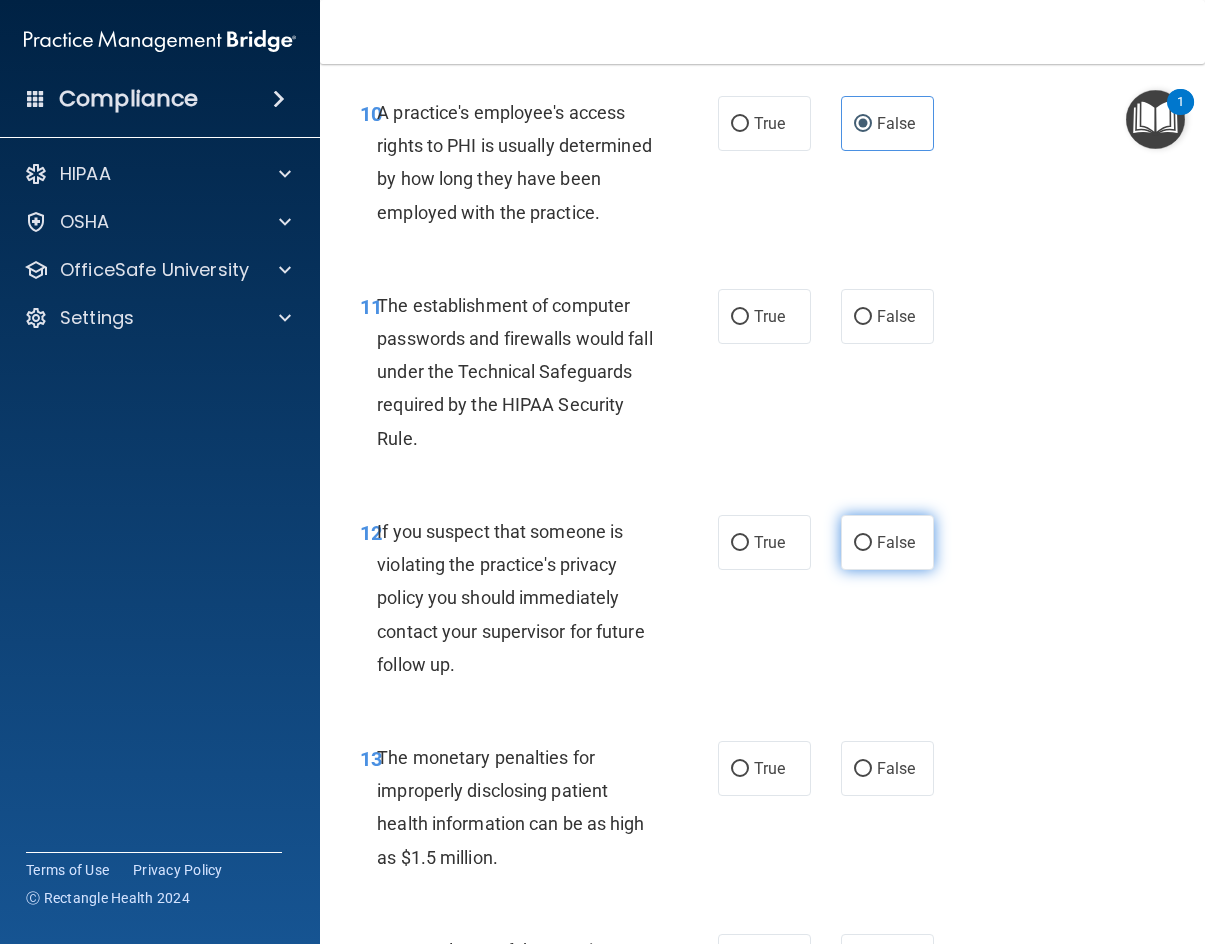 scroll, scrollTop: 2000, scrollLeft: 0, axis: vertical 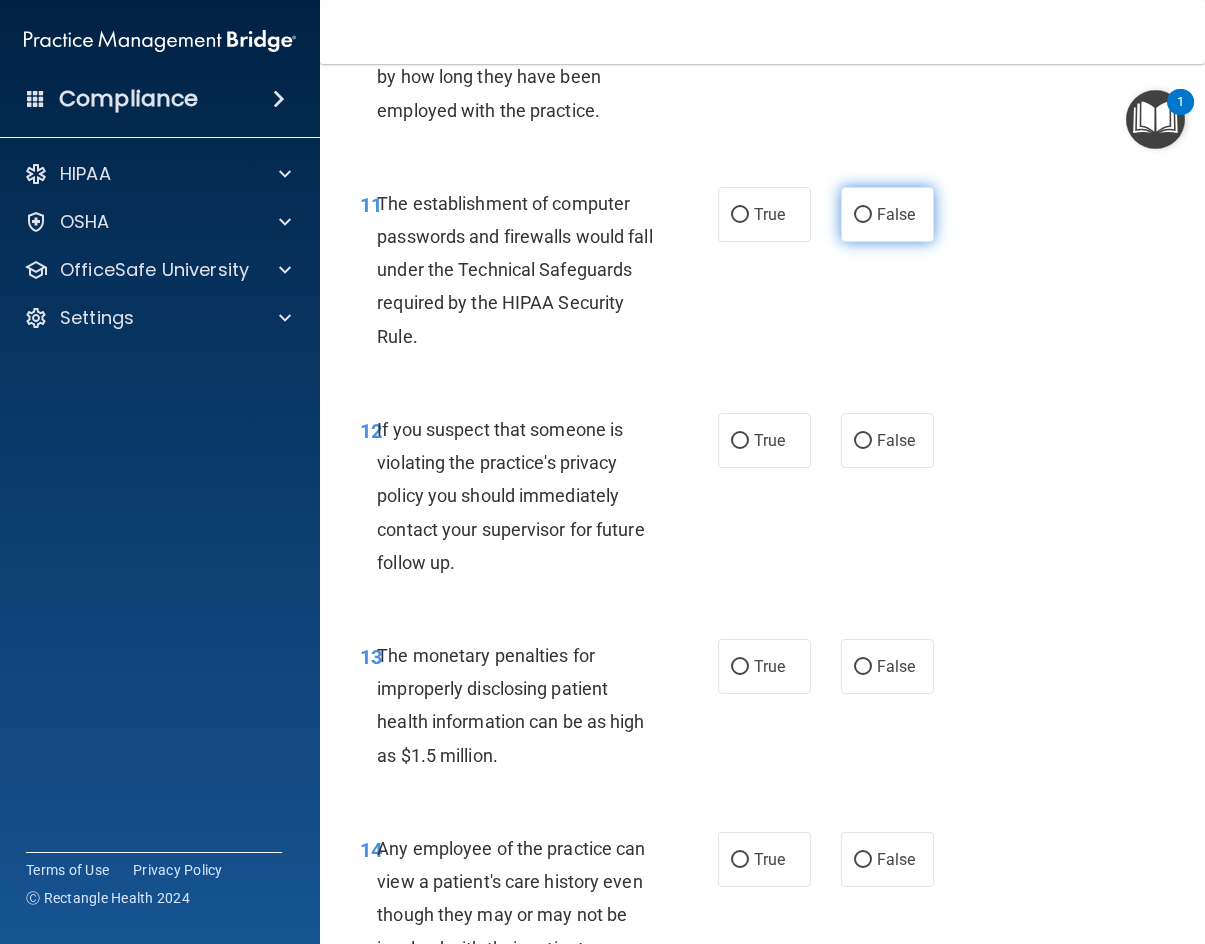 click on "False" at bounding box center (887, 214) 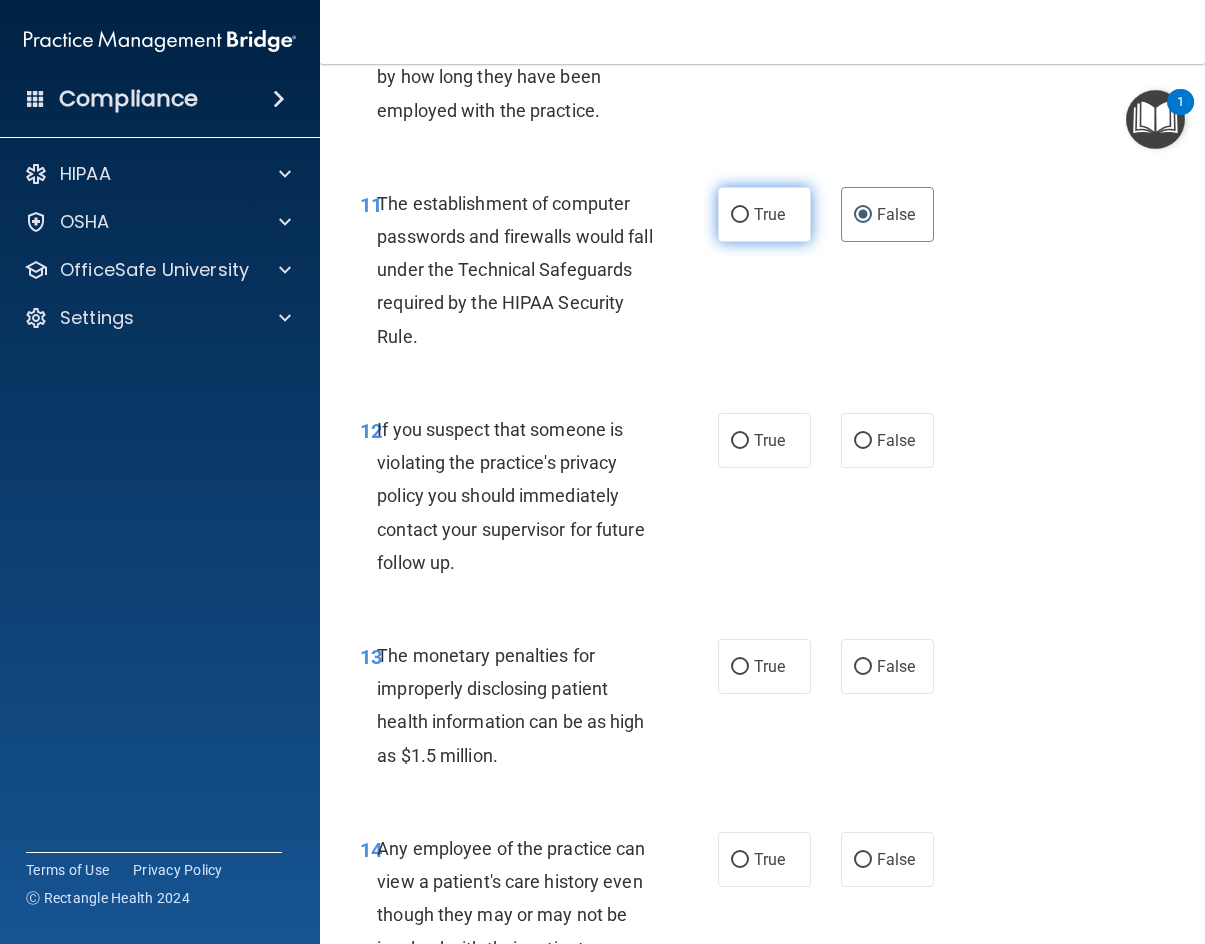 click on "True" at bounding box center [764, 214] 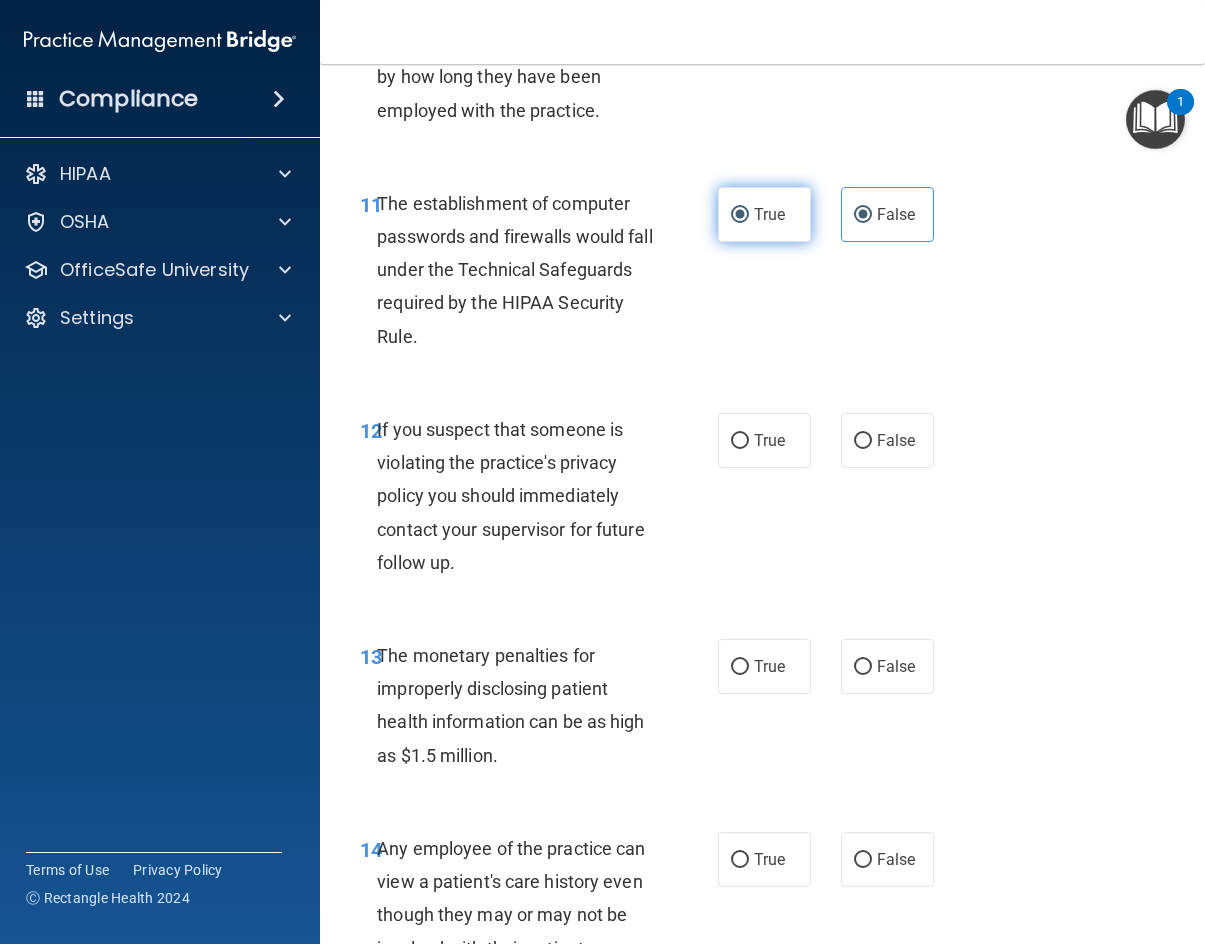 radio on "false" 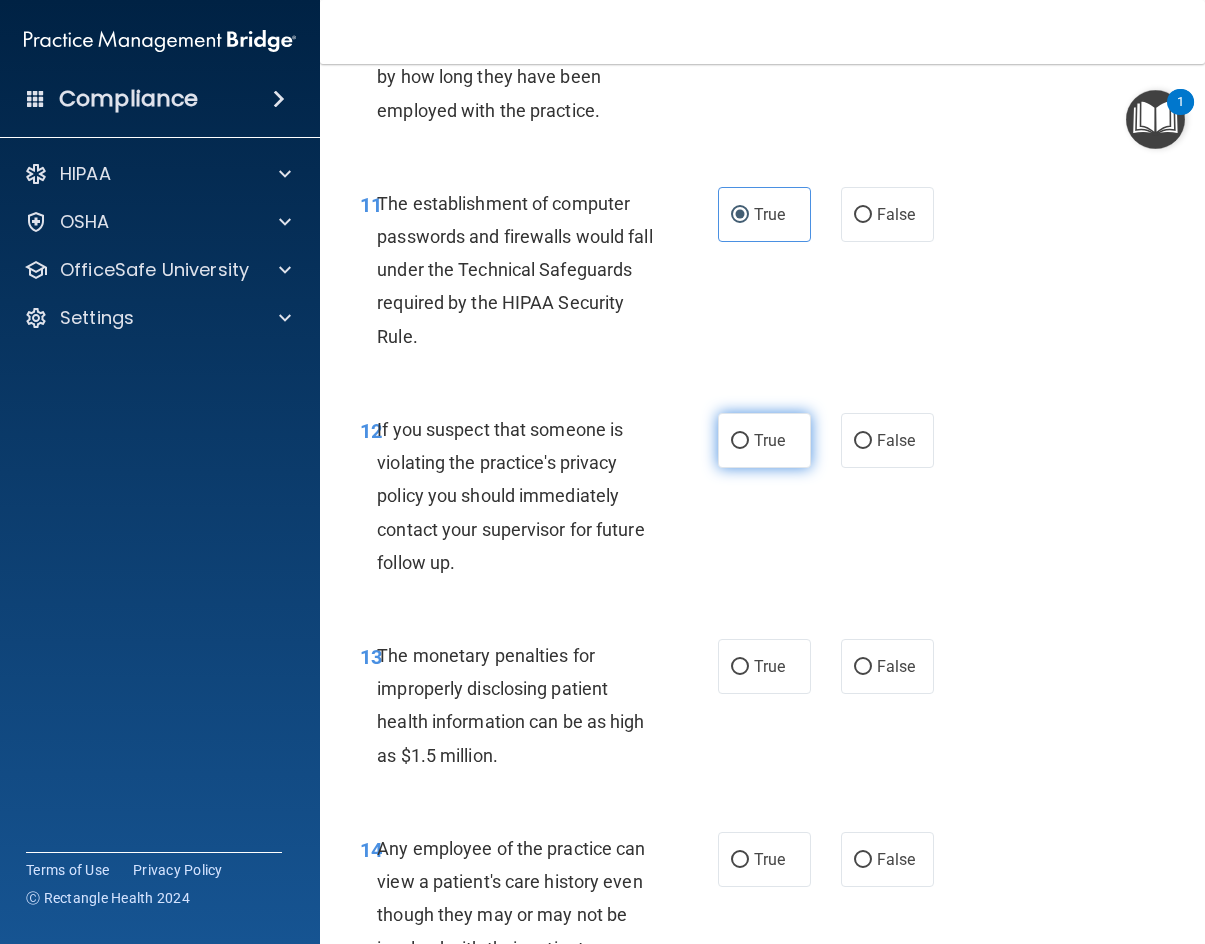 click on "True" at bounding box center (764, 440) 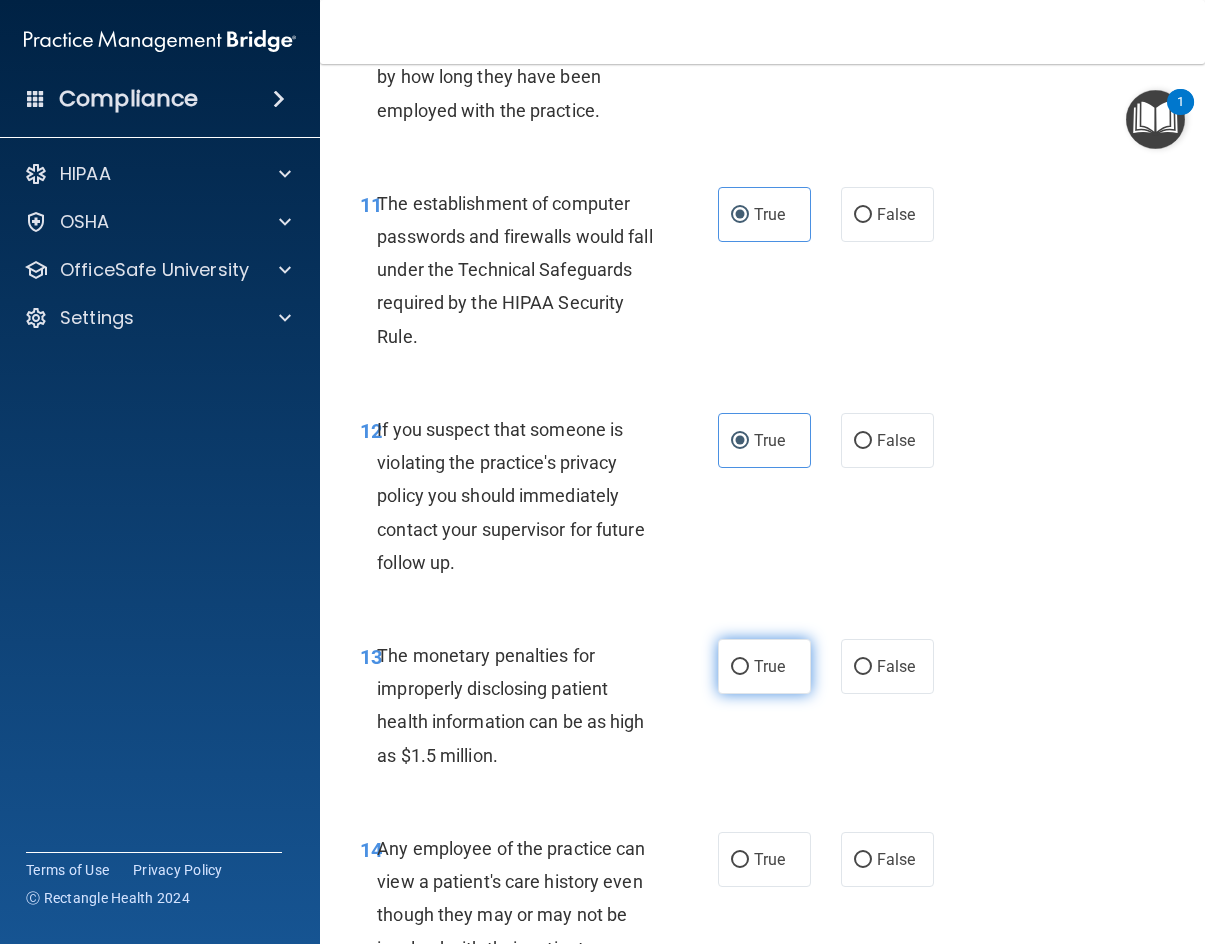 click on "True" at bounding box center [764, 666] 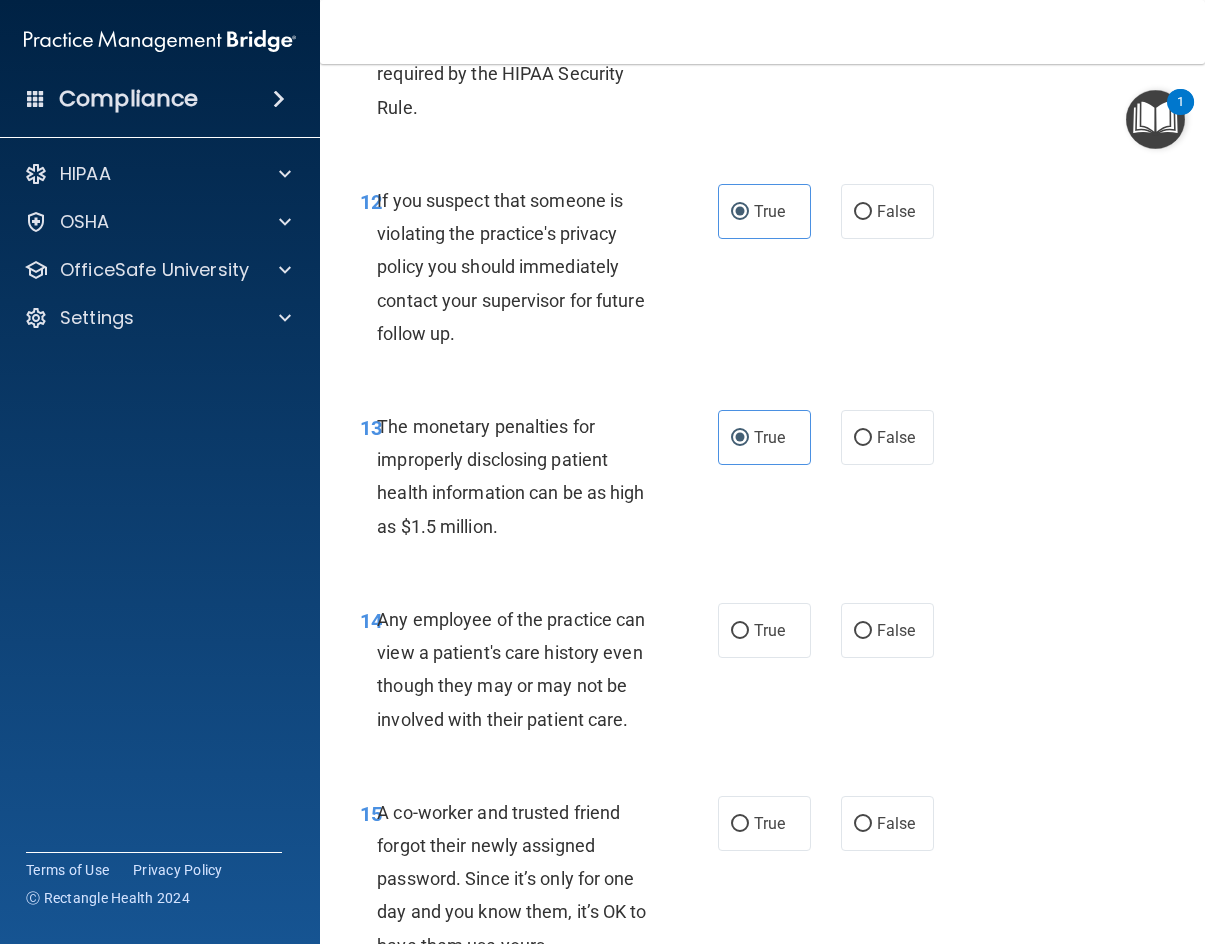 scroll, scrollTop: 2400, scrollLeft: 0, axis: vertical 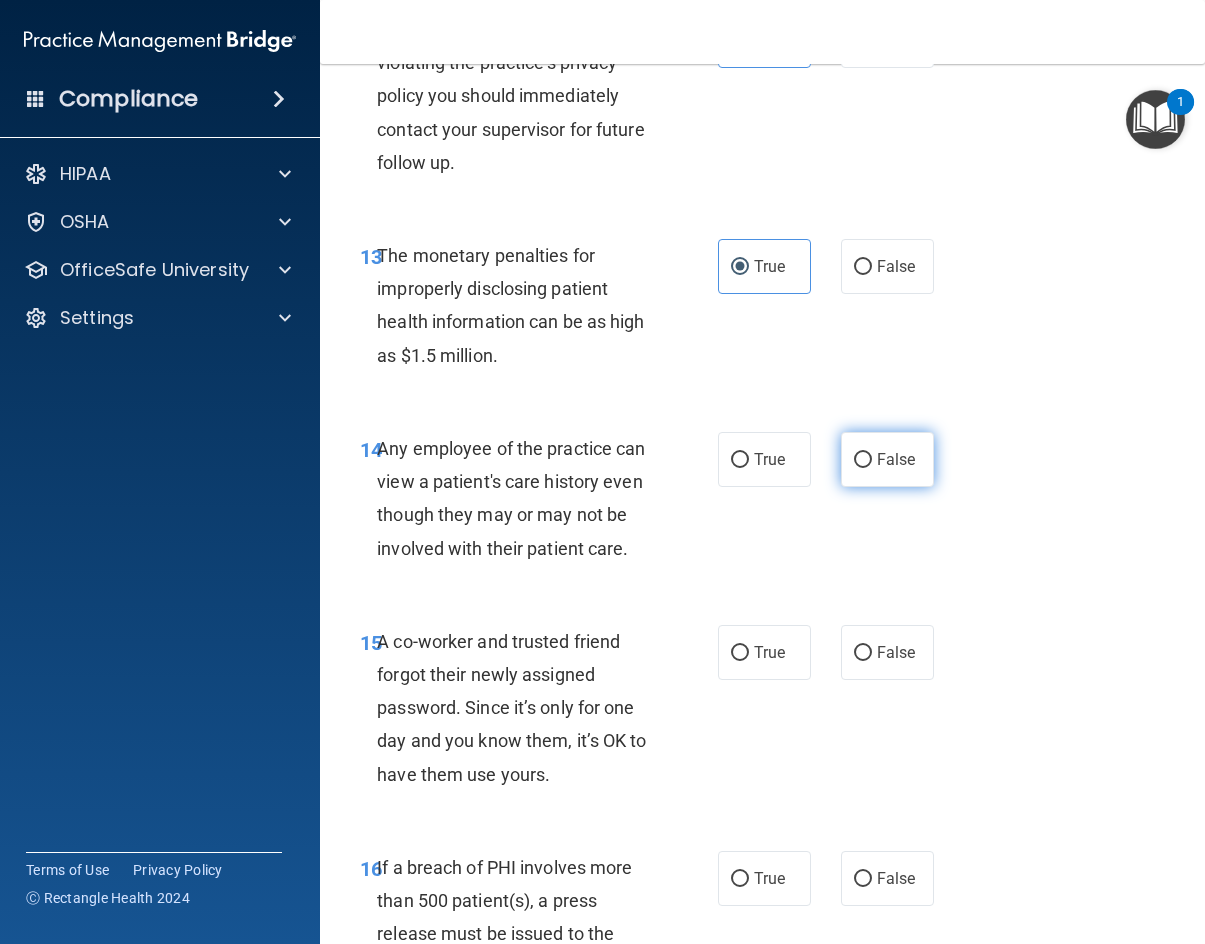 click on "False" at bounding box center (896, 459) 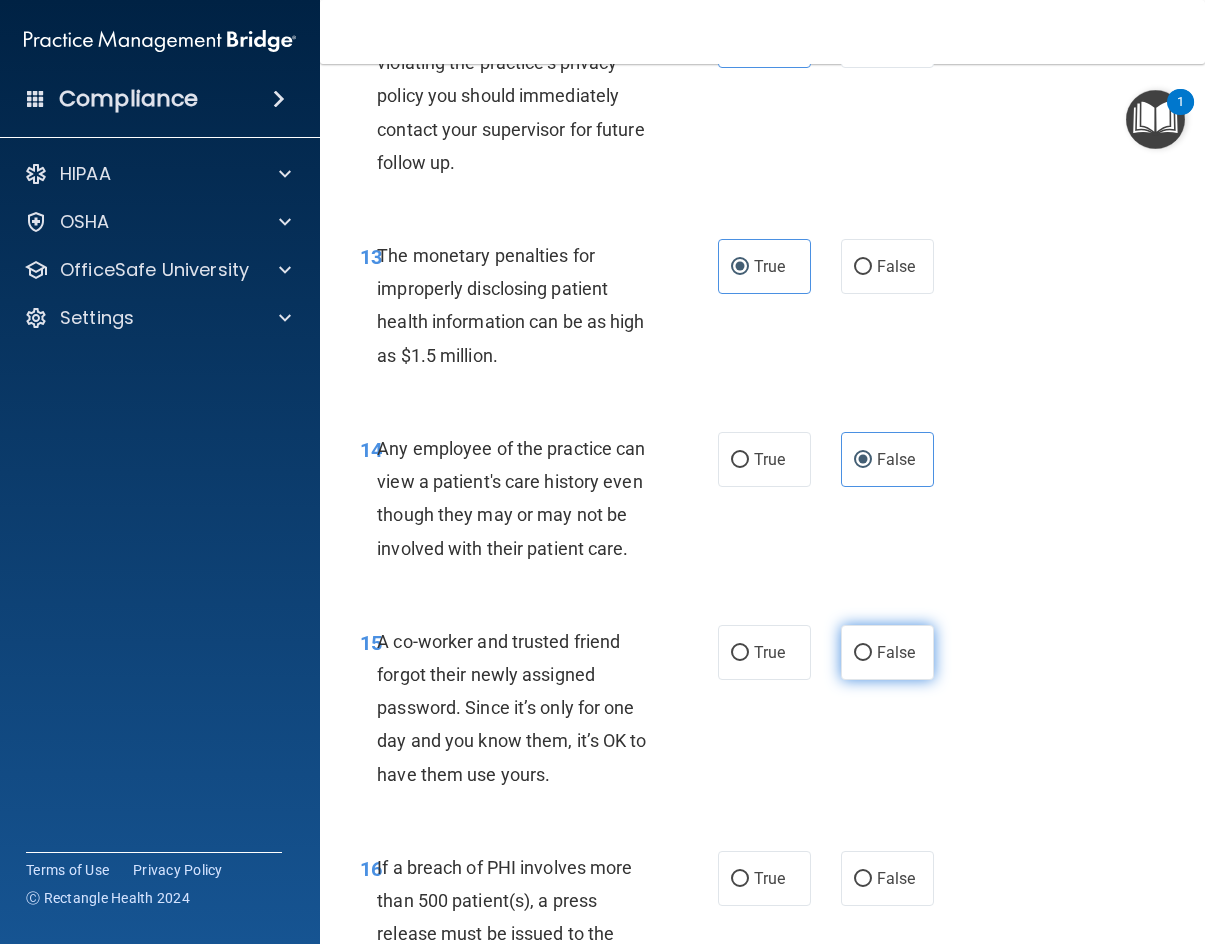 click on "False" at bounding box center [896, 652] 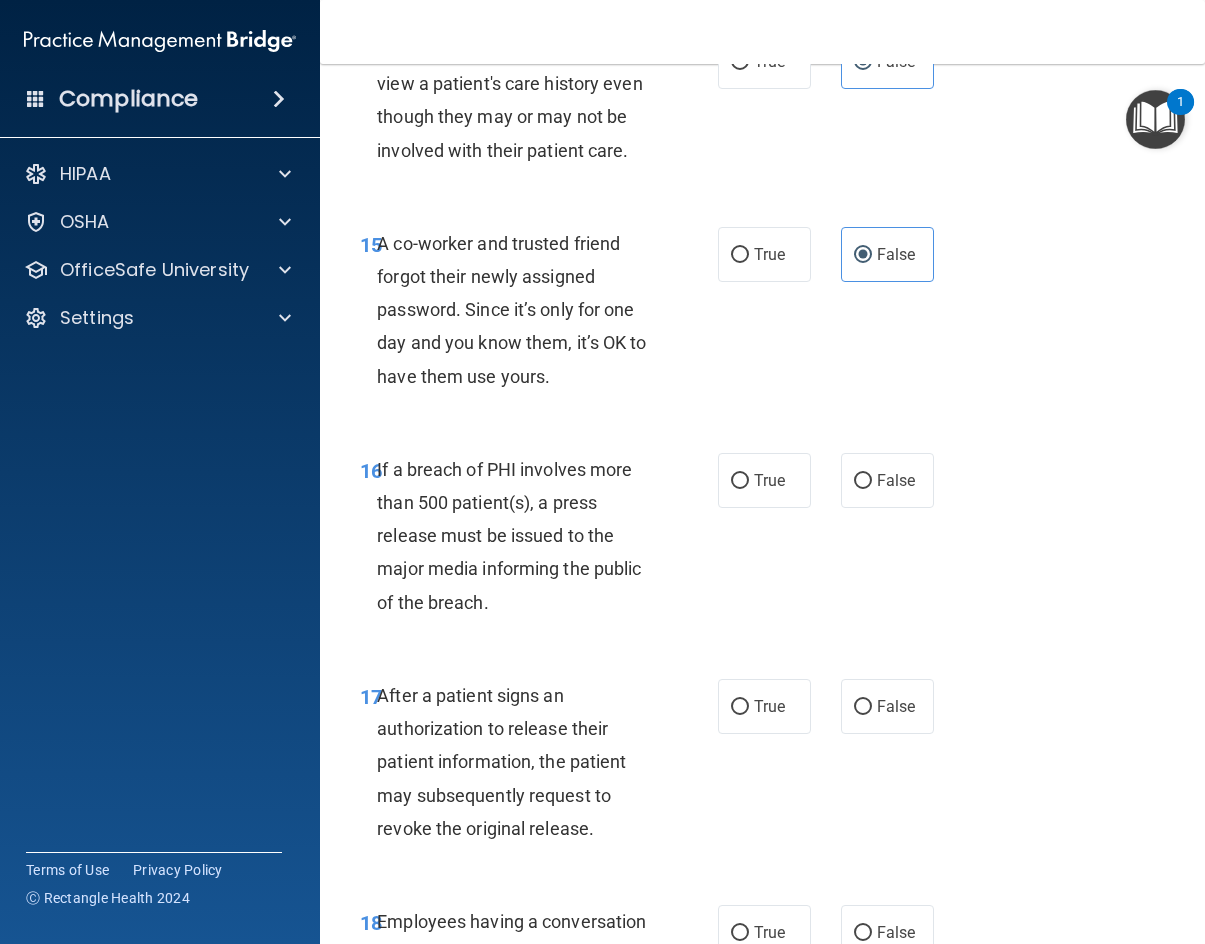 scroll, scrollTop: 2800, scrollLeft: 0, axis: vertical 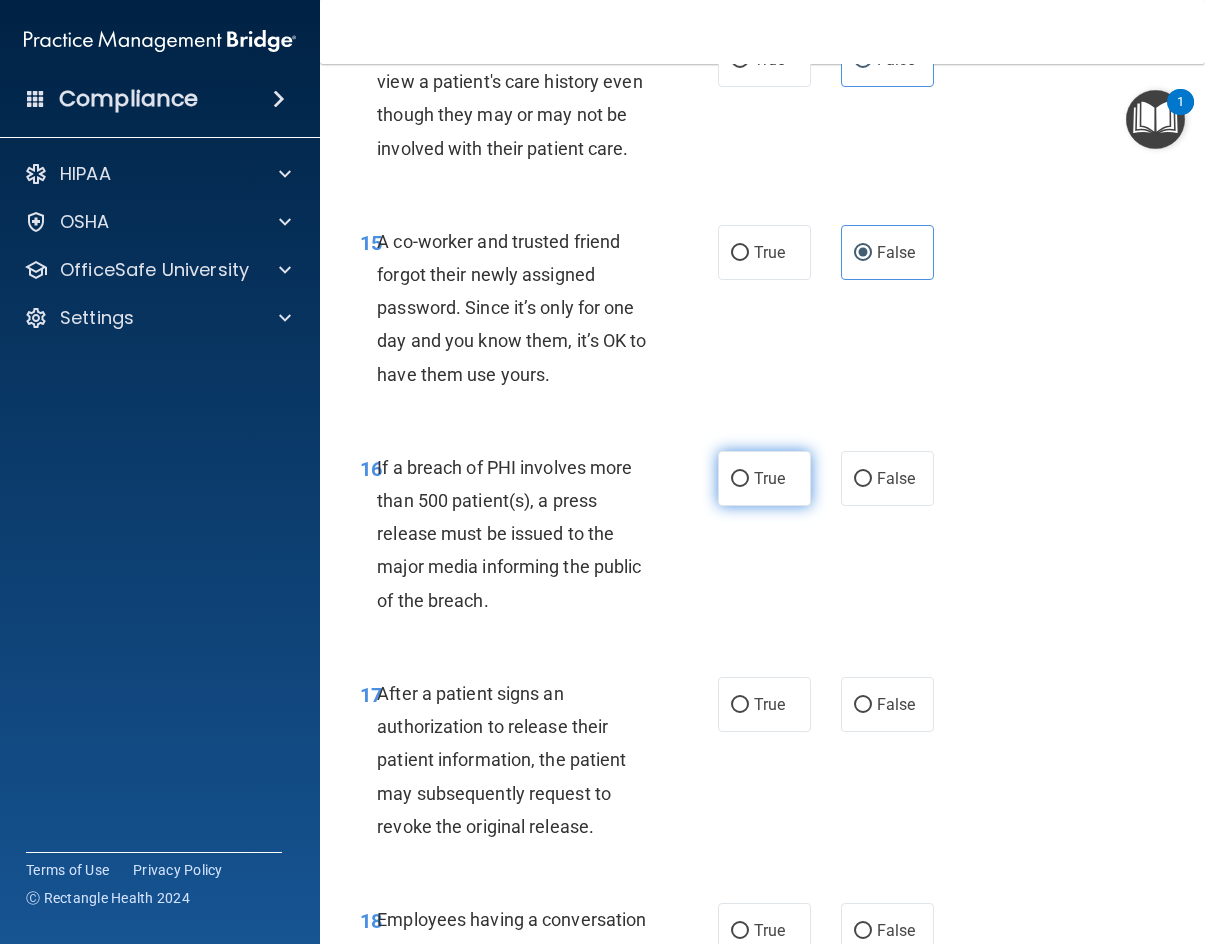 click on "True" at bounding box center (769, 478) 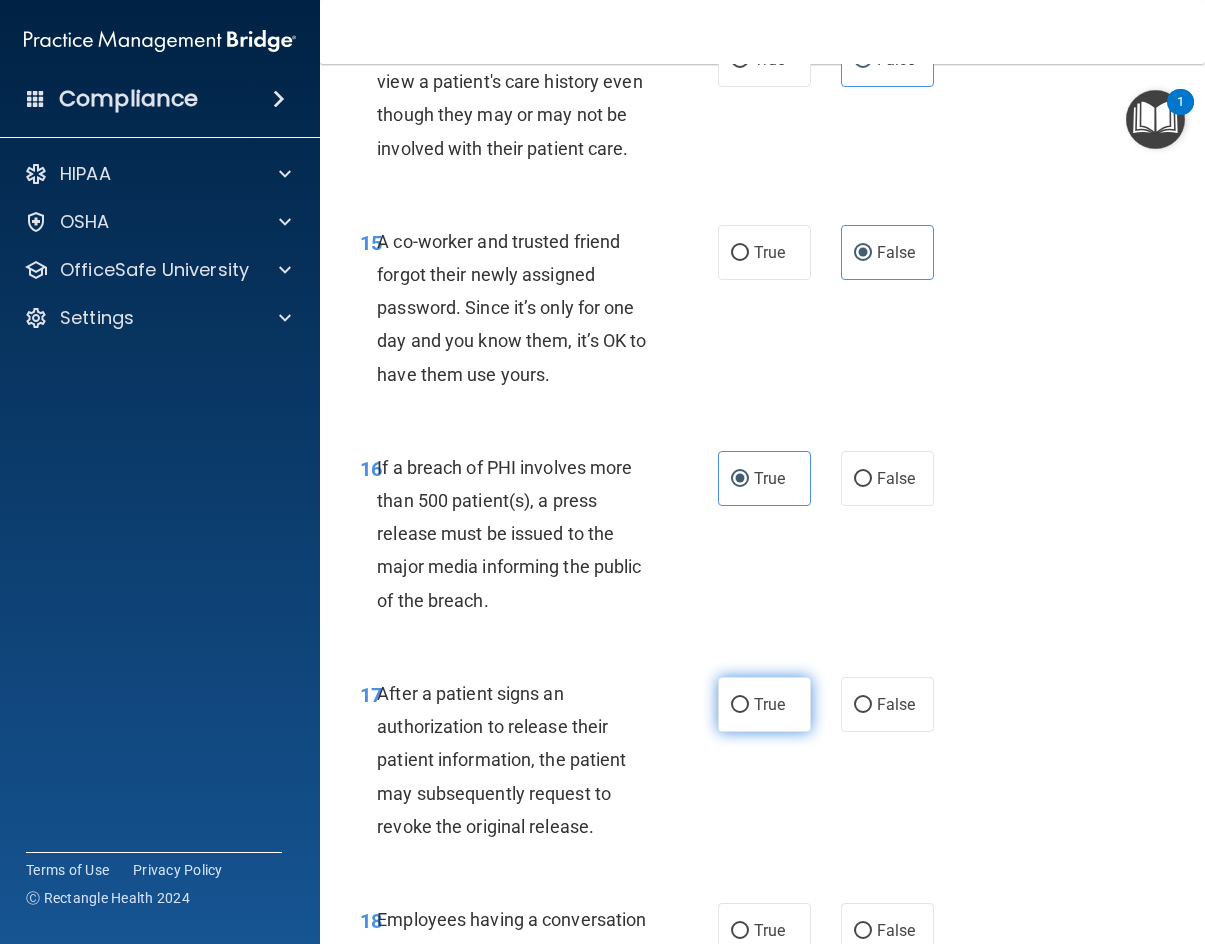click on "True" at bounding box center [769, 704] 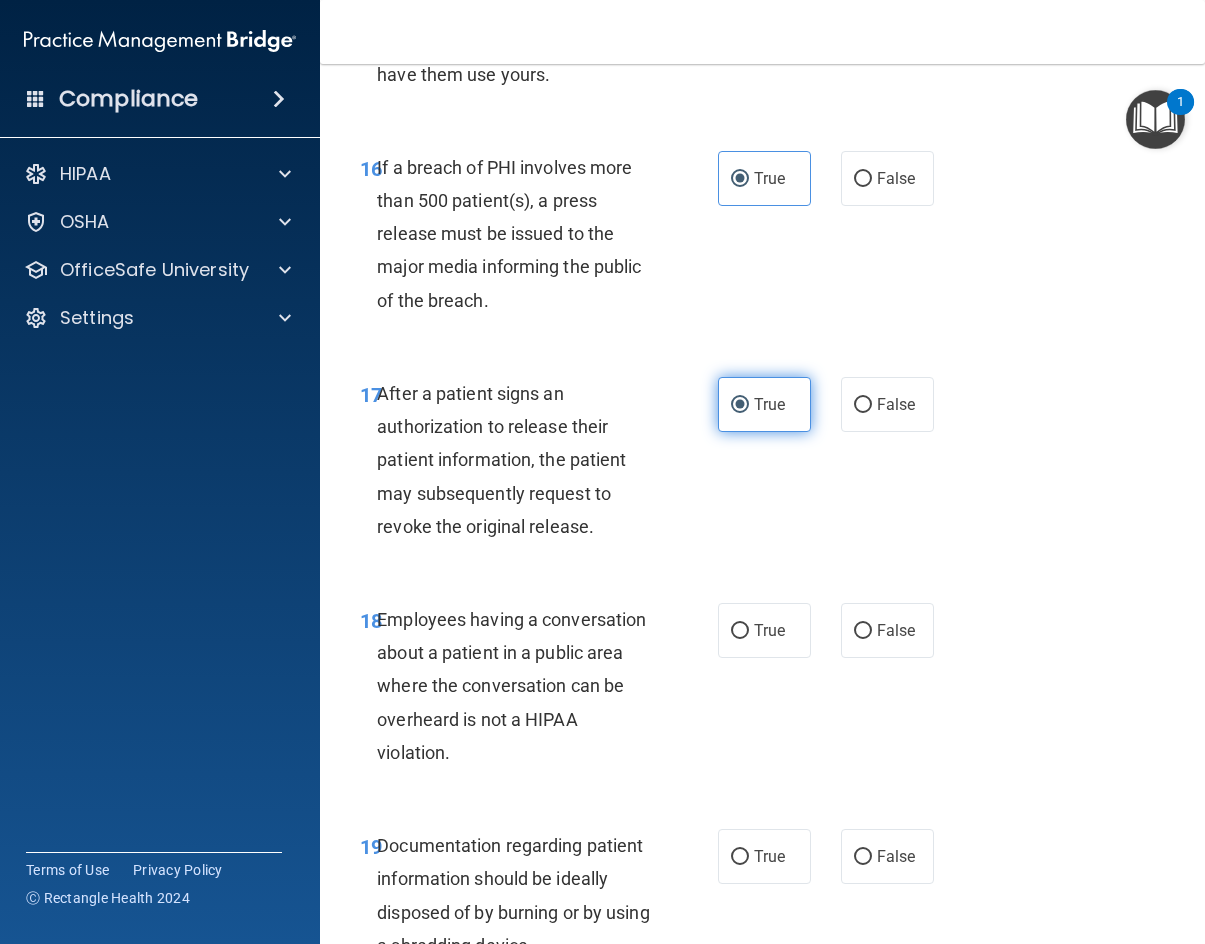 scroll, scrollTop: 3200, scrollLeft: 0, axis: vertical 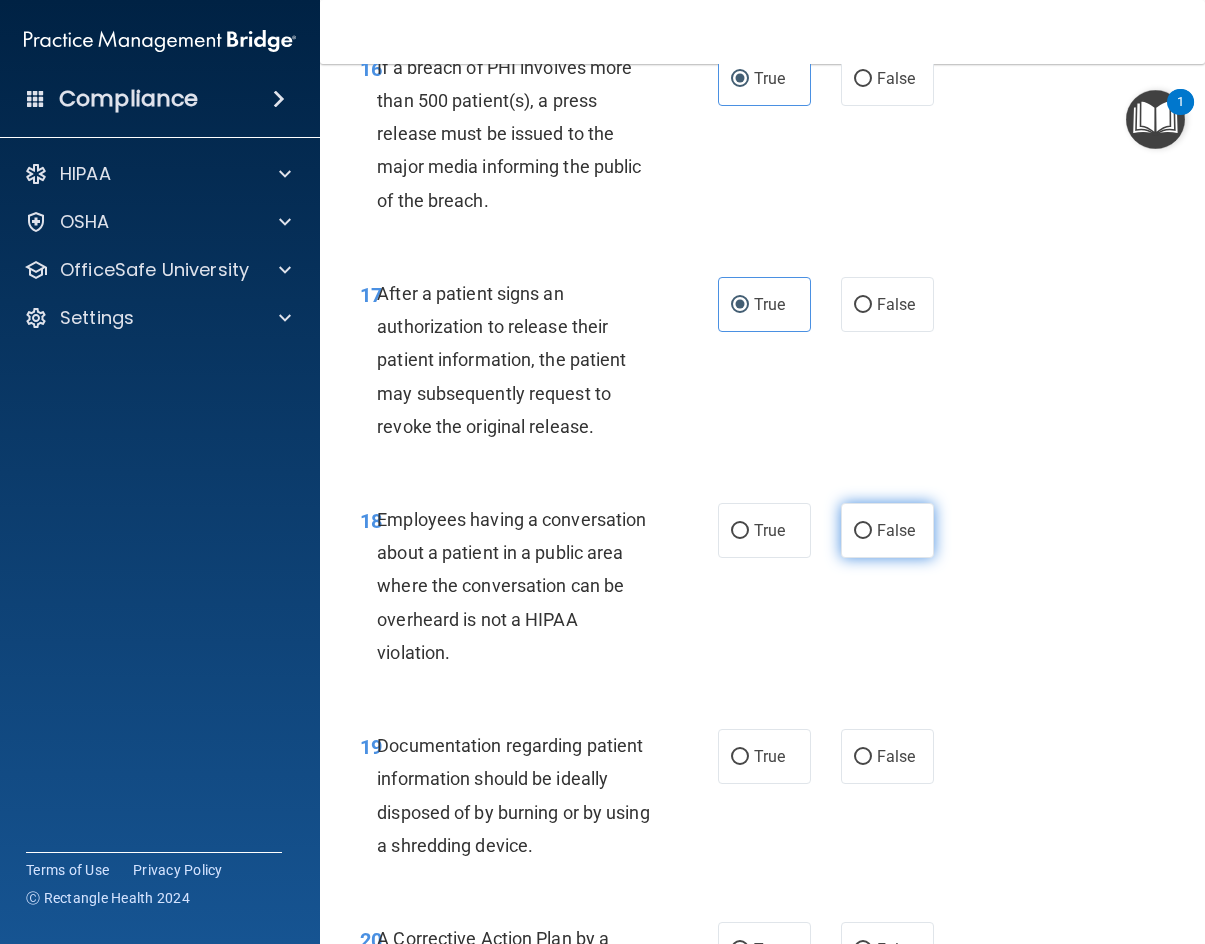 click on "False" at bounding box center [887, 530] 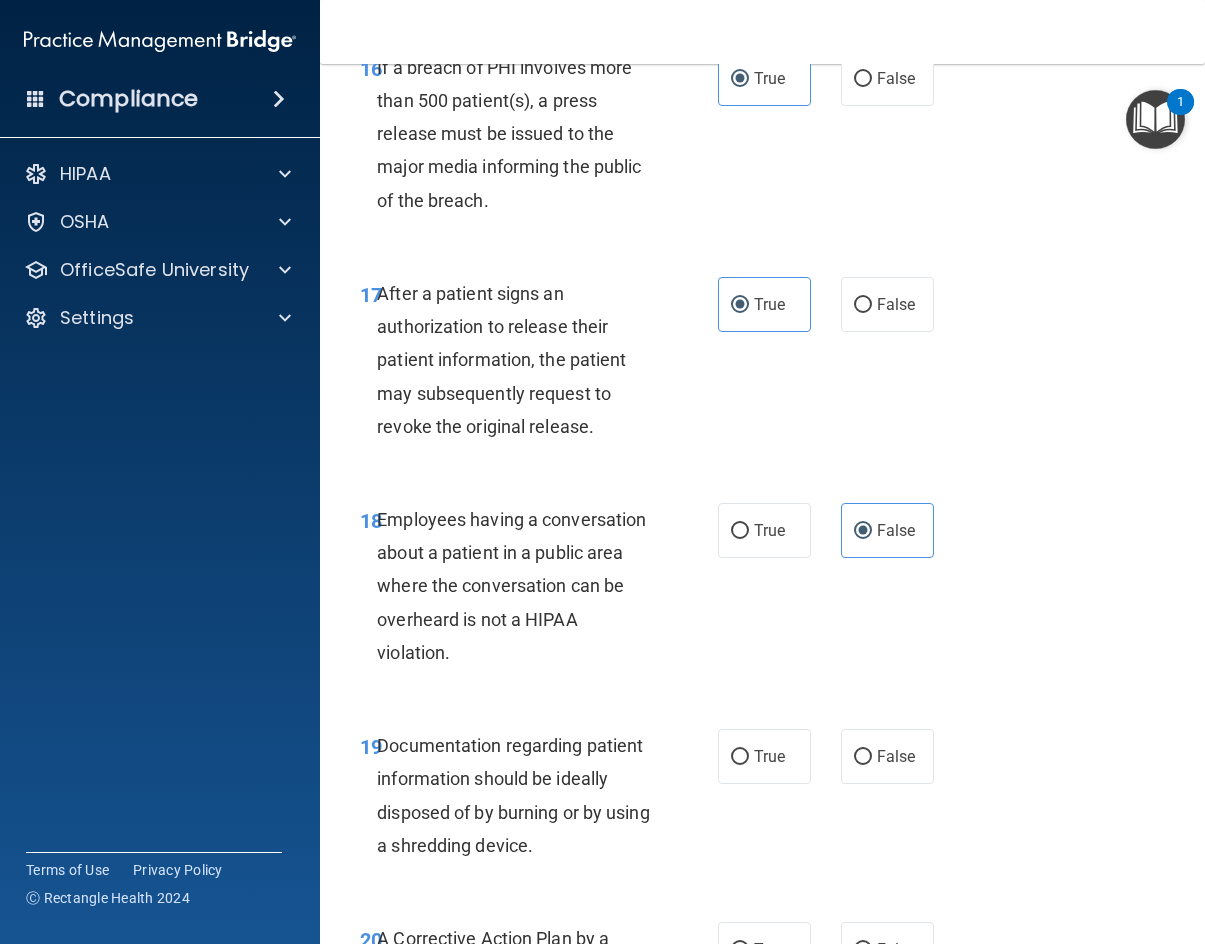 scroll, scrollTop: 3600, scrollLeft: 0, axis: vertical 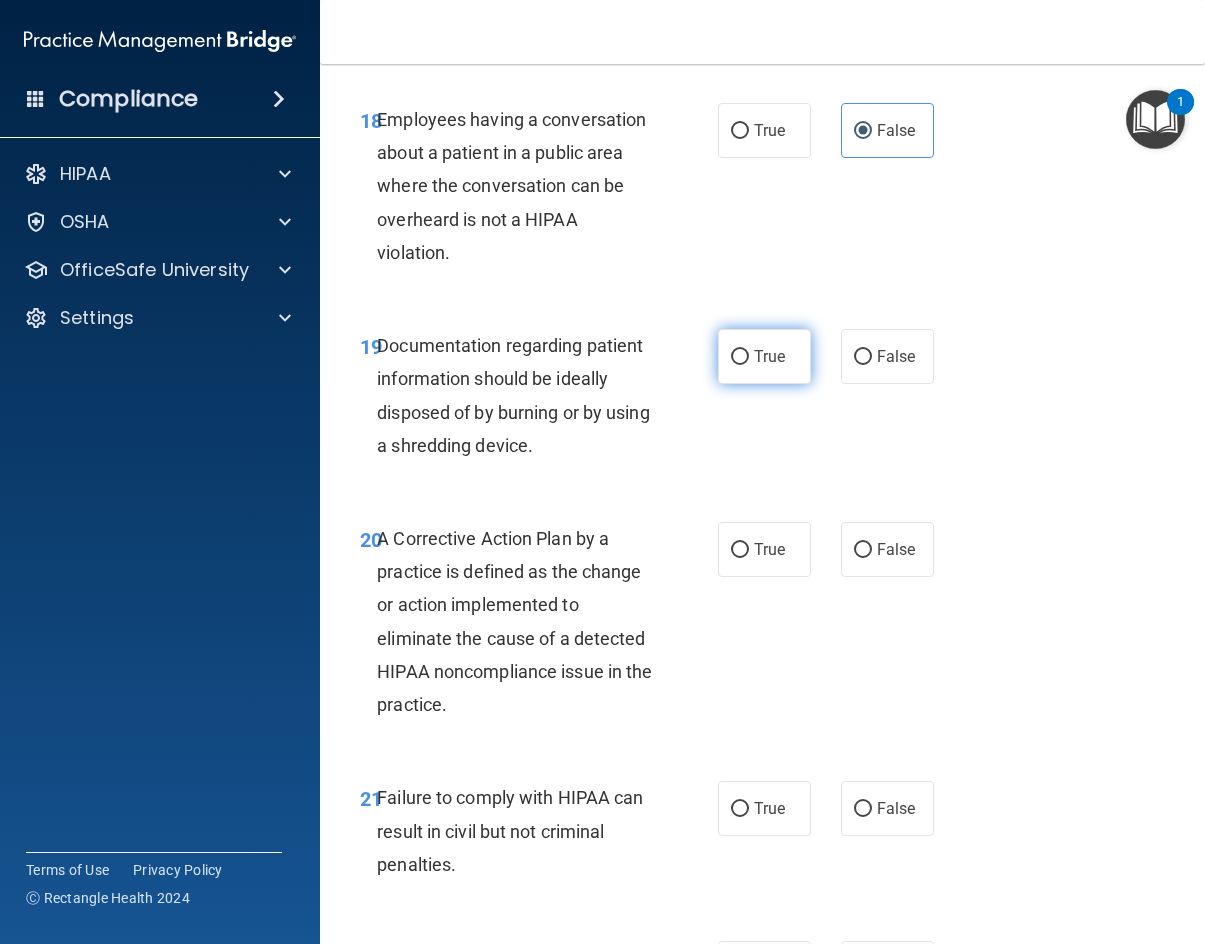 click on "True" at bounding box center (764, 356) 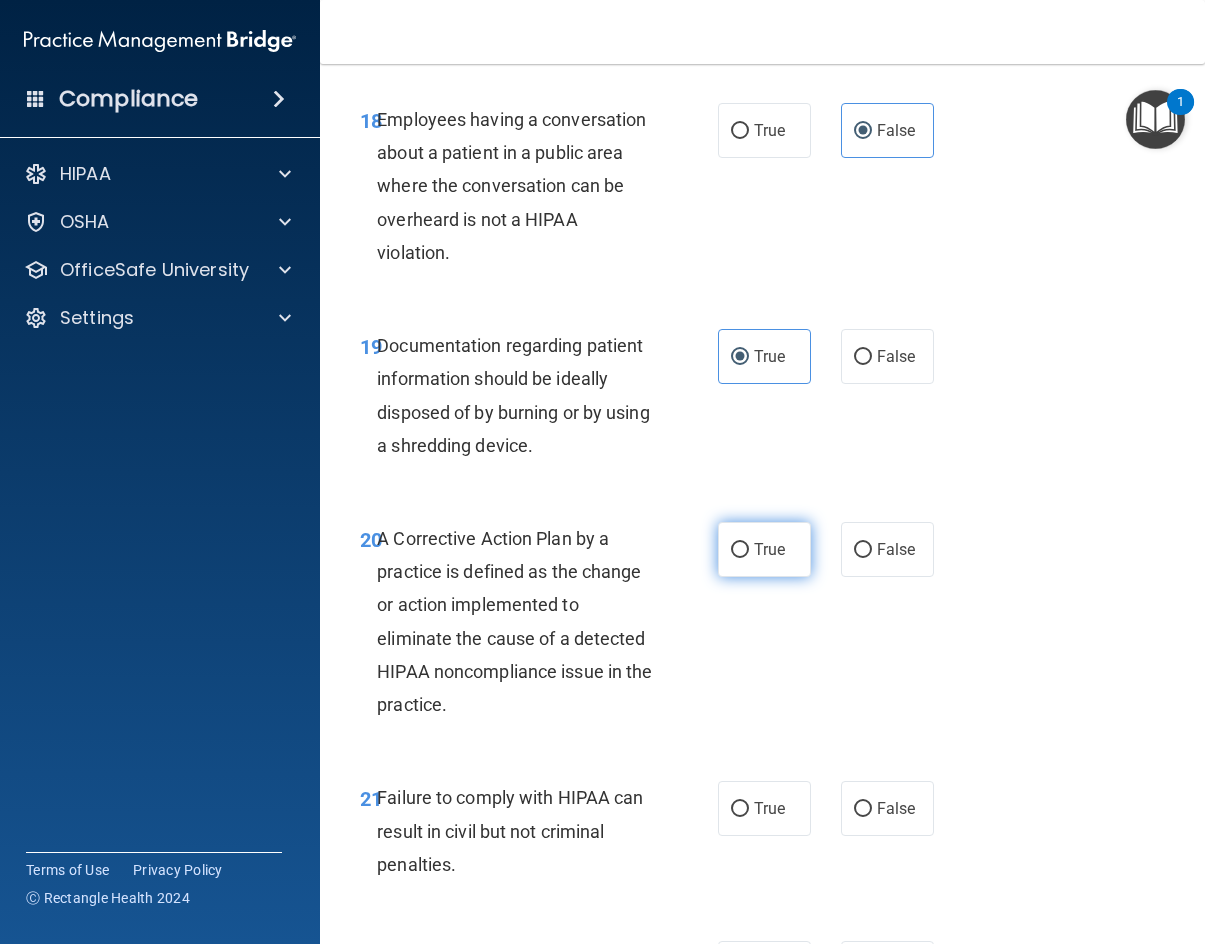 click on "True" at bounding box center (764, 549) 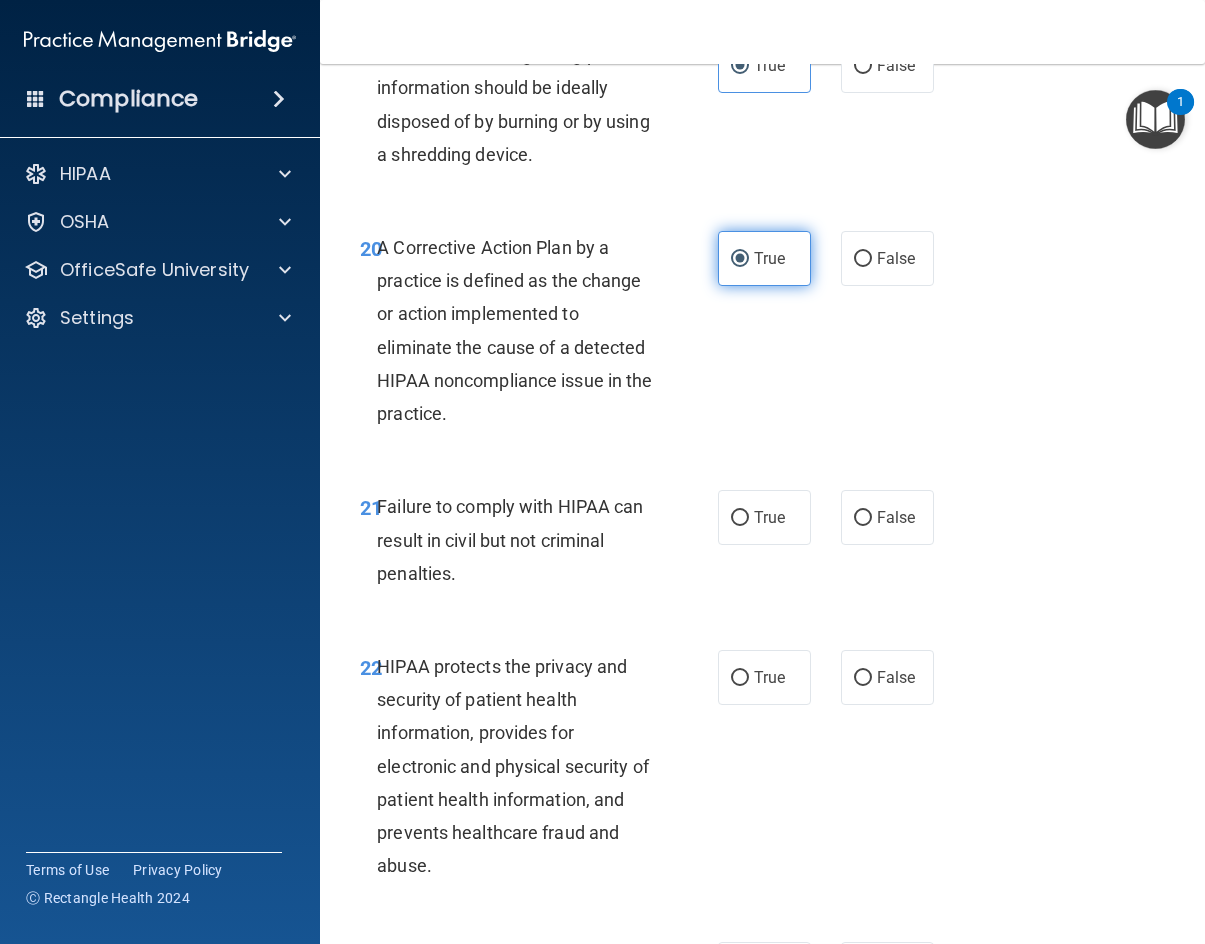 scroll, scrollTop: 3900, scrollLeft: 0, axis: vertical 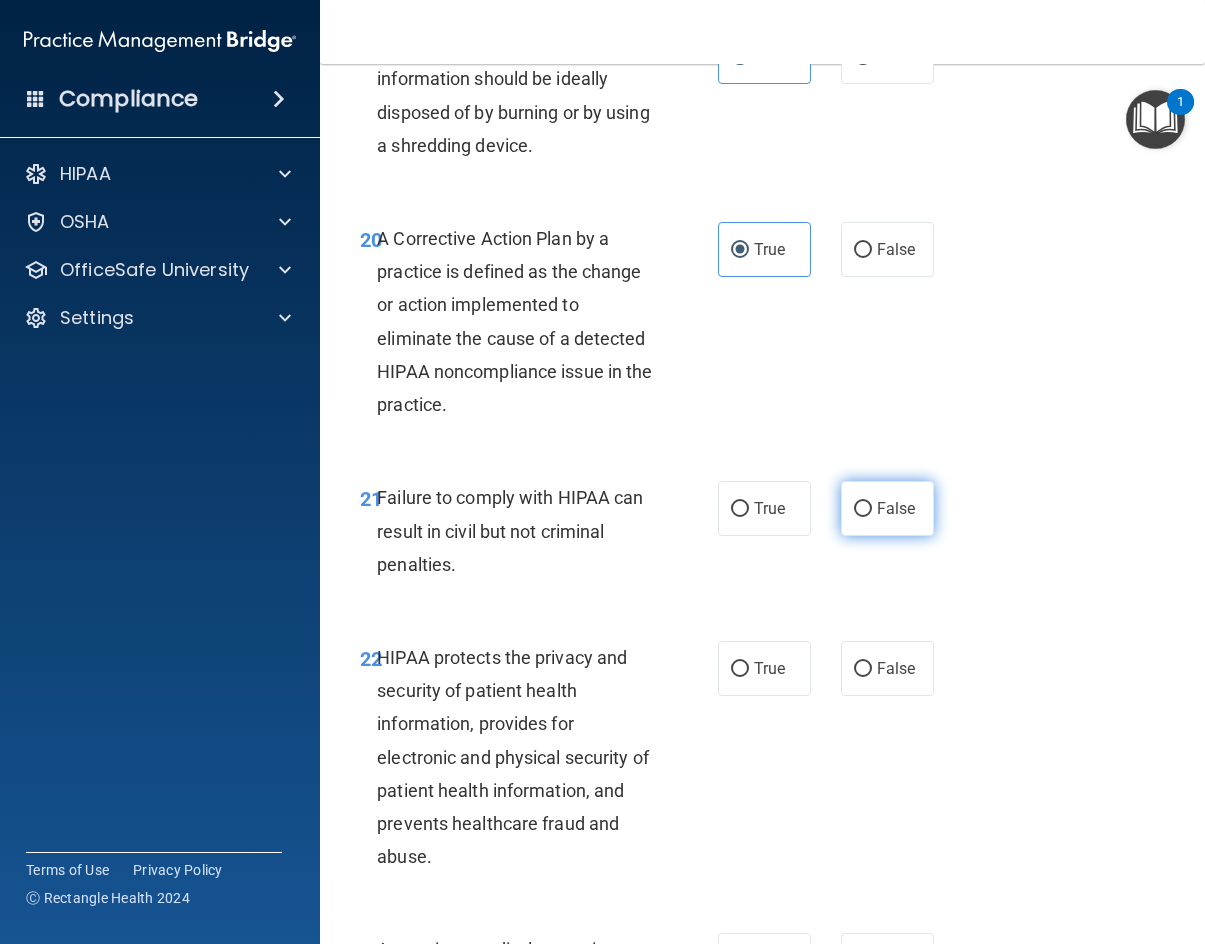 click on "False" at bounding box center (887, 508) 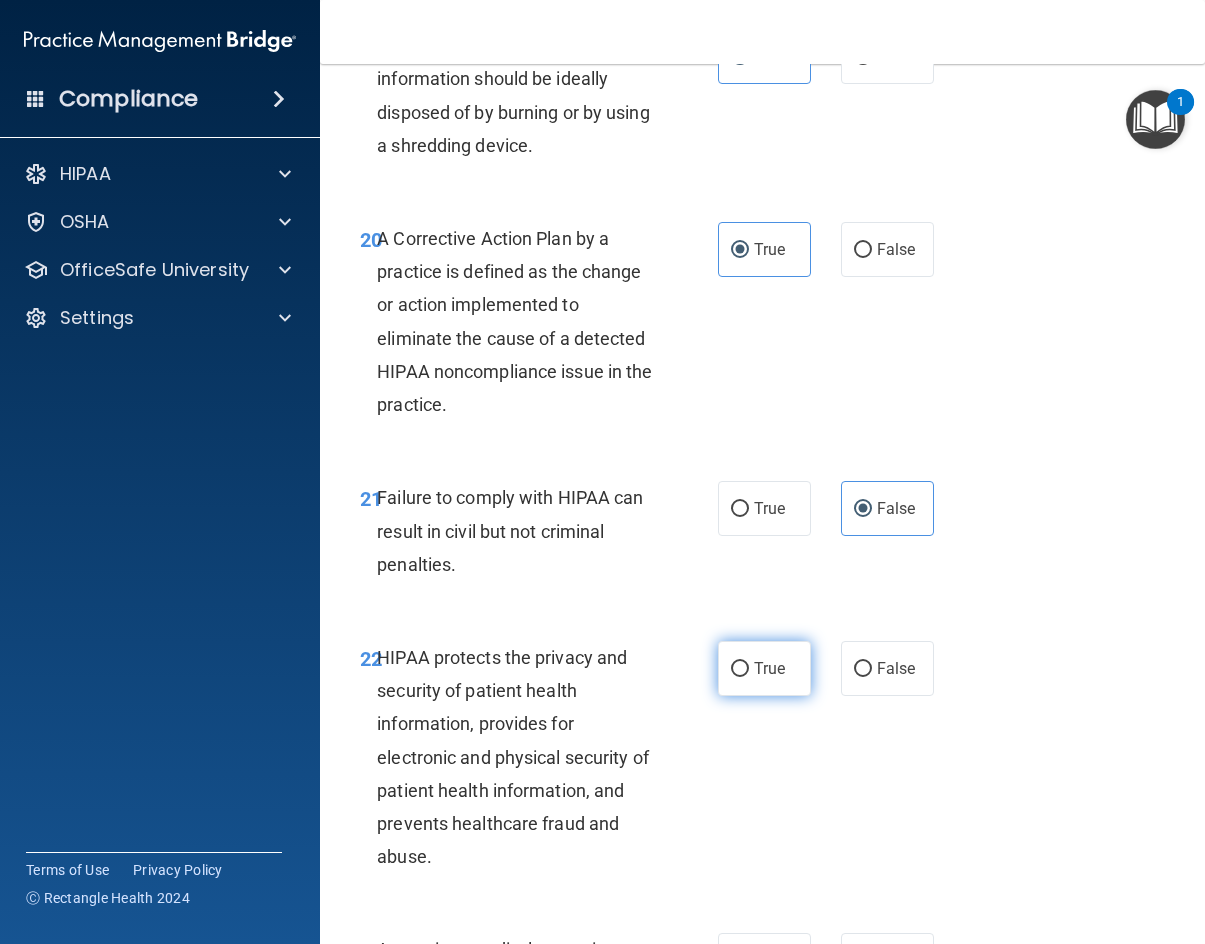 click on "True" at bounding box center [764, 668] 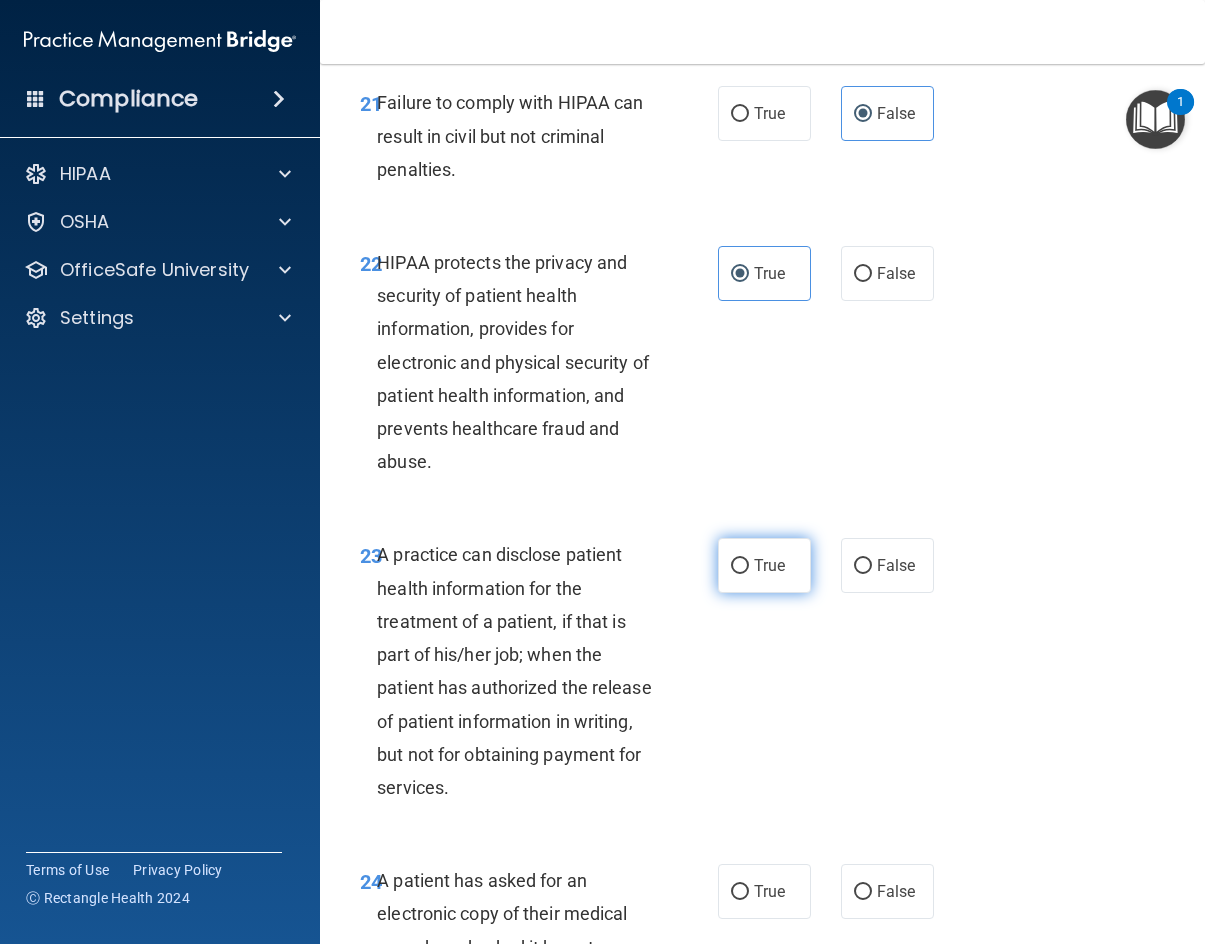 scroll, scrollTop: 4300, scrollLeft: 0, axis: vertical 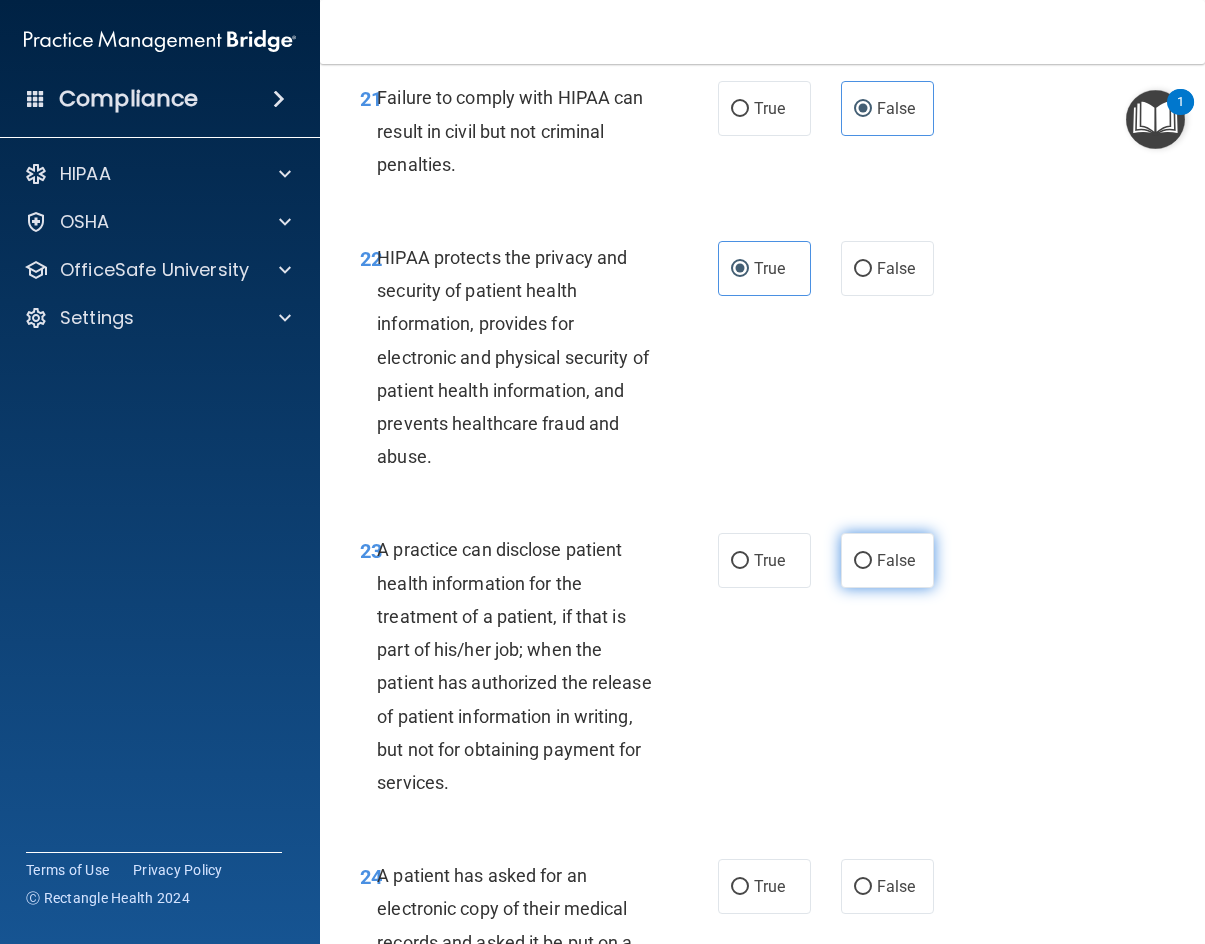 click on "False" at bounding box center [887, 560] 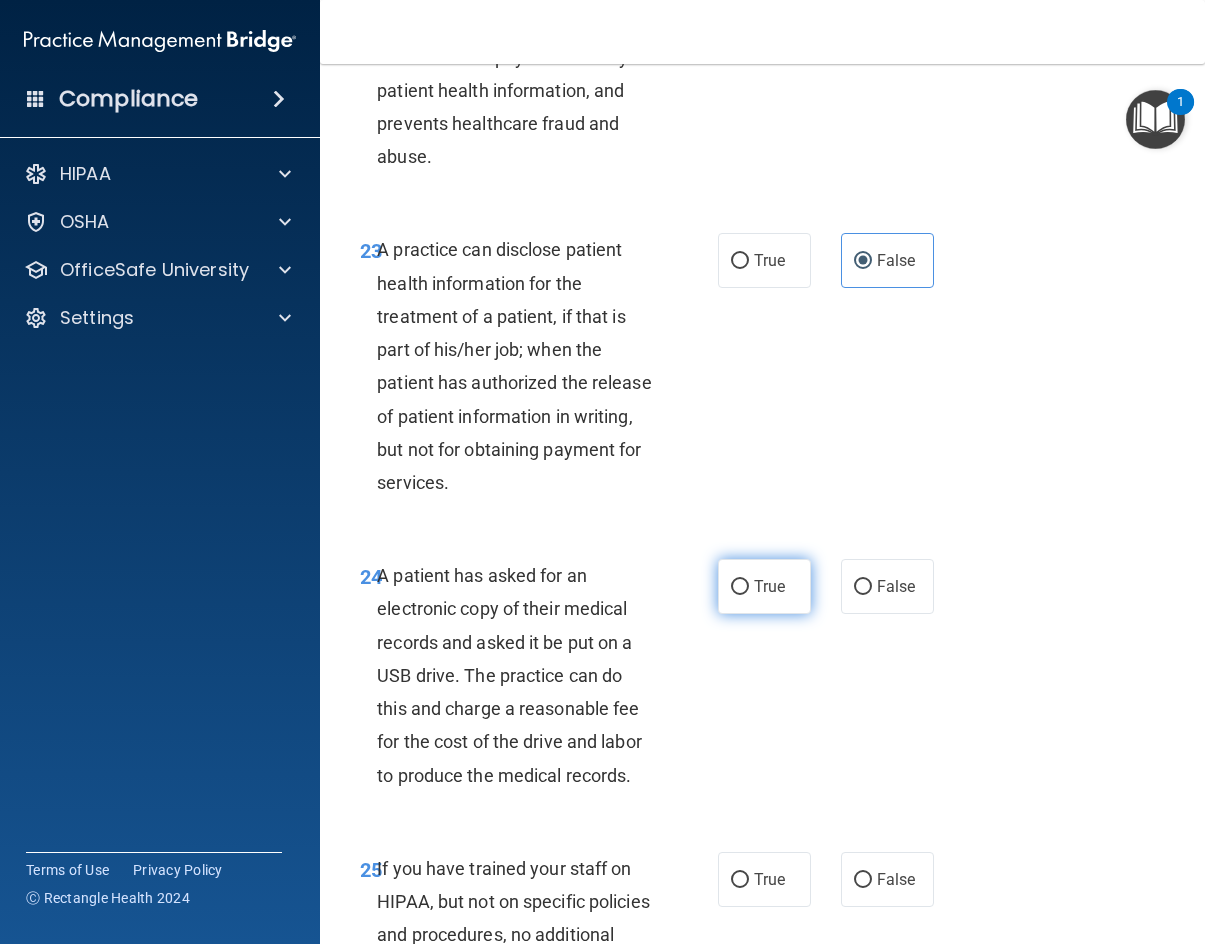 click on "True" at bounding box center [769, 586] 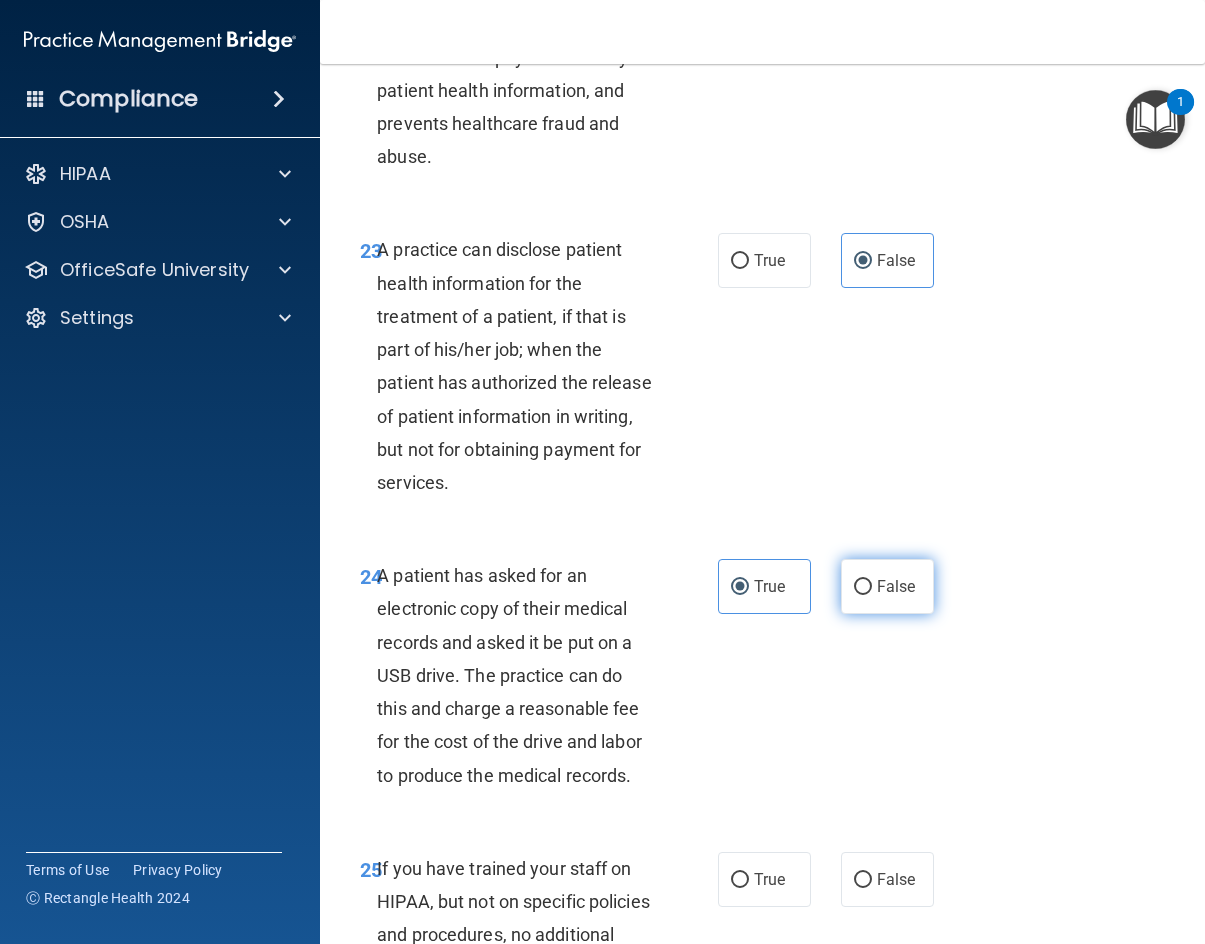 scroll, scrollTop: 4900, scrollLeft: 0, axis: vertical 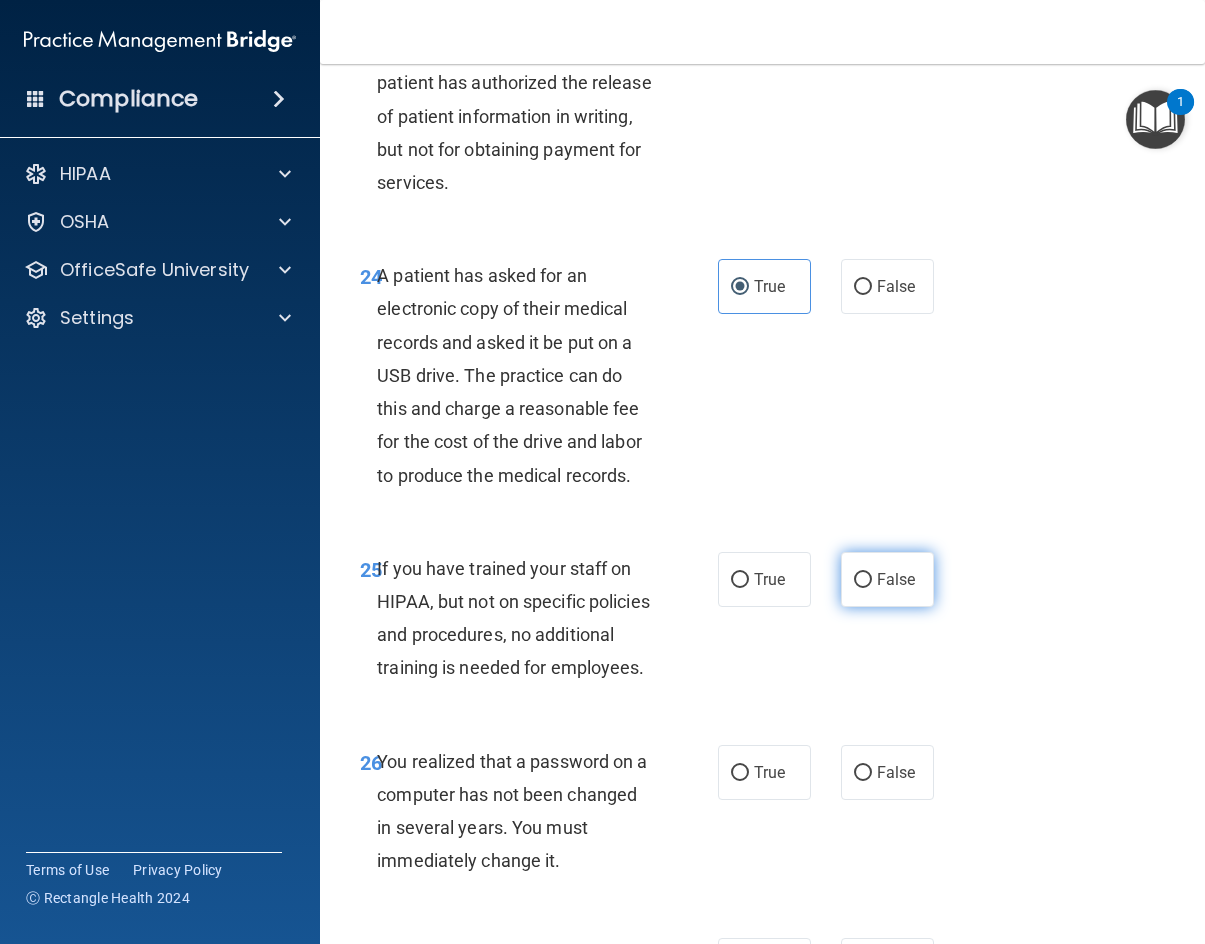 click on "False" at bounding box center [896, 579] 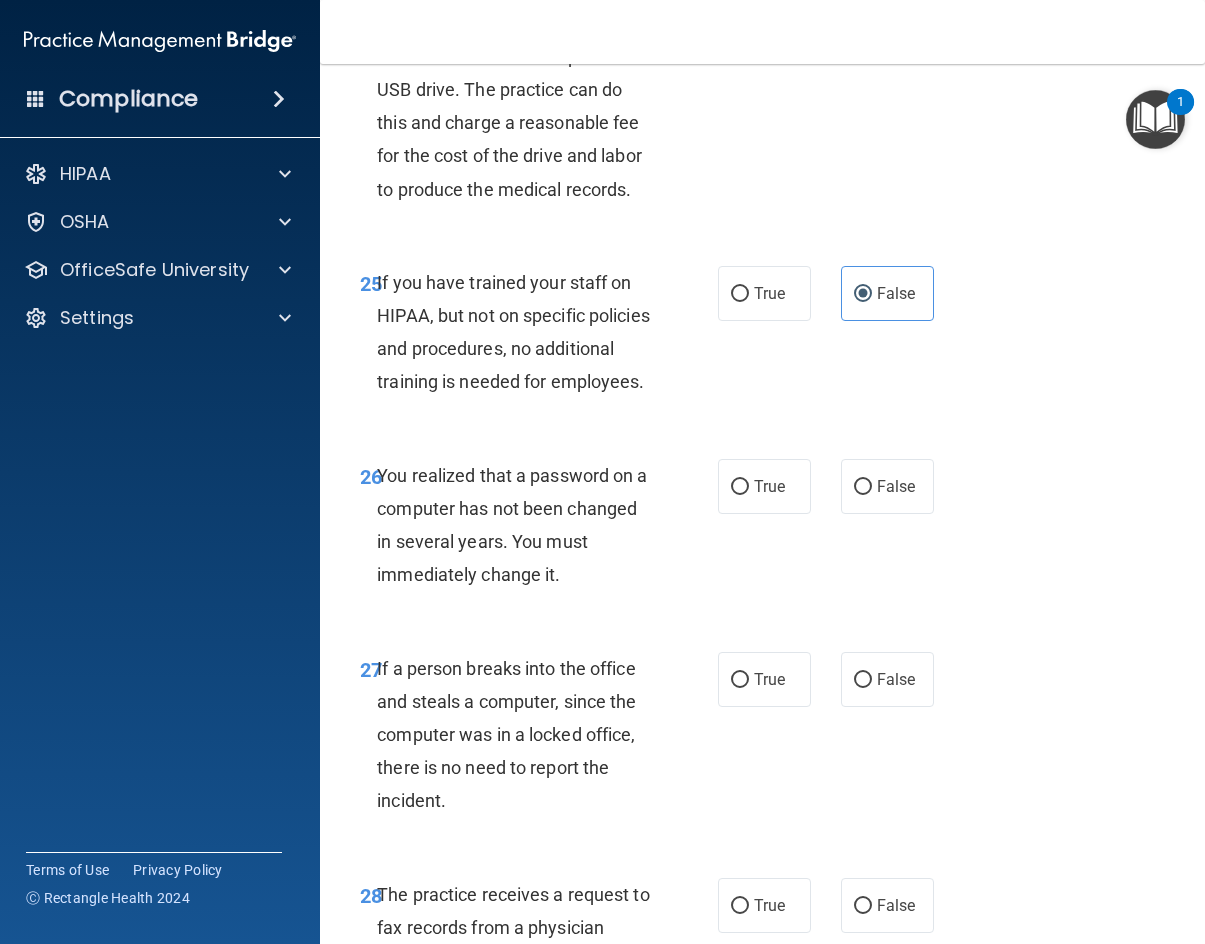scroll, scrollTop: 5200, scrollLeft: 0, axis: vertical 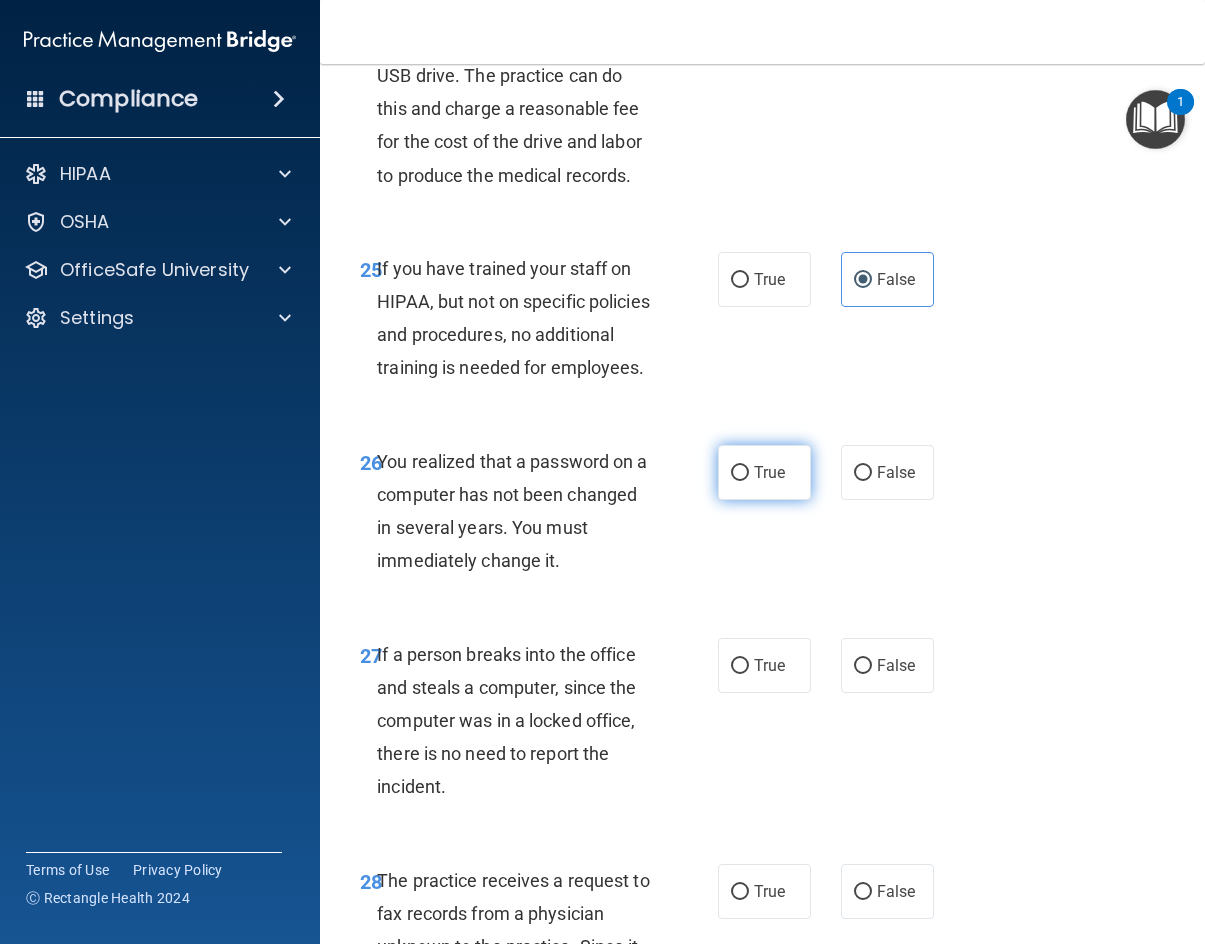 click on "True" at bounding box center [769, 472] 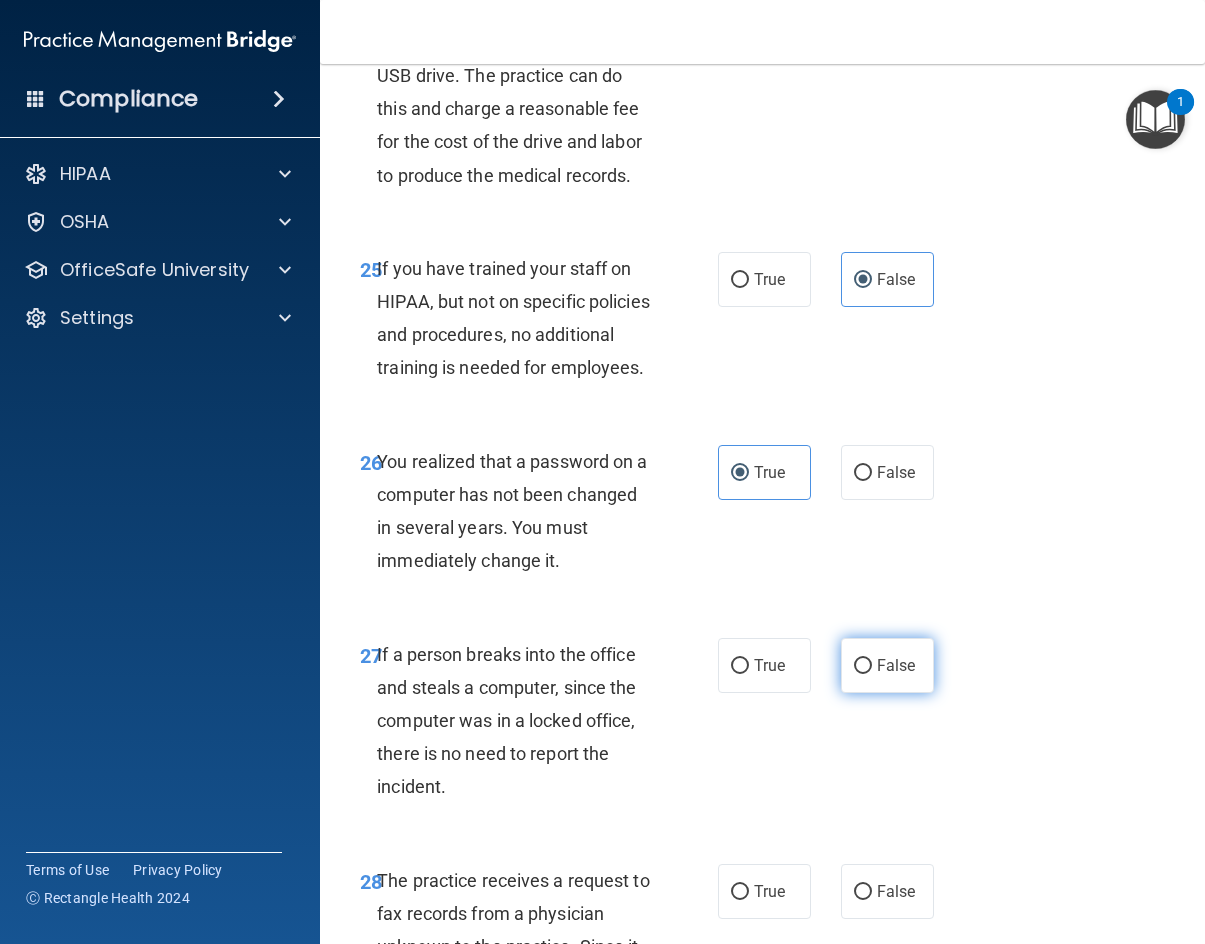 scroll, scrollTop: 5600, scrollLeft: 0, axis: vertical 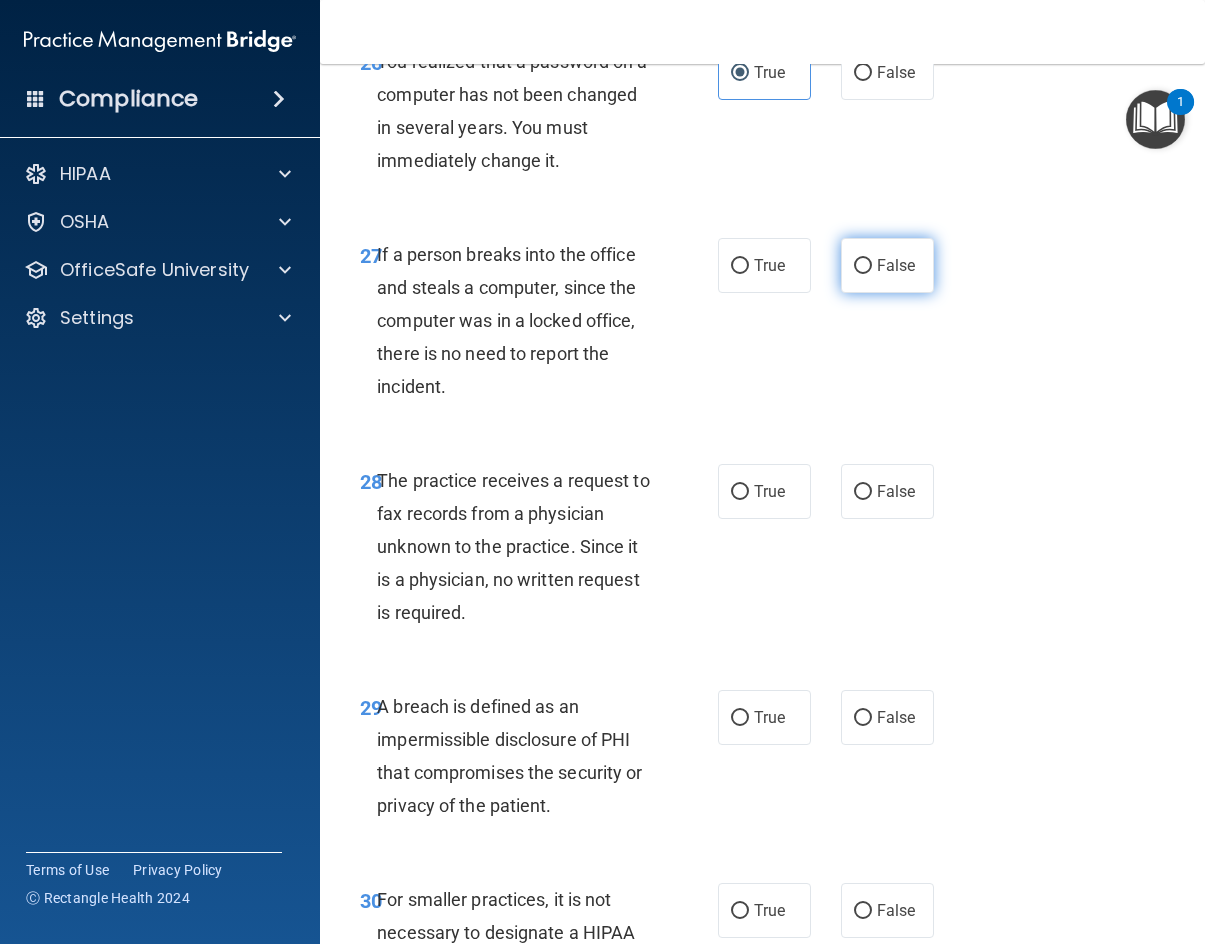 click on "False" at bounding box center [887, 265] 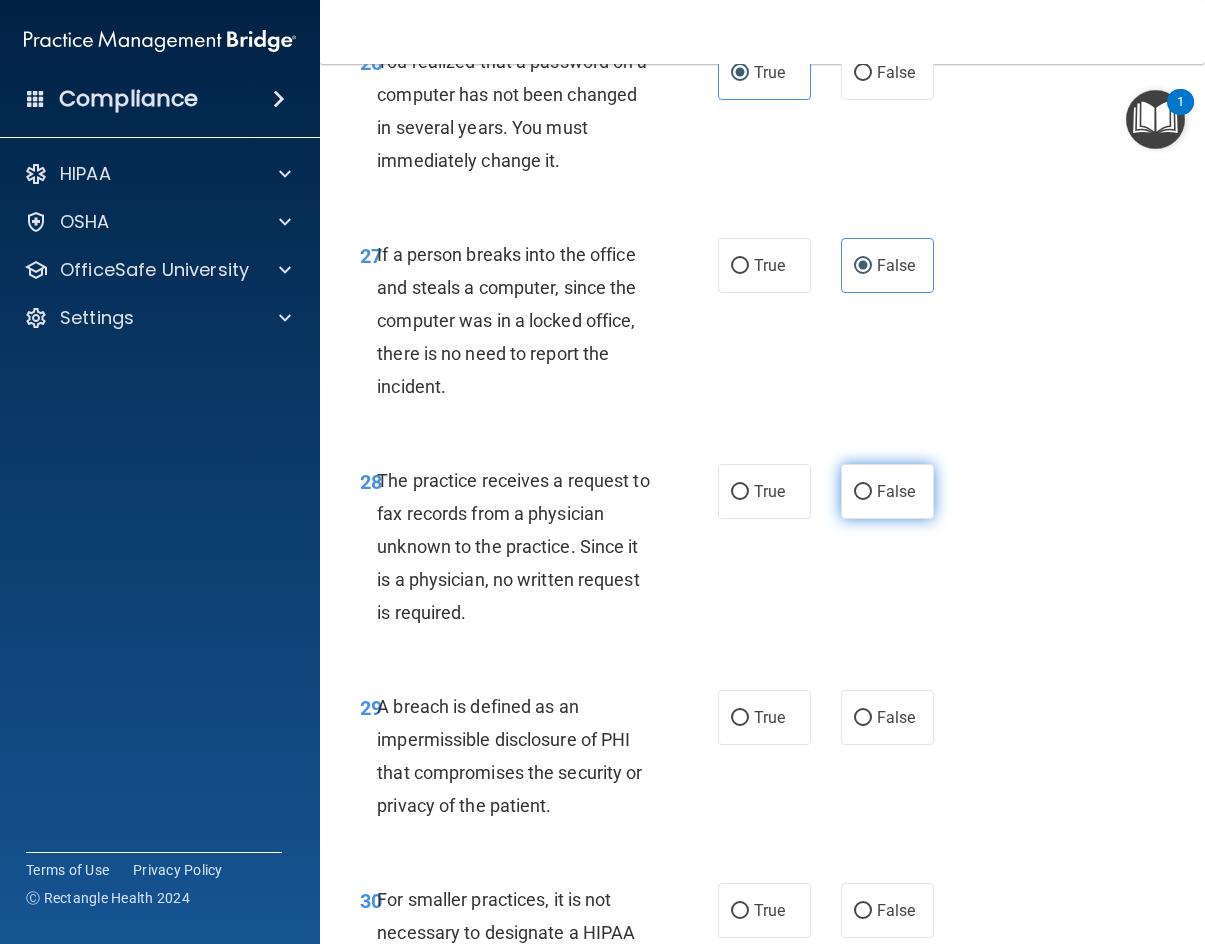 click on "False" at bounding box center [887, 491] 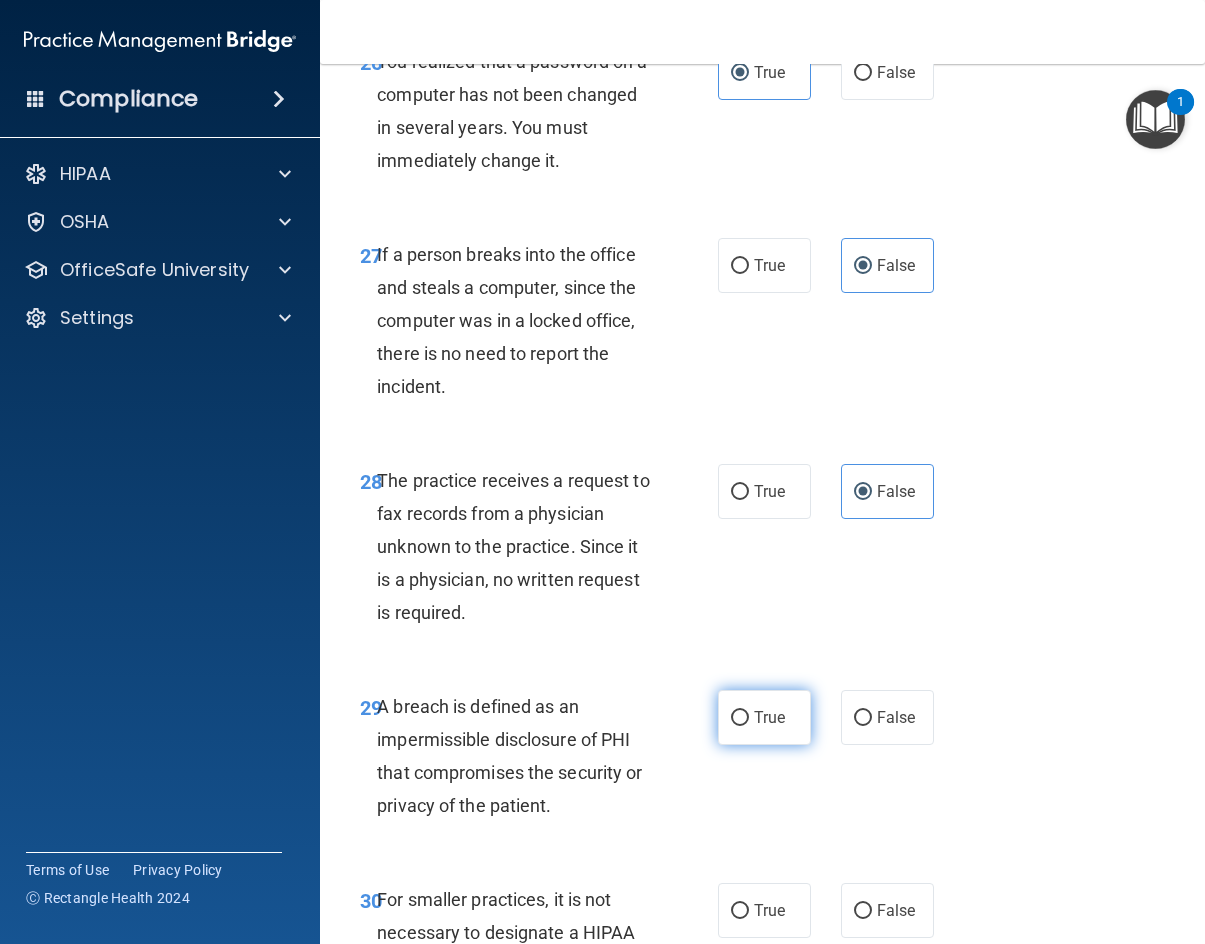 click on "True" at bounding box center (769, 717) 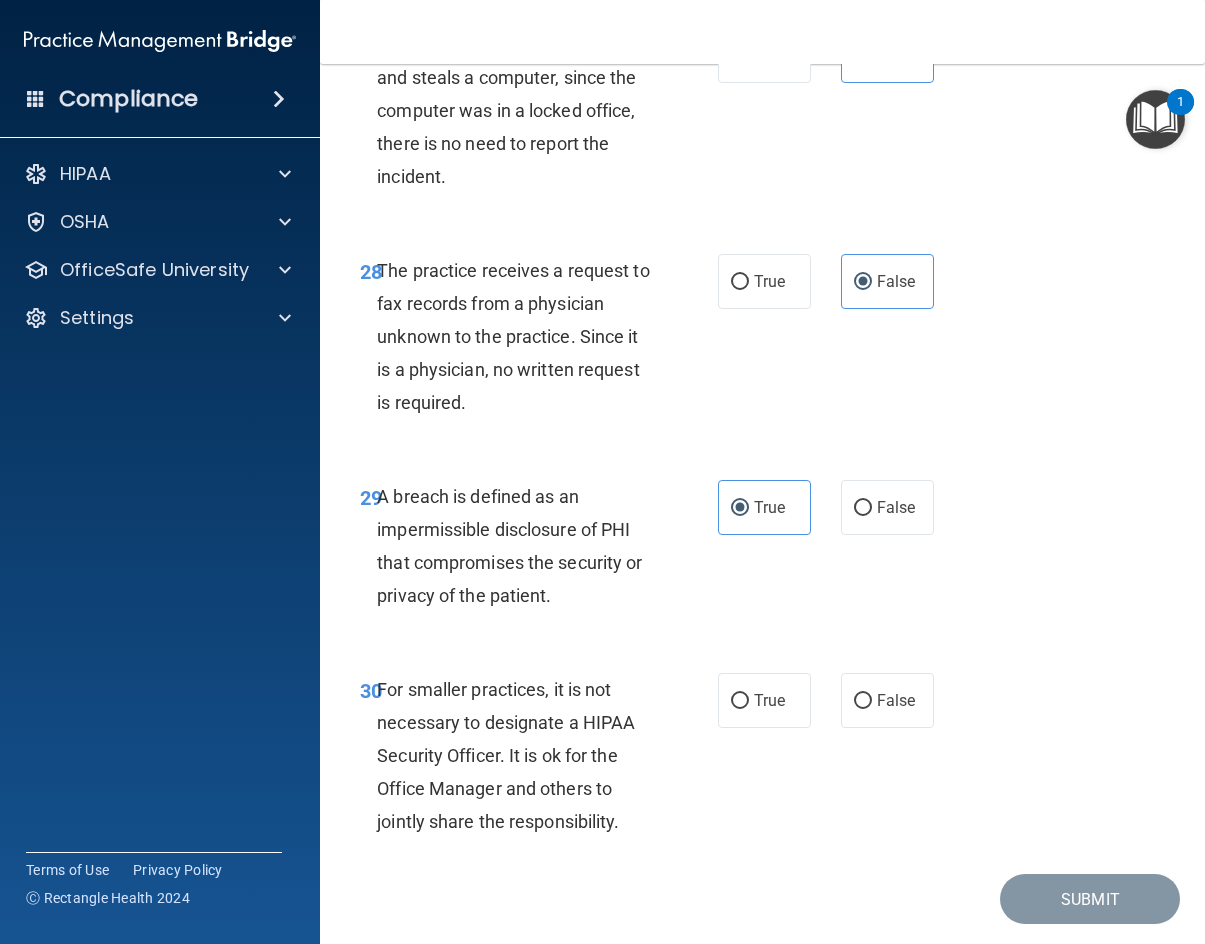 scroll, scrollTop: 6000, scrollLeft: 0, axis: vertical 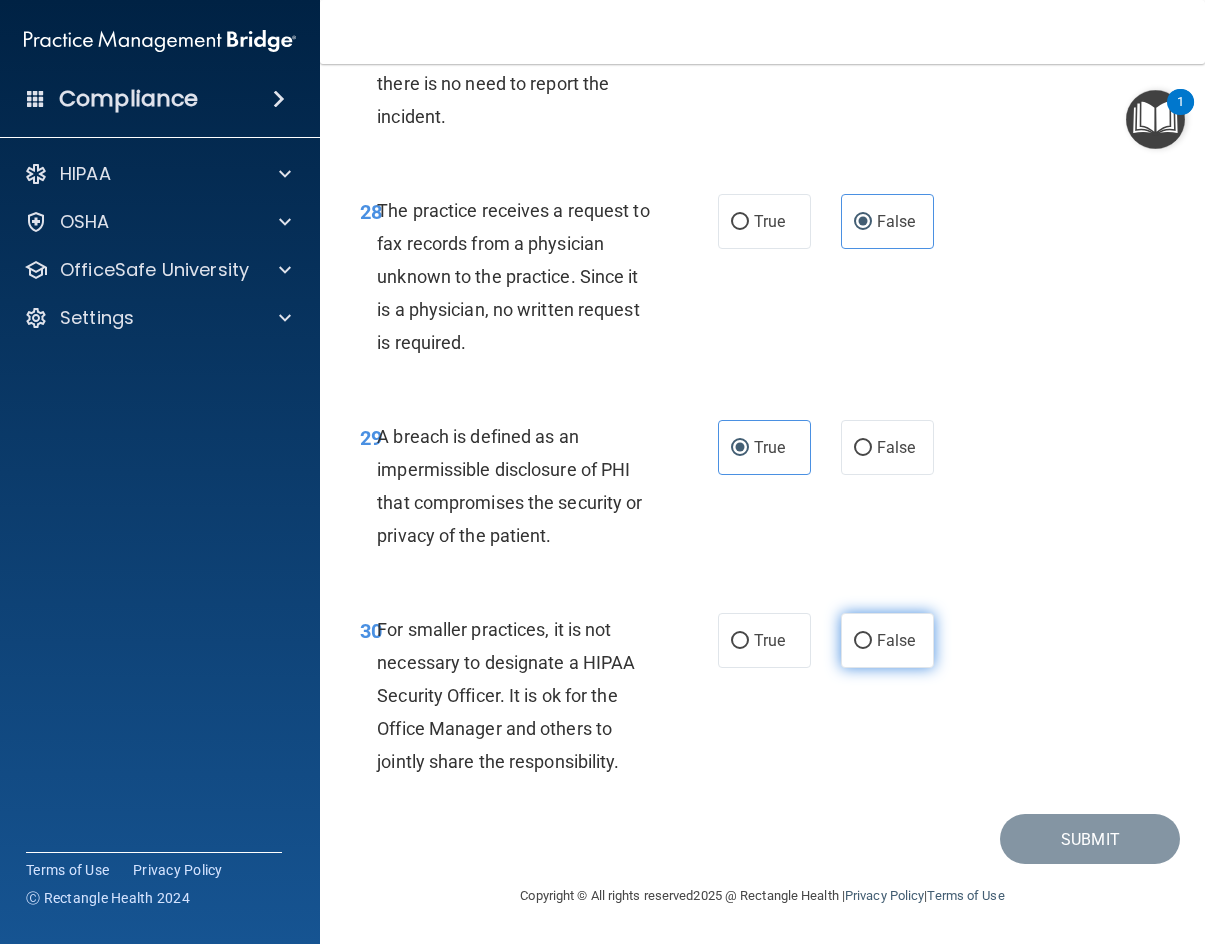 click on "False" at bounding box center [896, 640] 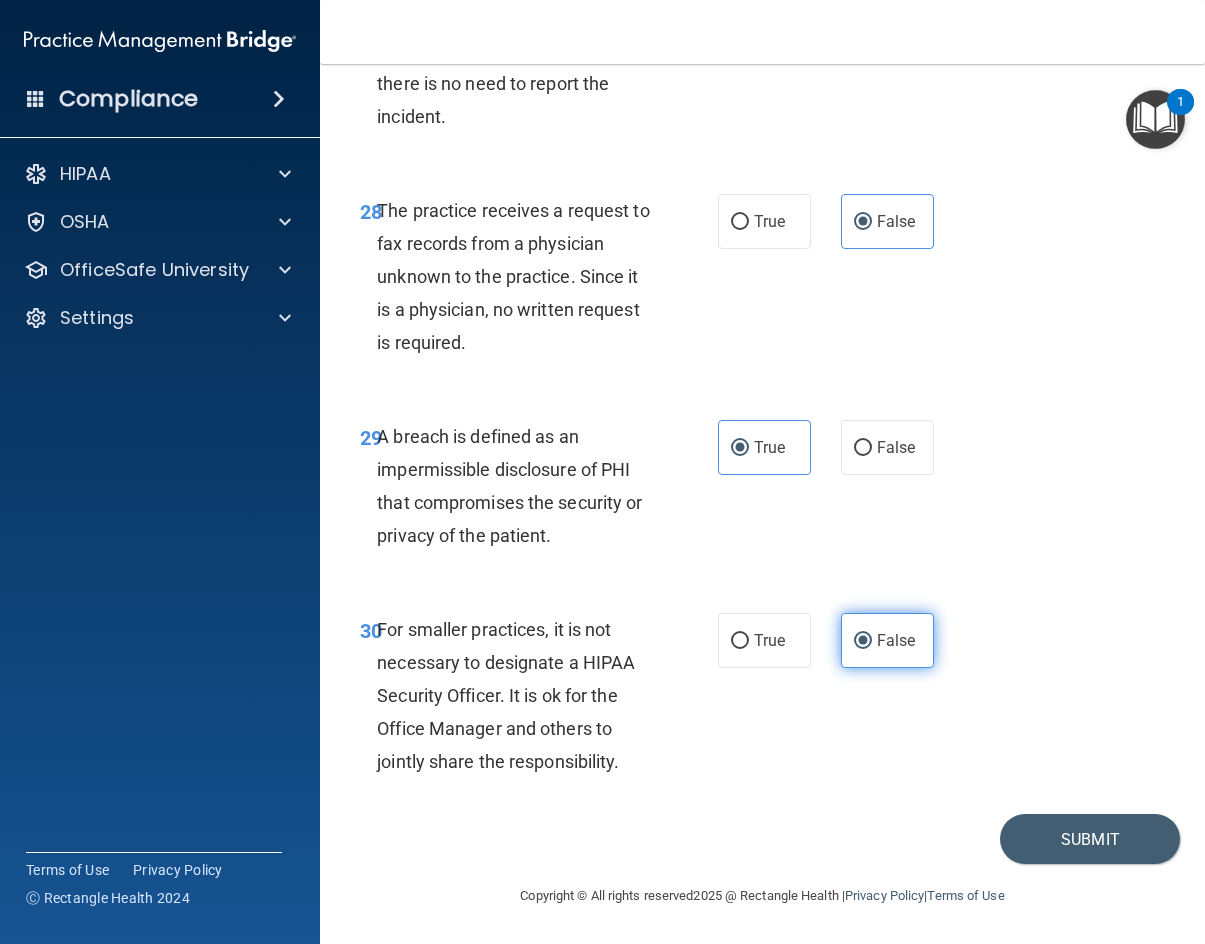scroll, scrollTop: 6036, scrollLeft: 0, axis: vertical 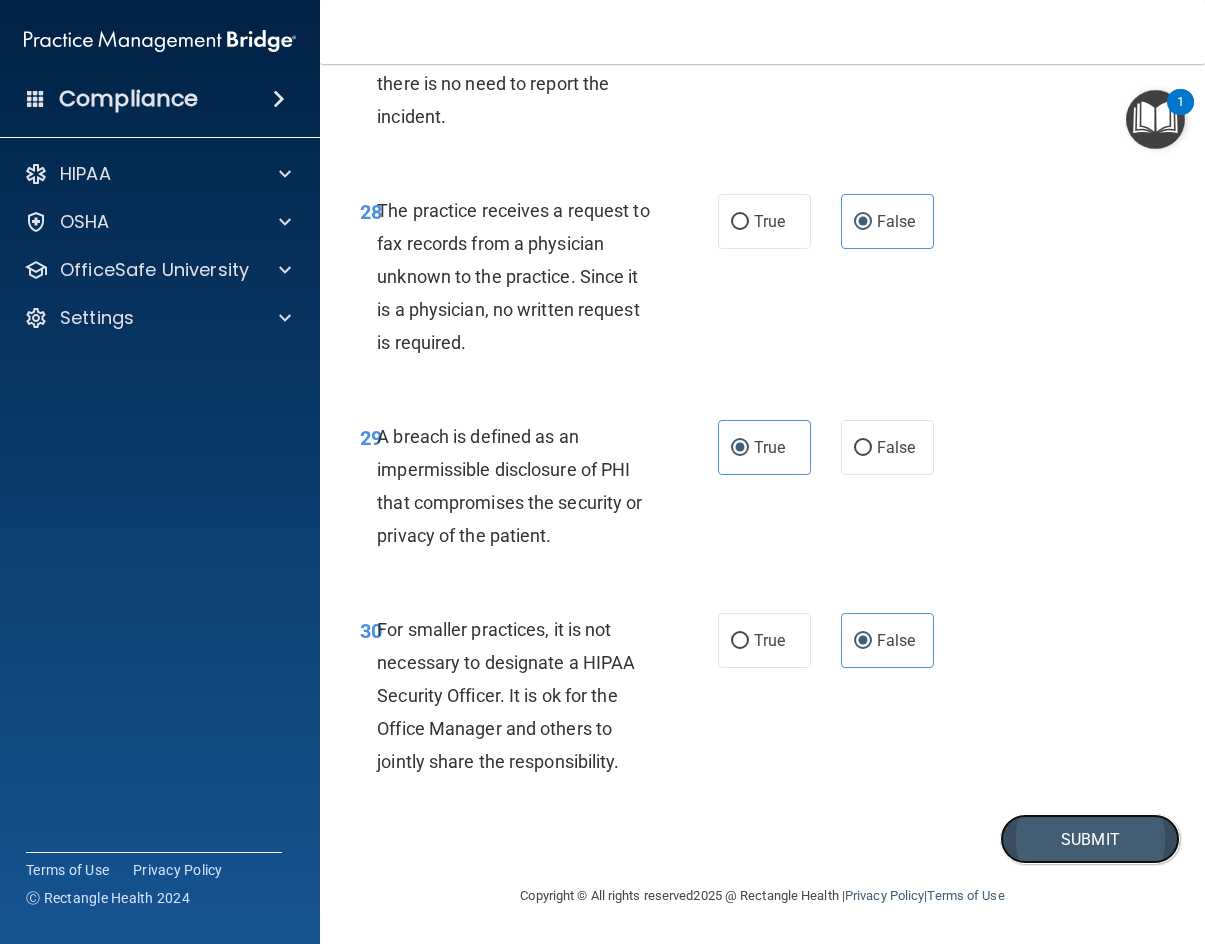 click on "Submit" at bounding box center (1090, 839) 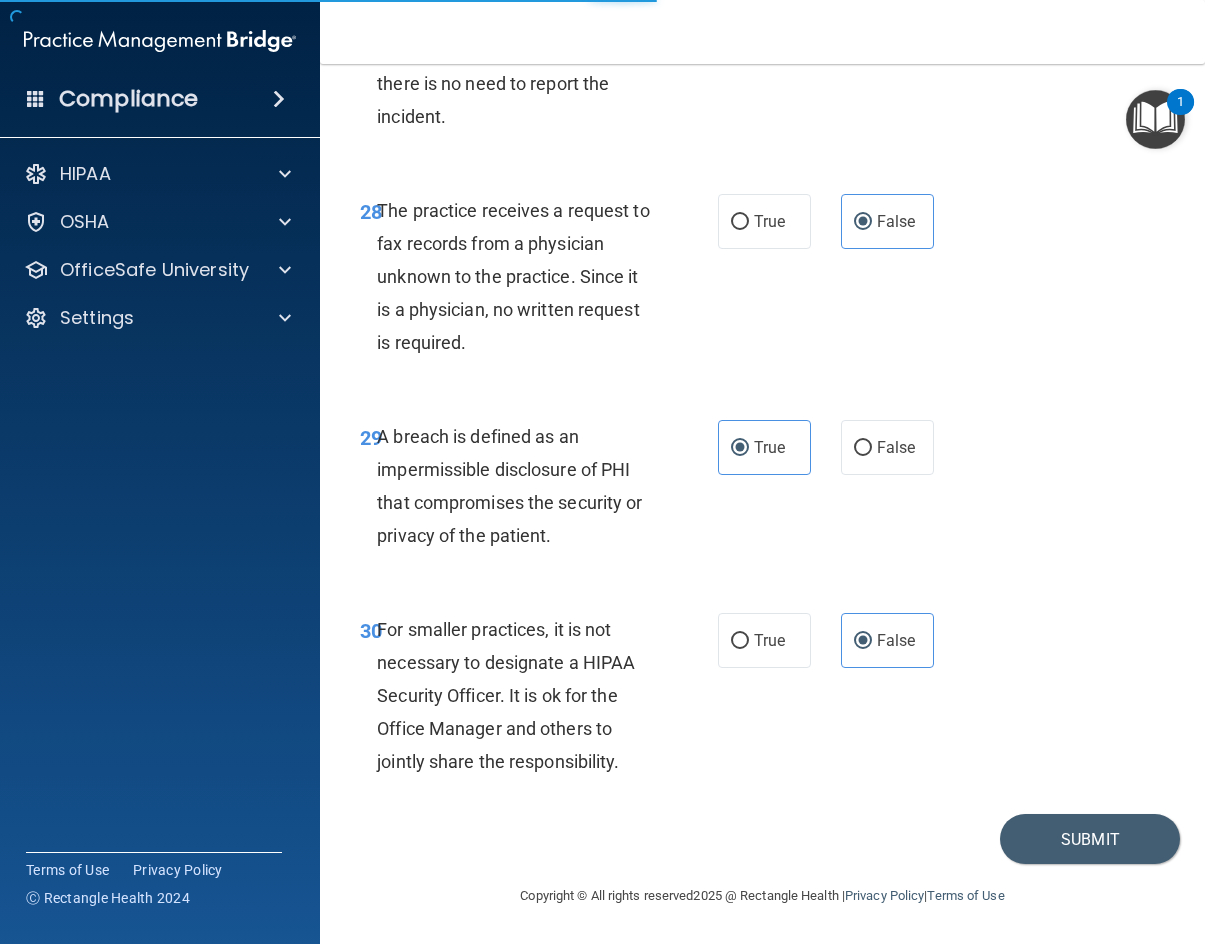 scroll, scrollTop: 0, scrollLeft: 0, axis: both 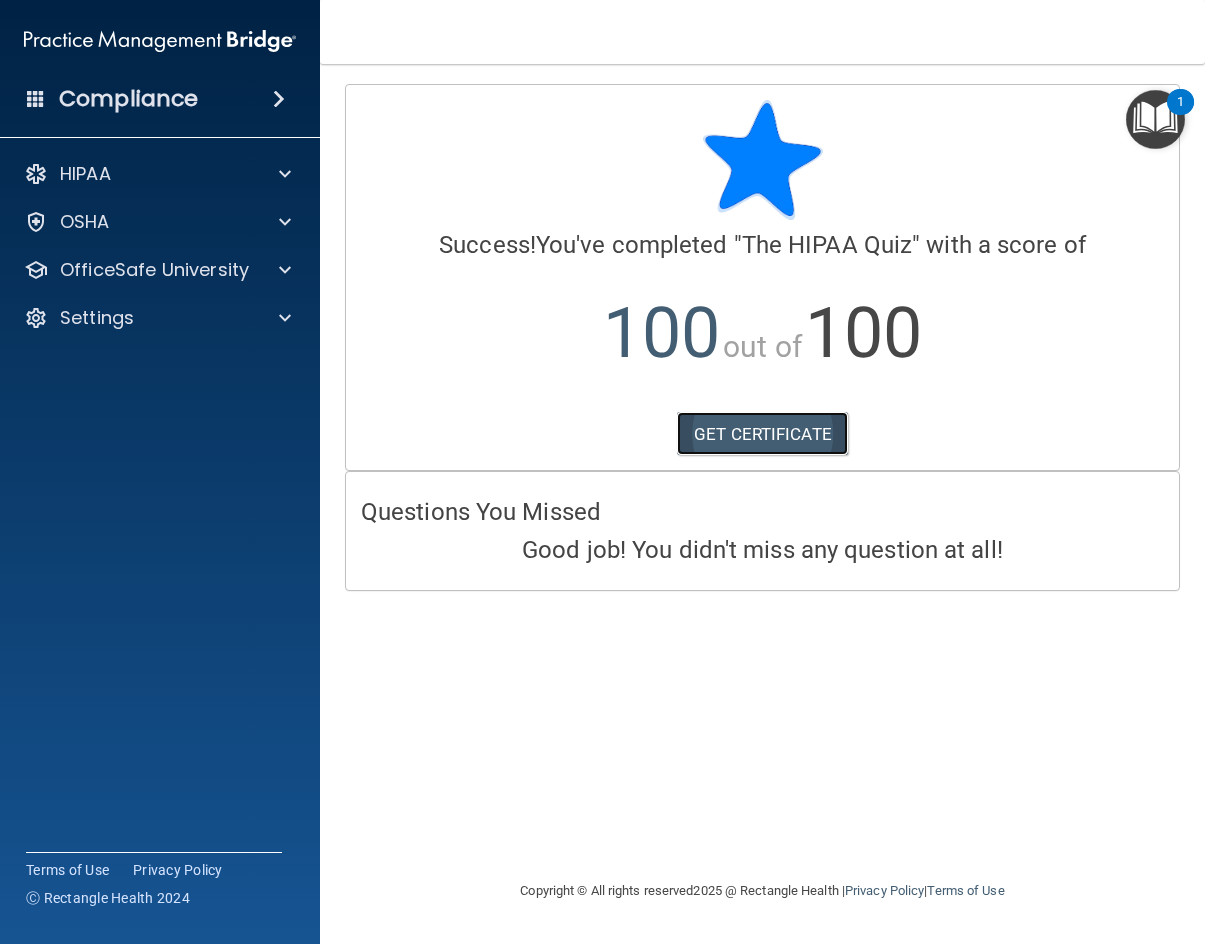 click on "GET CERTIFICATE" at bounding box center (762, 434) 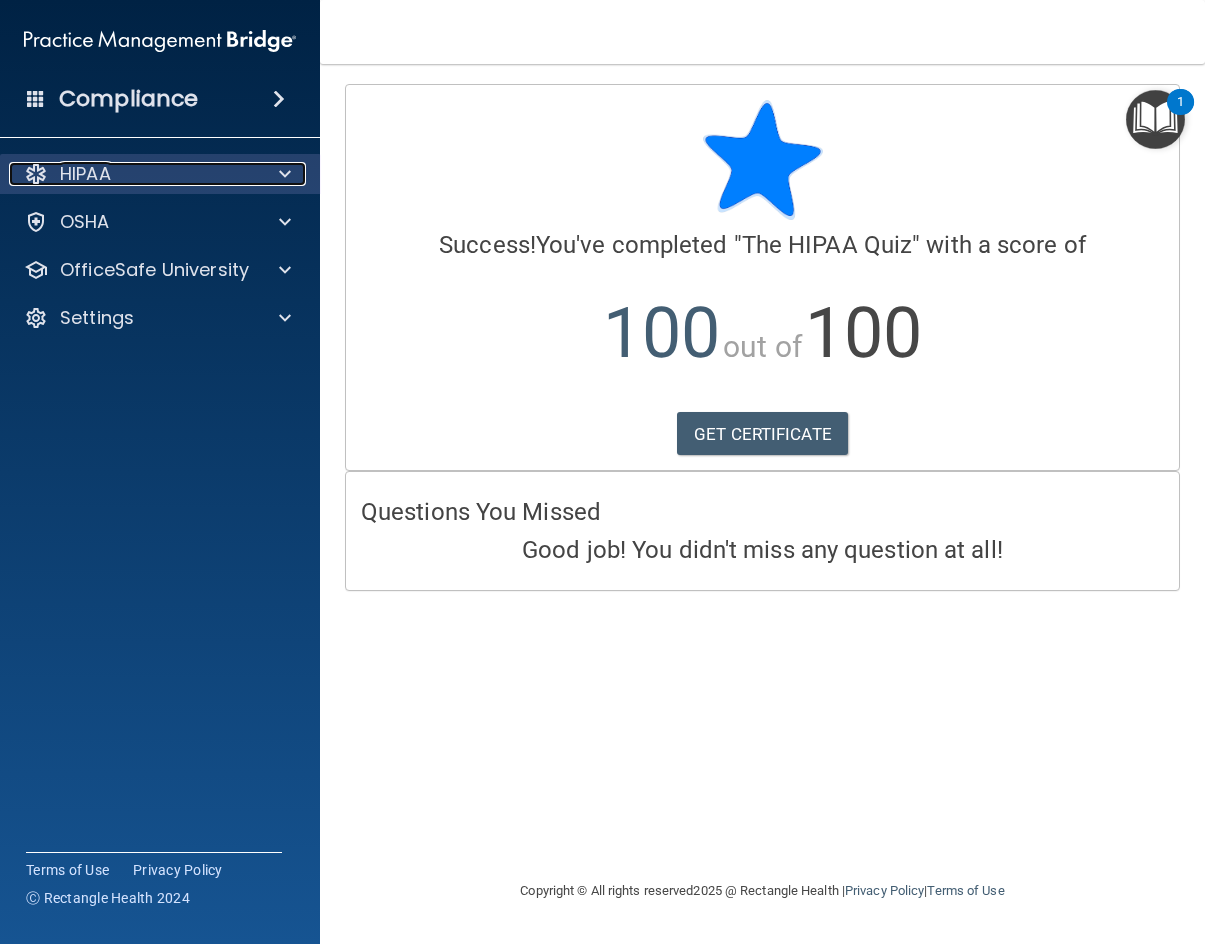 click on "HIPAA" at bounding box center (85, 174) 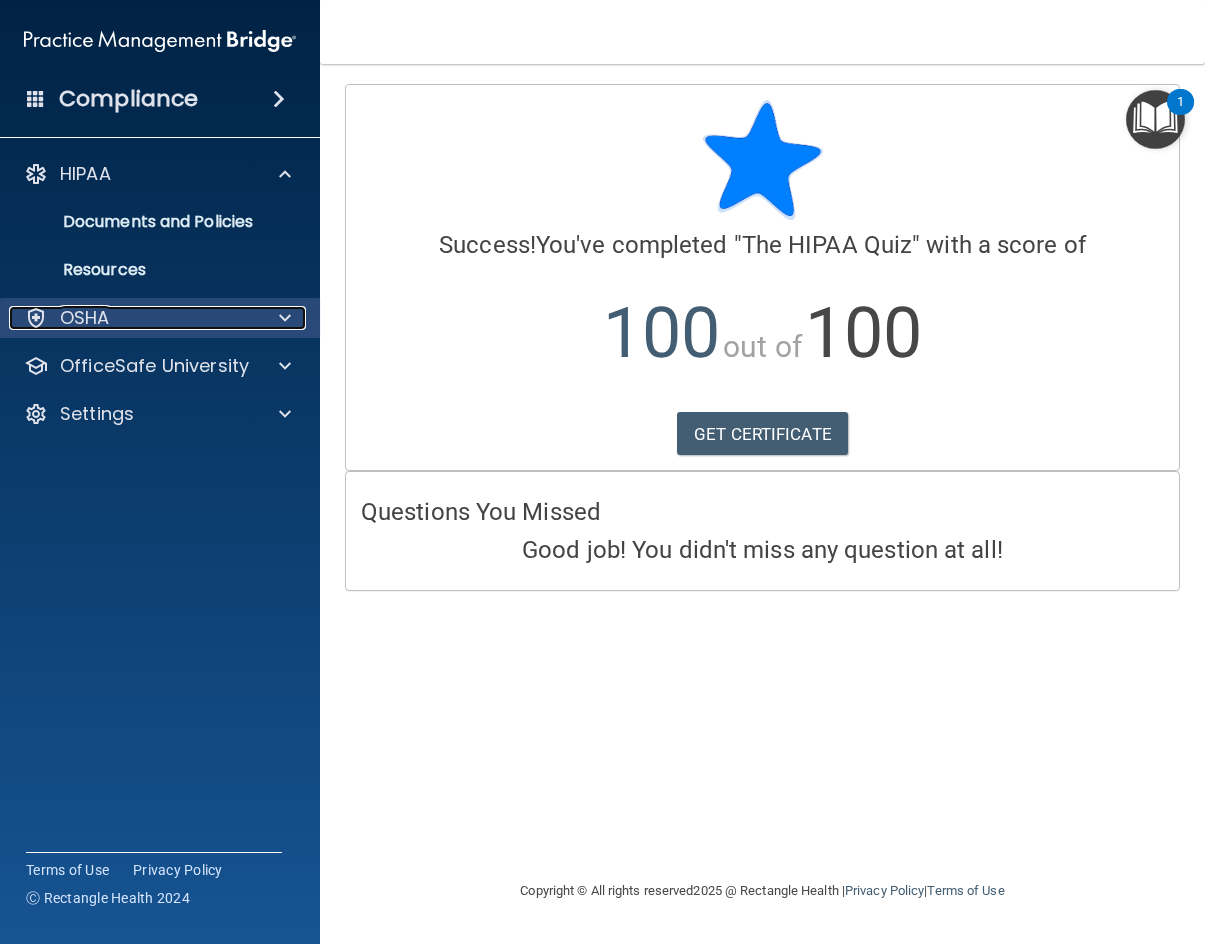 click on "OSHA" at bounding box center [85, 318] 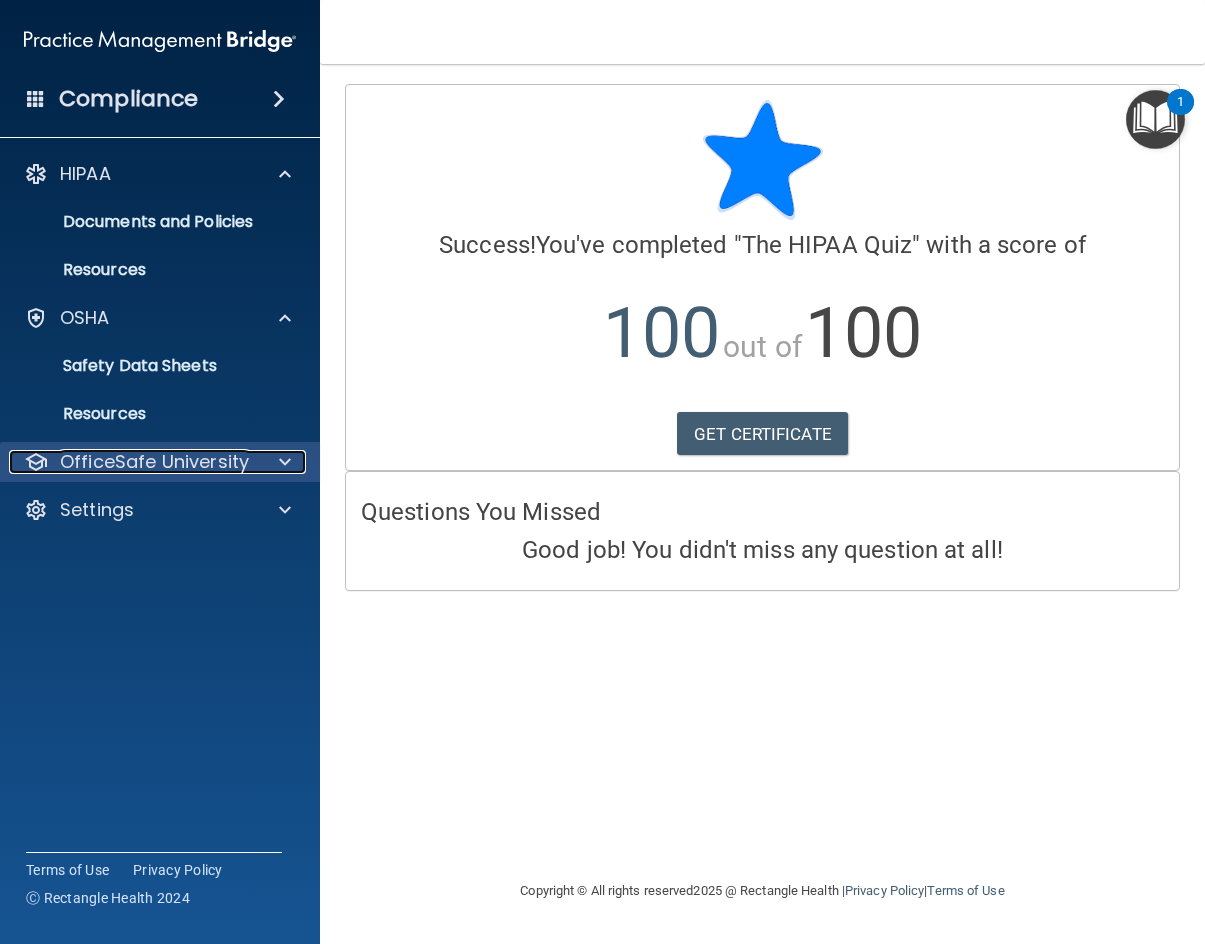 click on "OfficeSafe University" at bounding box center [154, 462] 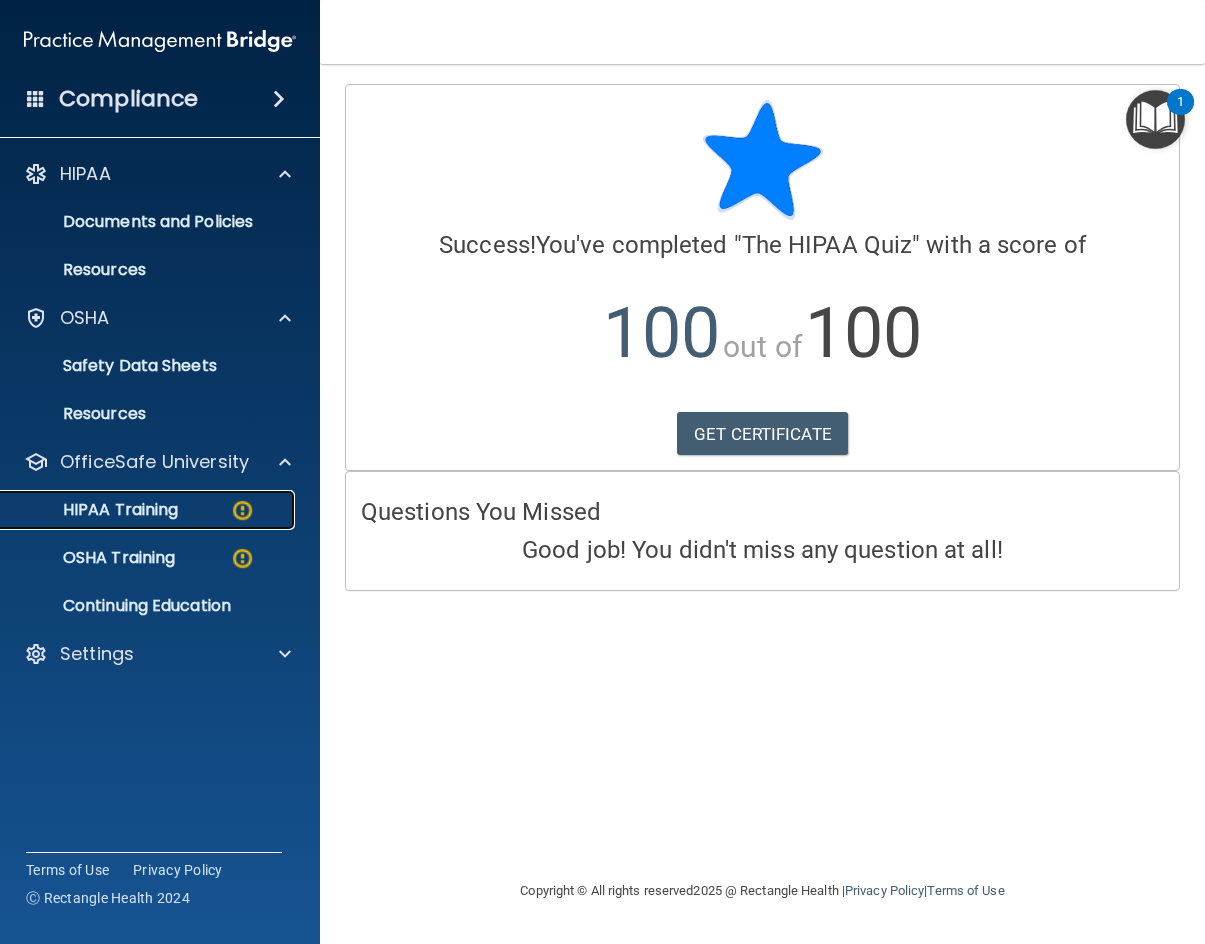 click on "HIPAA Training" at bounding box center [95, 510] 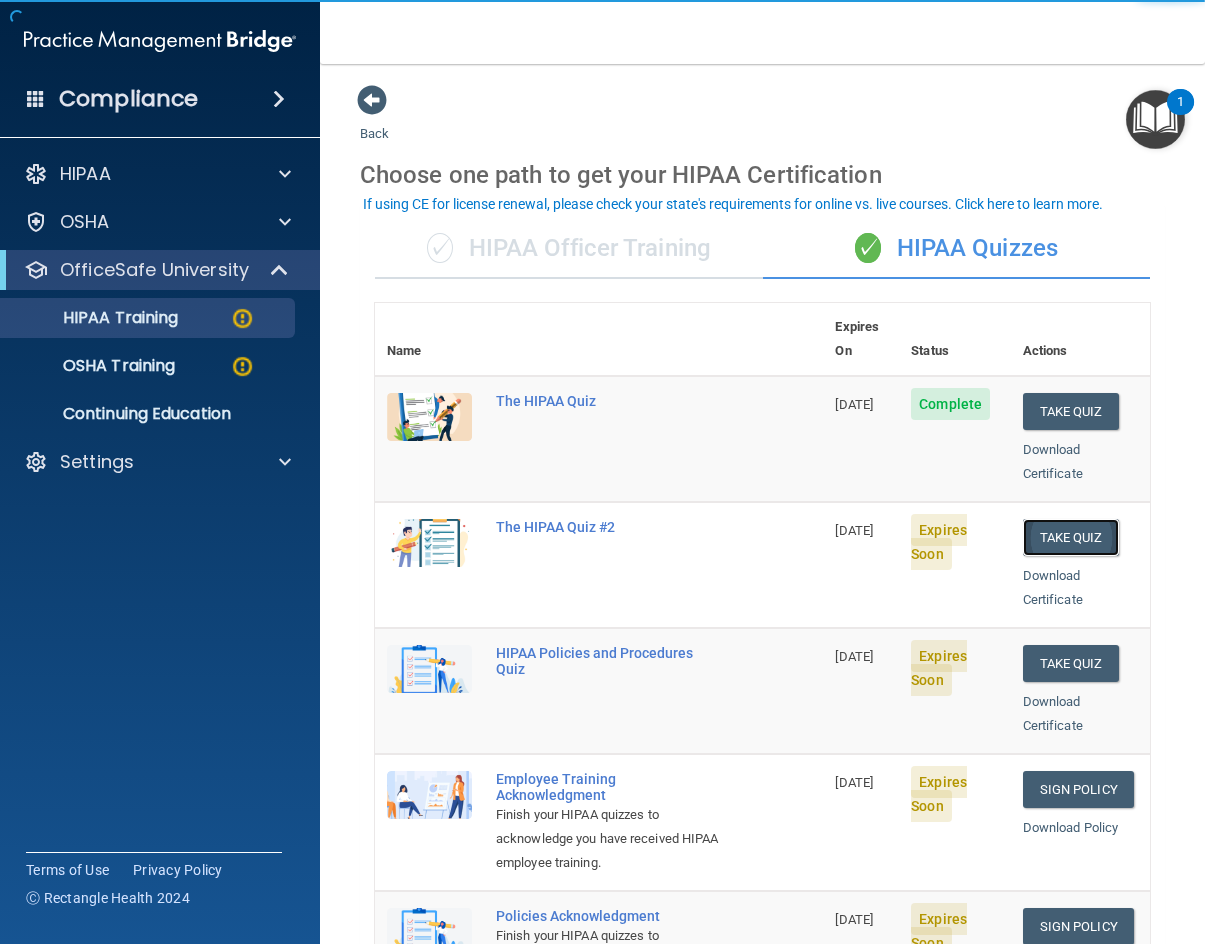 click on "Take Quiz" at bounding box center (1071, 537) 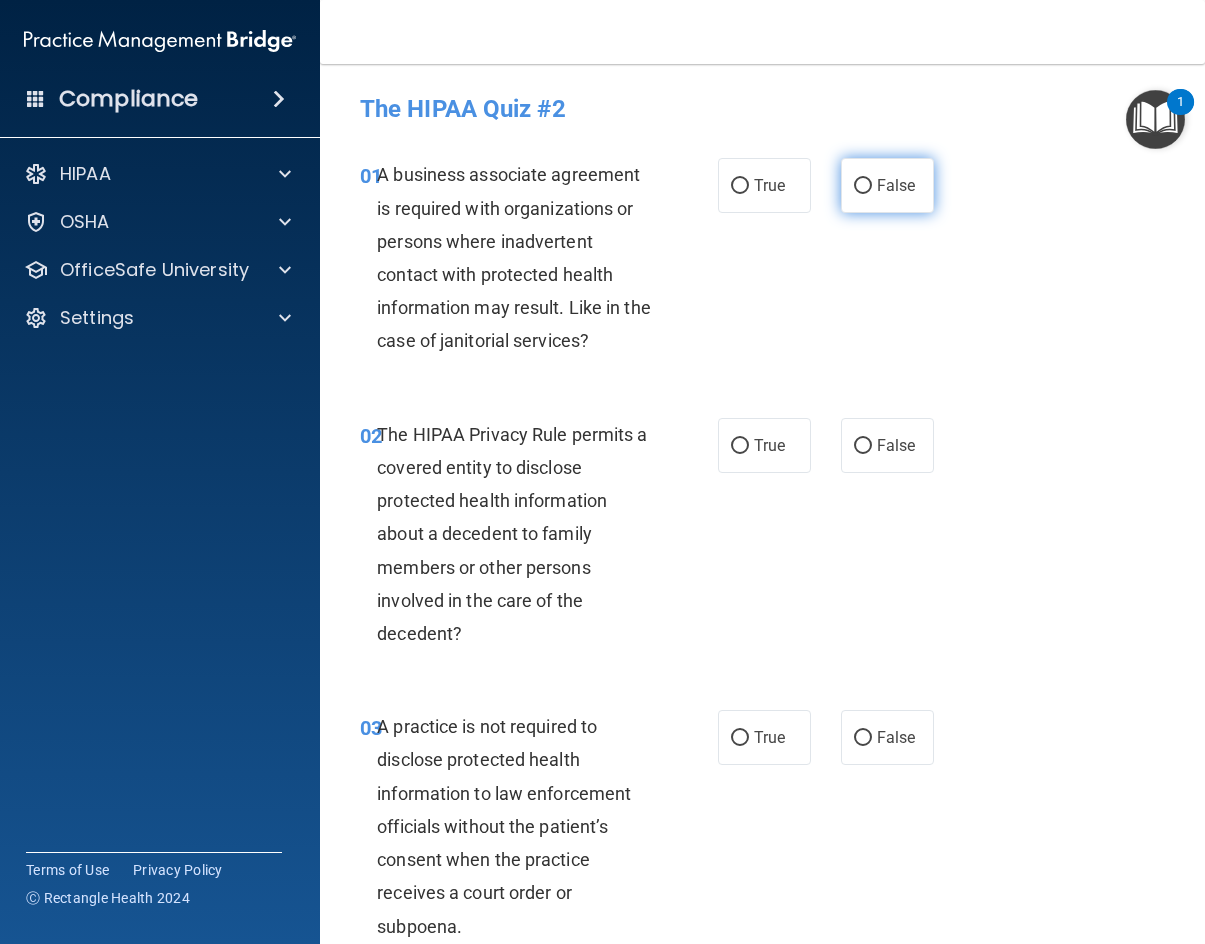 click on "False" at bounding box center [887, 185] 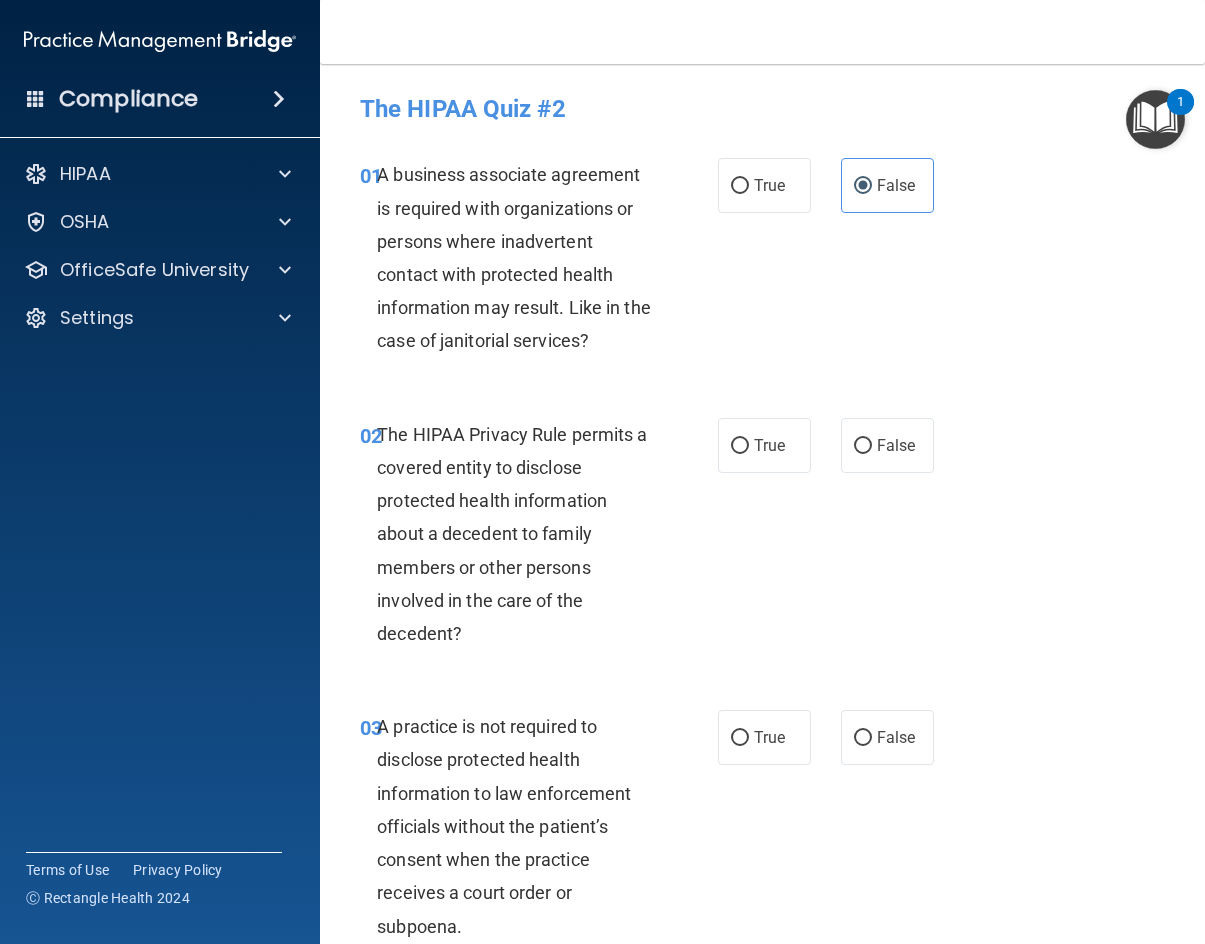 click on "02       The HIPAA Privacy Rule permits a covered entity to disclose protected health information about a decedent to family members or other persons involved in the care of the decedent?                 True           False" at bounding box center [762, 539] 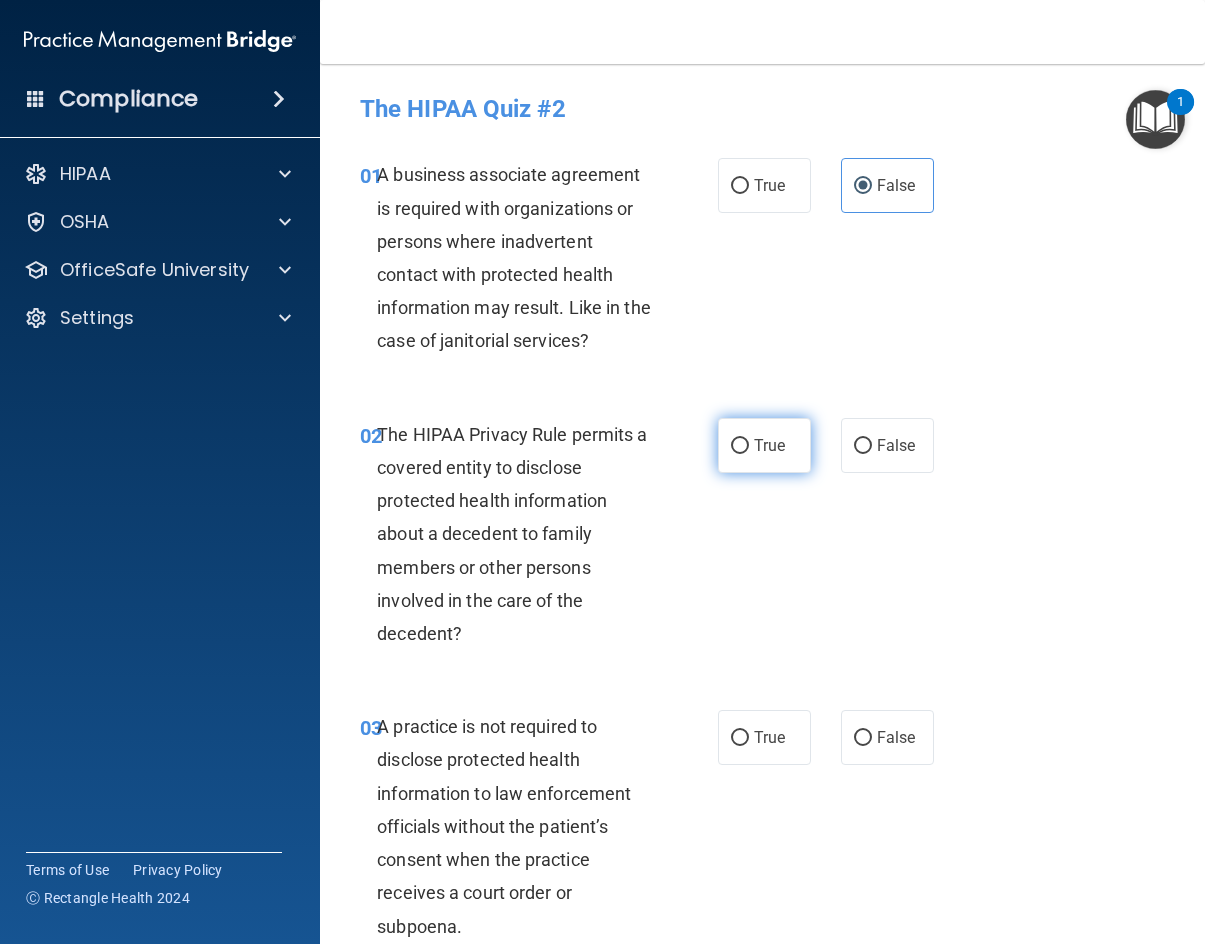 click on "True" at bounding box center (769, 445) 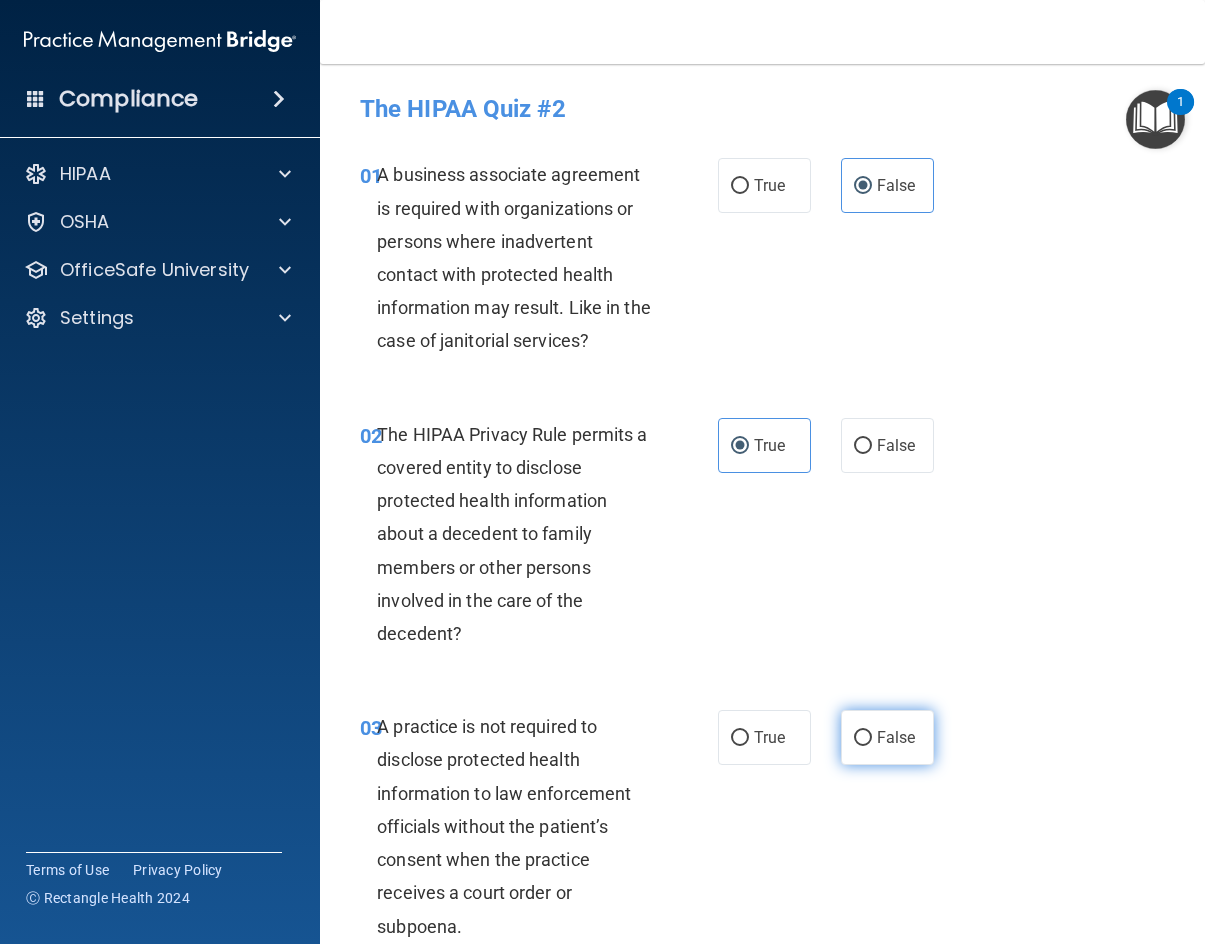 click on "False" at bounding box center (887, 737) 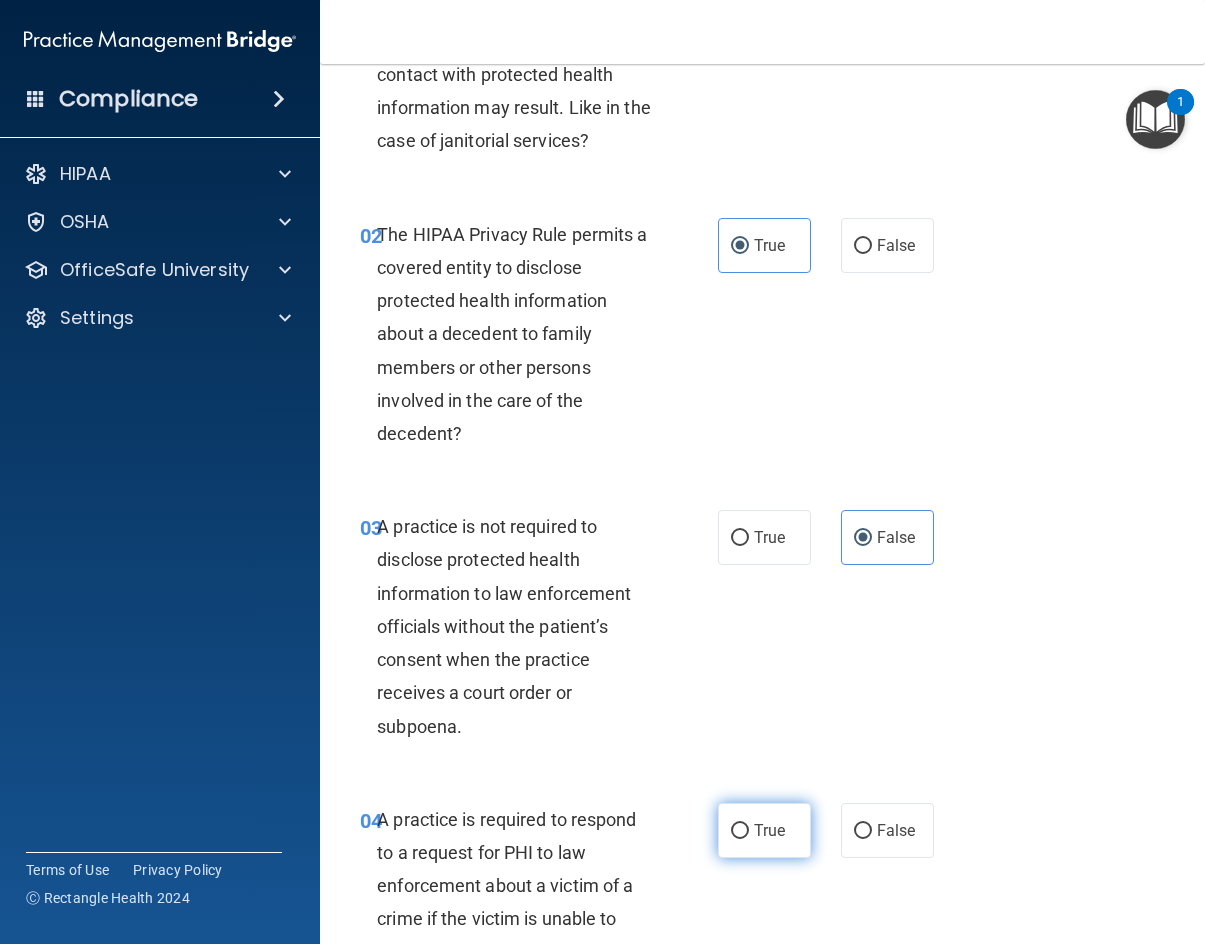 click on "True" at bounding box center [764, 830] 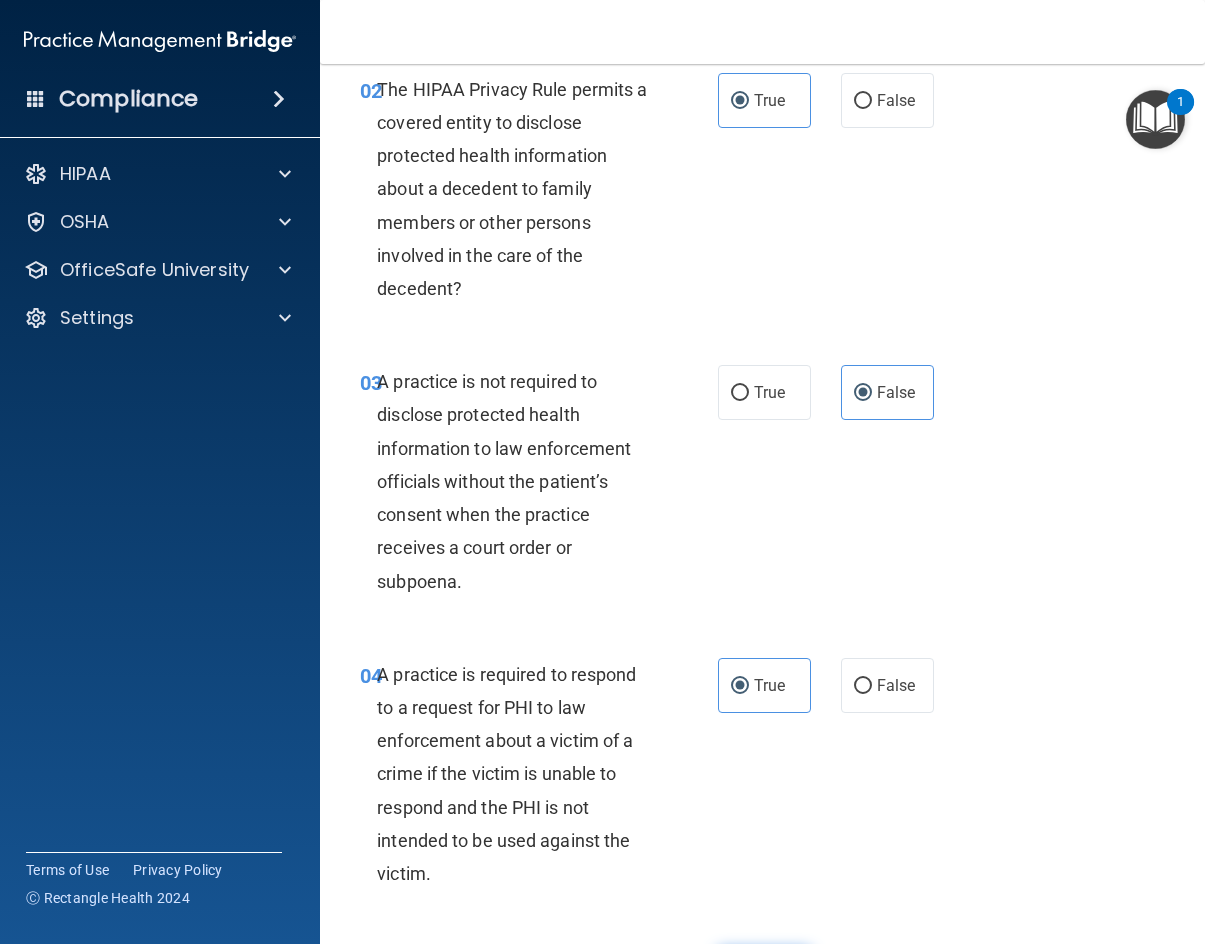 scroll, scrollTop: 600, scrollLeft: 0, axis: vertical 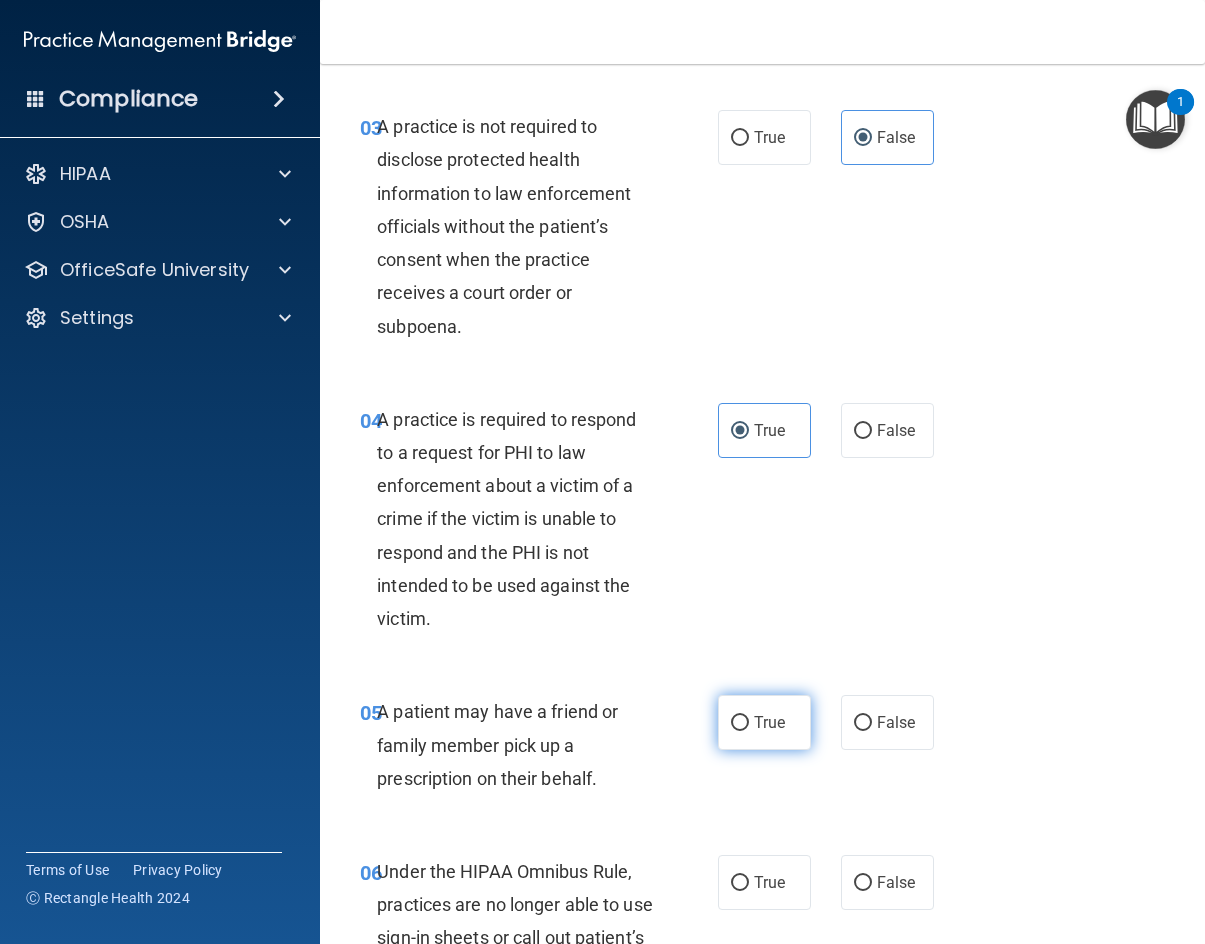 click on "True" at bounding box center [769, 722] 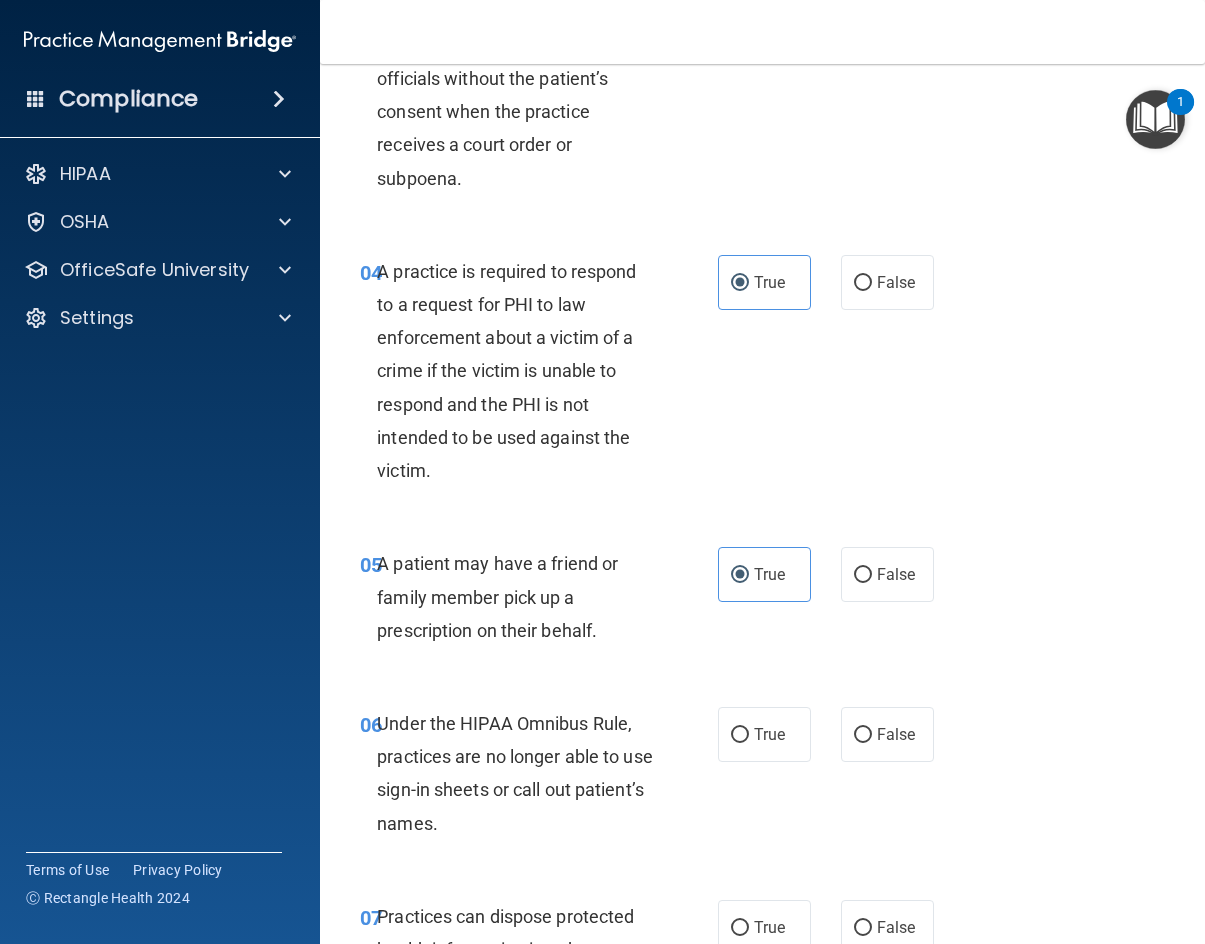 scroll, scrollTop: 900, scrollLeft: 0, axis: vertical 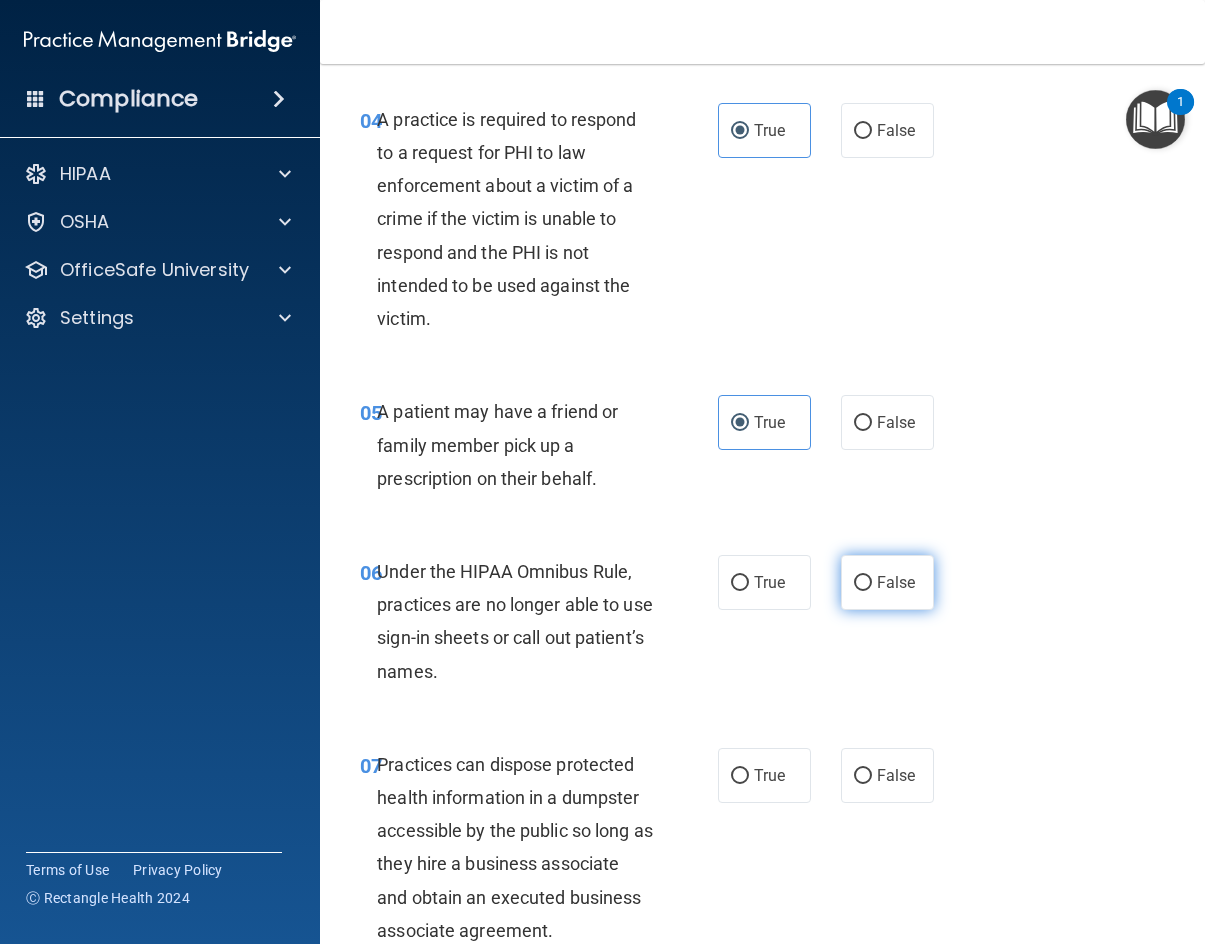 click on "False" at bounding box center [887, 582] 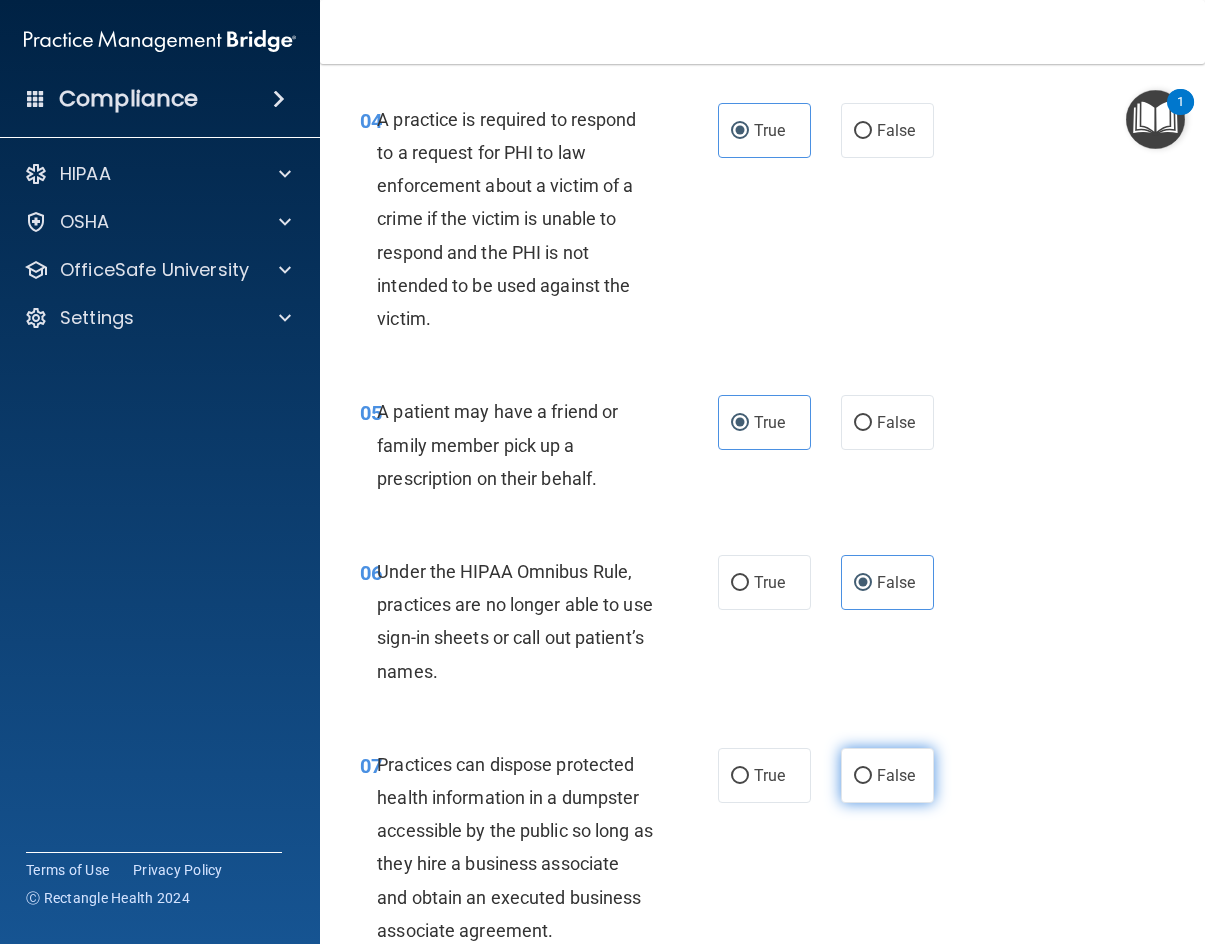 click on "False" at bounding box center (896, 775) 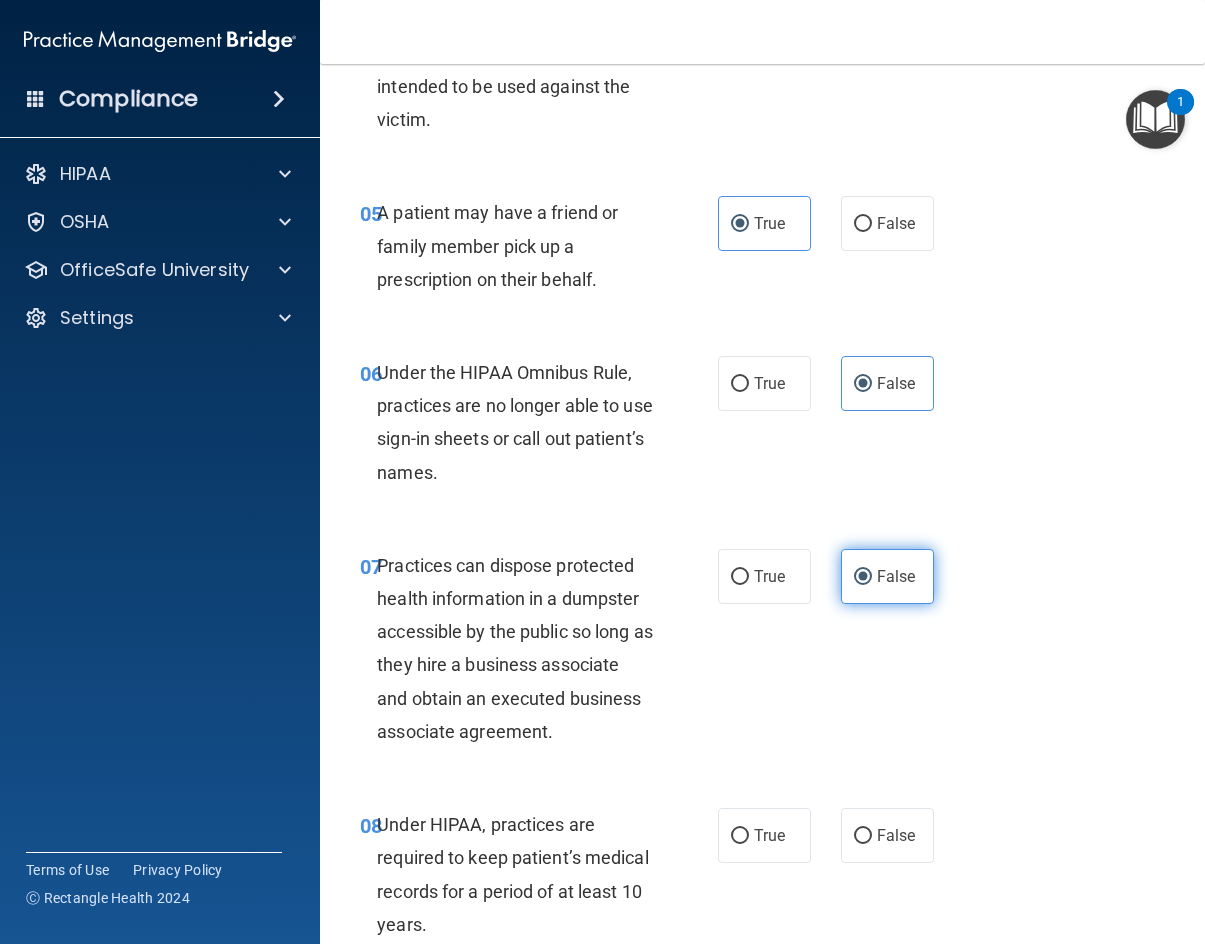 scroll, scrollTop: 1100, scrollLeft: 0, axis: vertical 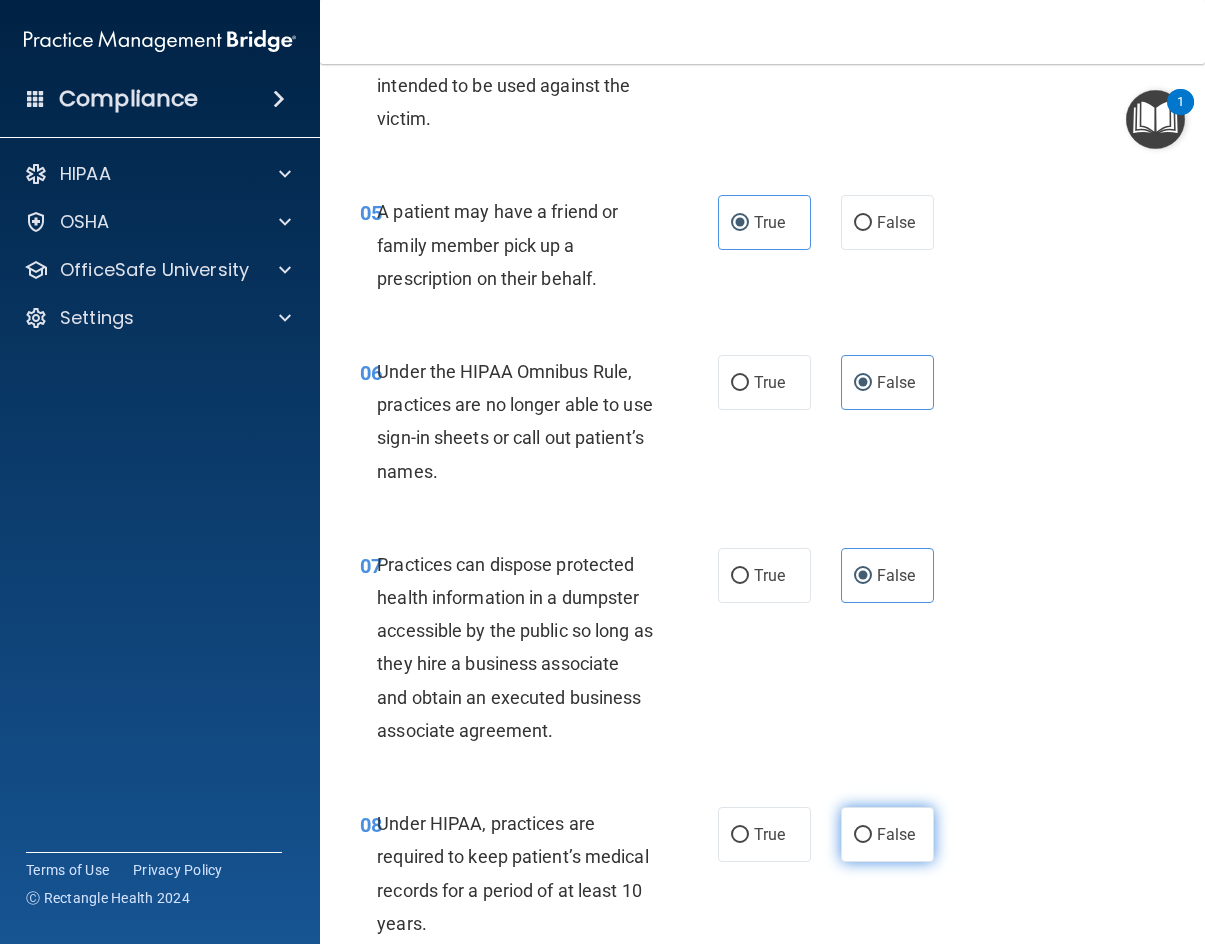 click on "False" at bounding box center [887, 834] 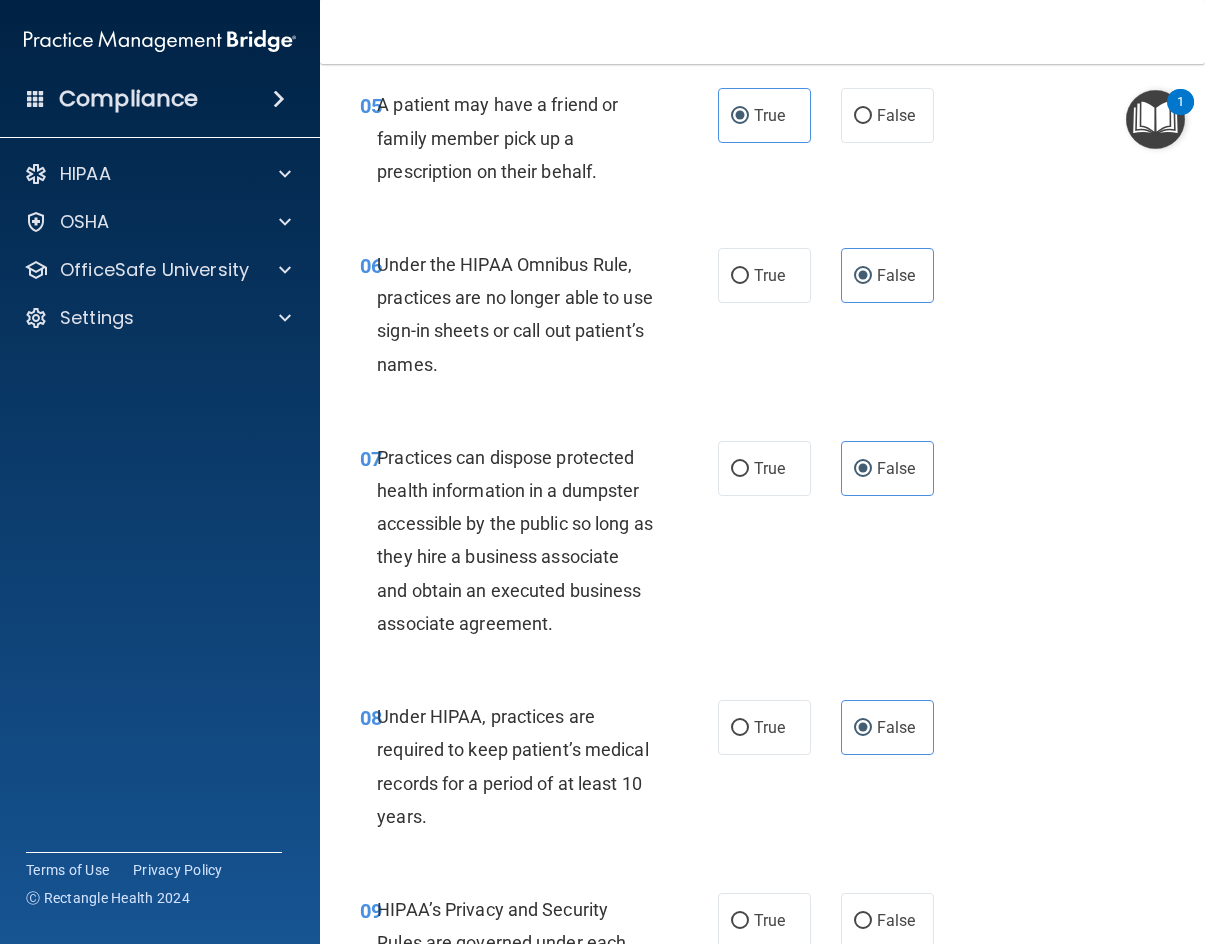 scroll, scrollTop: 1400, scrollLeft: 0, axis: vertical 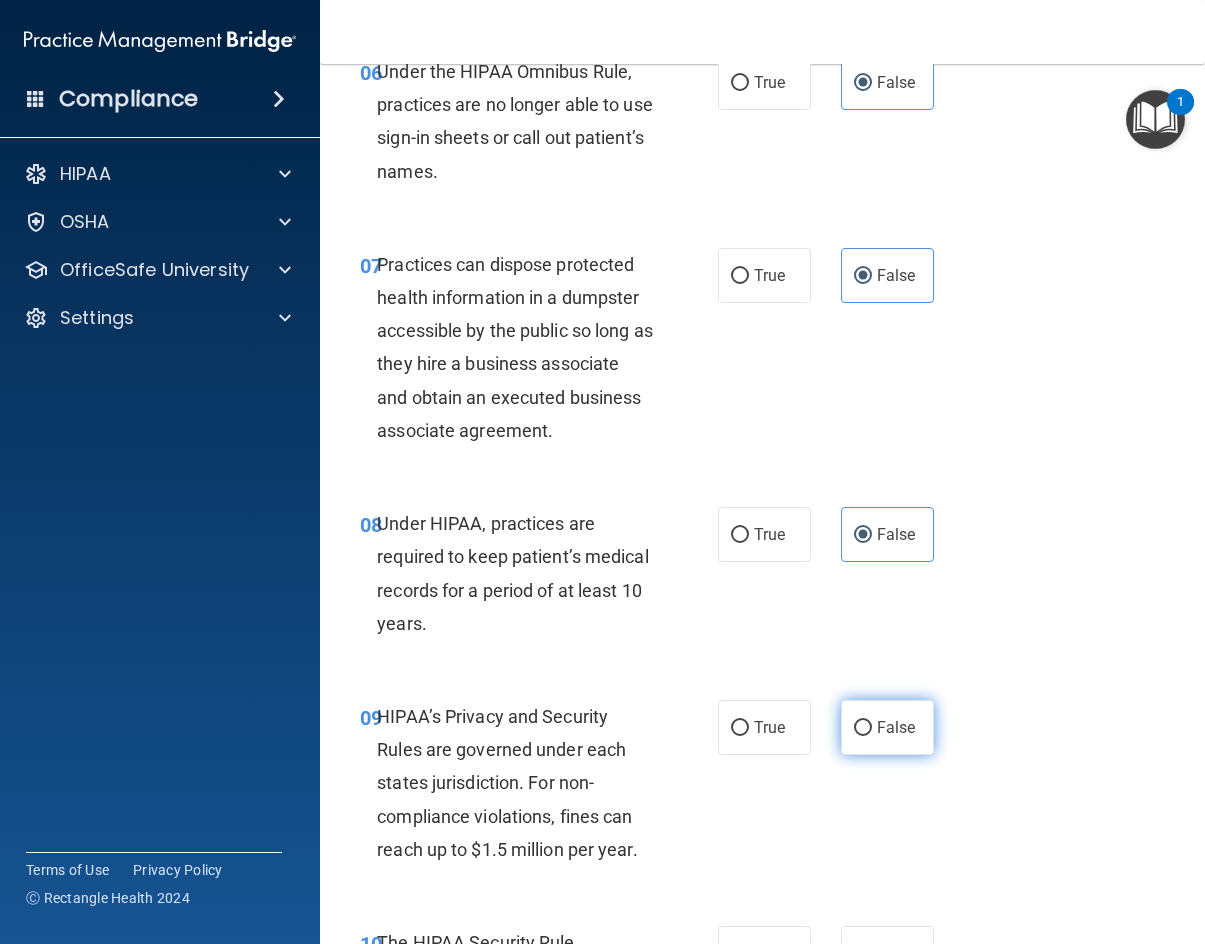 click on "False" at bounding box center (896, 727) 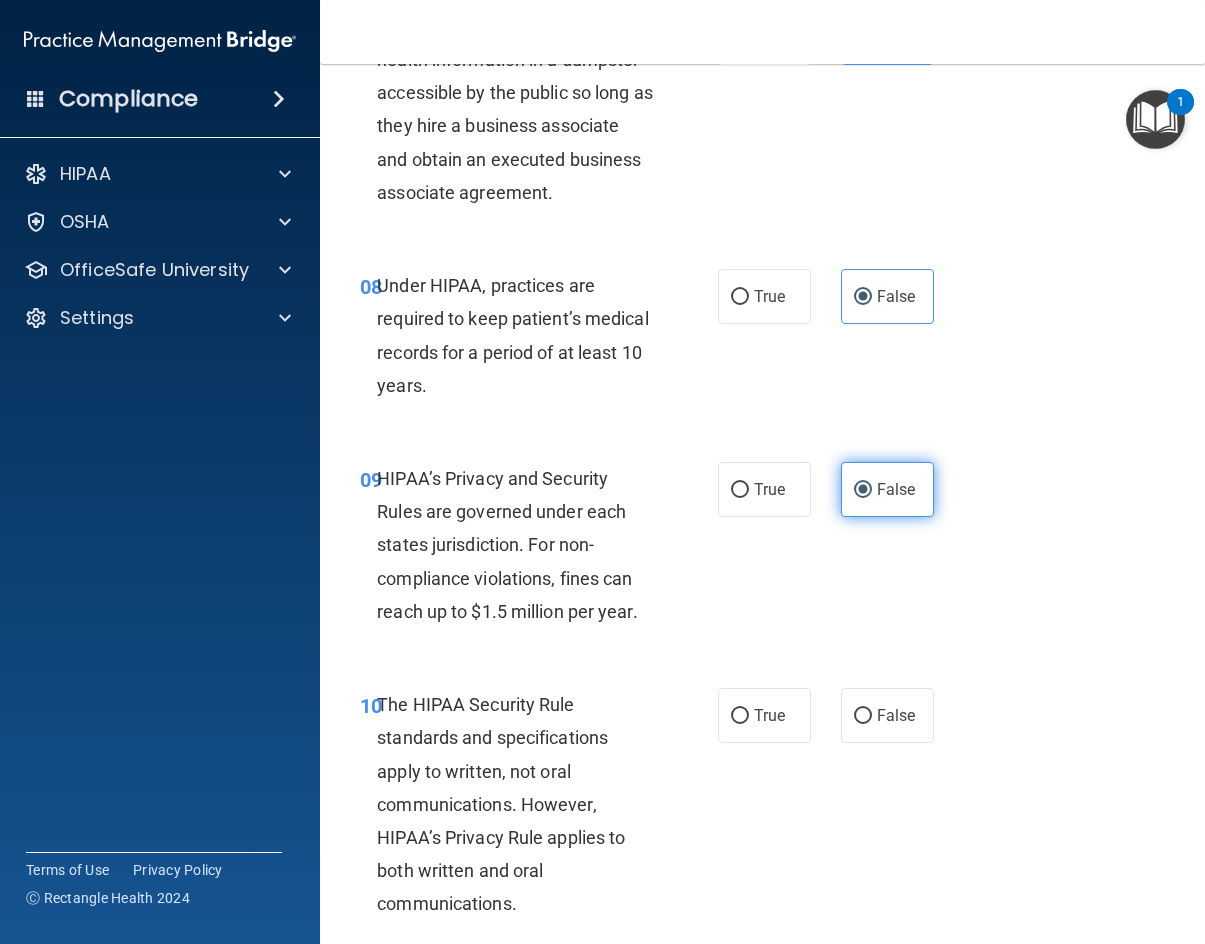 scroll, scrollTop: 1700, scrollLeft: 0, axis: vertical 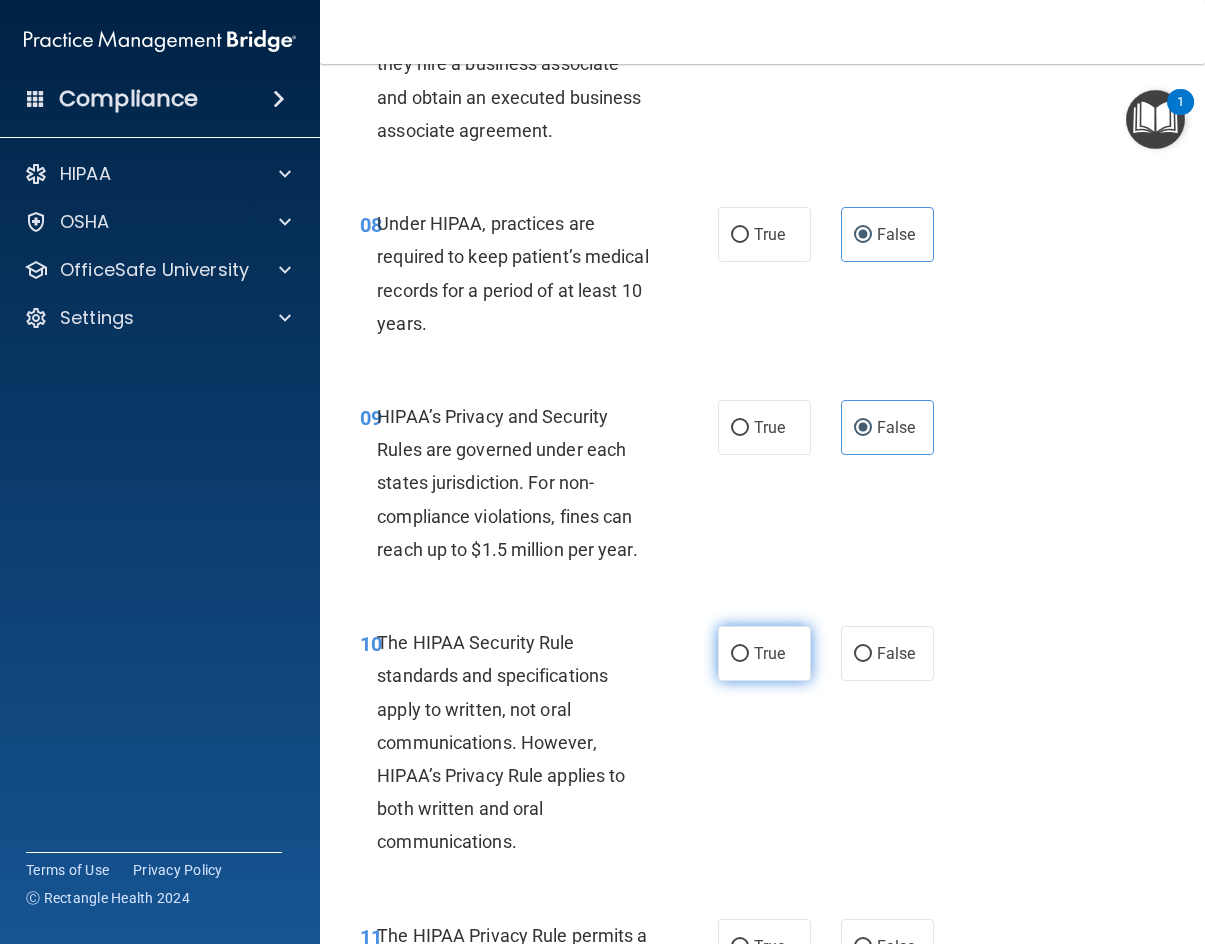 click on "True" at bounding box center [769, 653] 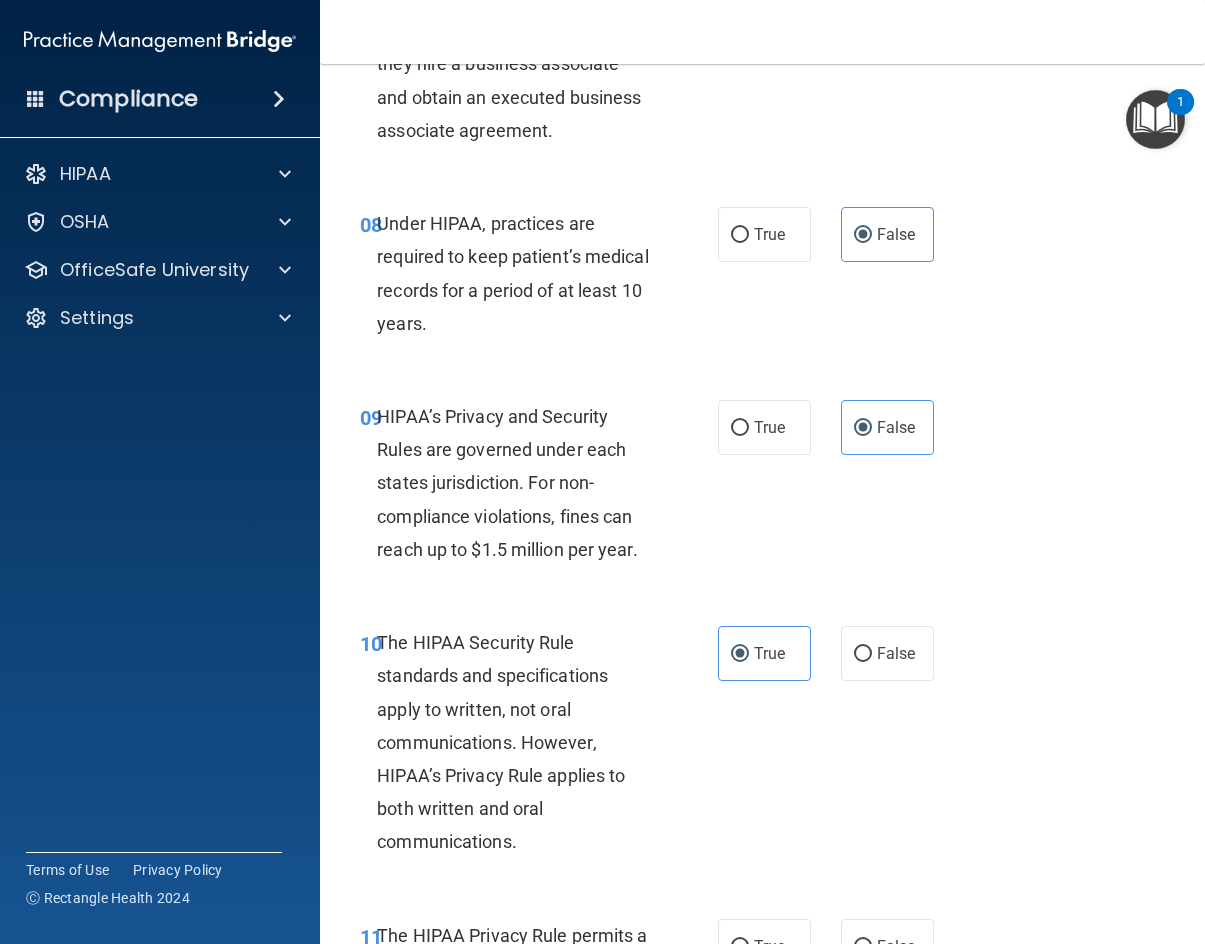 scroll, scrollTop: 2100, scrollLeft: 0, axis: vertical 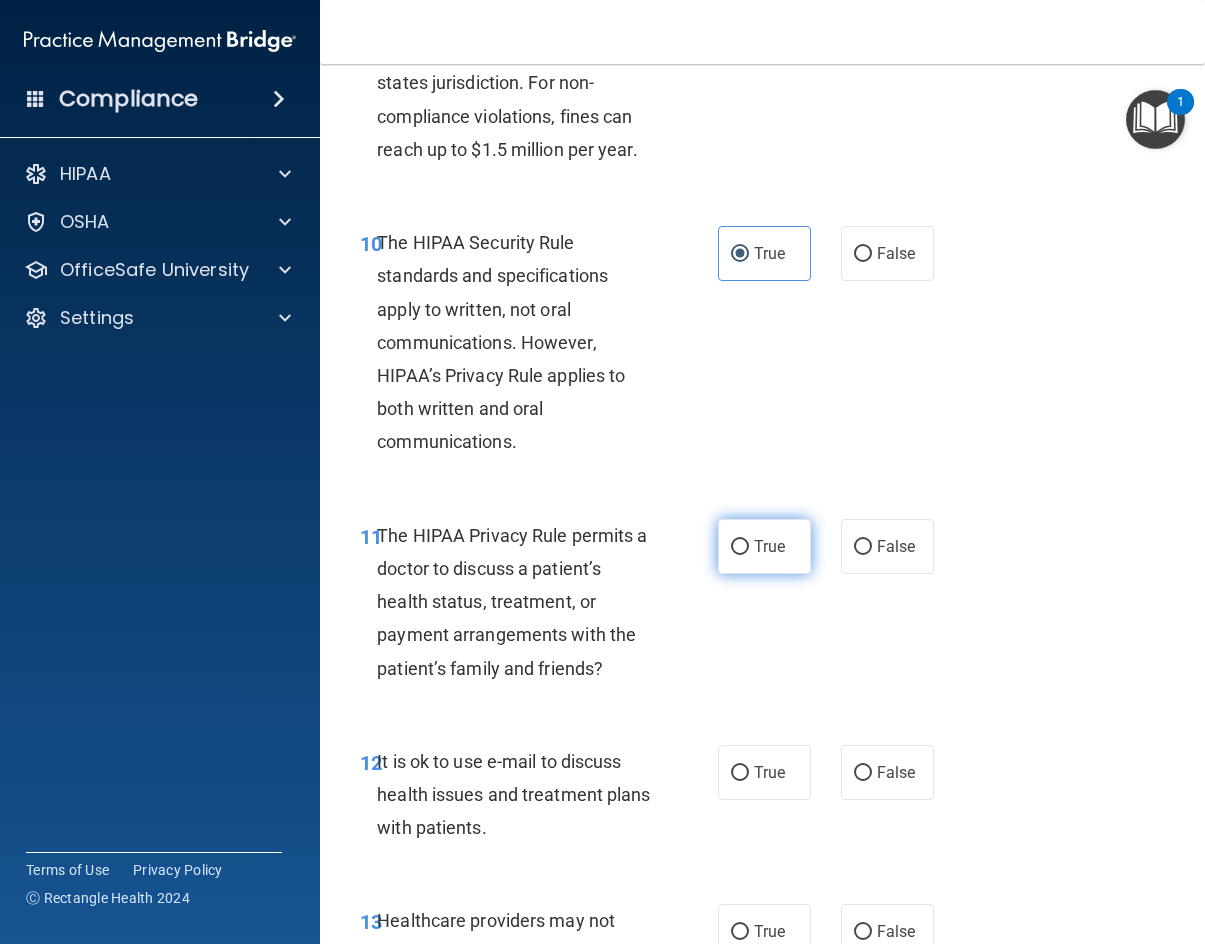 click on "True" at bounding box center (764, 546) 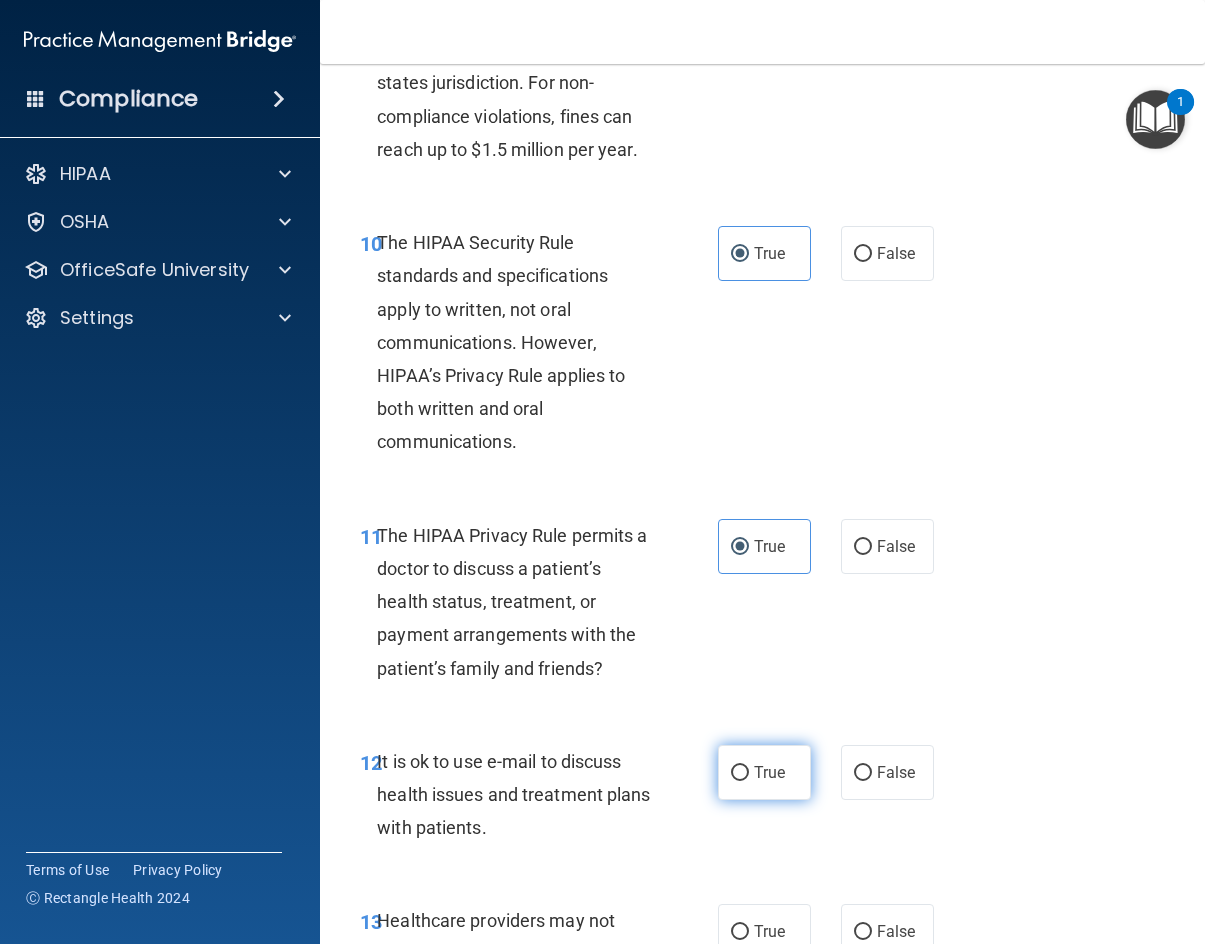 click on "True" at bounding box center (764, 772) 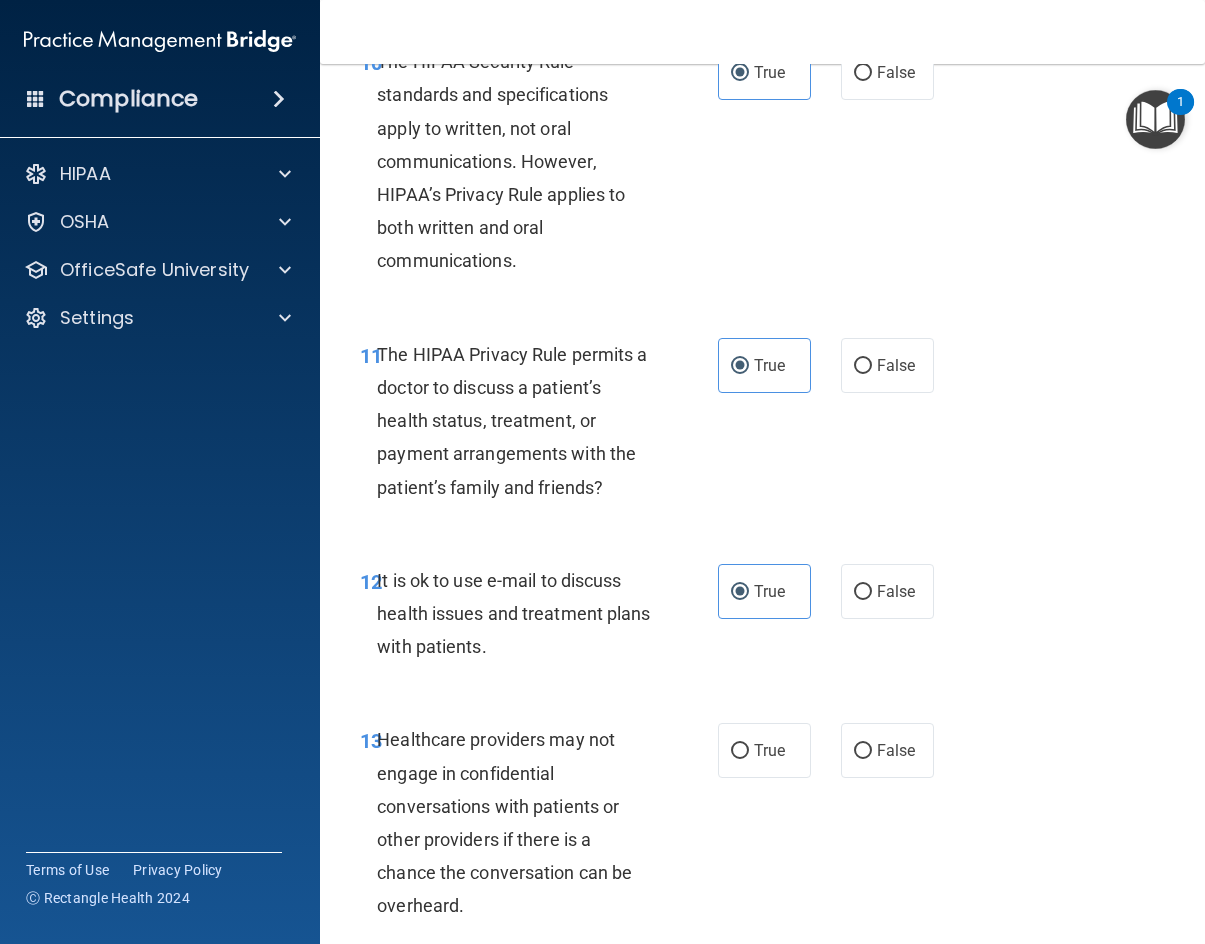 scroll, scrollTop: 2500, scrollLeft: 0, axis: vertical 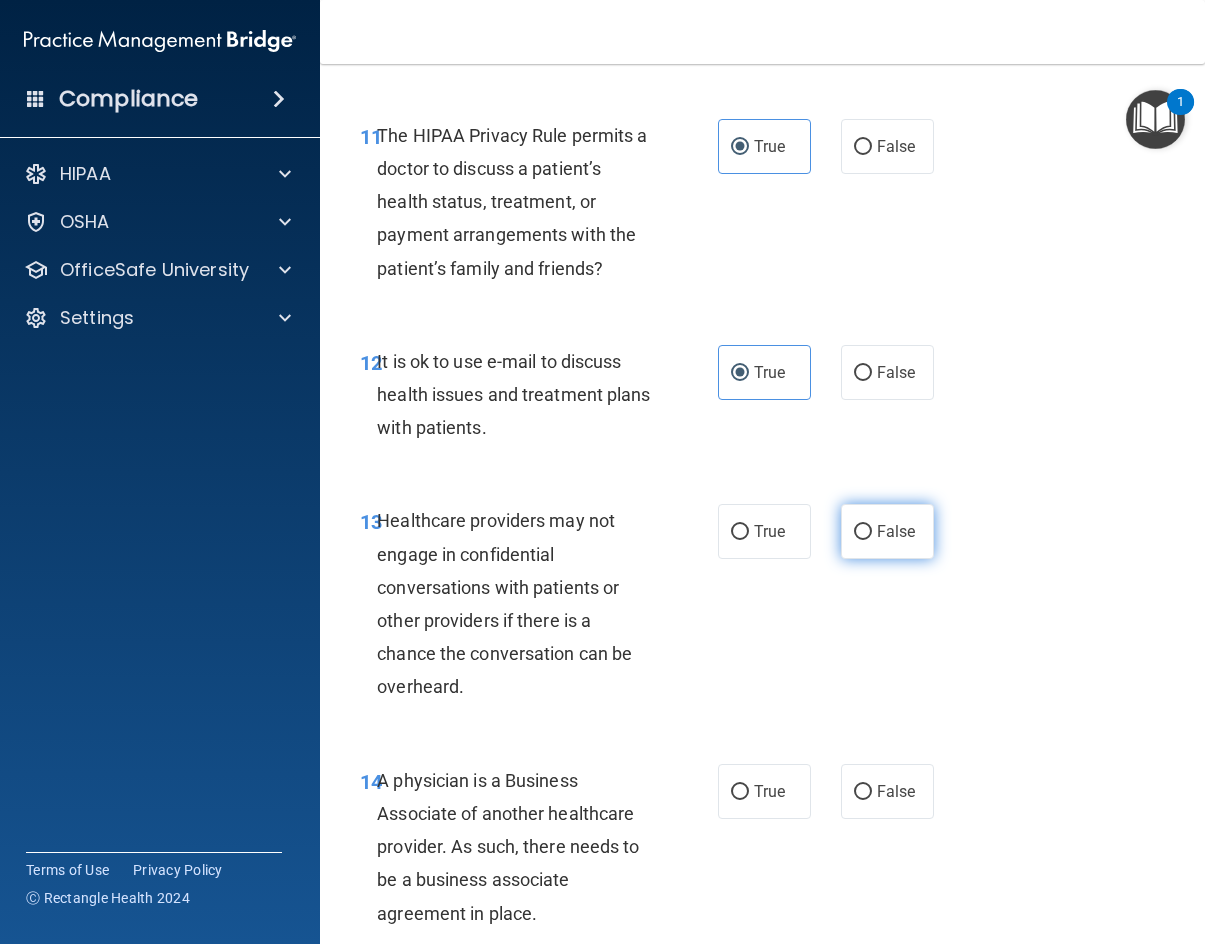 click on "False" at bounding box center (887, 531) 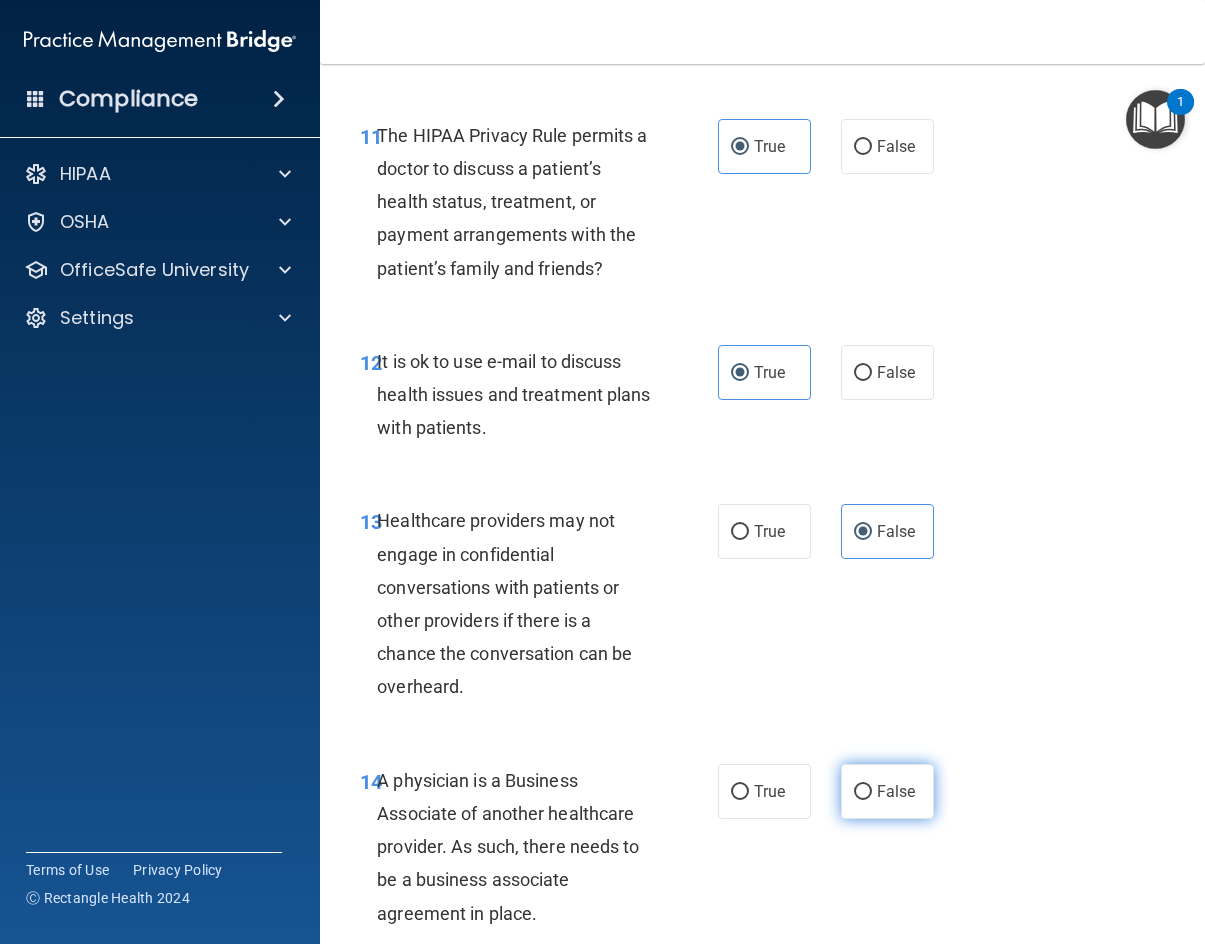 click on "False" at bounding box center (887, 791) 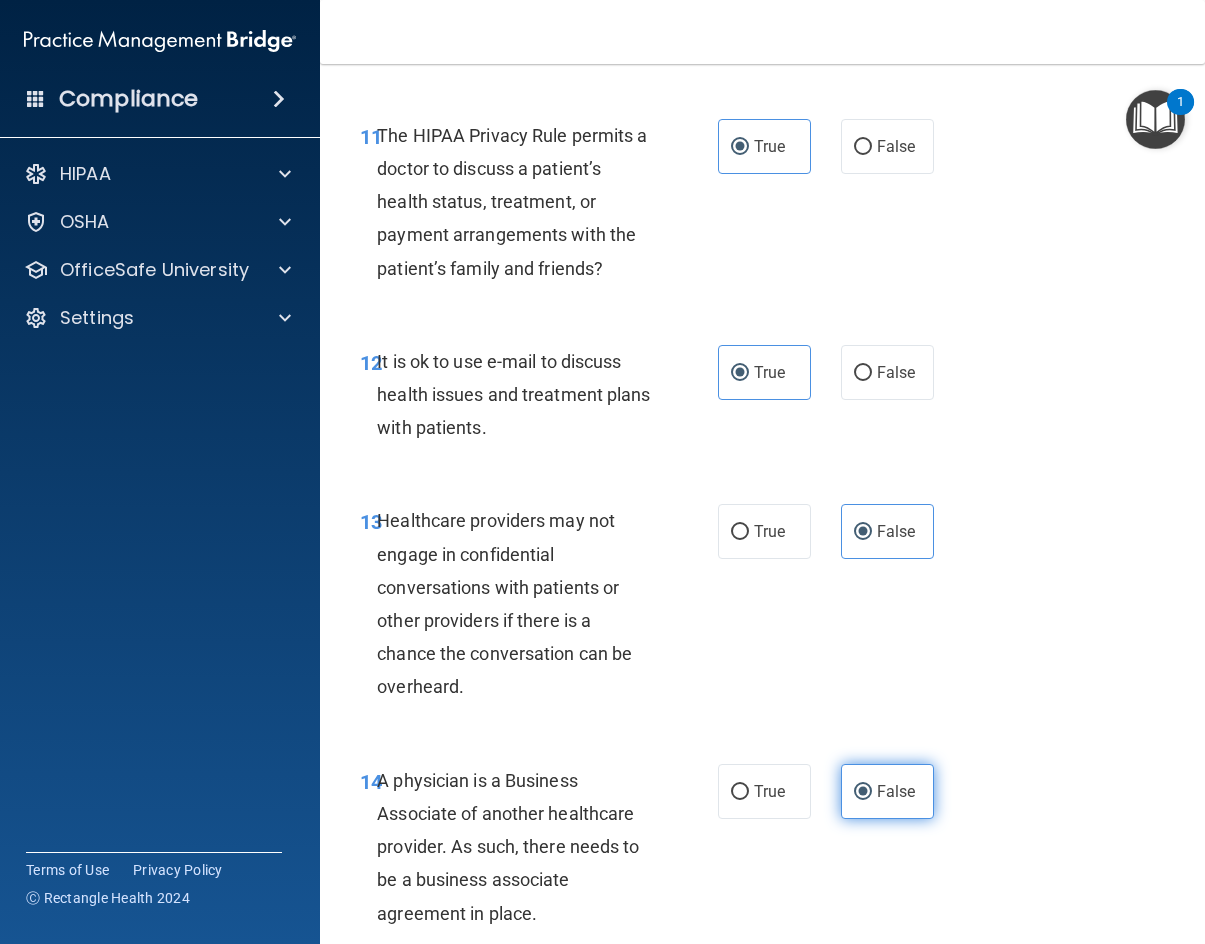 scroll, scrollTop: 3000, scrollLeft: 0, axis: vertical 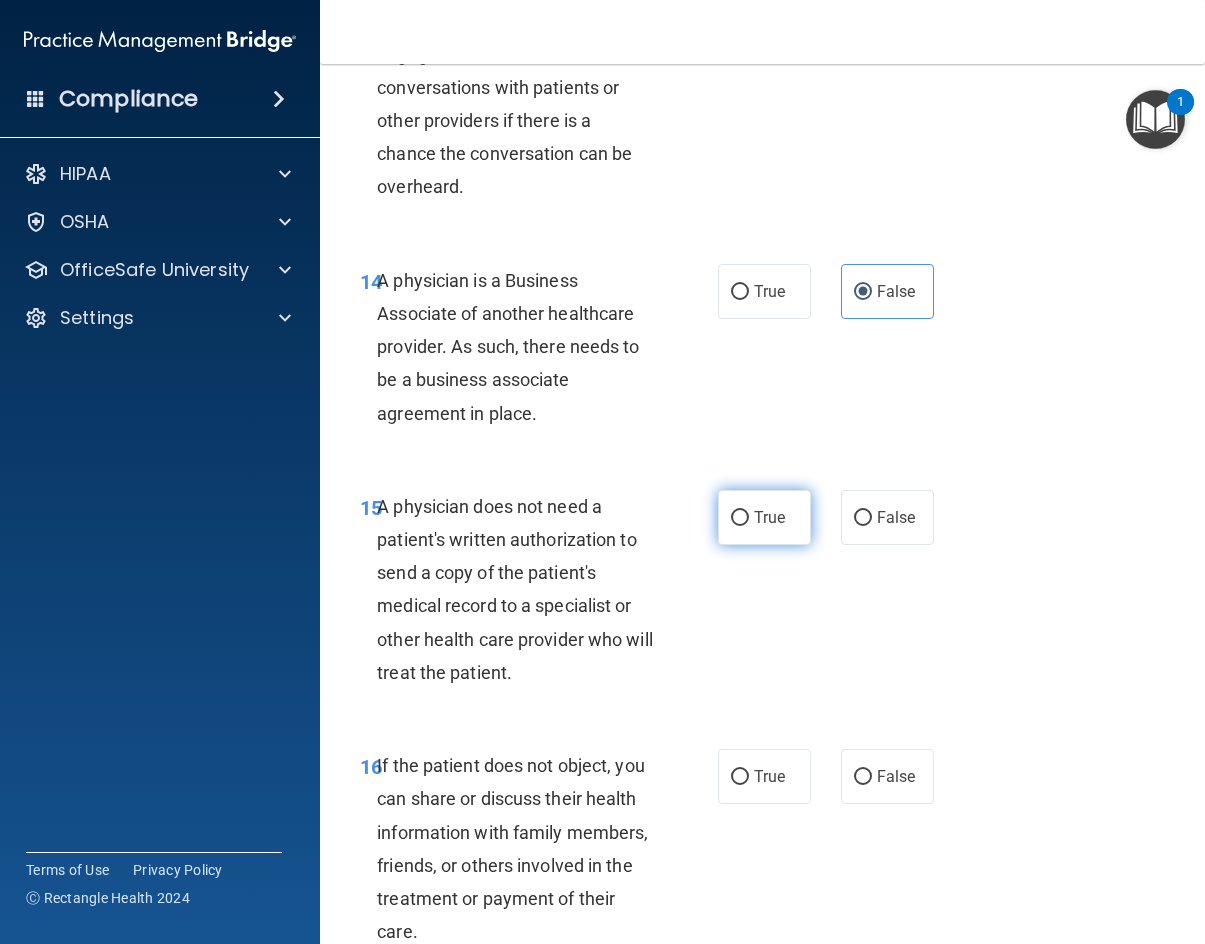 click on "True" at bounding box center (764, 517) 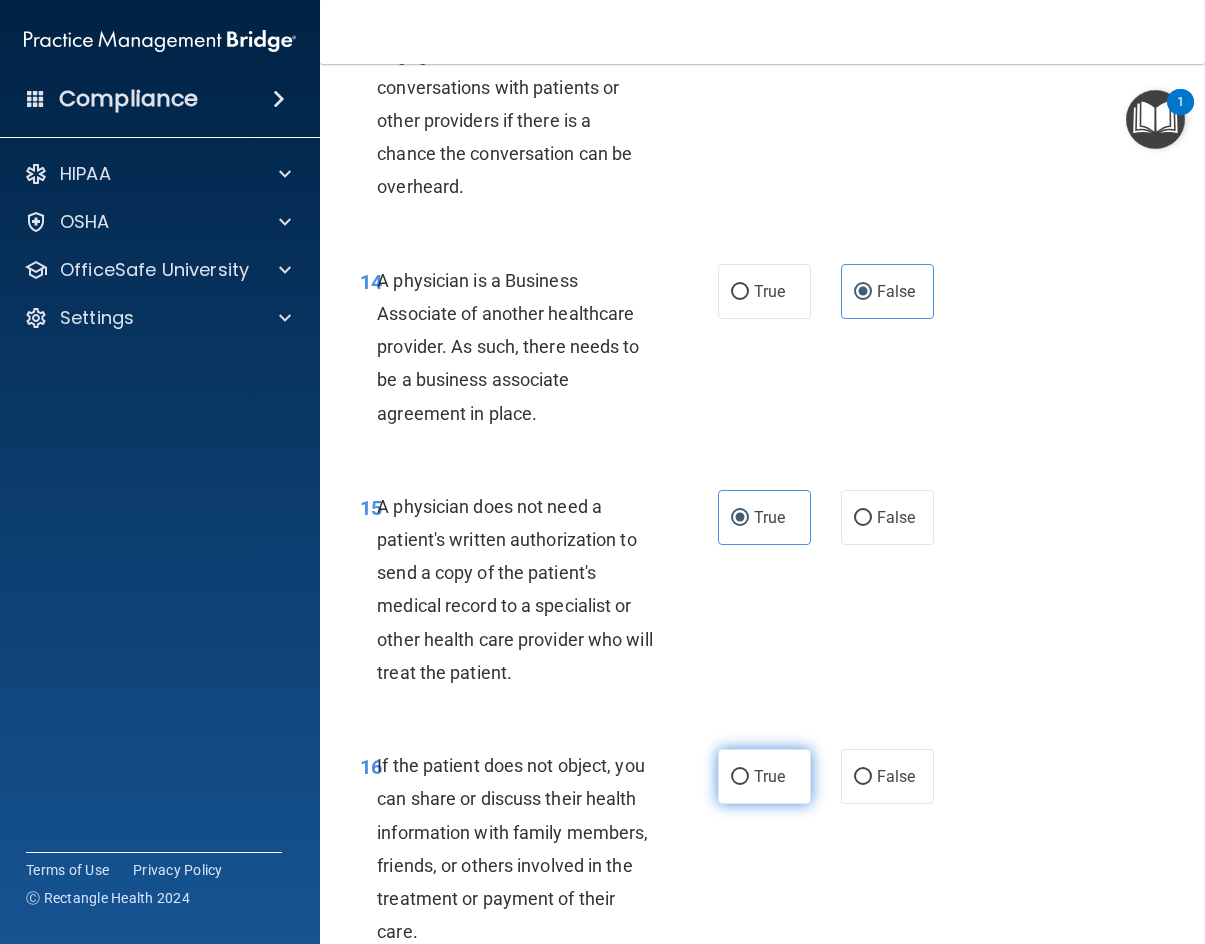 click on "True" at bounding box center [764, 776] 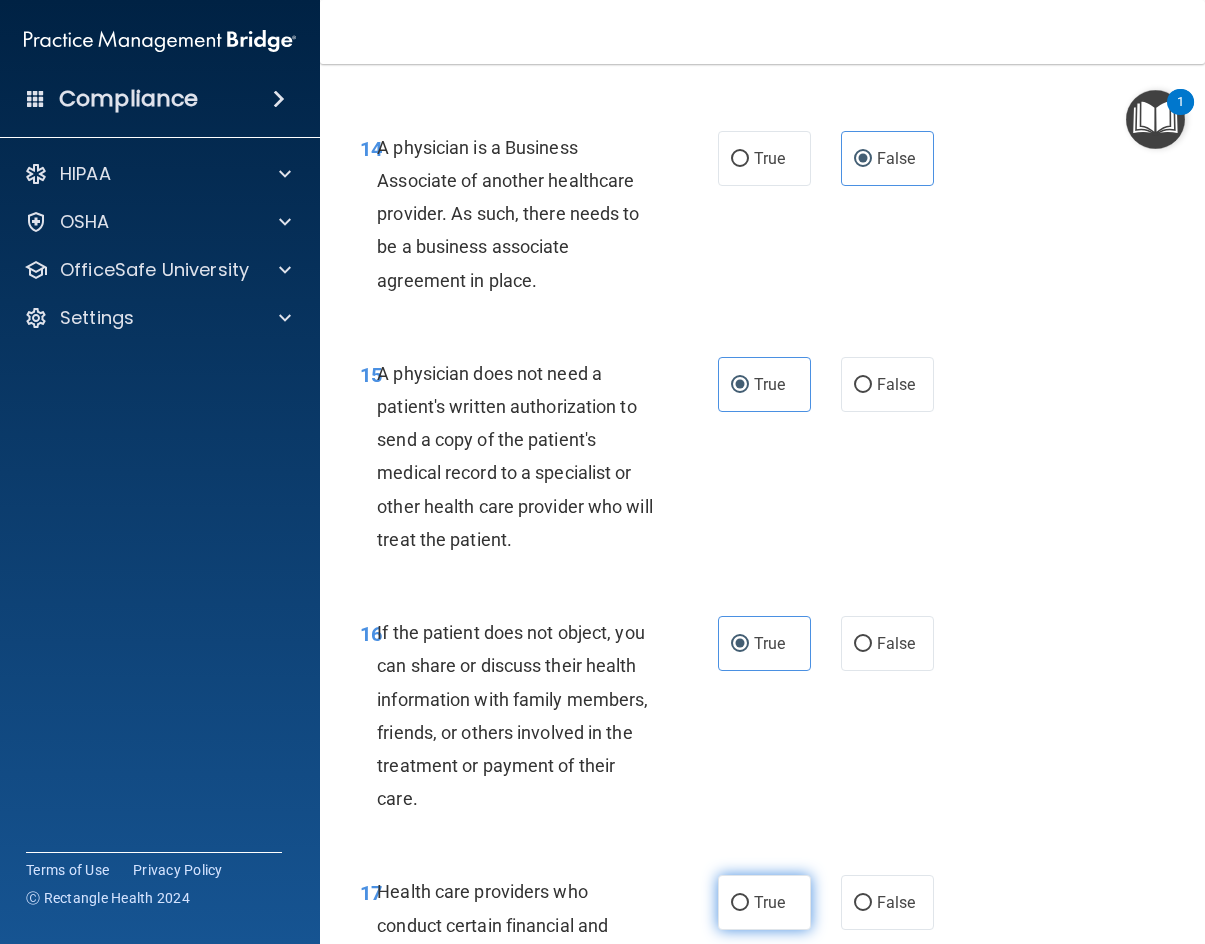 scroll, scrollTop: 3300, scrollLeft: 0, axis: vertical 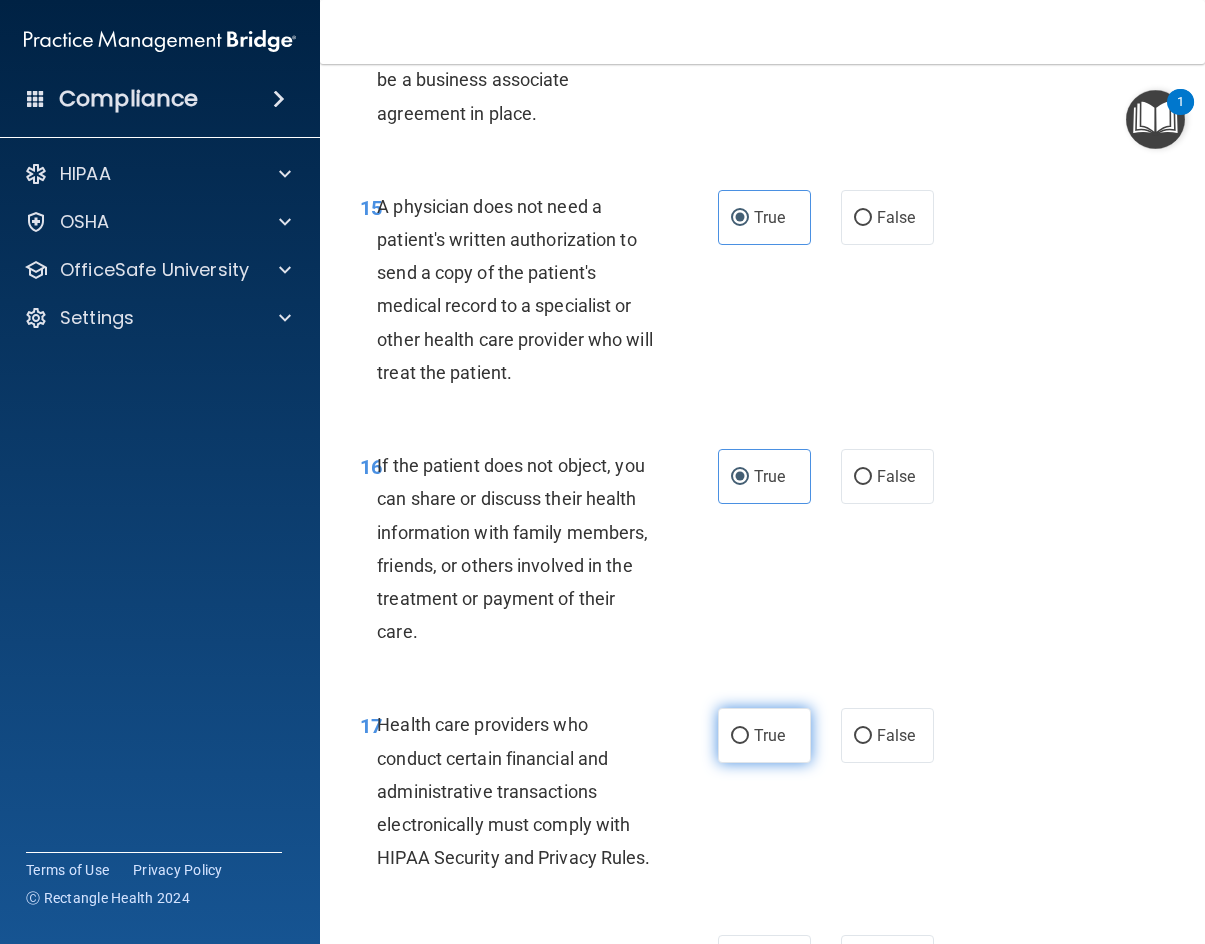 click on "True" at bounding box center [764, 735] 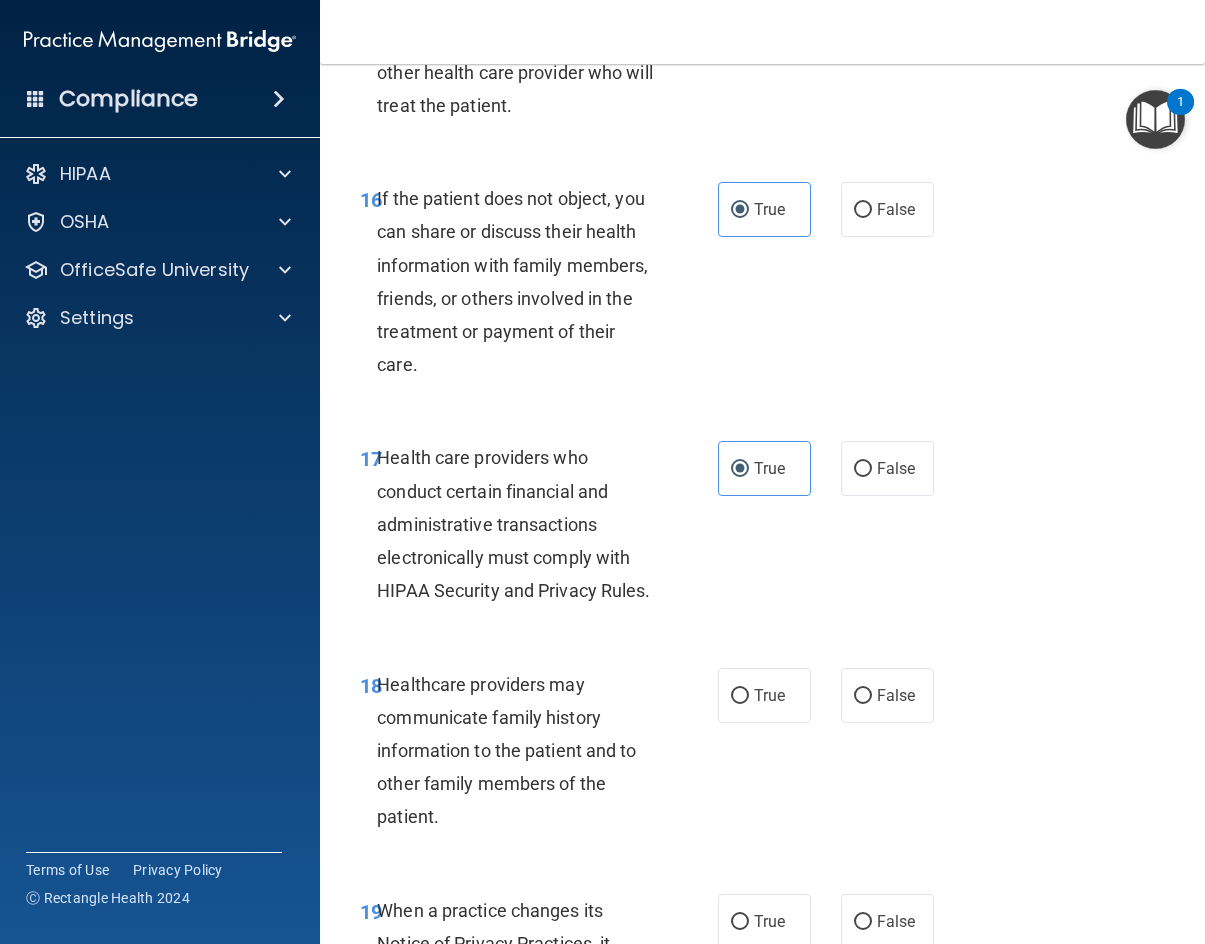 scroll, scrollTop: 3700, scrollLeft: 0, axis: vertical 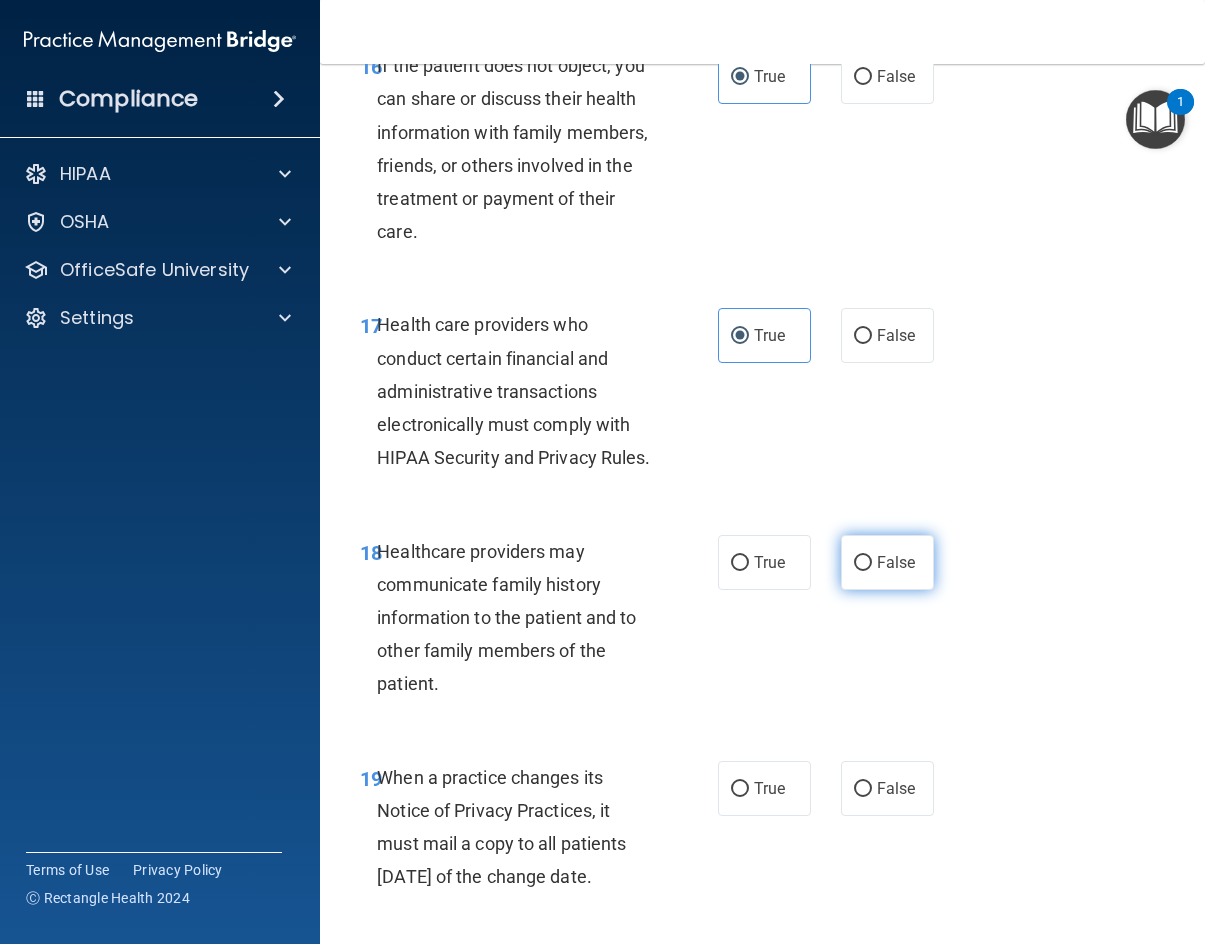 click on "False" at bounding box center (896, 562) 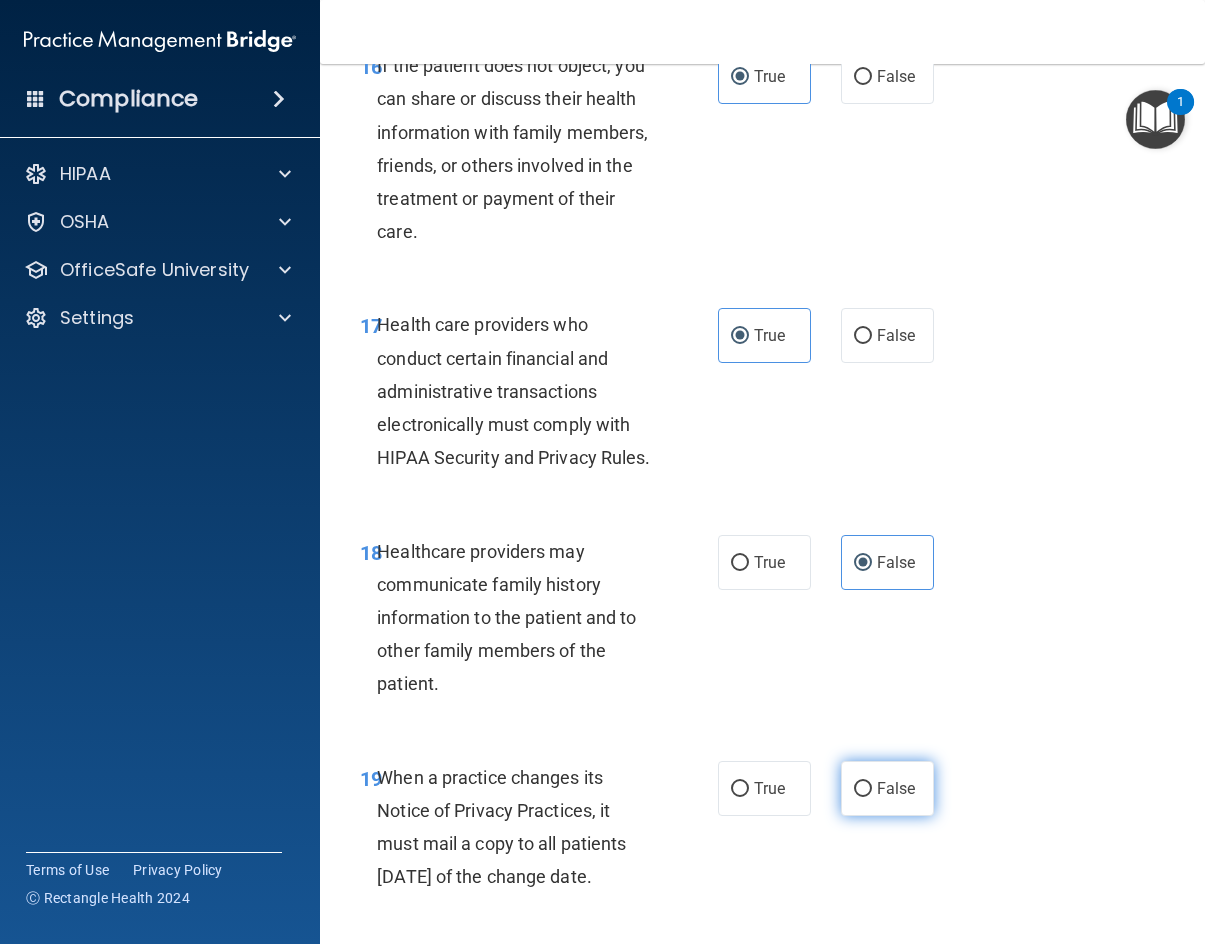 click on "False" at bounding box center [896, 788] 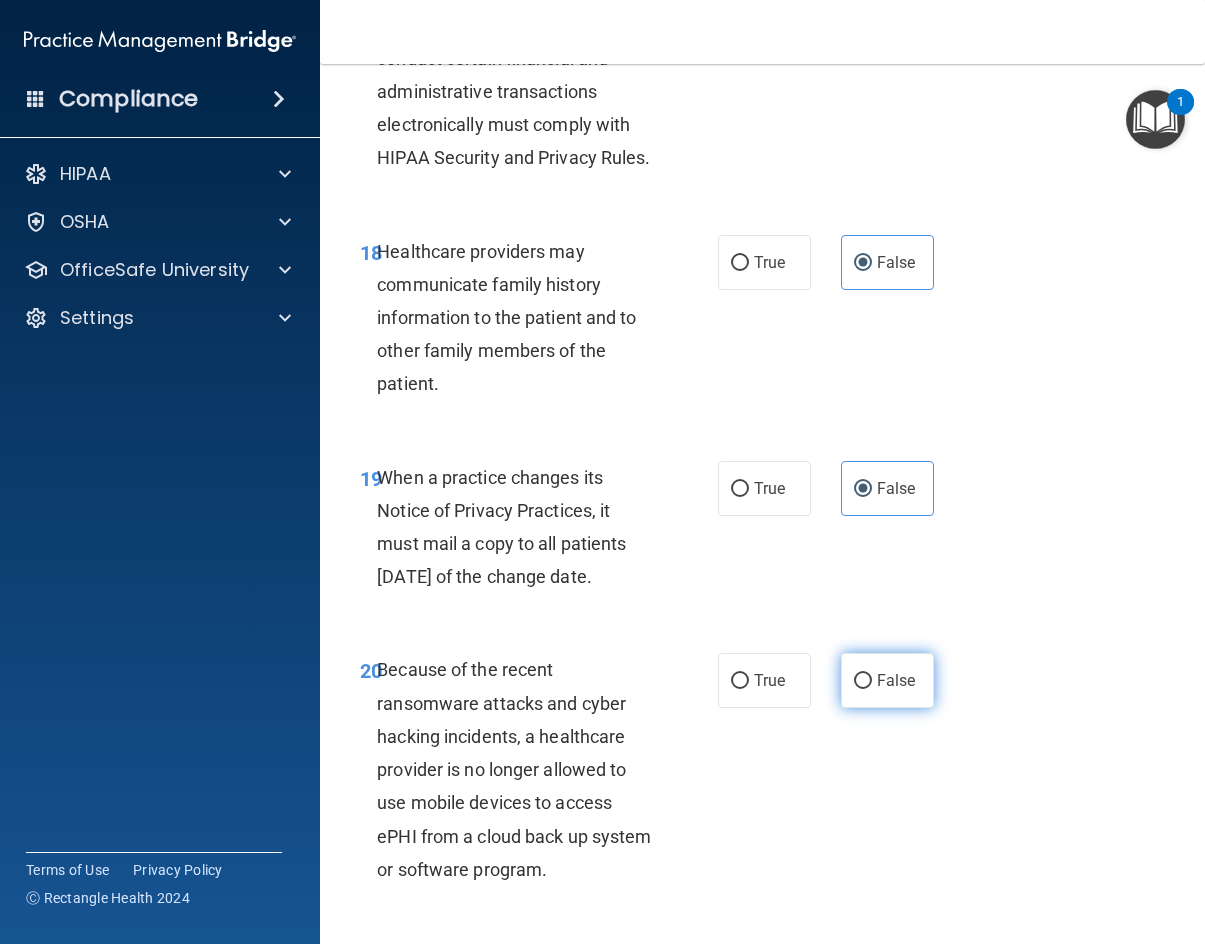 click on "False" at bounding box center (887, 680) 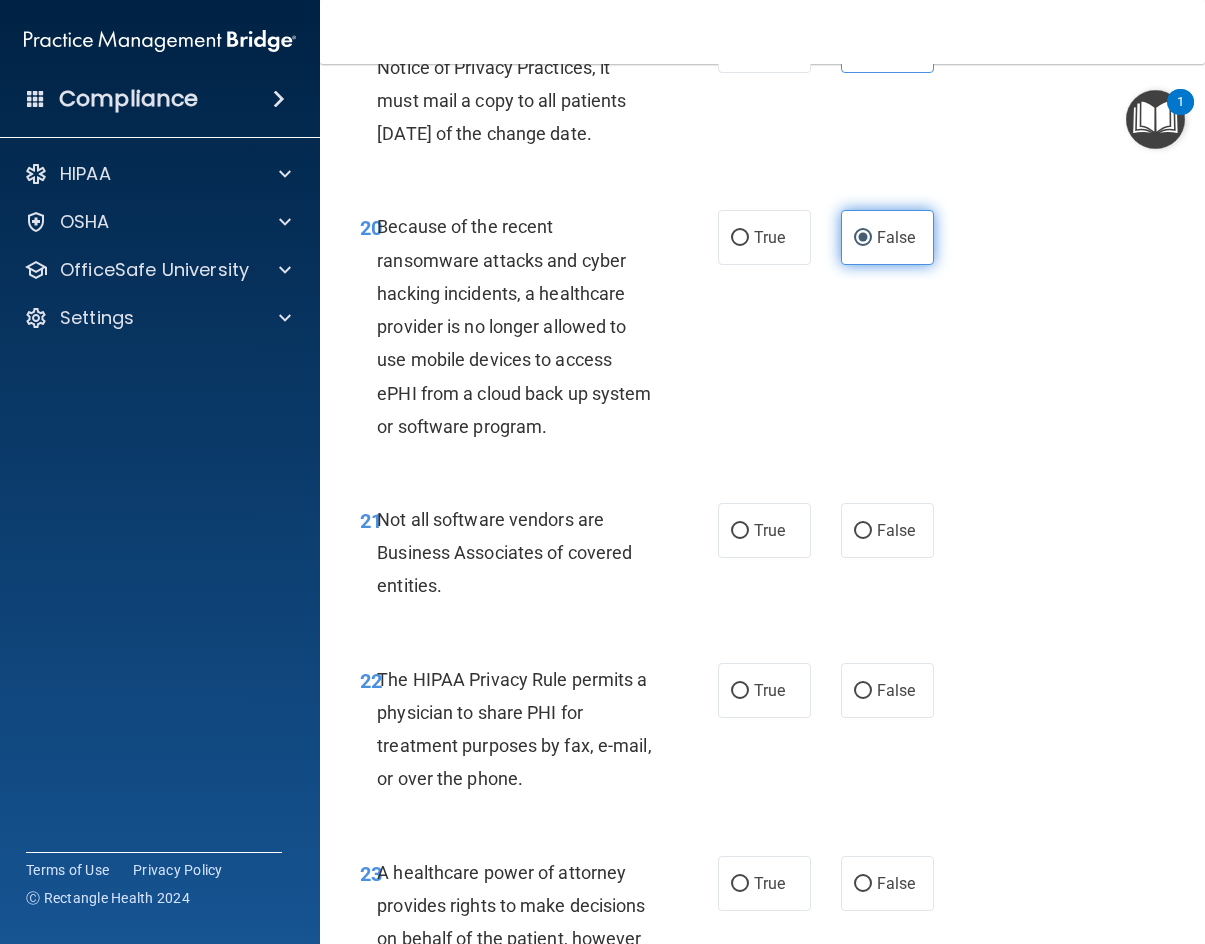 scroll, scrollTop: 4500, scrollLeft: 0, axis: vertical 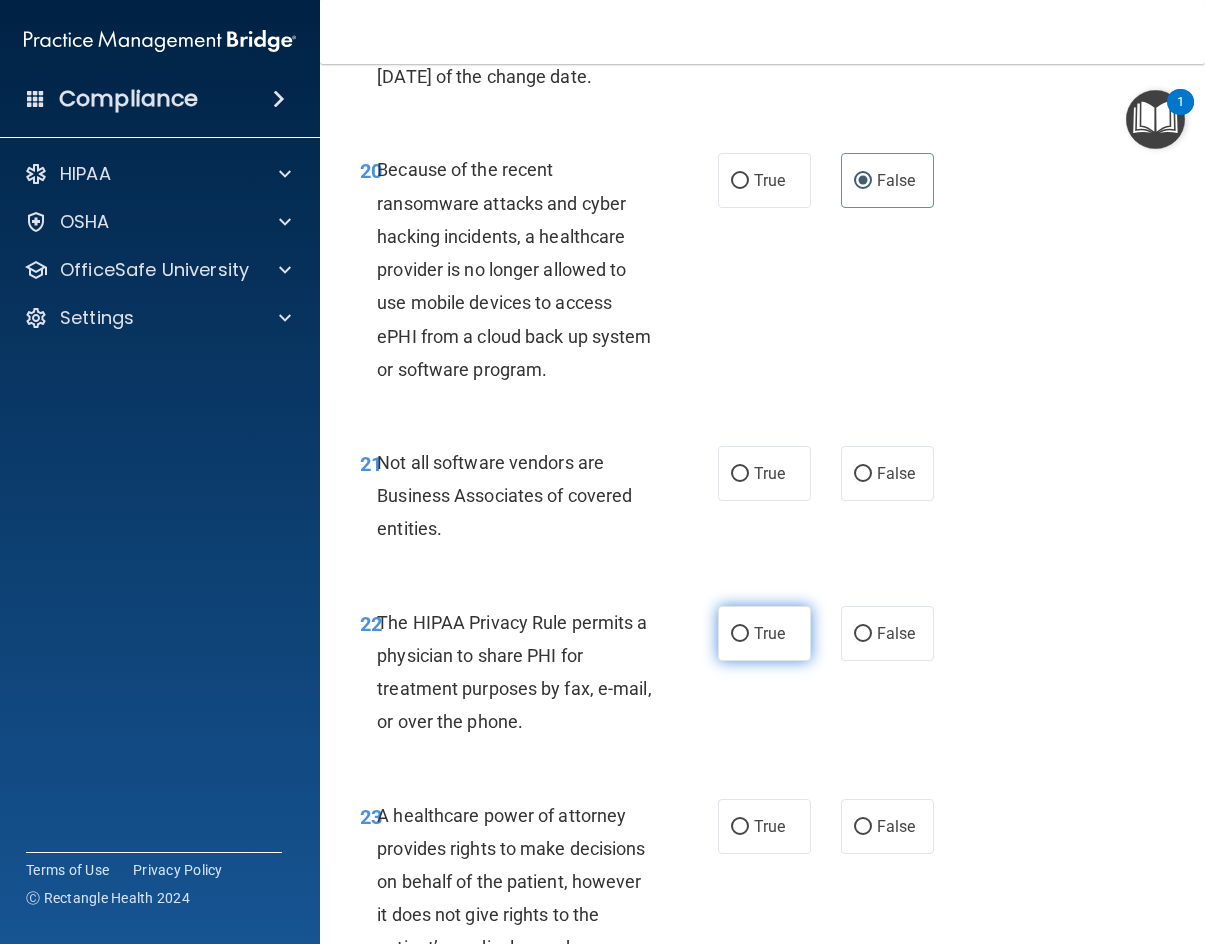 click on "True" at bounding box center (764, 633) 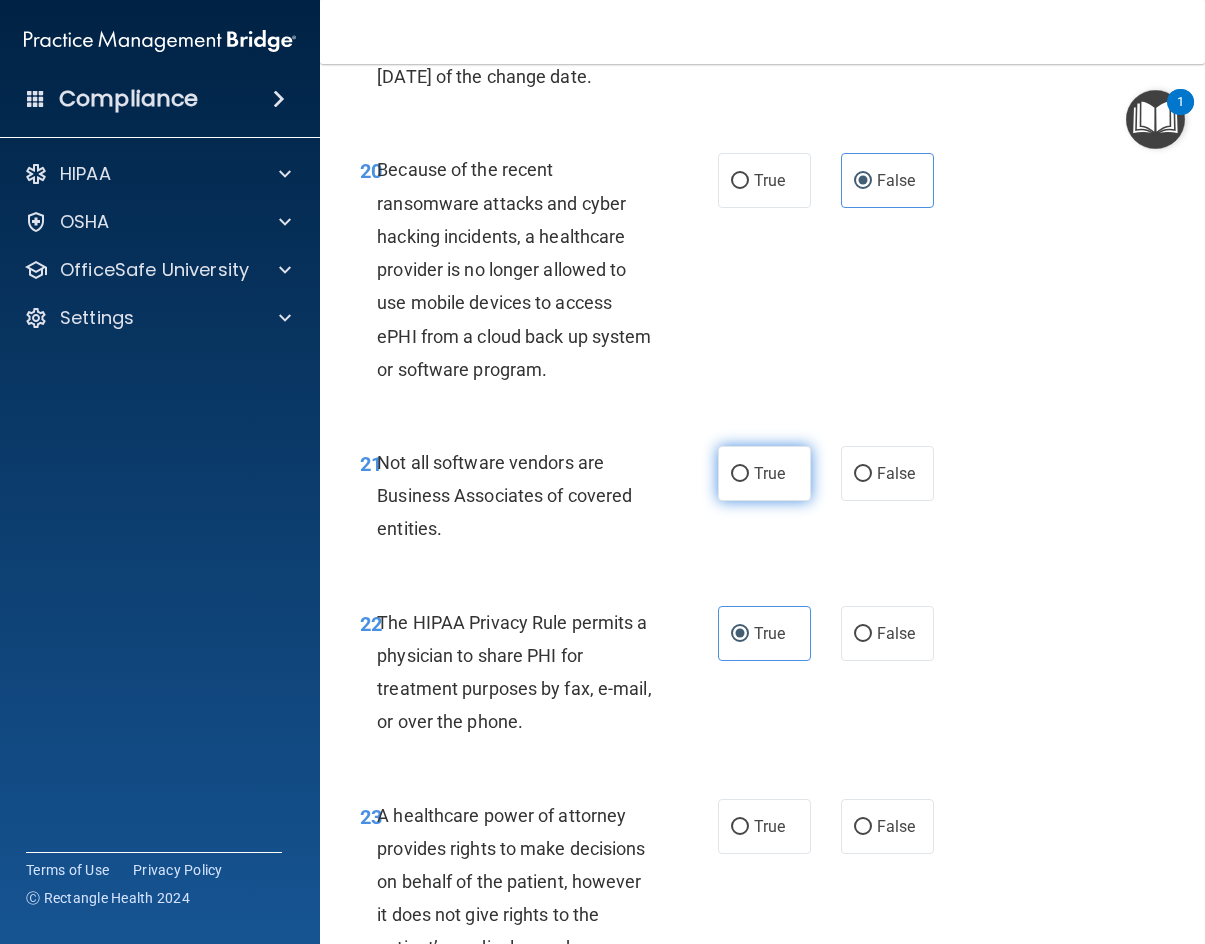 click on "True" at bounding box center (764, 473) 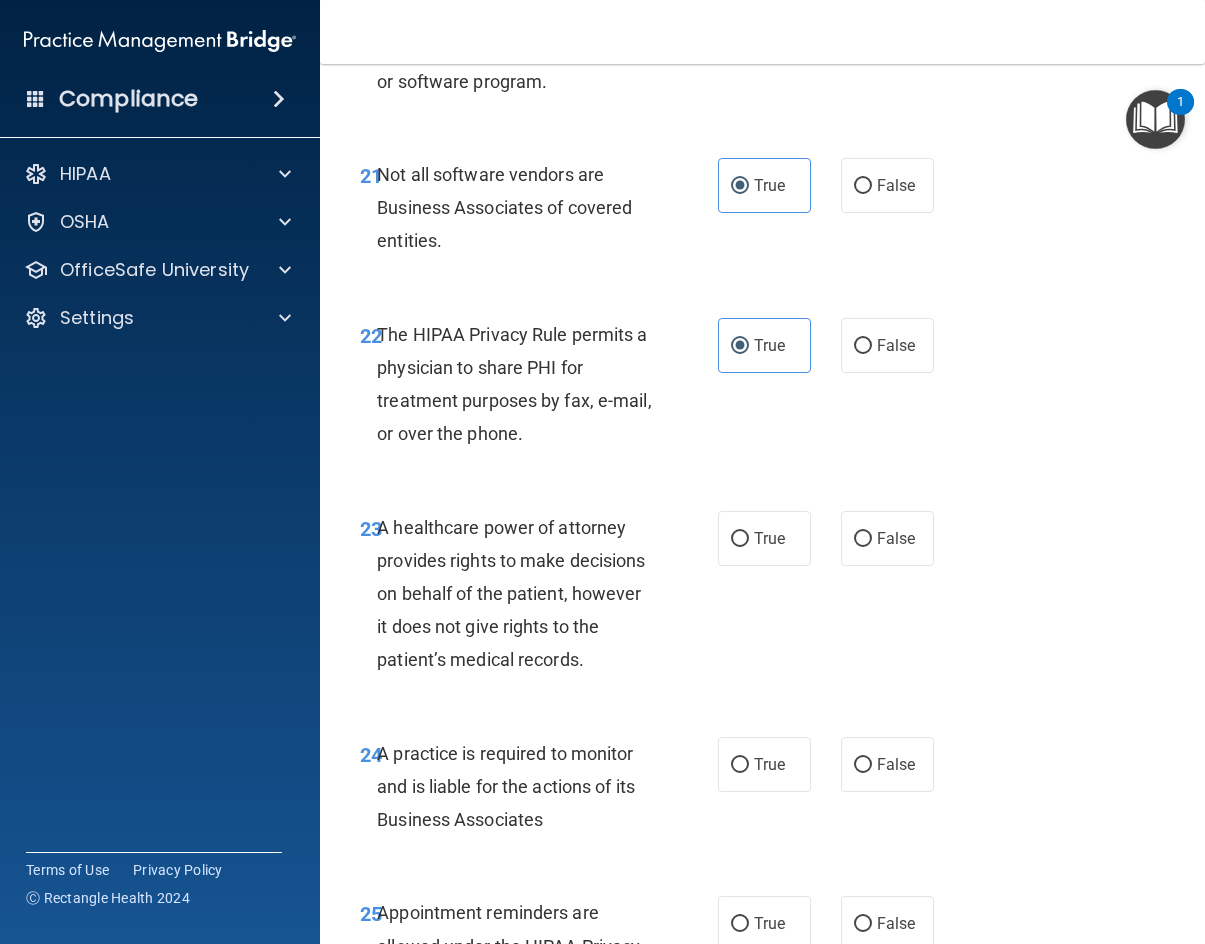 scroll, scrollTop: 4800, scrollLeft: 0, axis: vertical 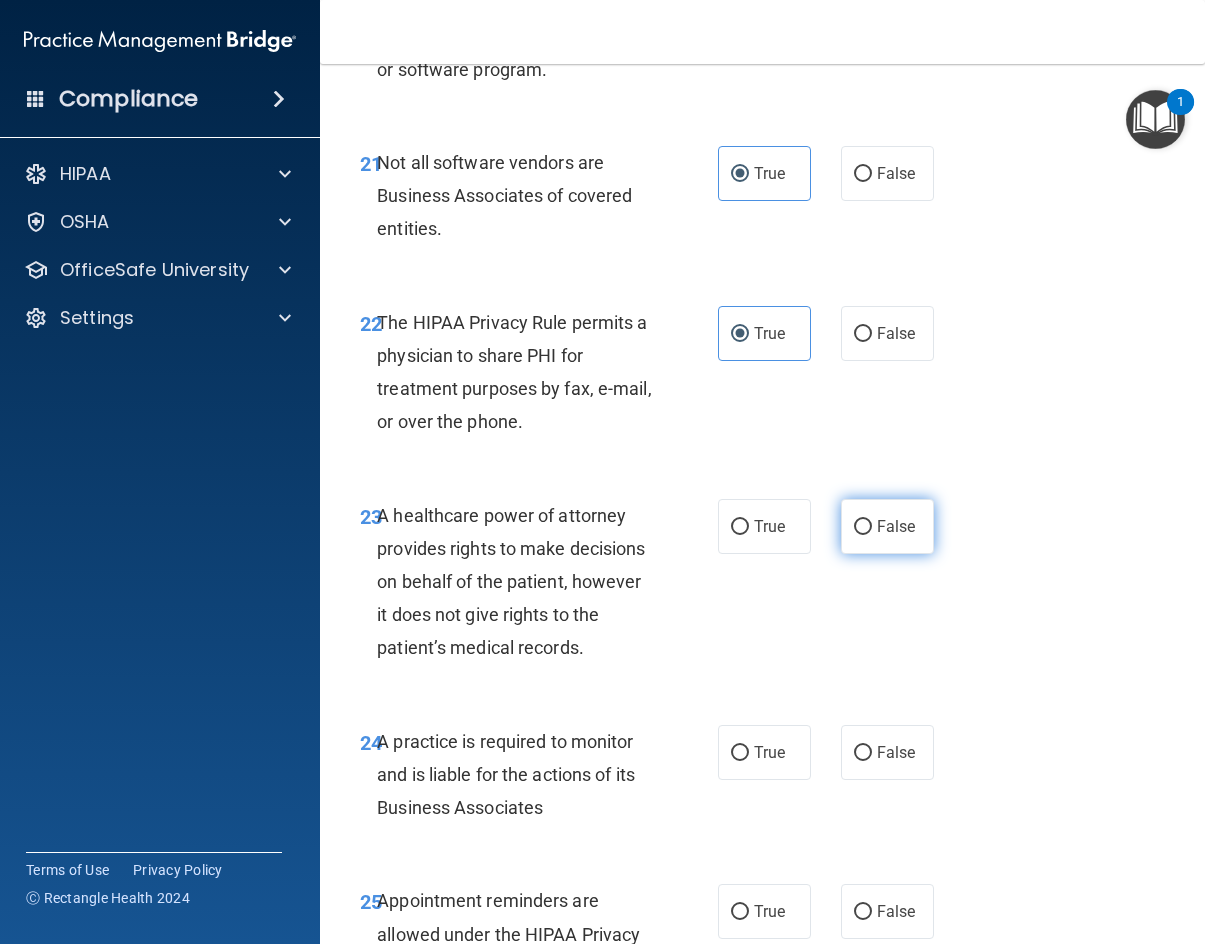 click on "False" at bounding box center [896, 526] 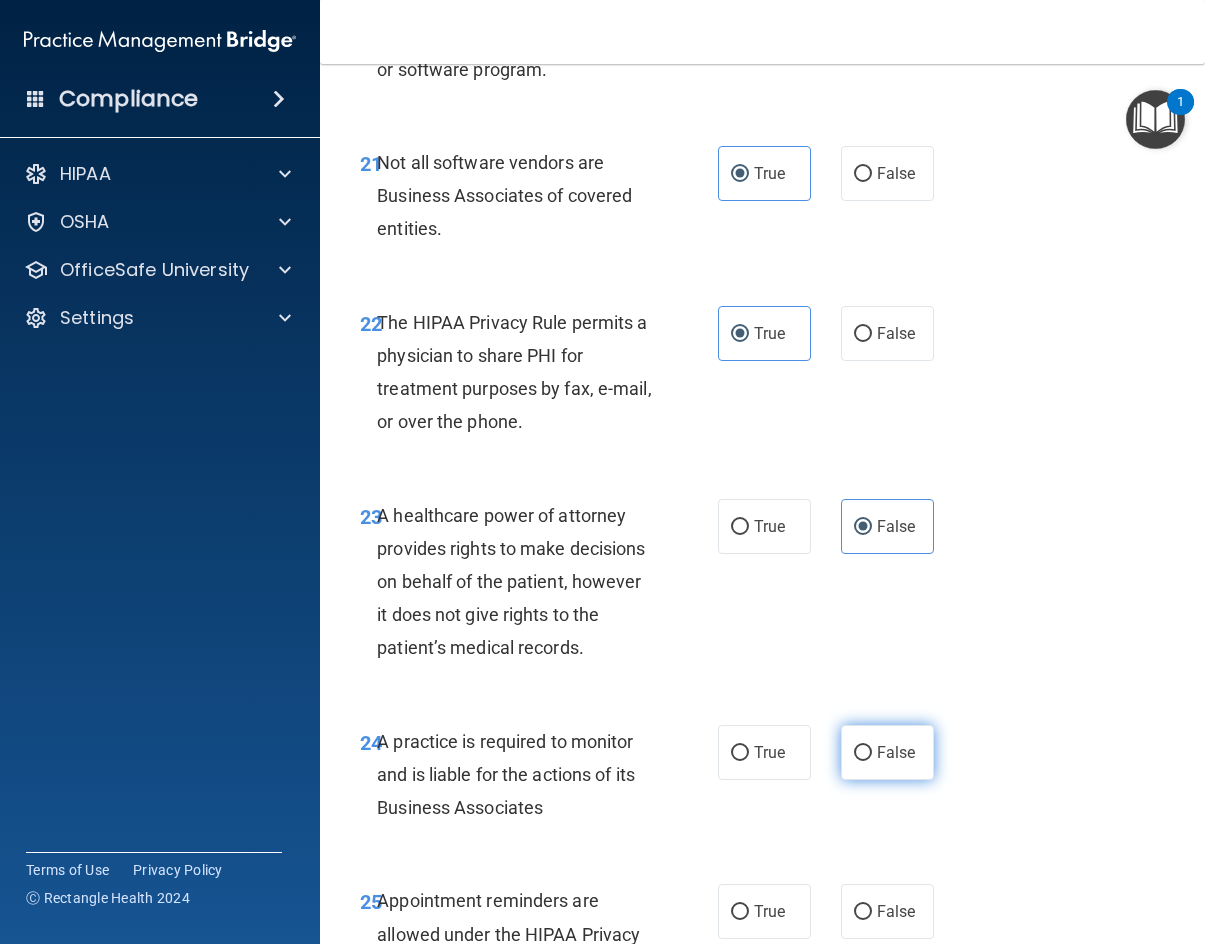 click on "False" at bounding box center (896, 752) 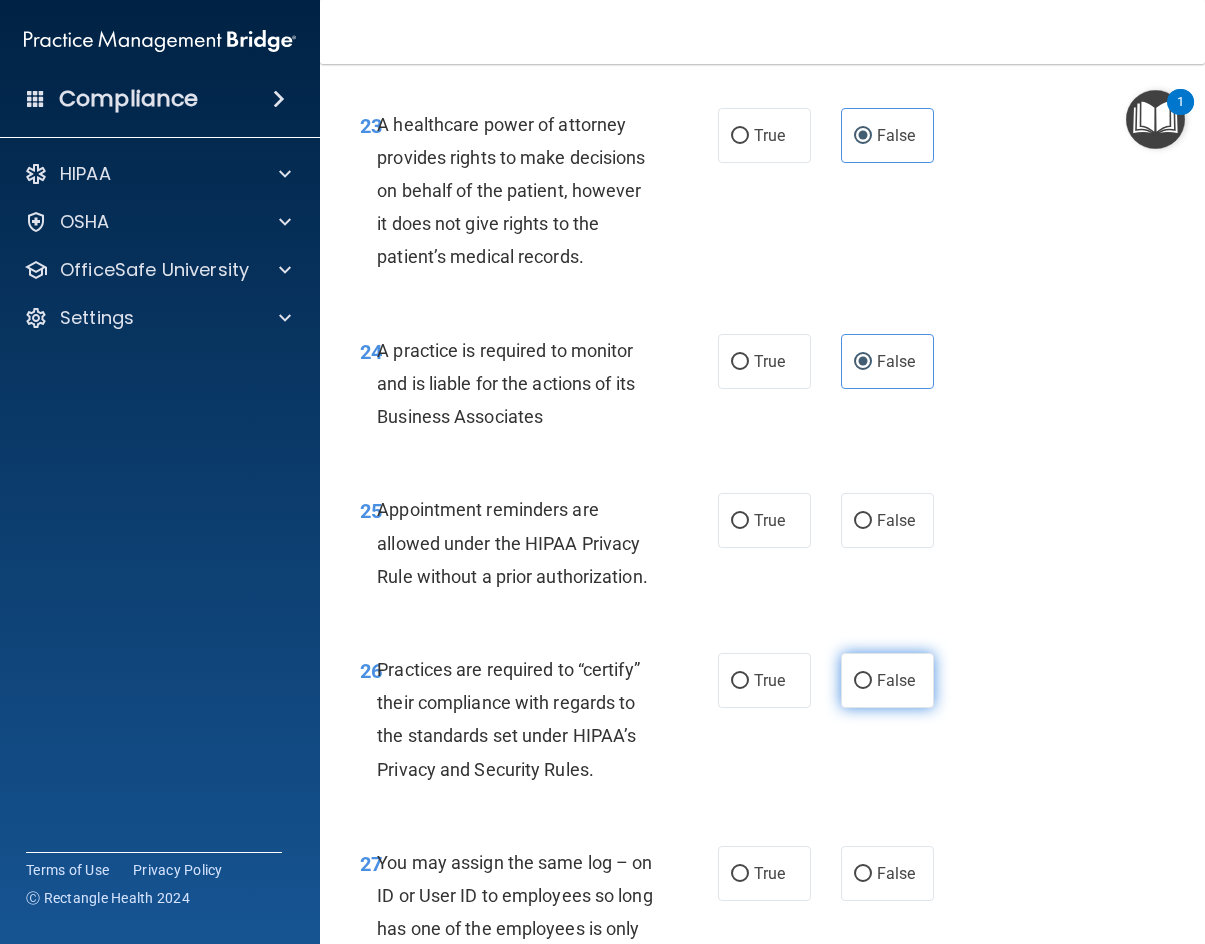 scroll, scrollTop: 5200, scrollLeft: 0, axis: vertical 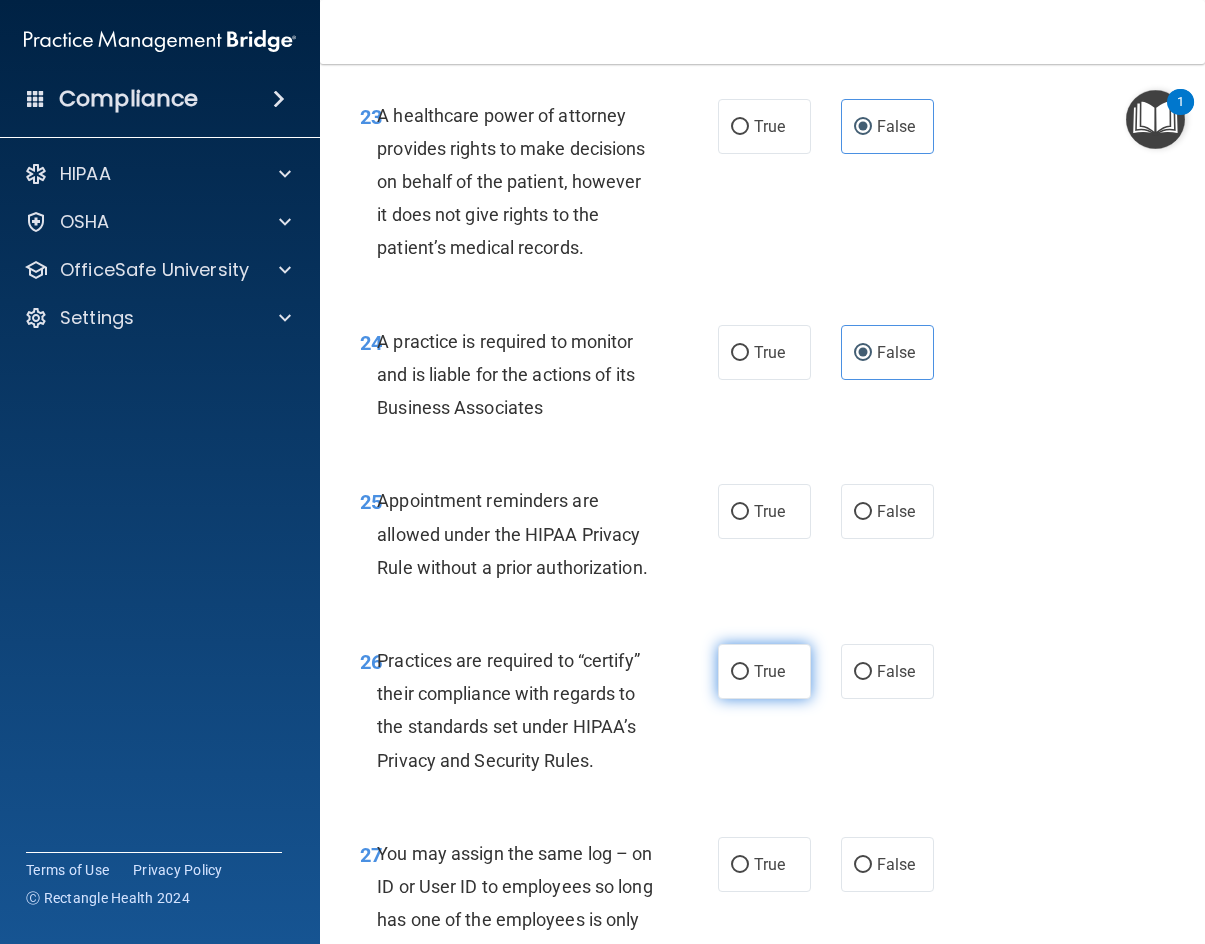 click on "True" at bounding box center (764, 671) 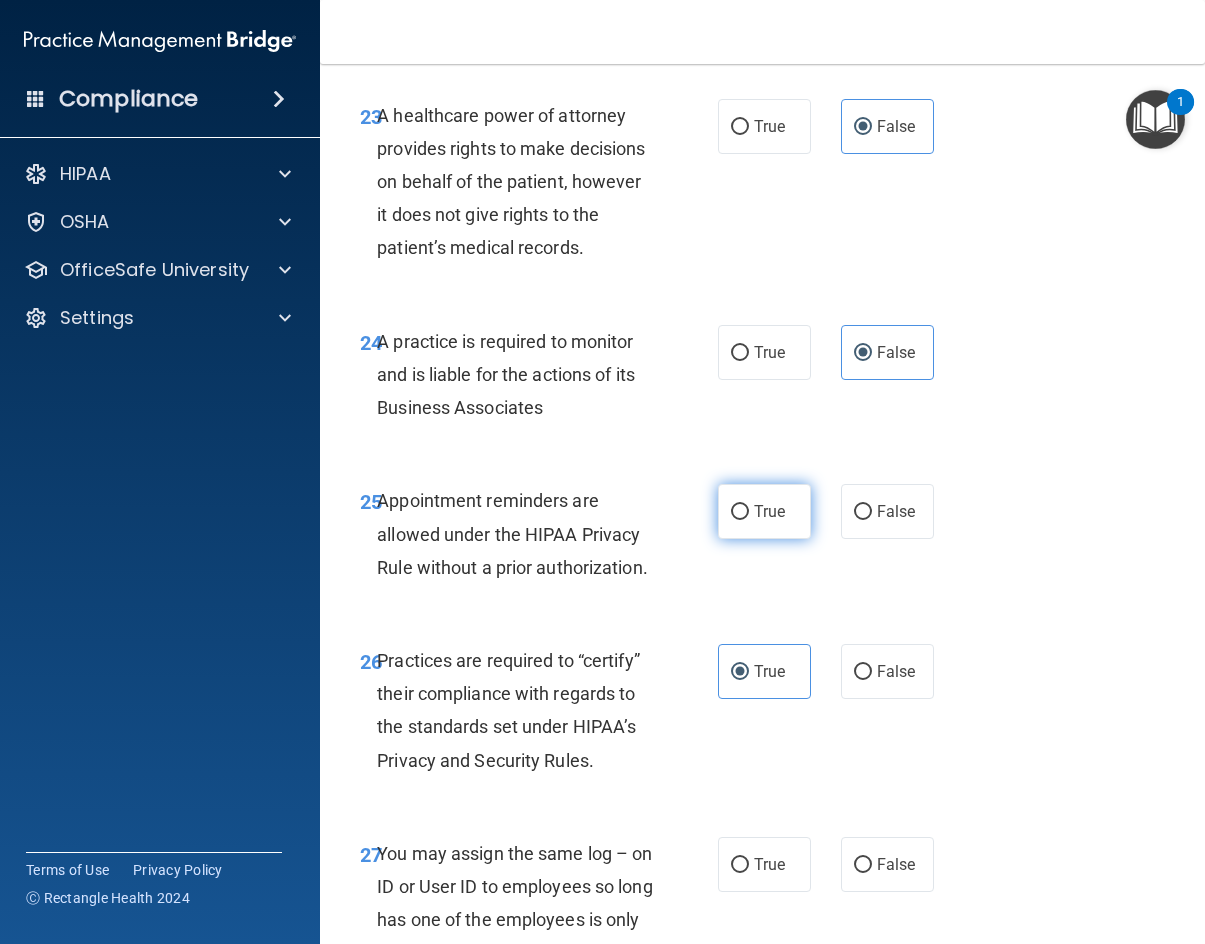 click on "True" at bounding box center [764, 511] 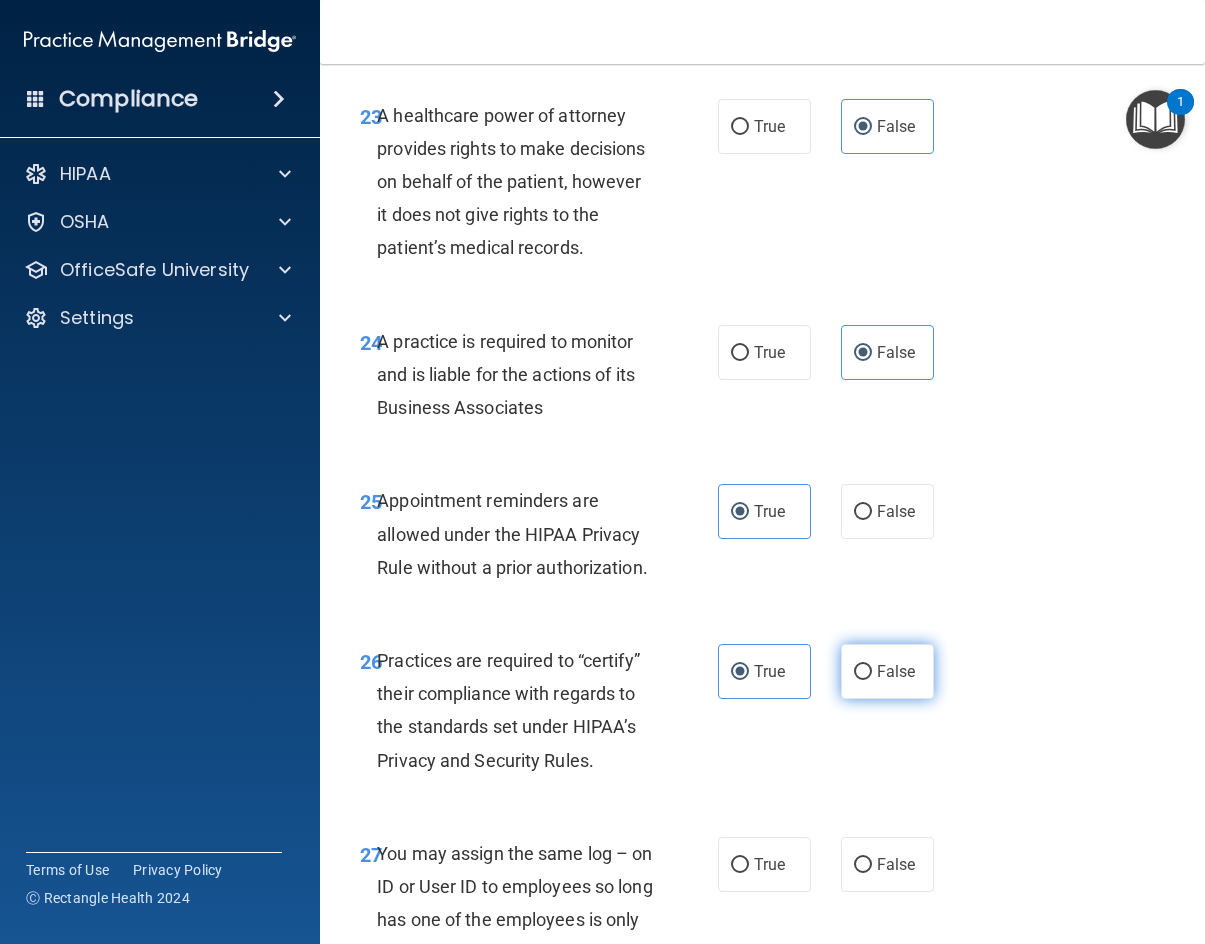 click on "False" at bounding box center [887, 671] 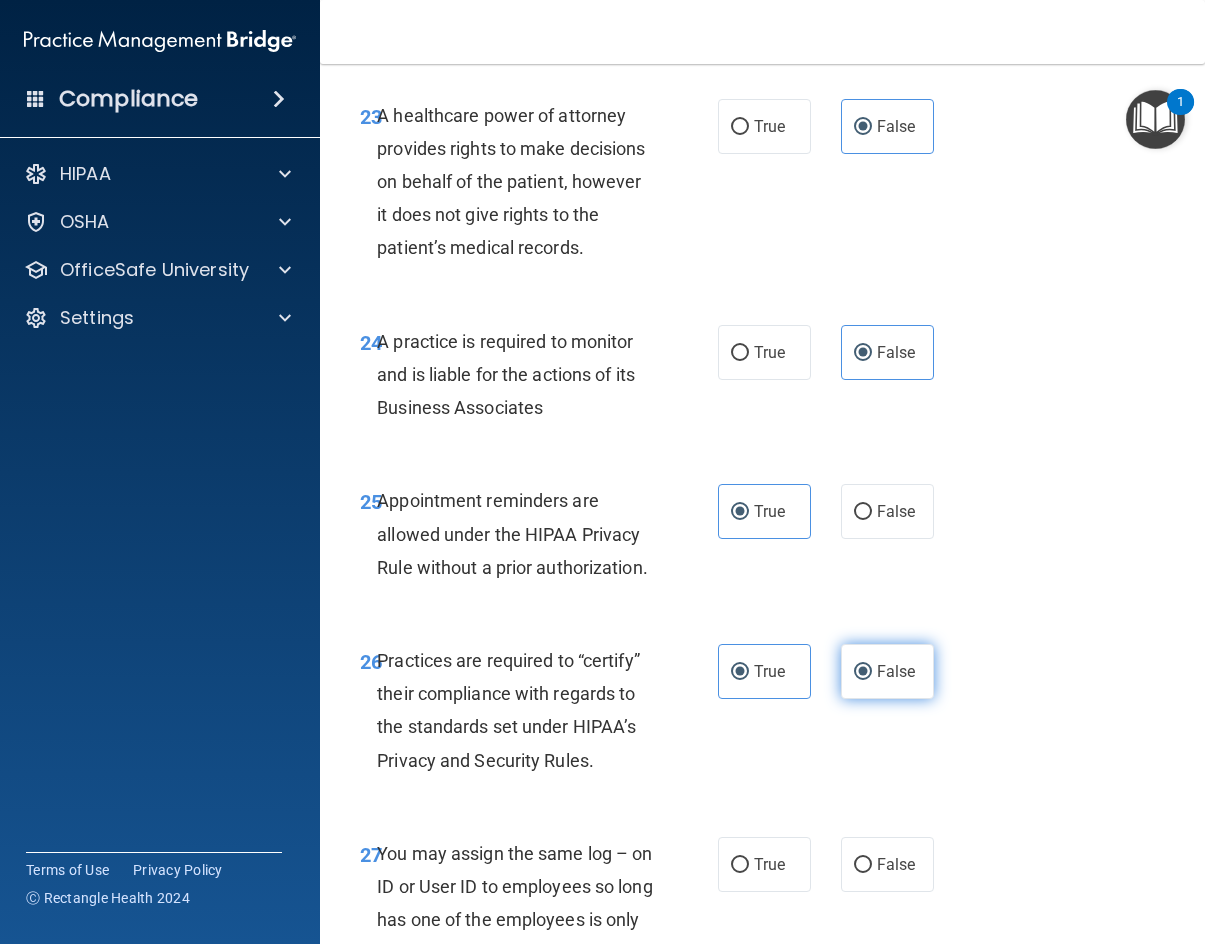 radio on "false" 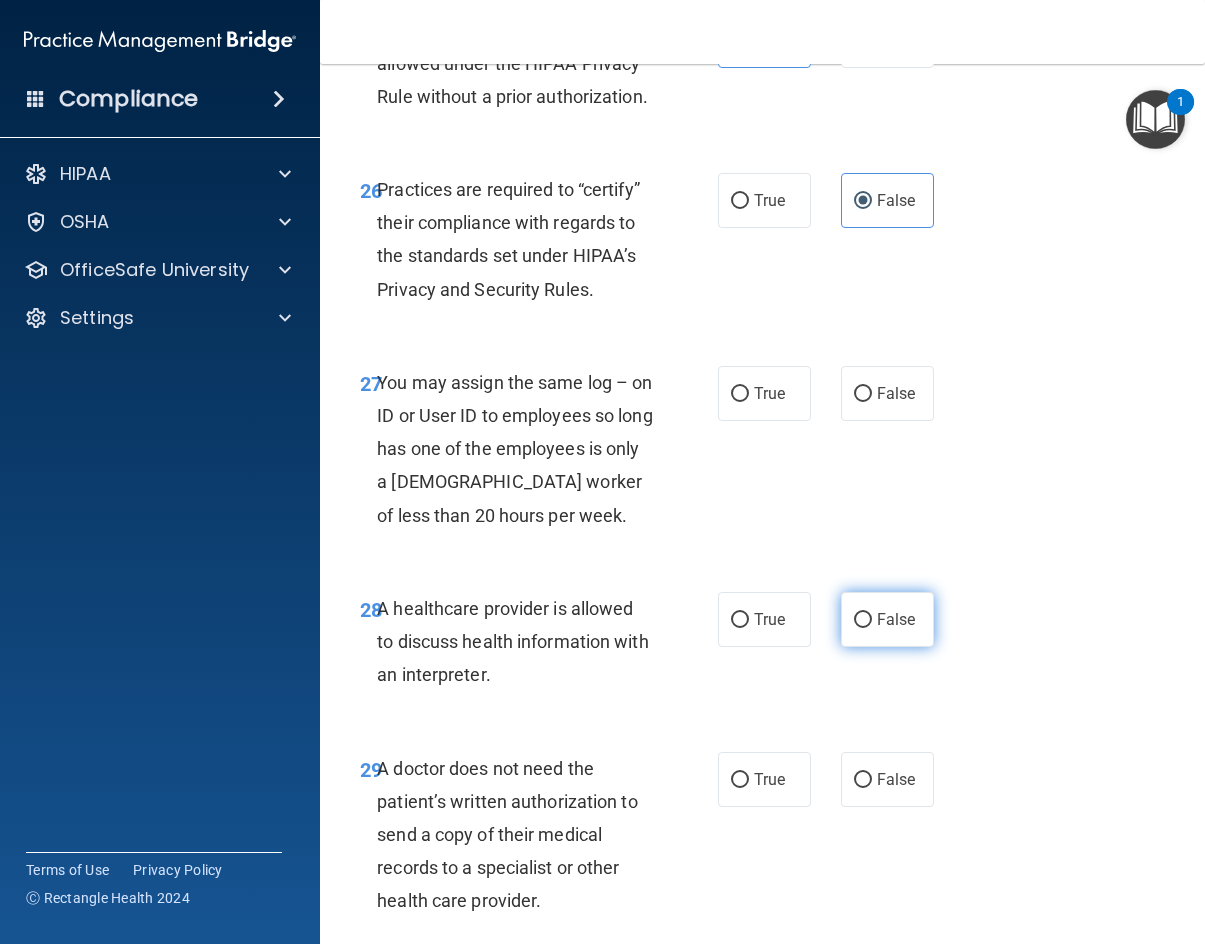 scroll, scrollTop: 5700, scrollLeft: 0, axis: vertical 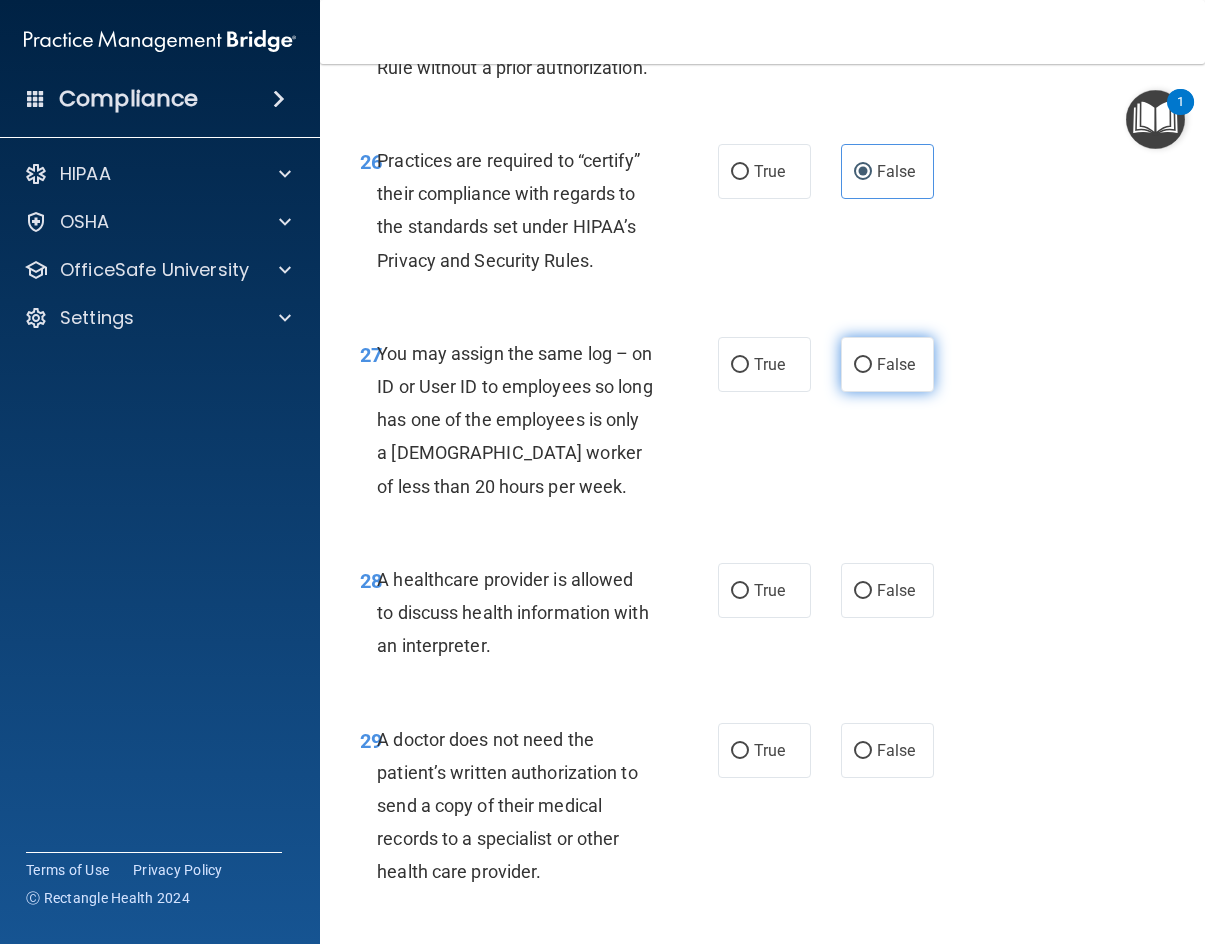 click on "False" at bounding box center [887, 364] 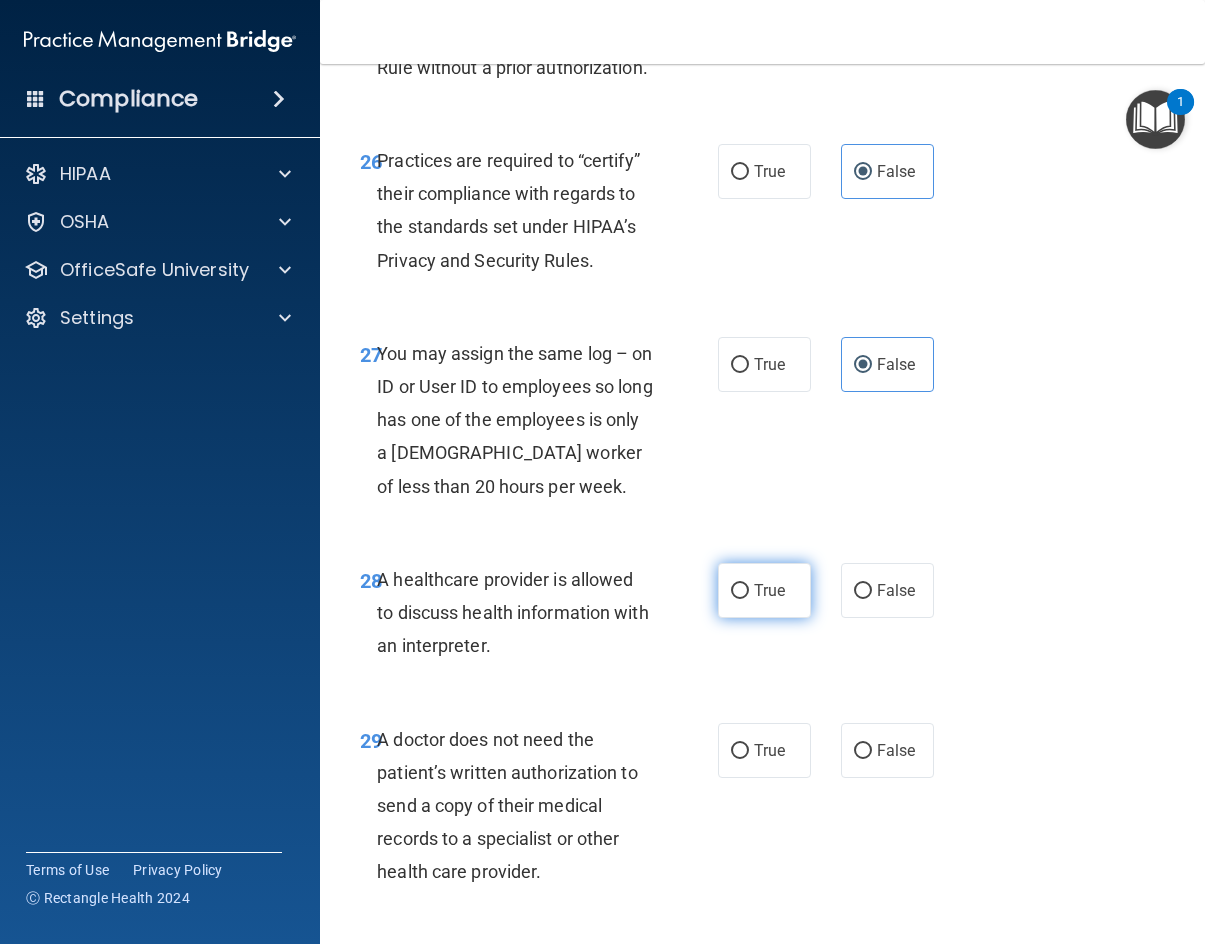 click on "True" at bounding box center (764, 590) 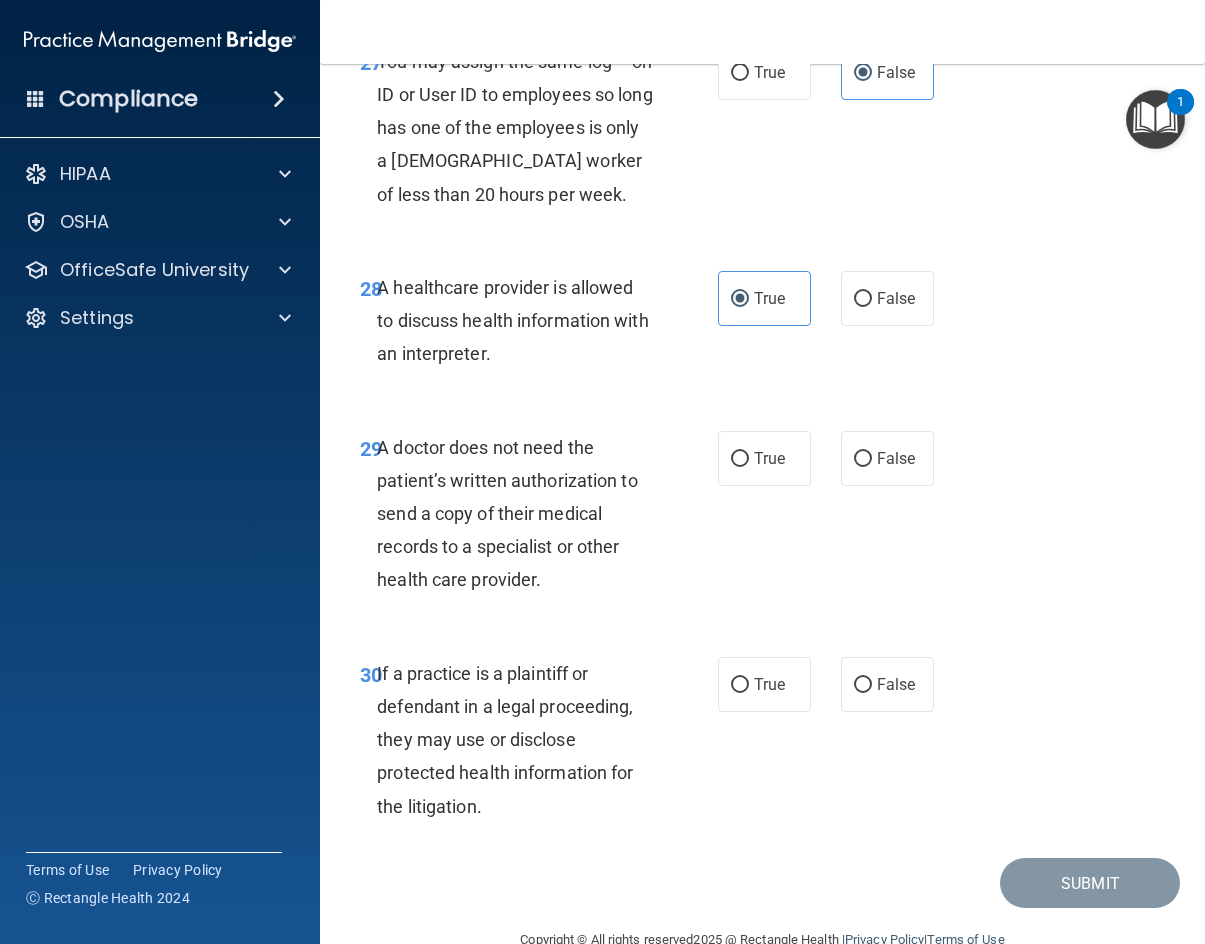 scroll, scrollTop: 6000, scrollLeft: 0, axis: vertical 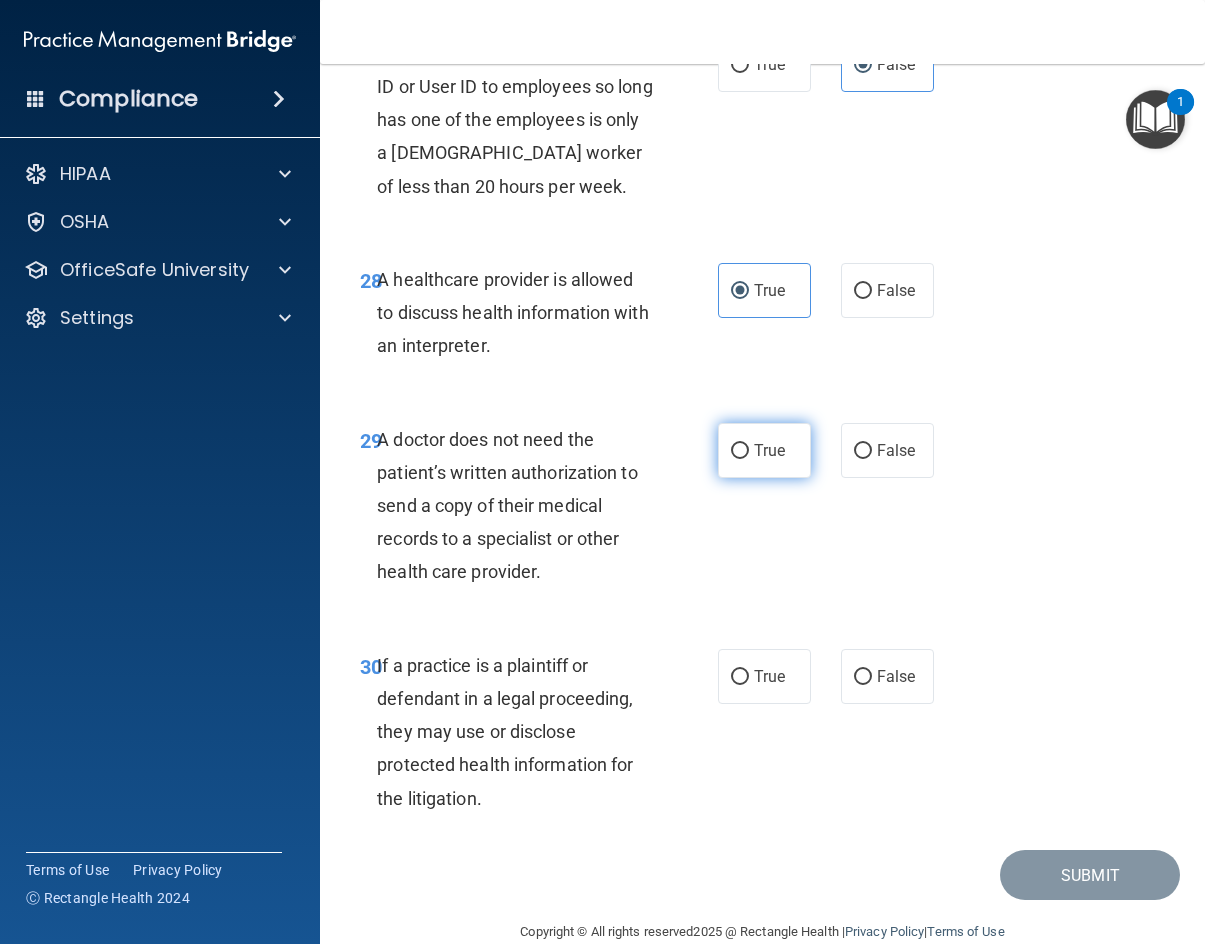 click on "True" at bounding box center (764, 450) 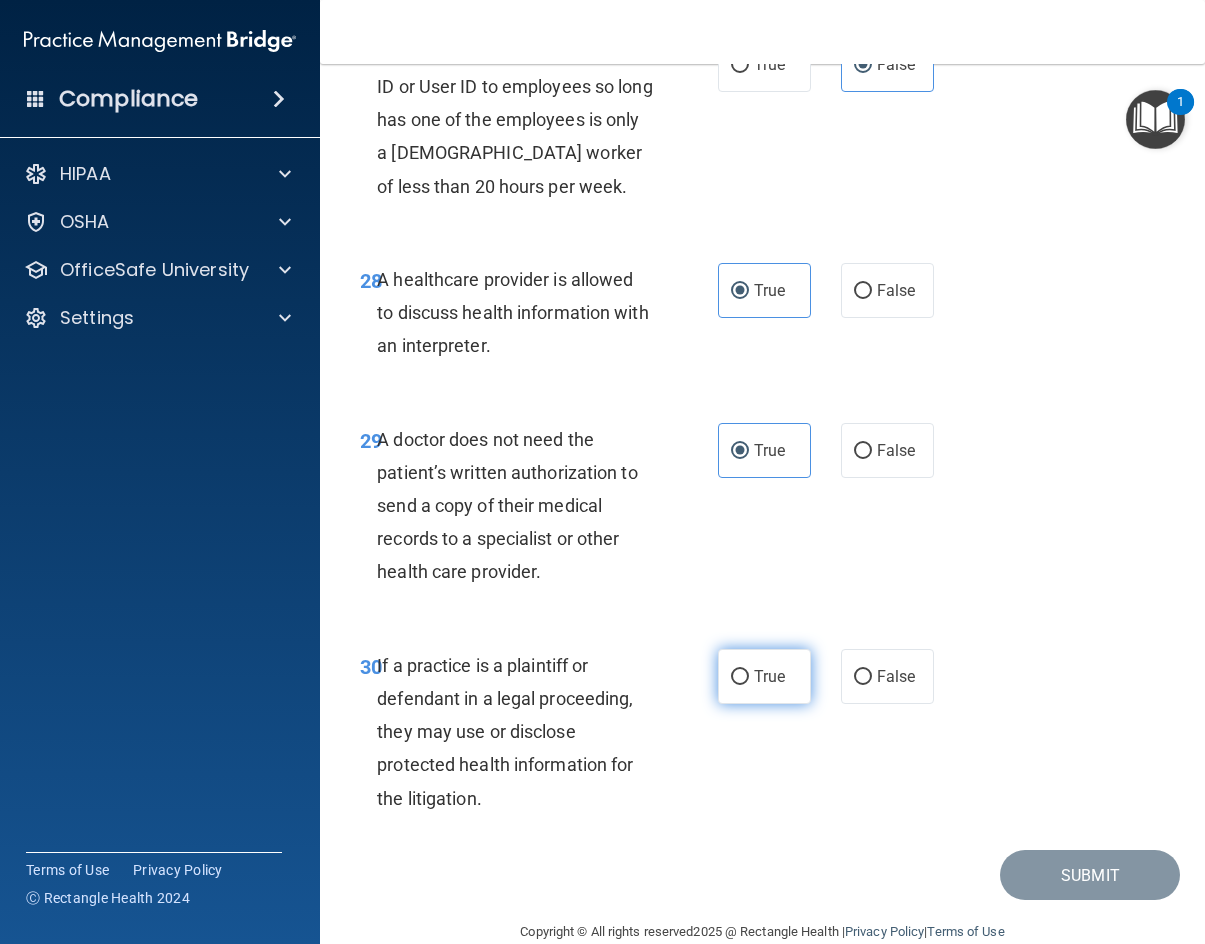 click on "True" at bounding box center (764, 676) 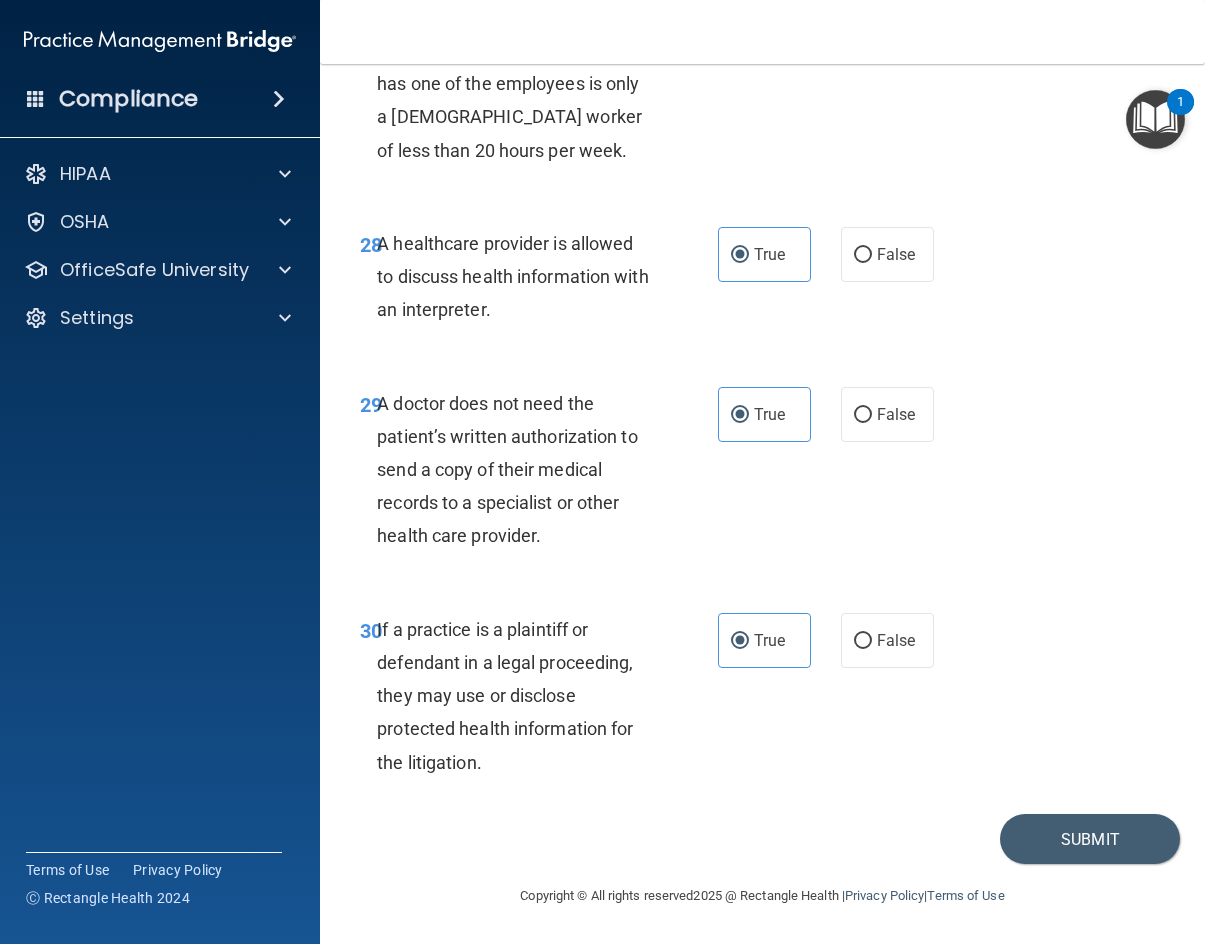 scroll, scrollTop: 6169, scrollLeft: 0, axis: vertical 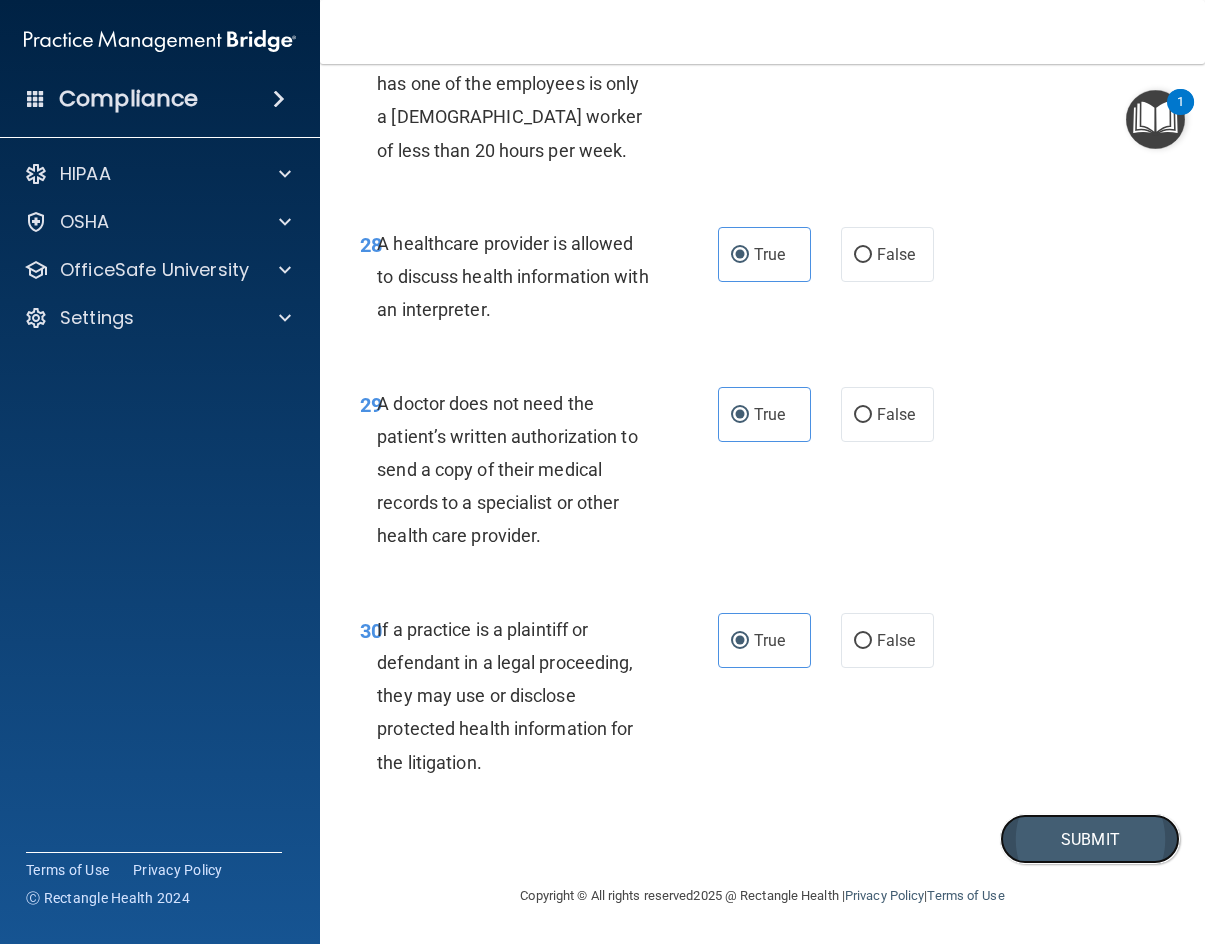 click on "Submit" at bounding box center [1090, 839] 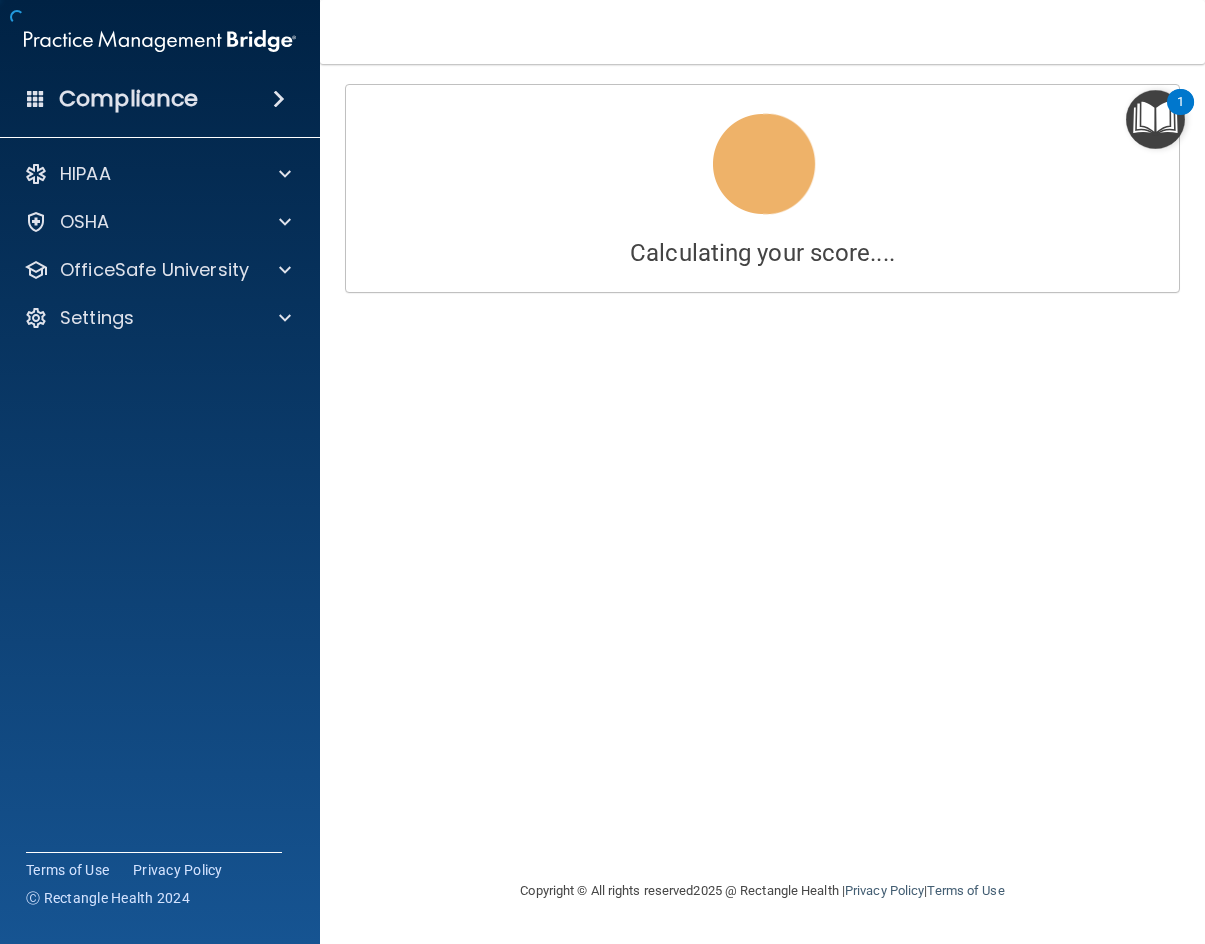 scroll, scrollTop: 0, scrollLeft: 0, axis: both 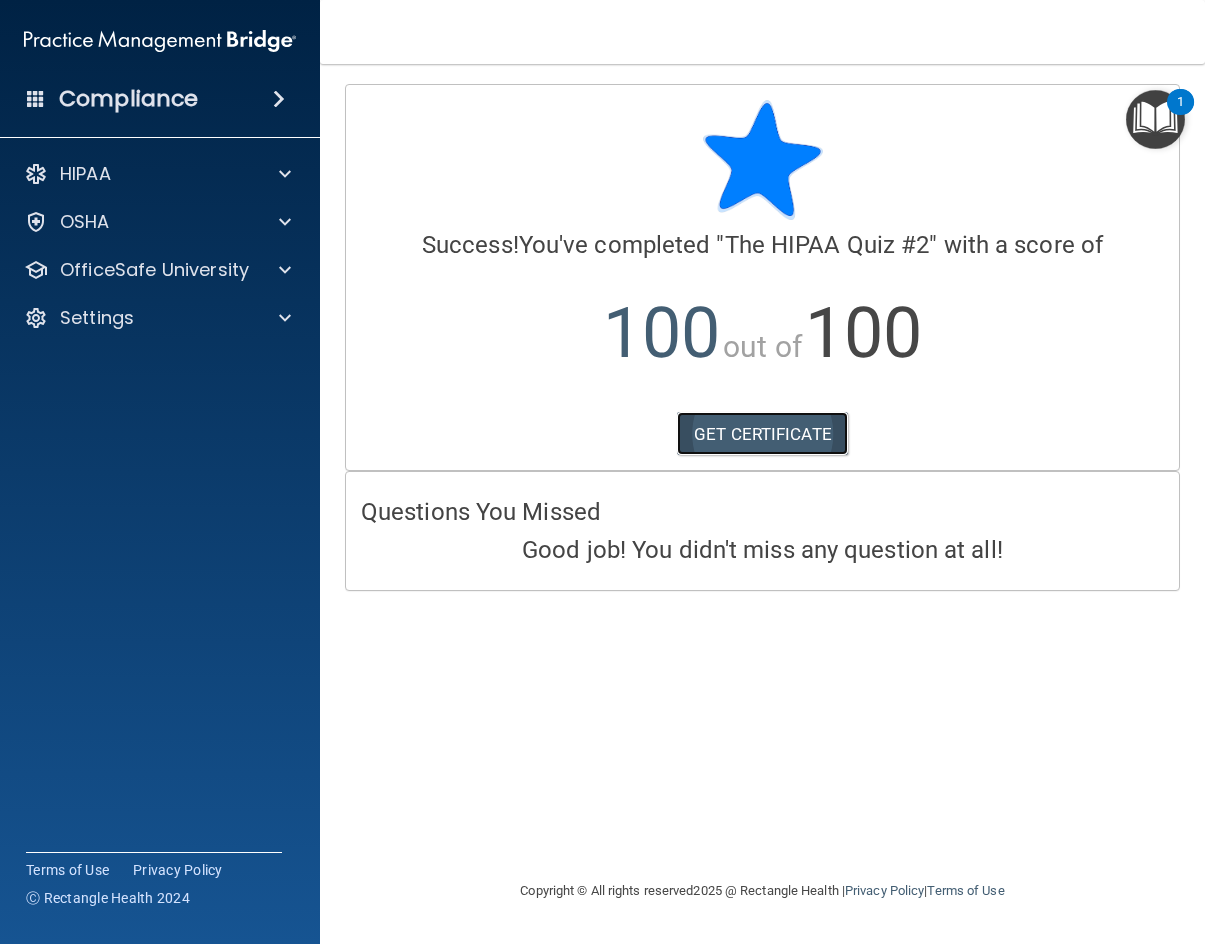 click on "GET CERTIFICATE" at bounding box center (762, 434) 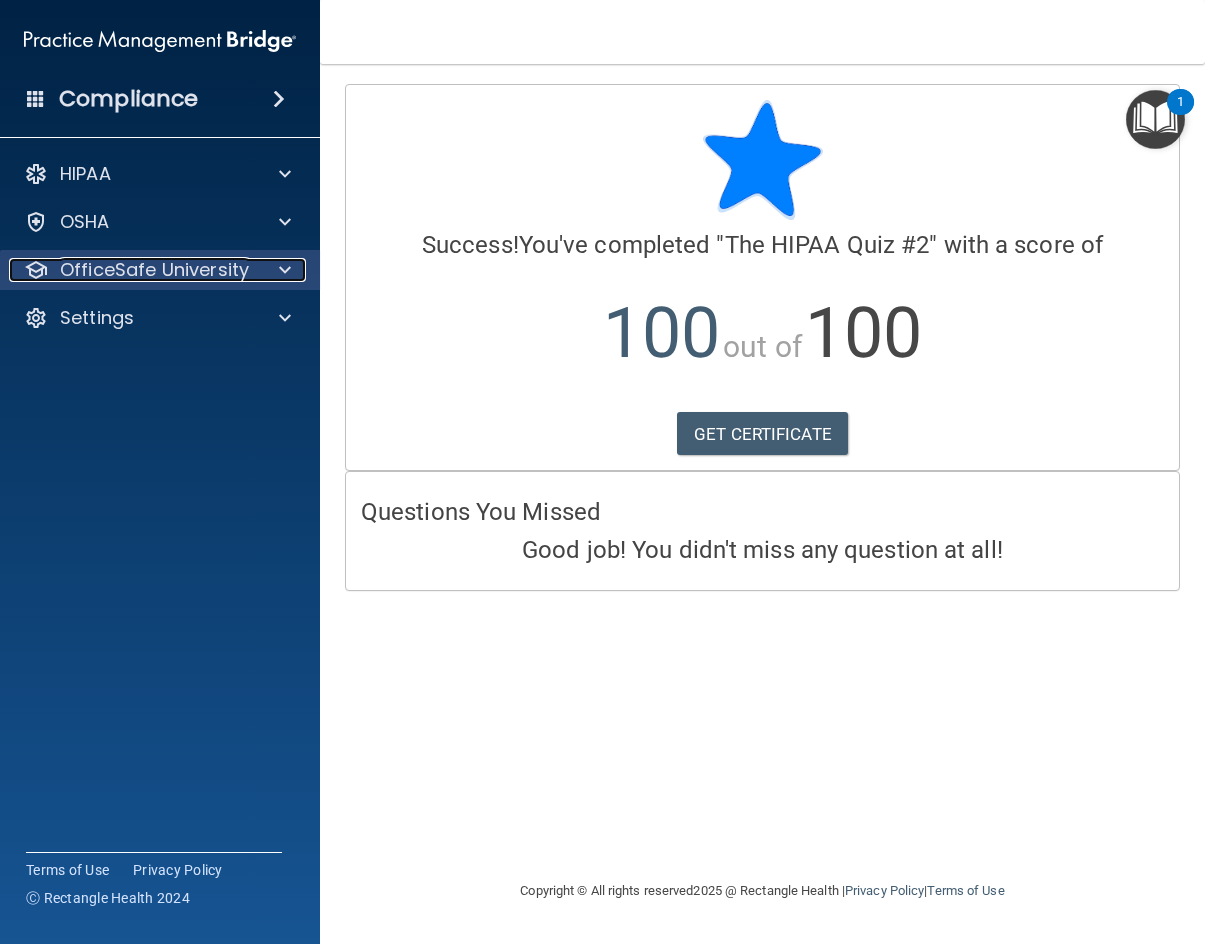 click on "OfficeSafe University" at bounding box center (154, 270) 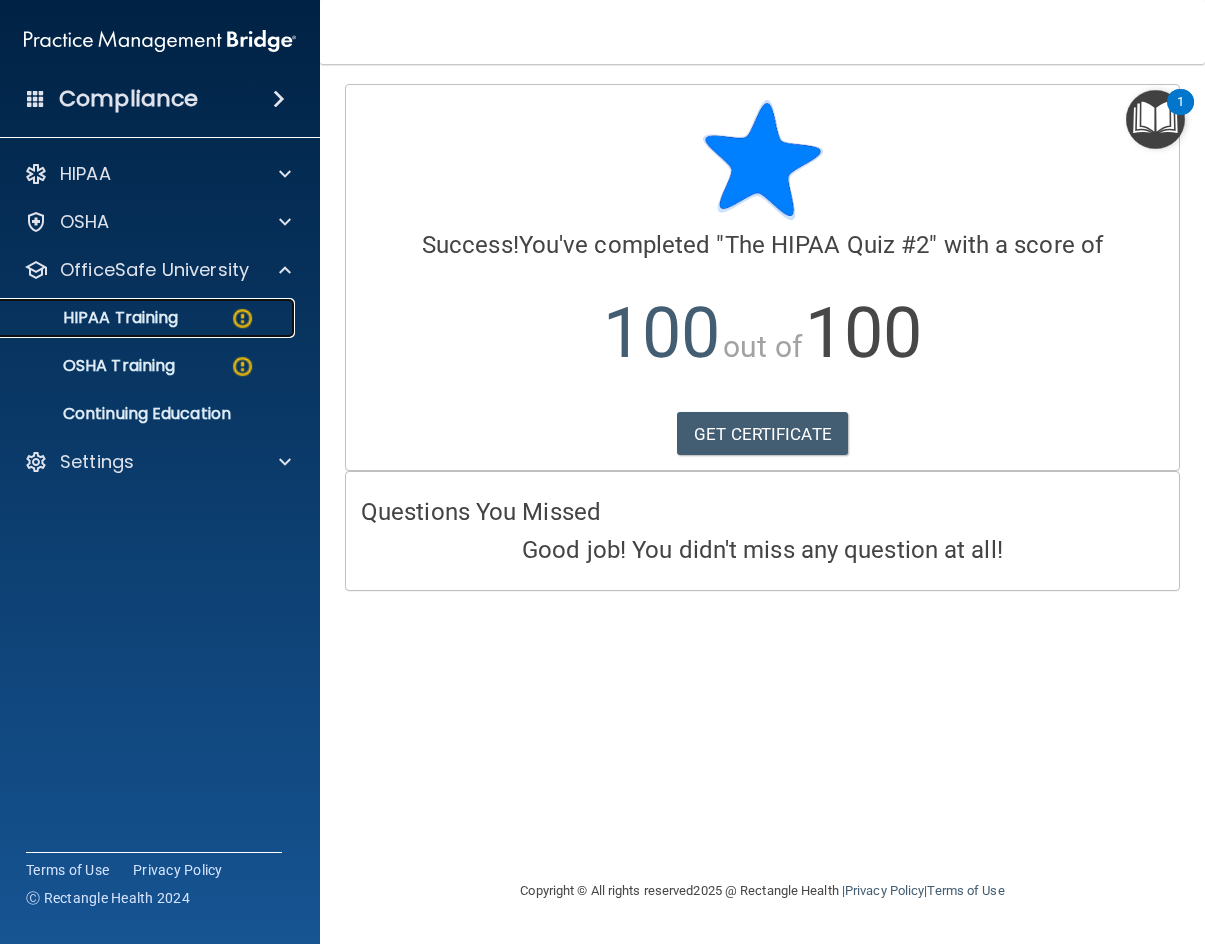 click on "HIPAA Training" at bounding box center (95, 318) 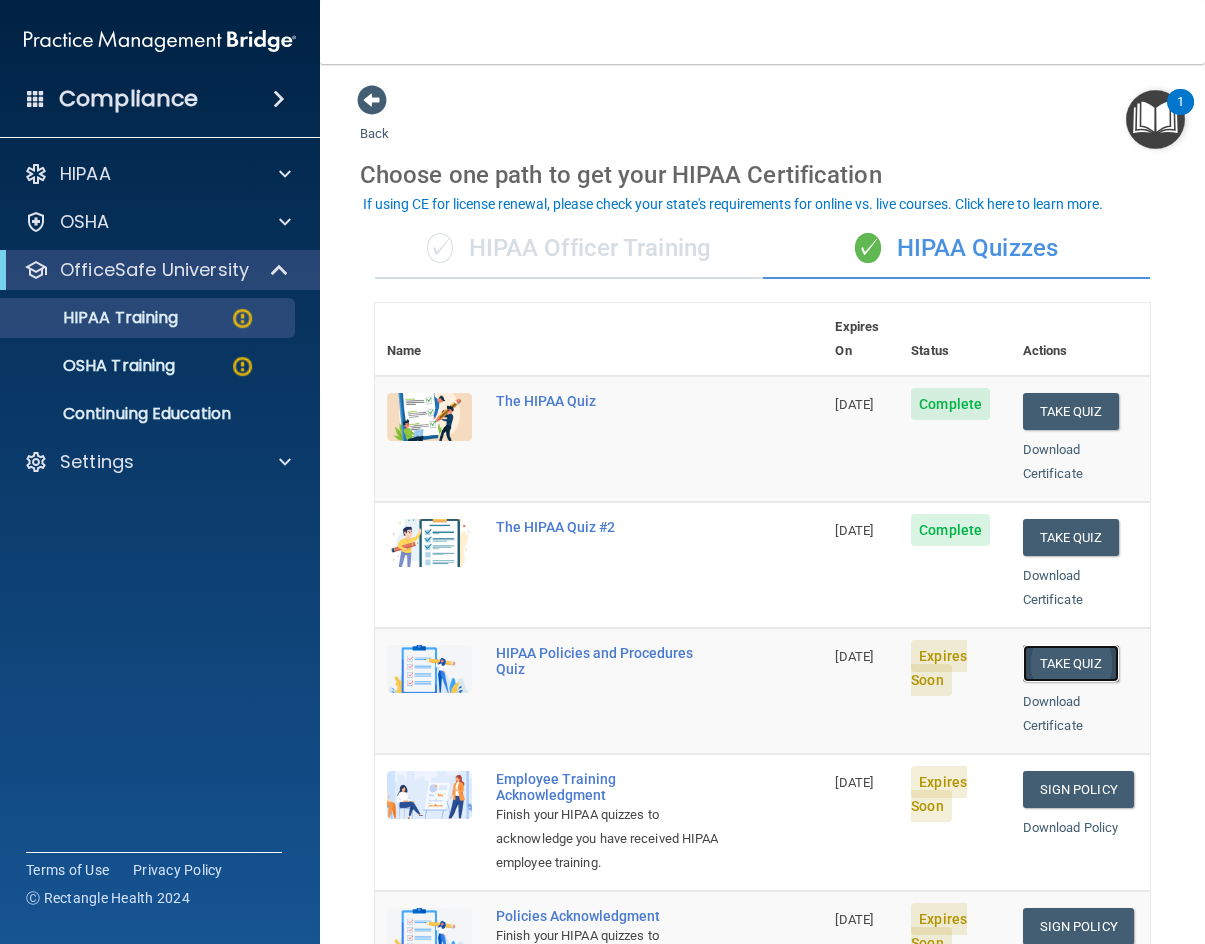 click on "Take Quiz" at bounding box center (1071, 663) 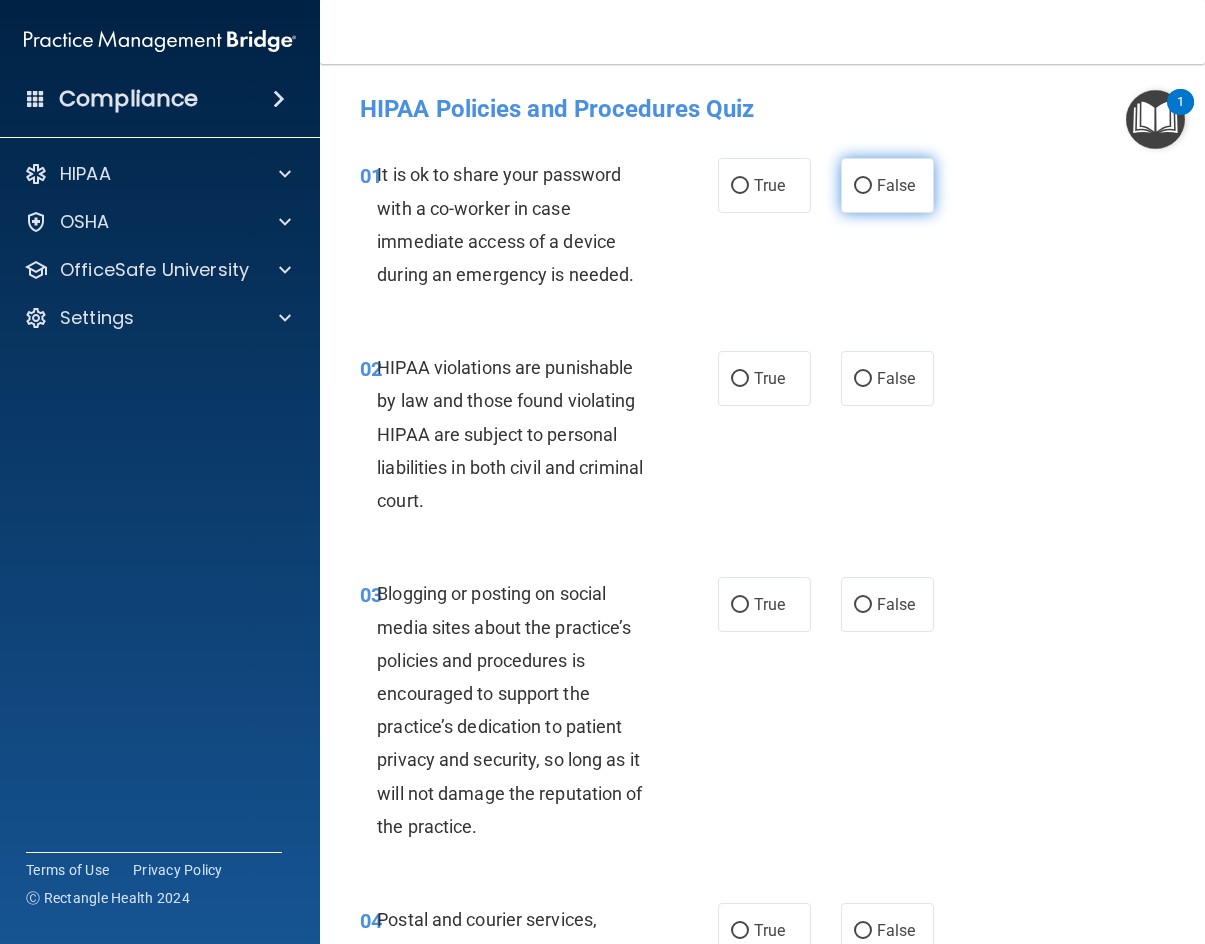 click on "False" at bounding box center (896, 185) 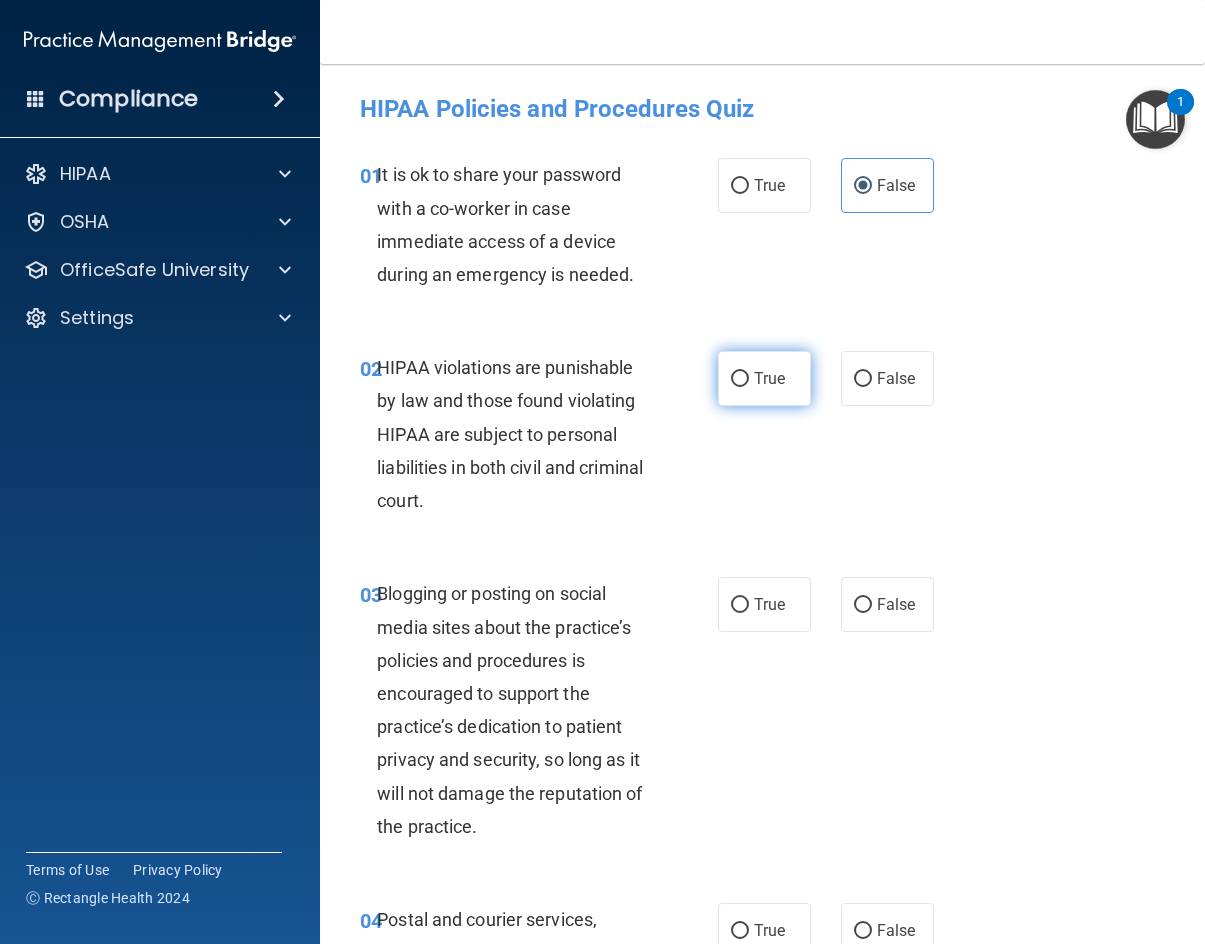 click on "True" at bounding box center [740, 379] 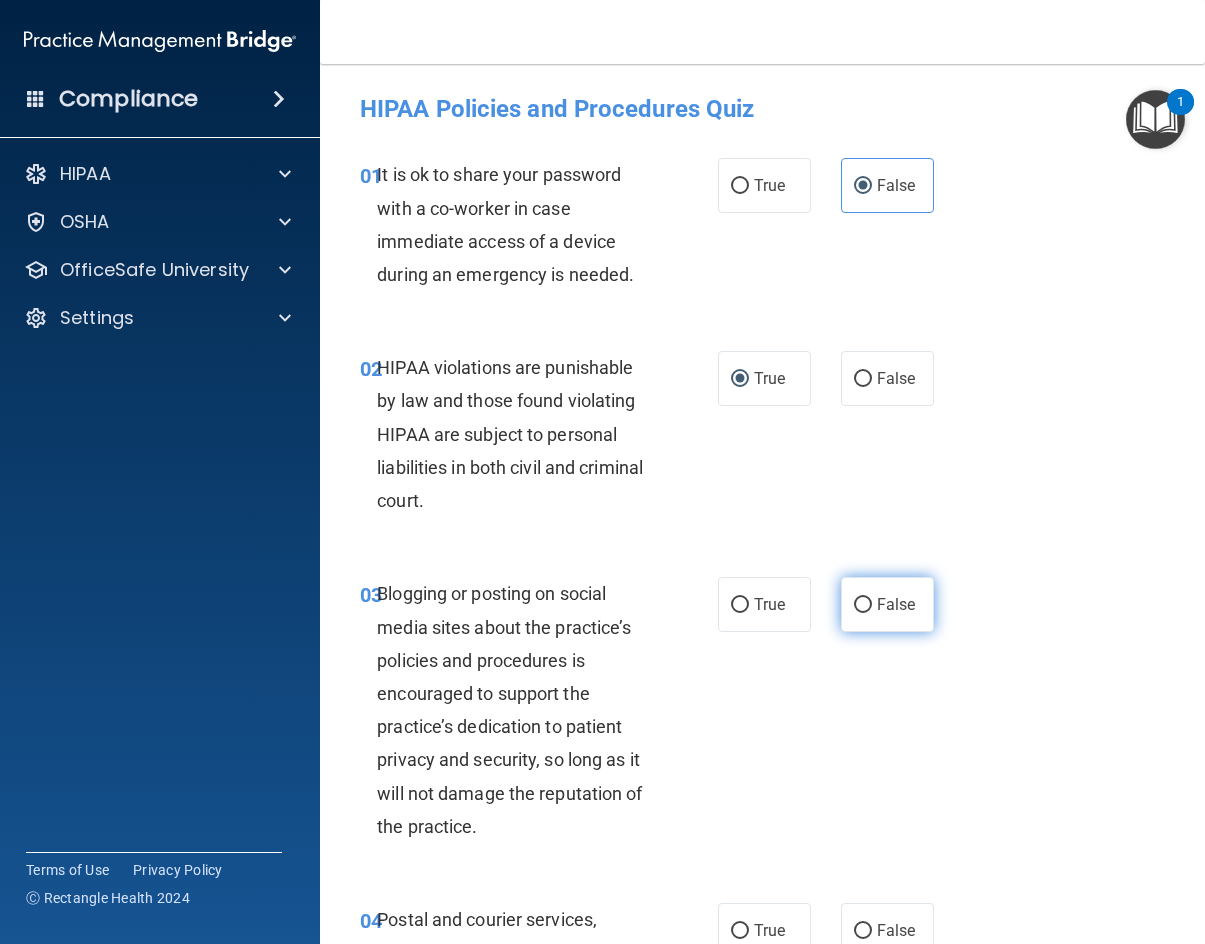 click on "False" at bounding box center [896, 604] 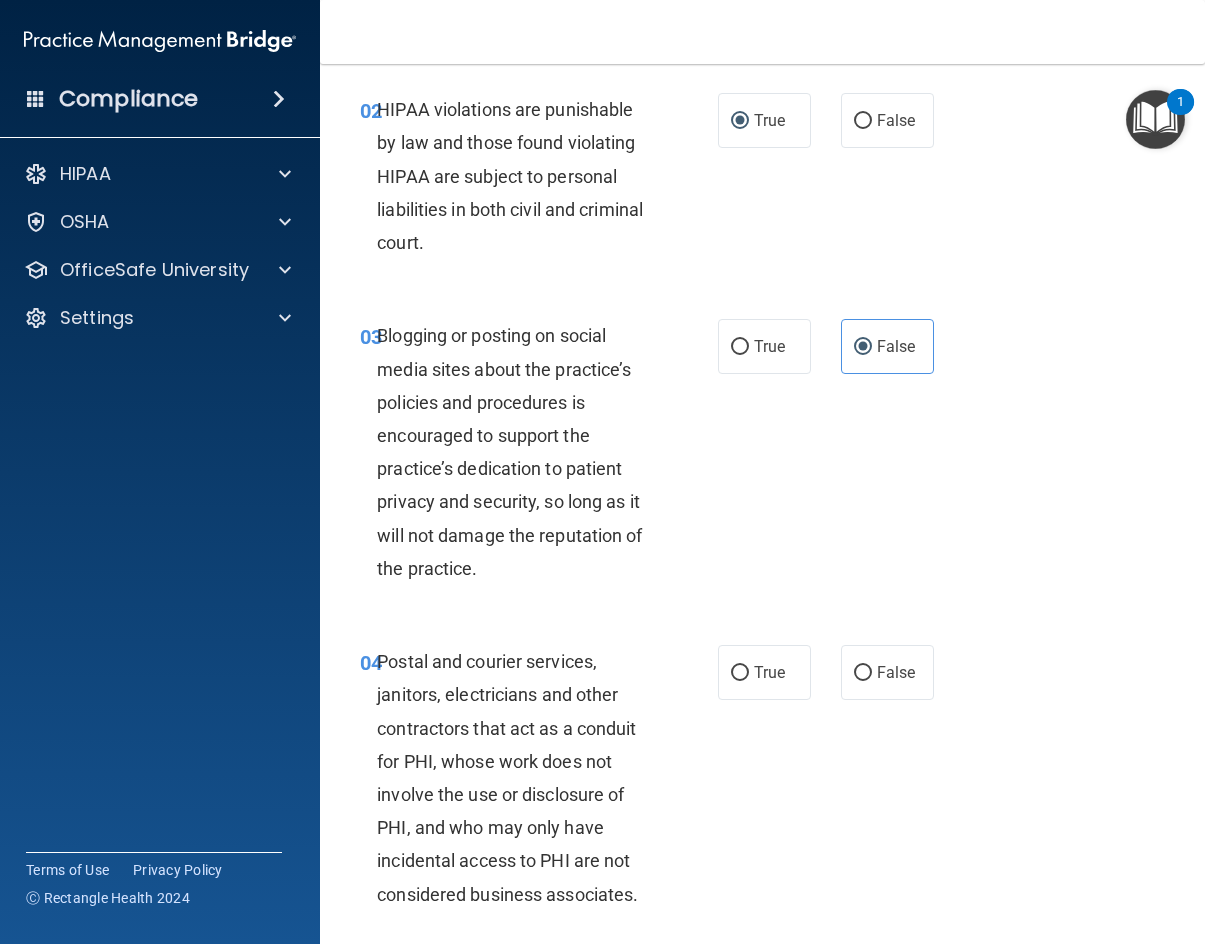 scroll, scrollTop: 300, scrollLeft: 0, axis: vertical 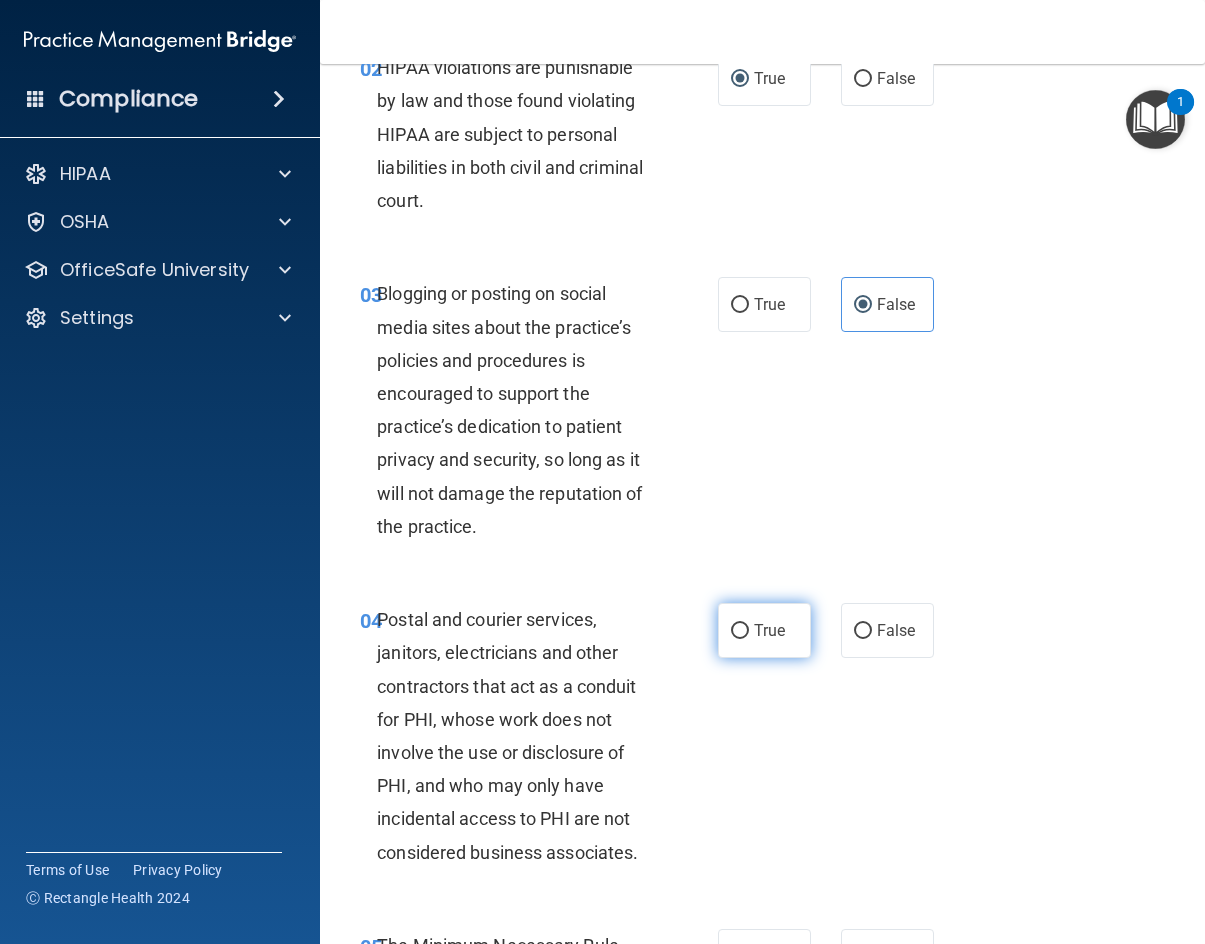 click on "True" at bounding box center (769, 630) 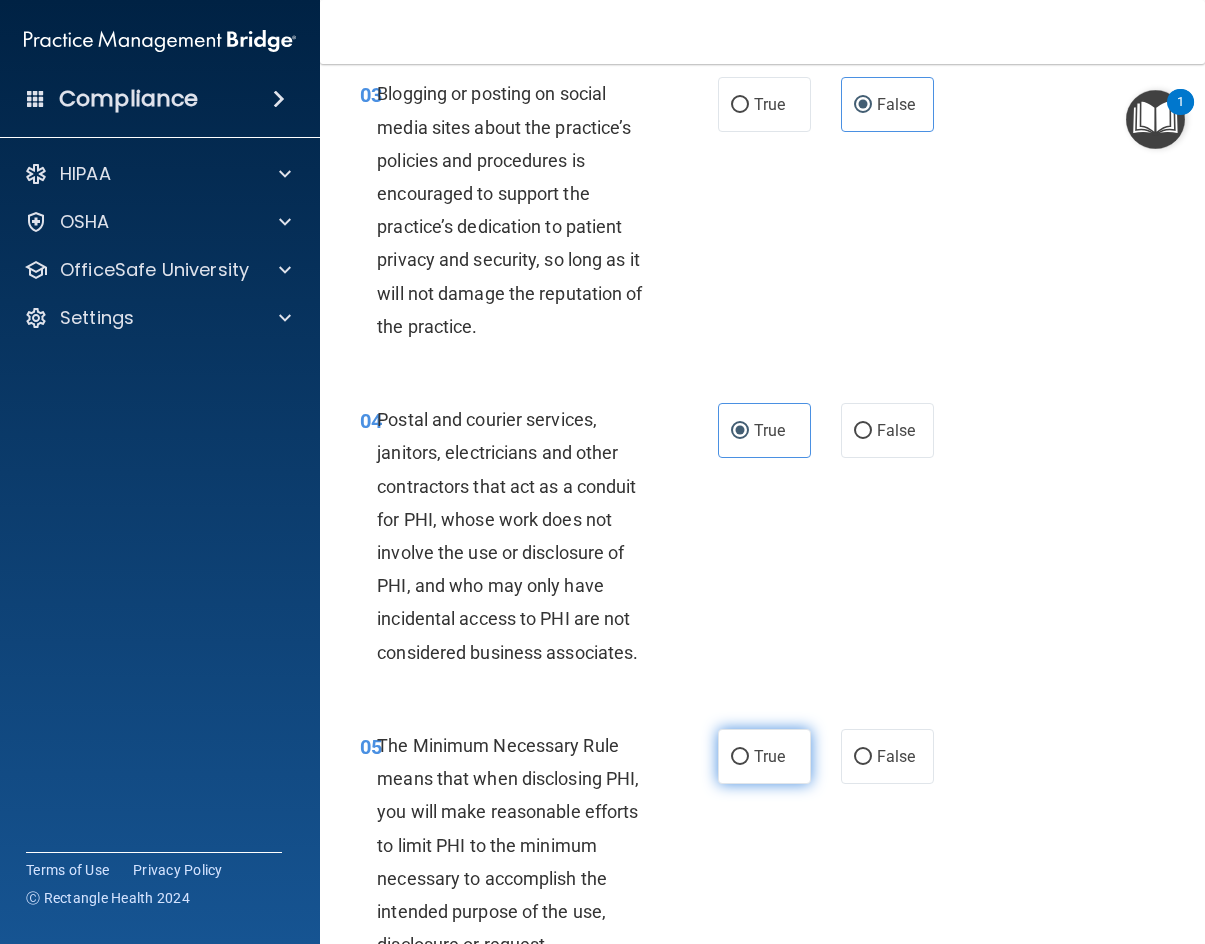 click on "True" at bounding box center [769, 756] 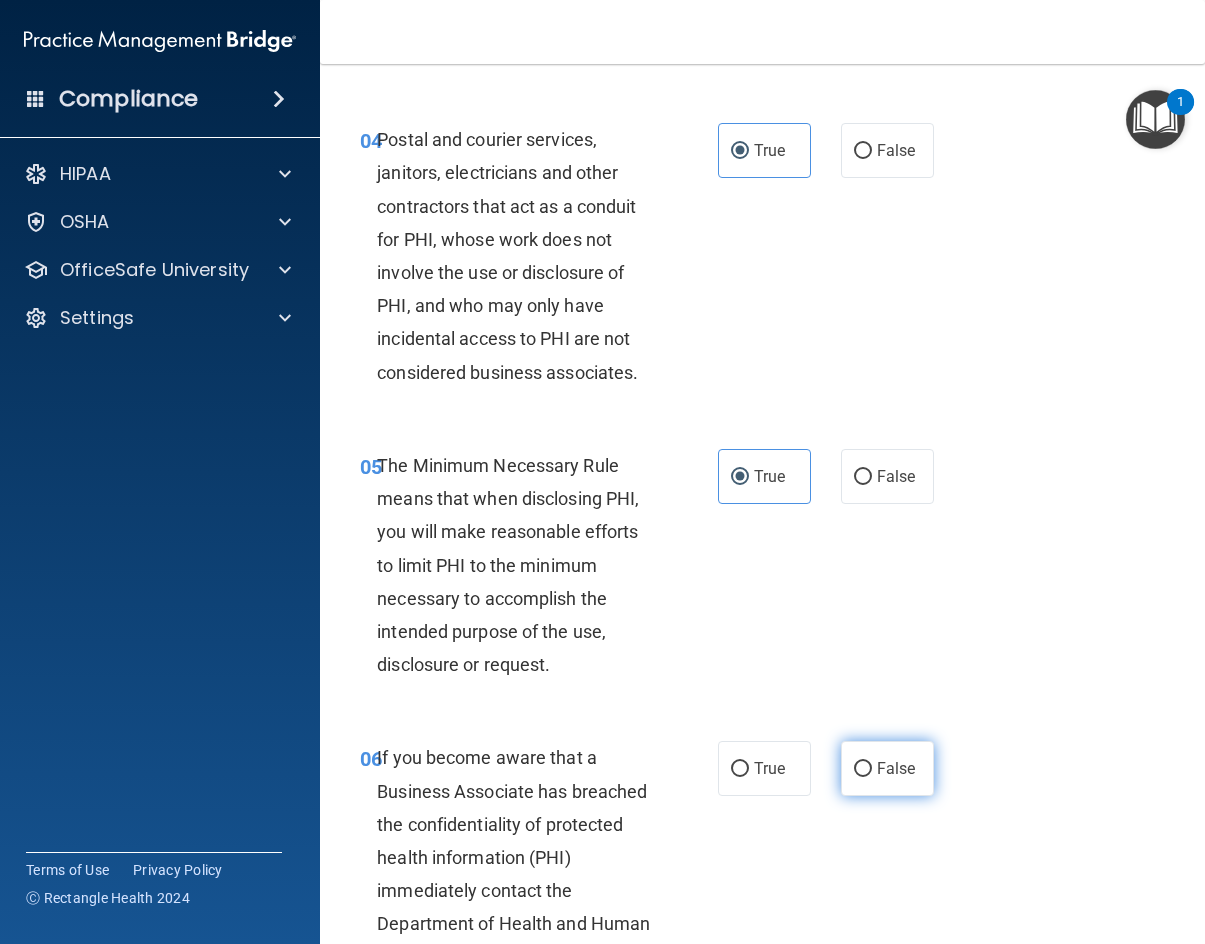 scroll, scrollTop: 800, scrollLeft: 0, axis: vertical 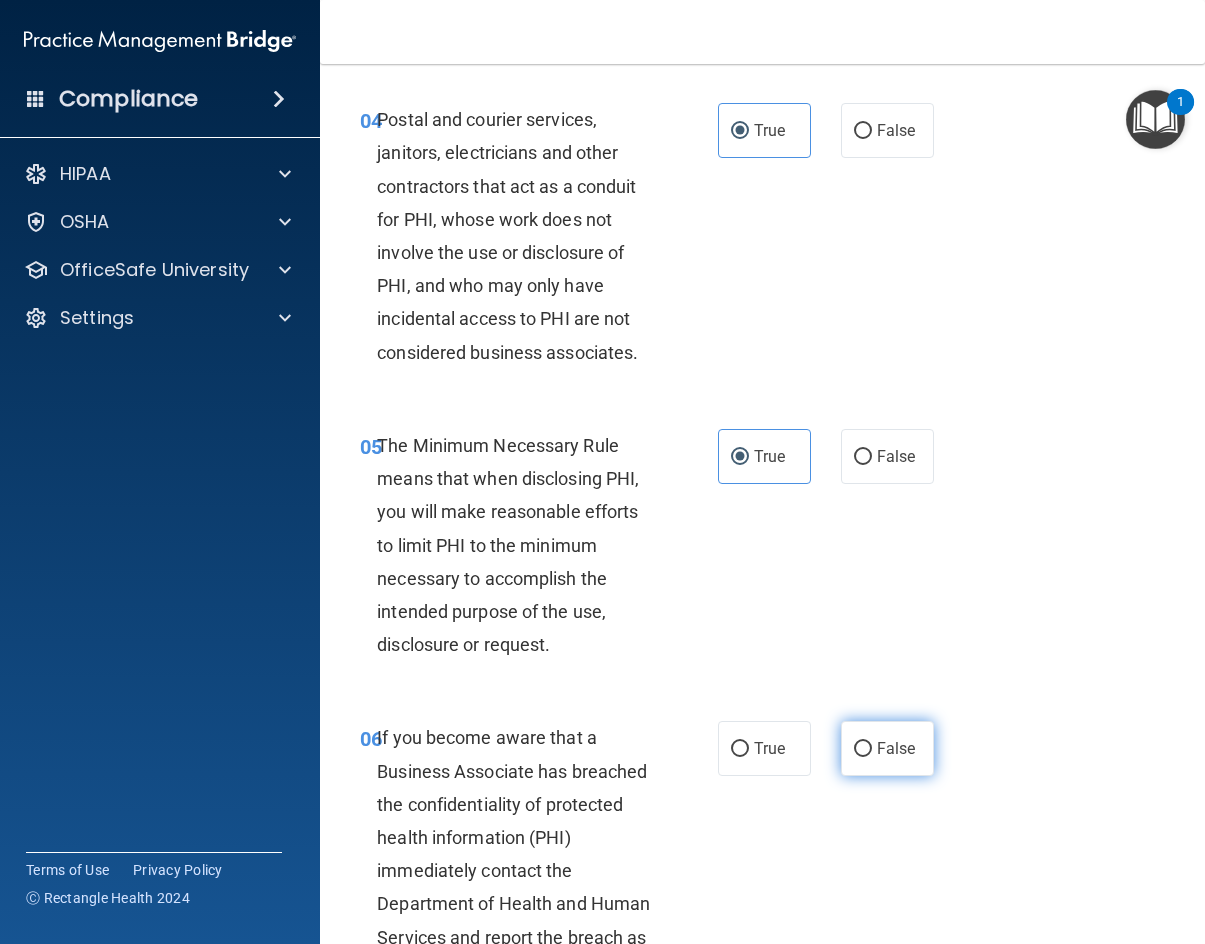 click on "False" at bounding box center [863, 749] 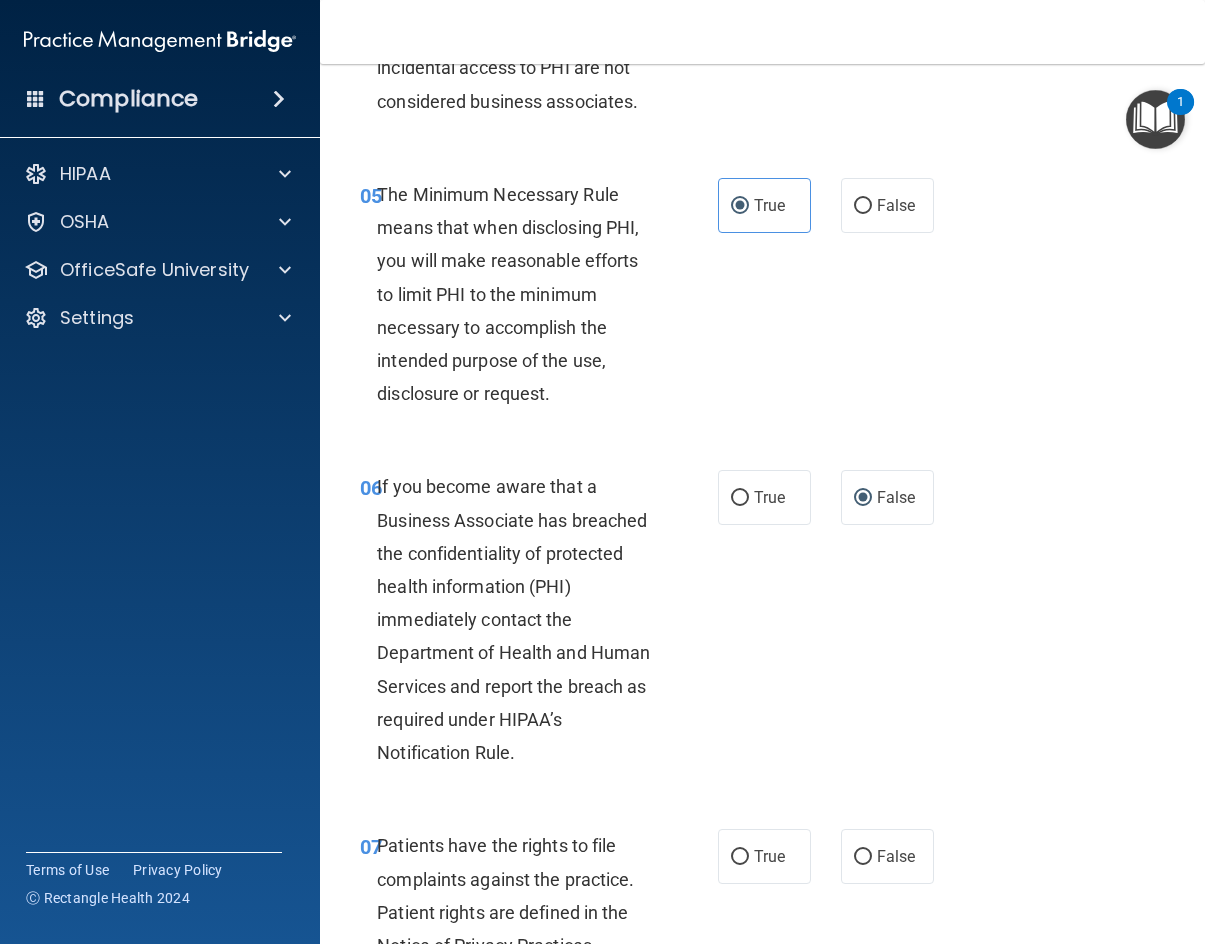 scroll, scrollTop: 1200, scrollLeft: 0, axis: vertical 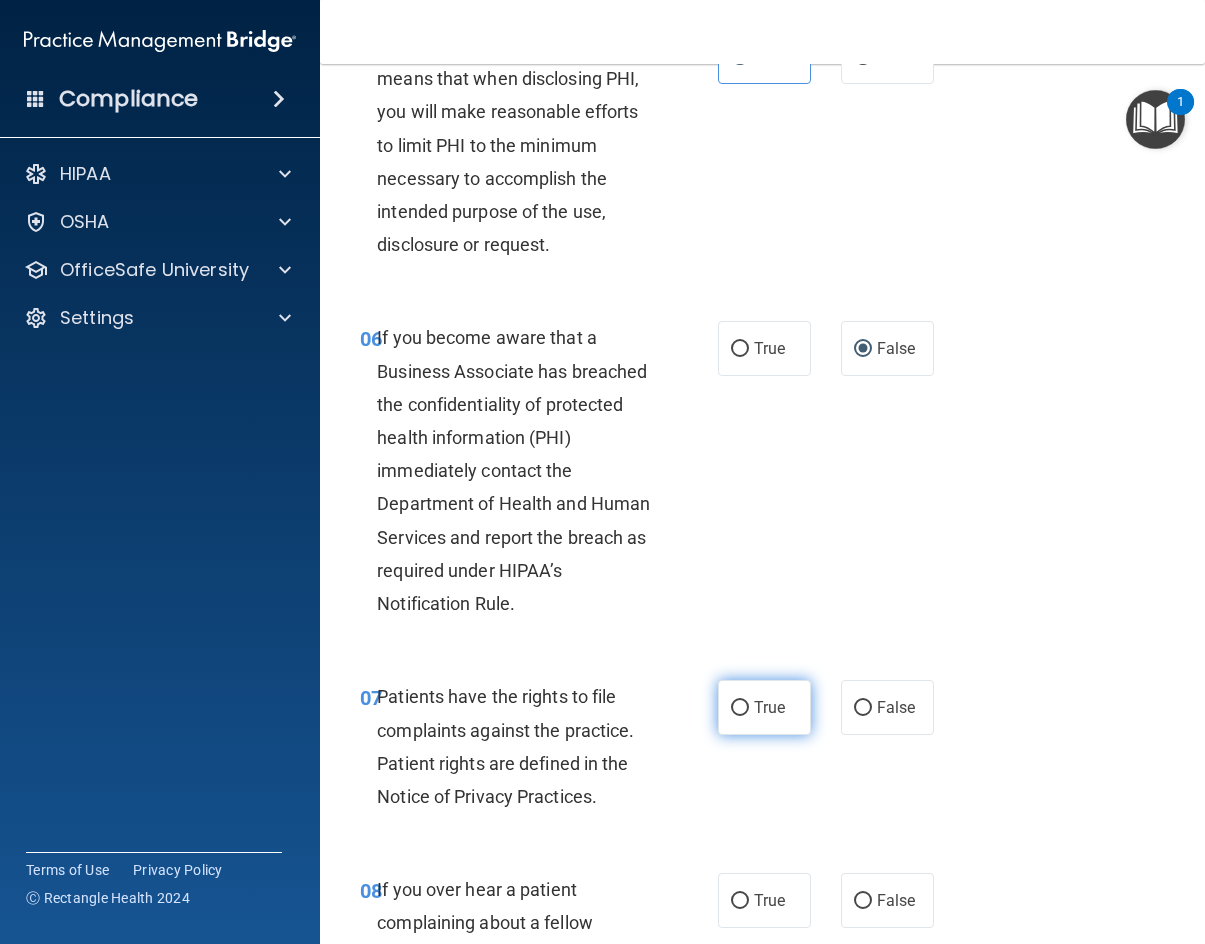 click on "True" at bounding box center [764, 707] 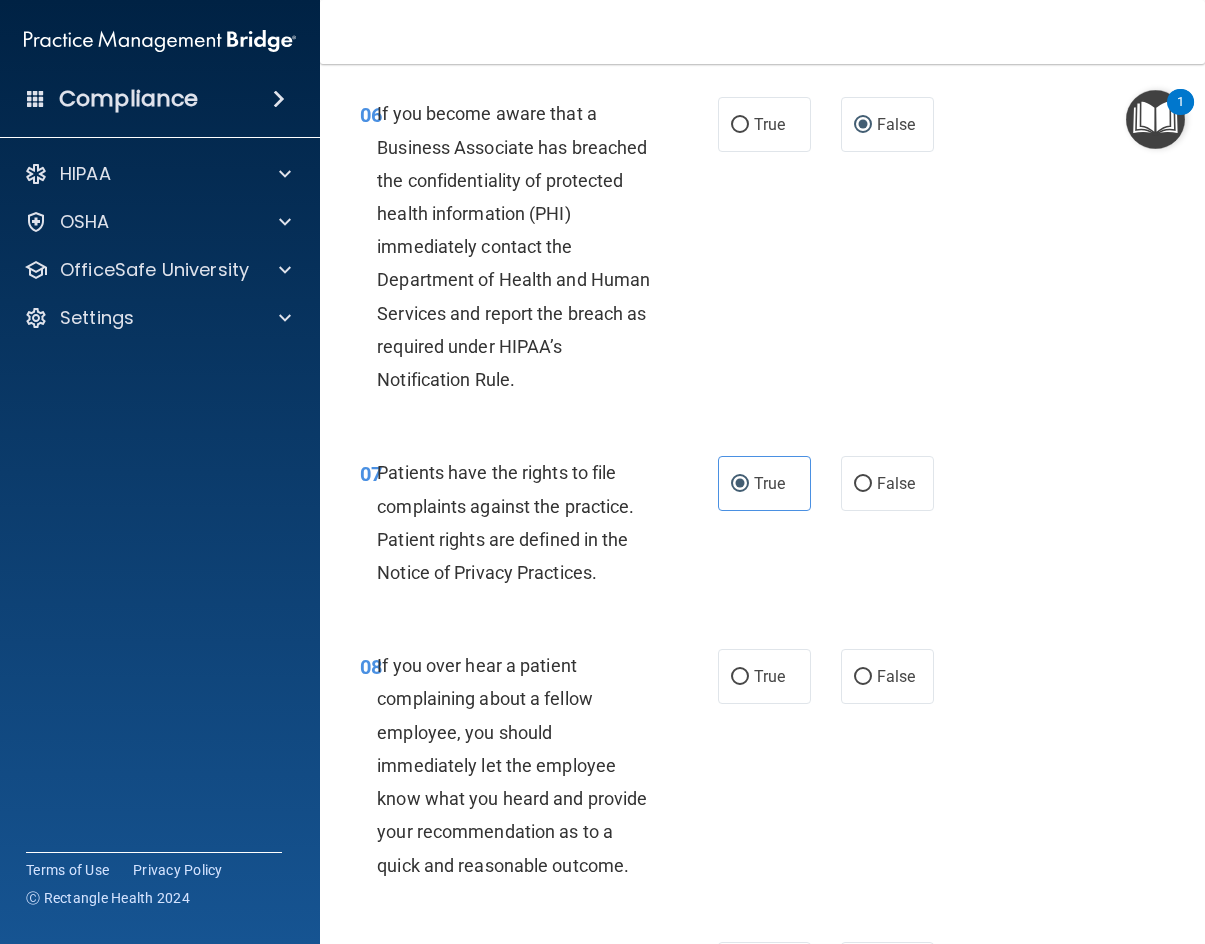 scroll, scrollTop: 1500, scrollLeft: 0, axis: vertical 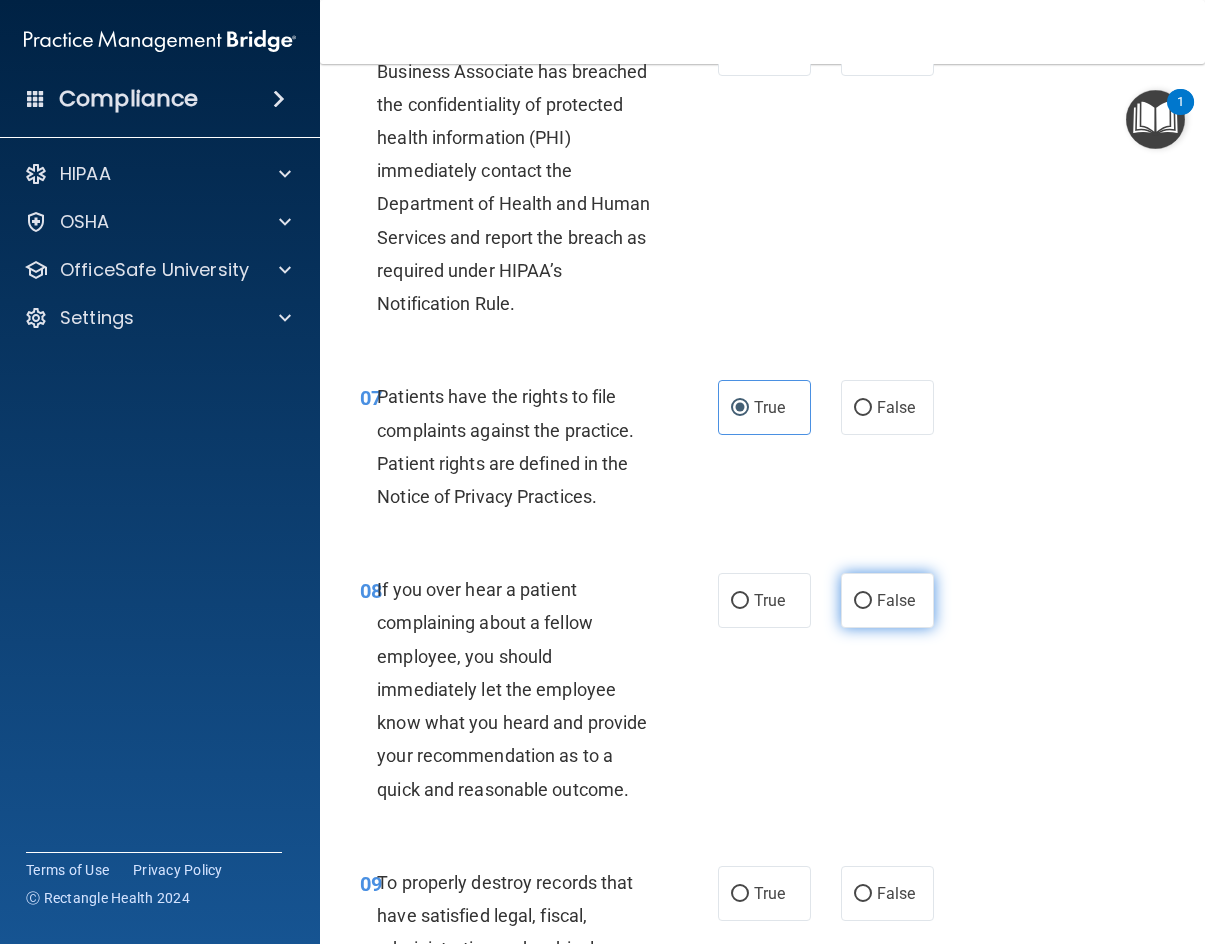 click on "False" at bounding box center [887, 600] 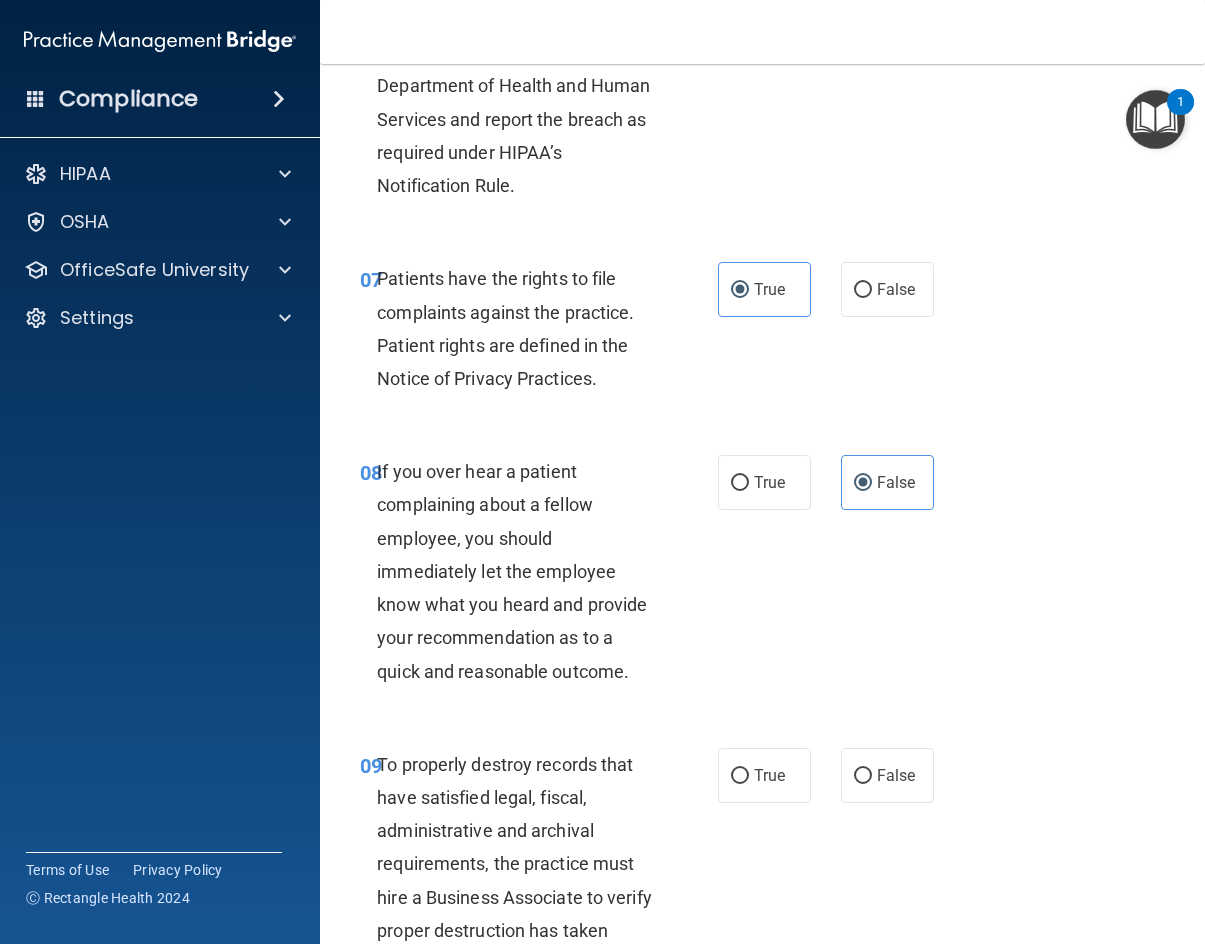 scroll, scrollTop: 1800, scrollLeft: 0, axis: vertical 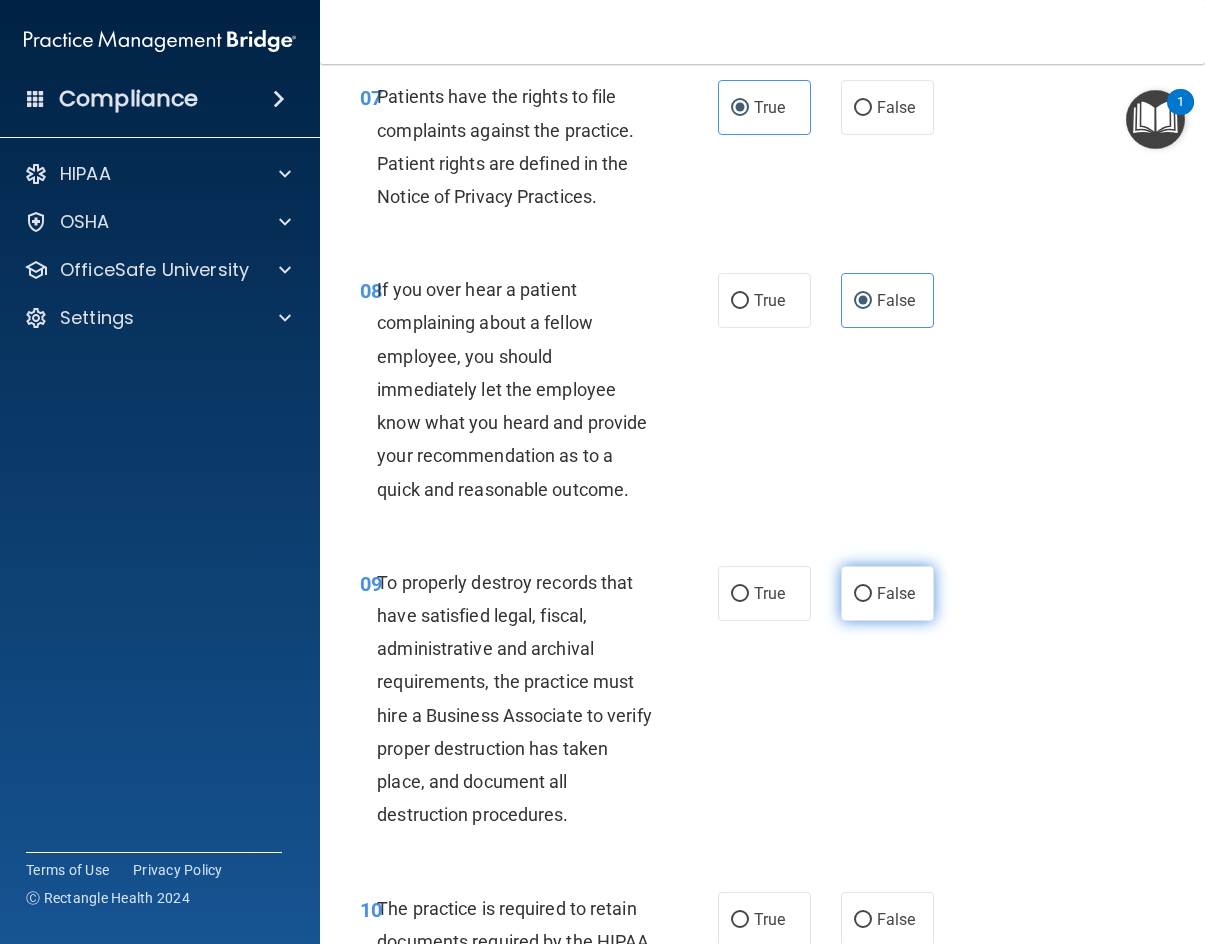 click on "False" at bounding box center [896, 593] 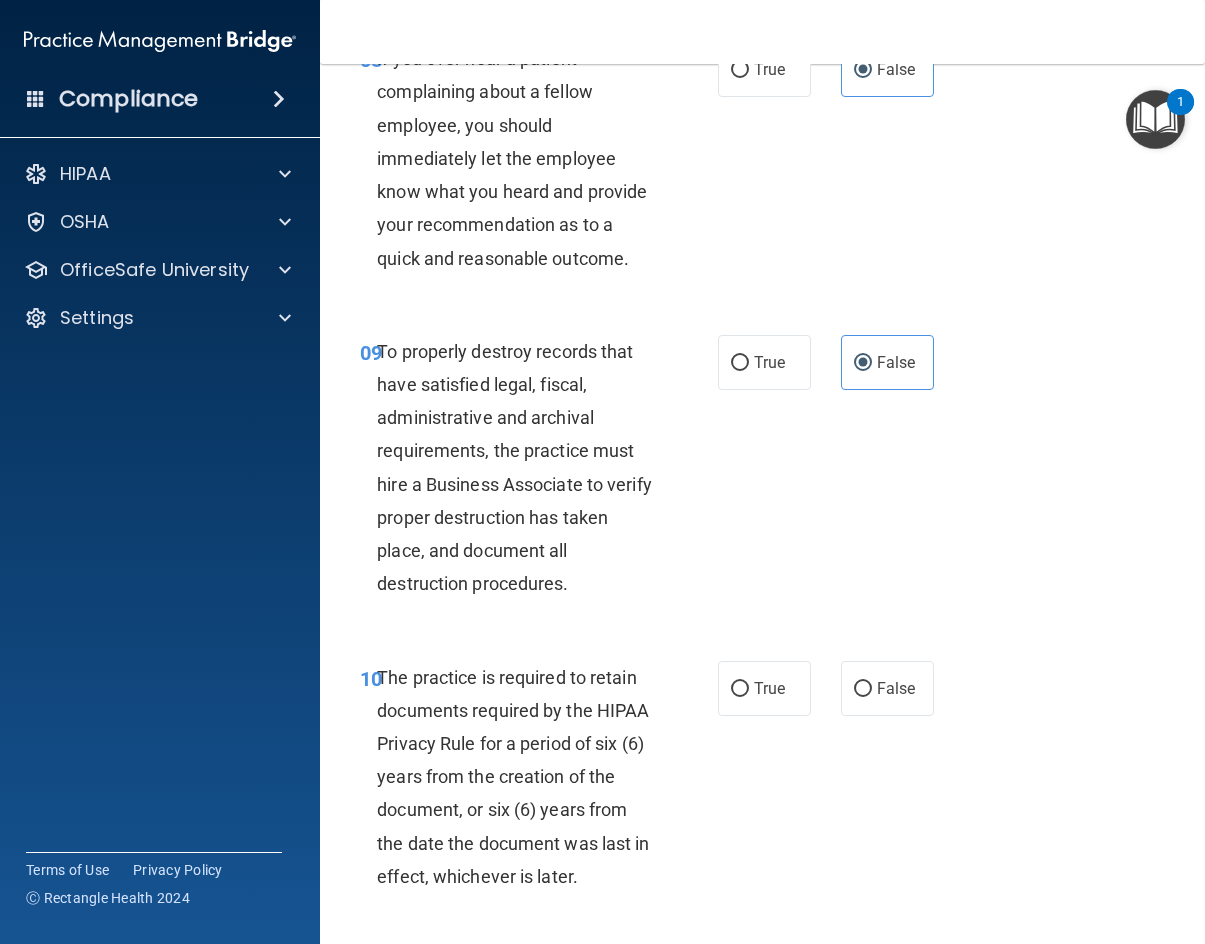 scroll, scrollTop: 2200, scrollLeft: 0, axis: vertical 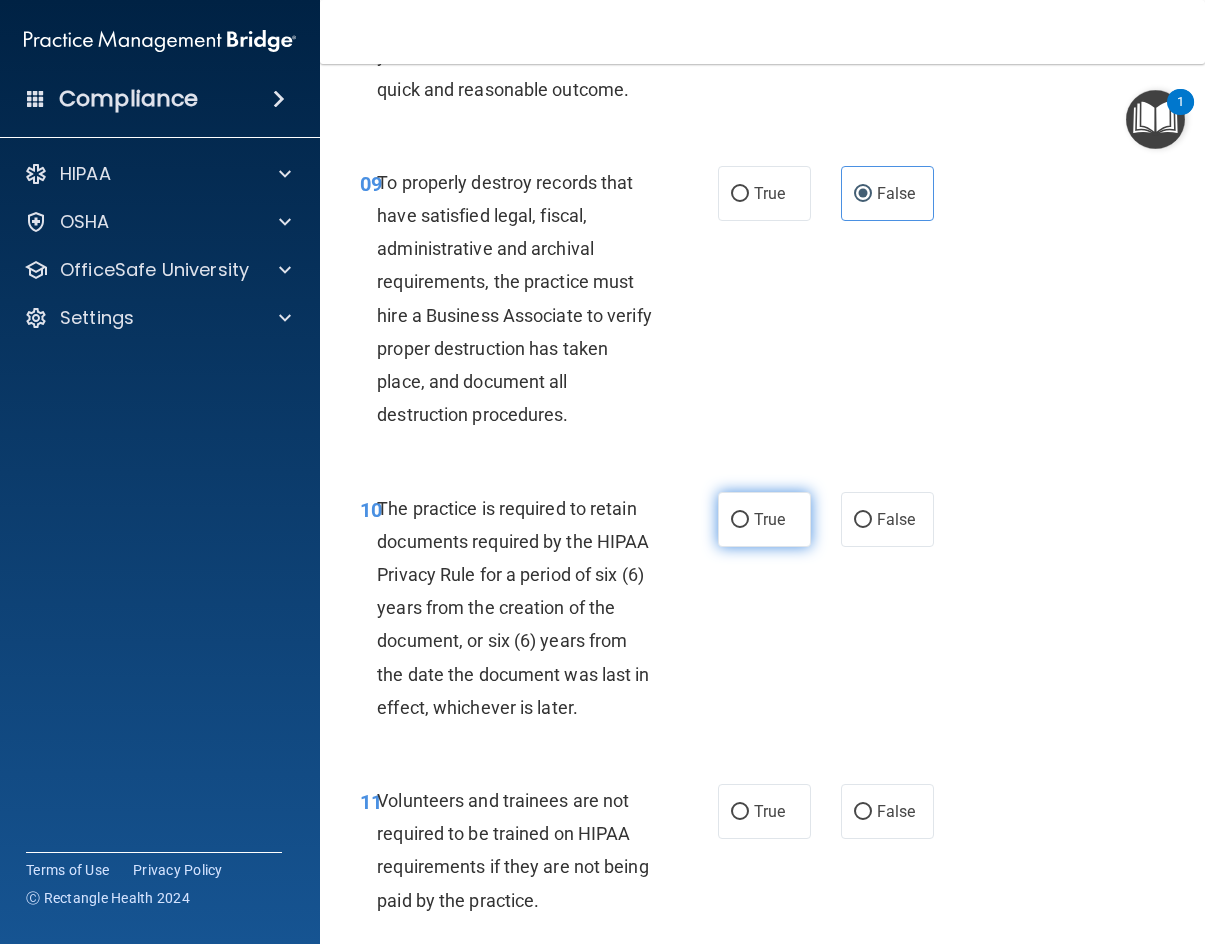 click on "True" at bounding box center [764, 519] 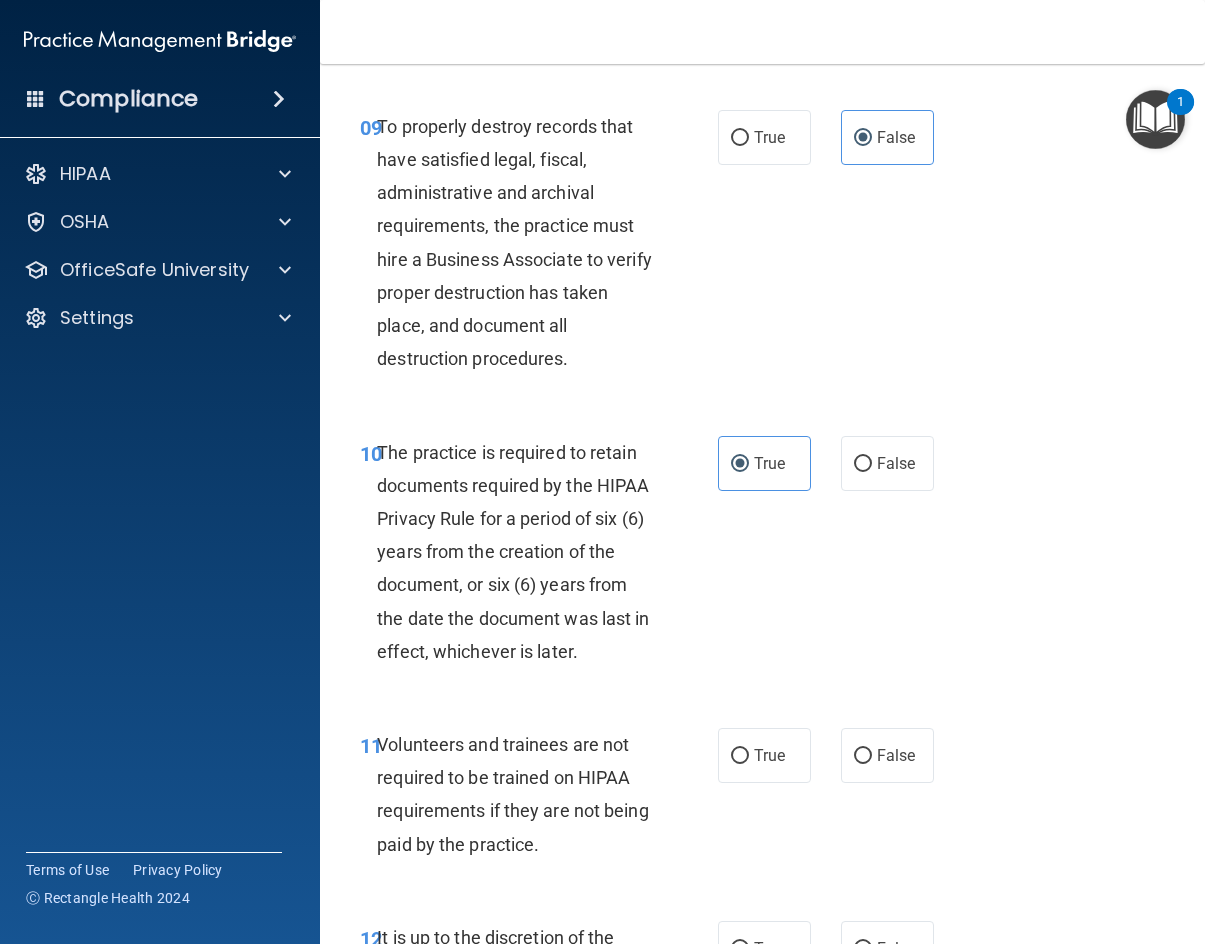 scroll, scrollTop: 2400, scrollLeft: 0, axis: vertical 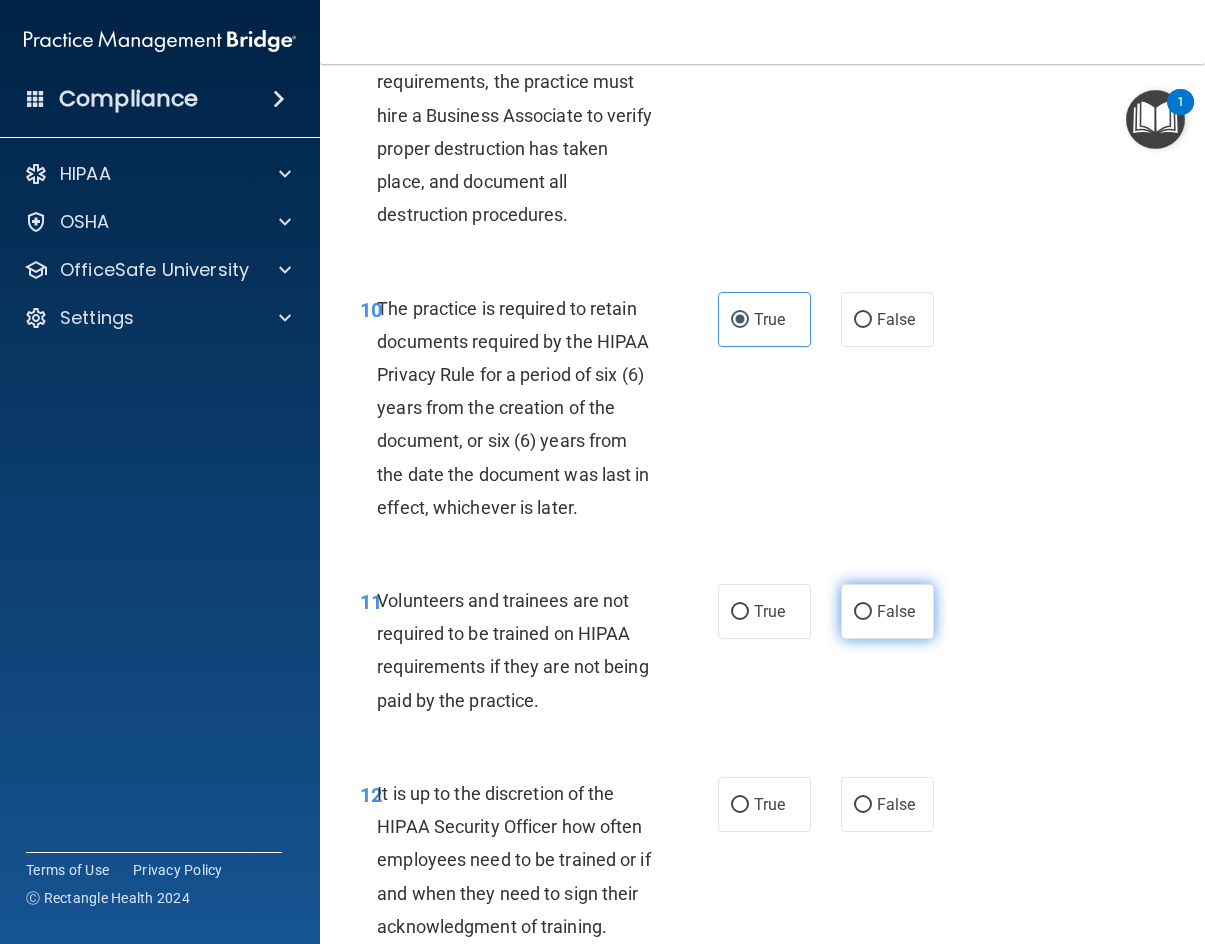 click on "False" at bounding box center [896, 611] 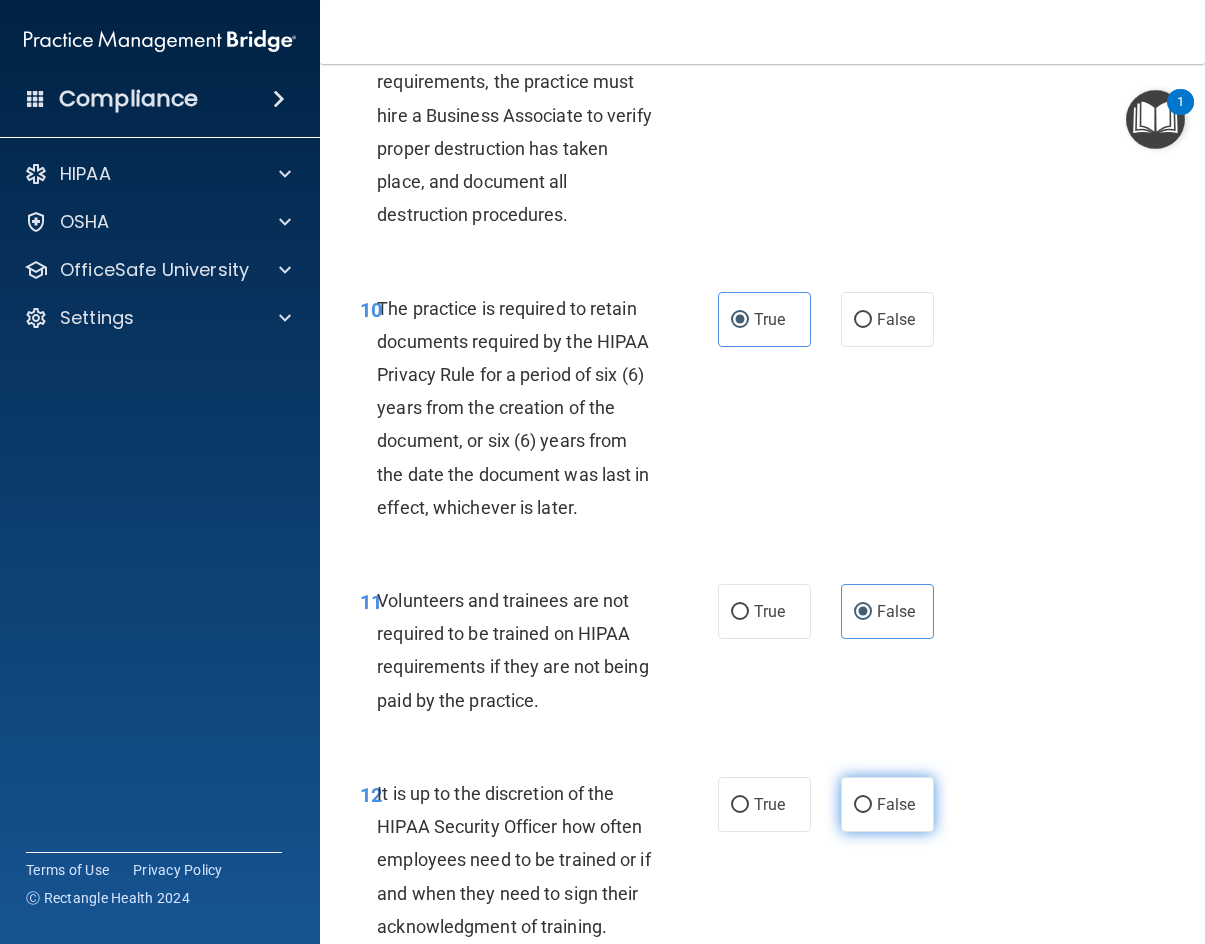 click on "False" at bounding box center [896, 804] 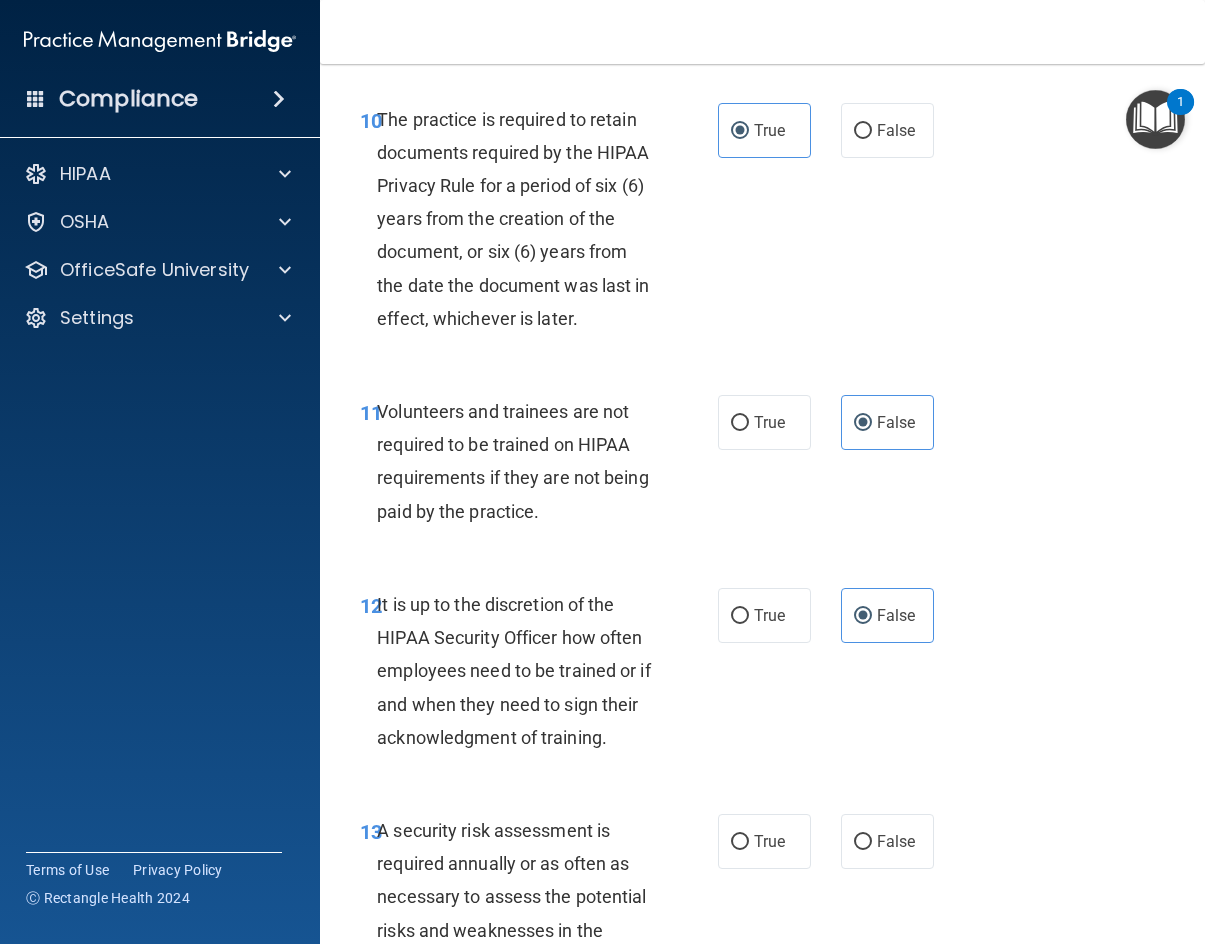 scroll, scrollTop: 2800, scrollLeft: 0, axis: vertical 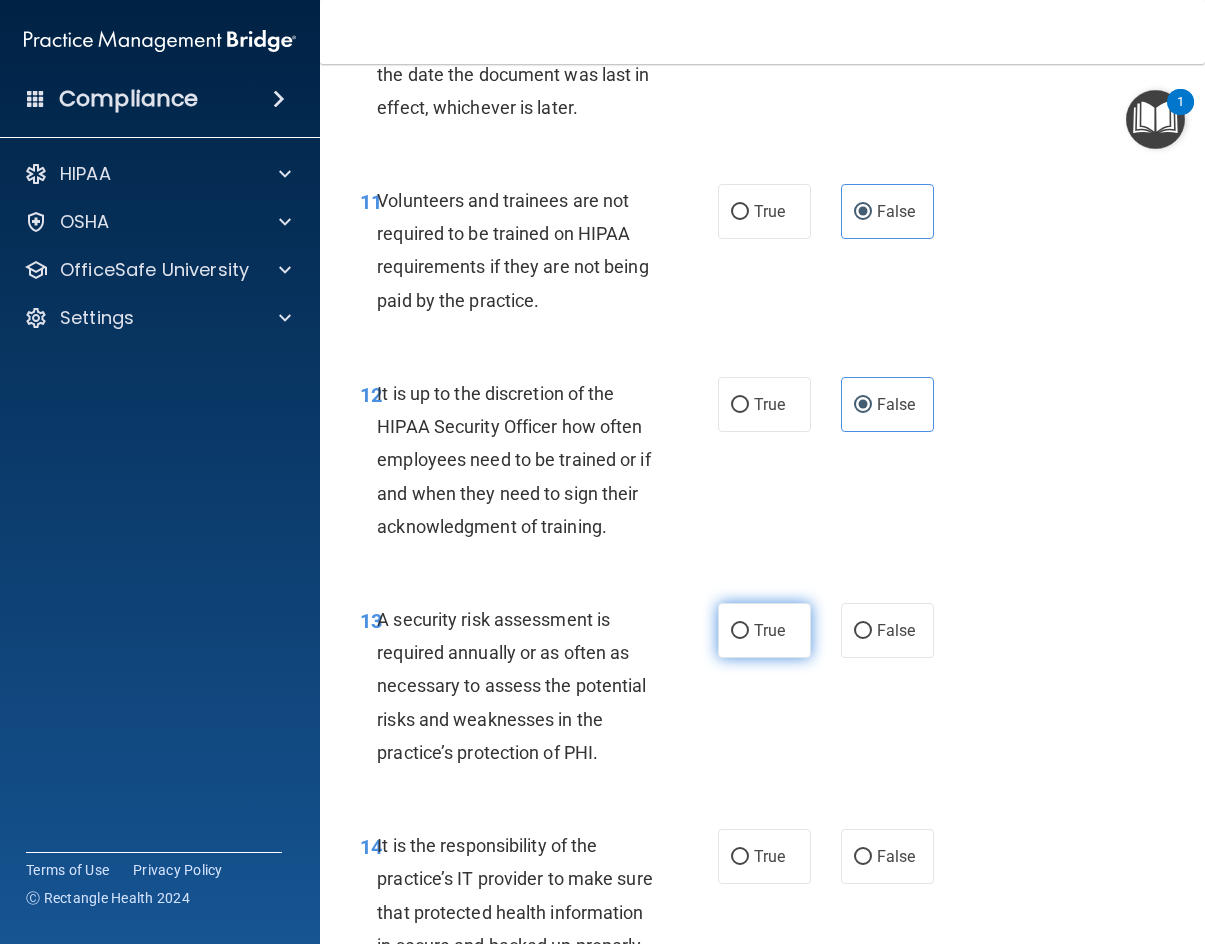 click on "True" at bounding box center [764, 630] 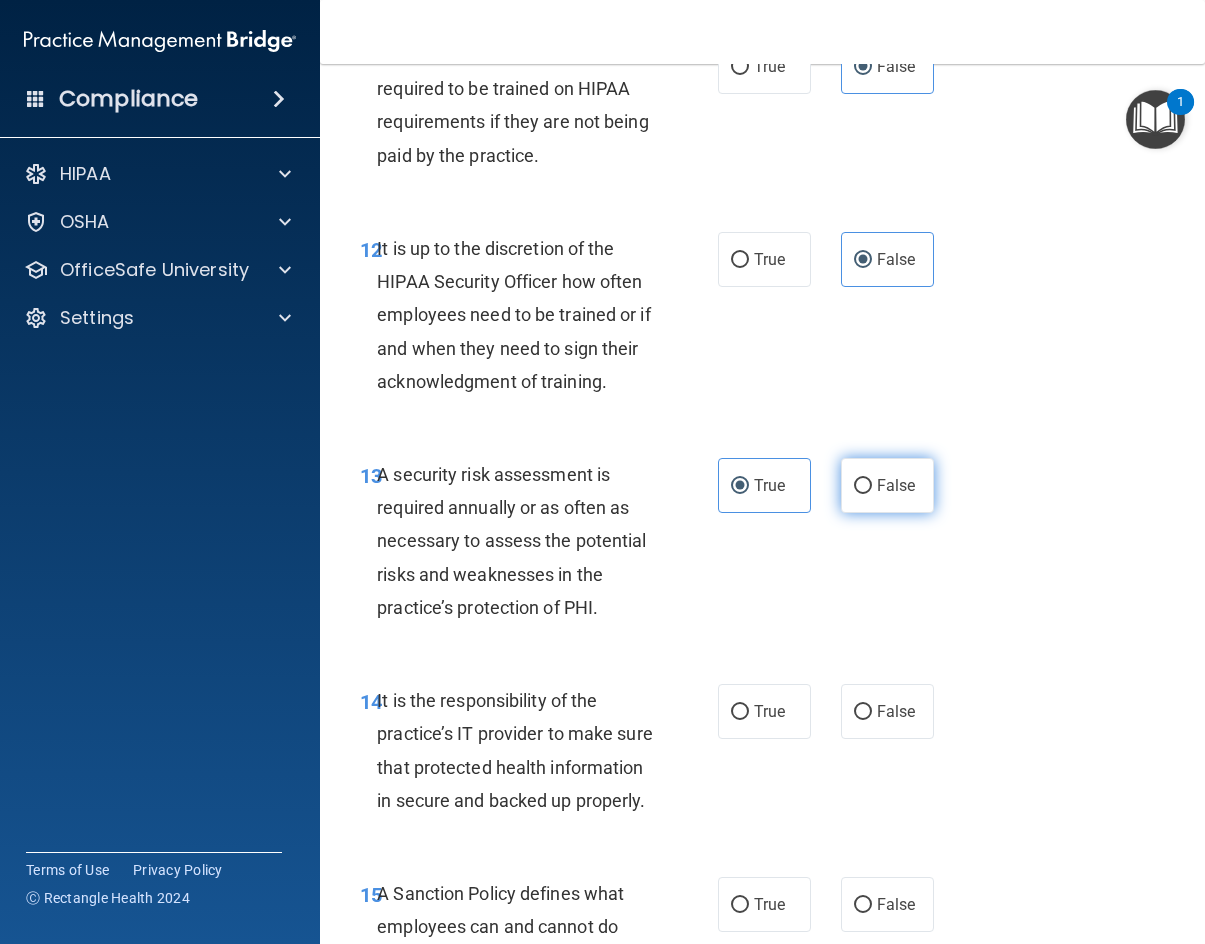 scroll, scrollTop: 3000, scrollLeft: 0, axis: vertical 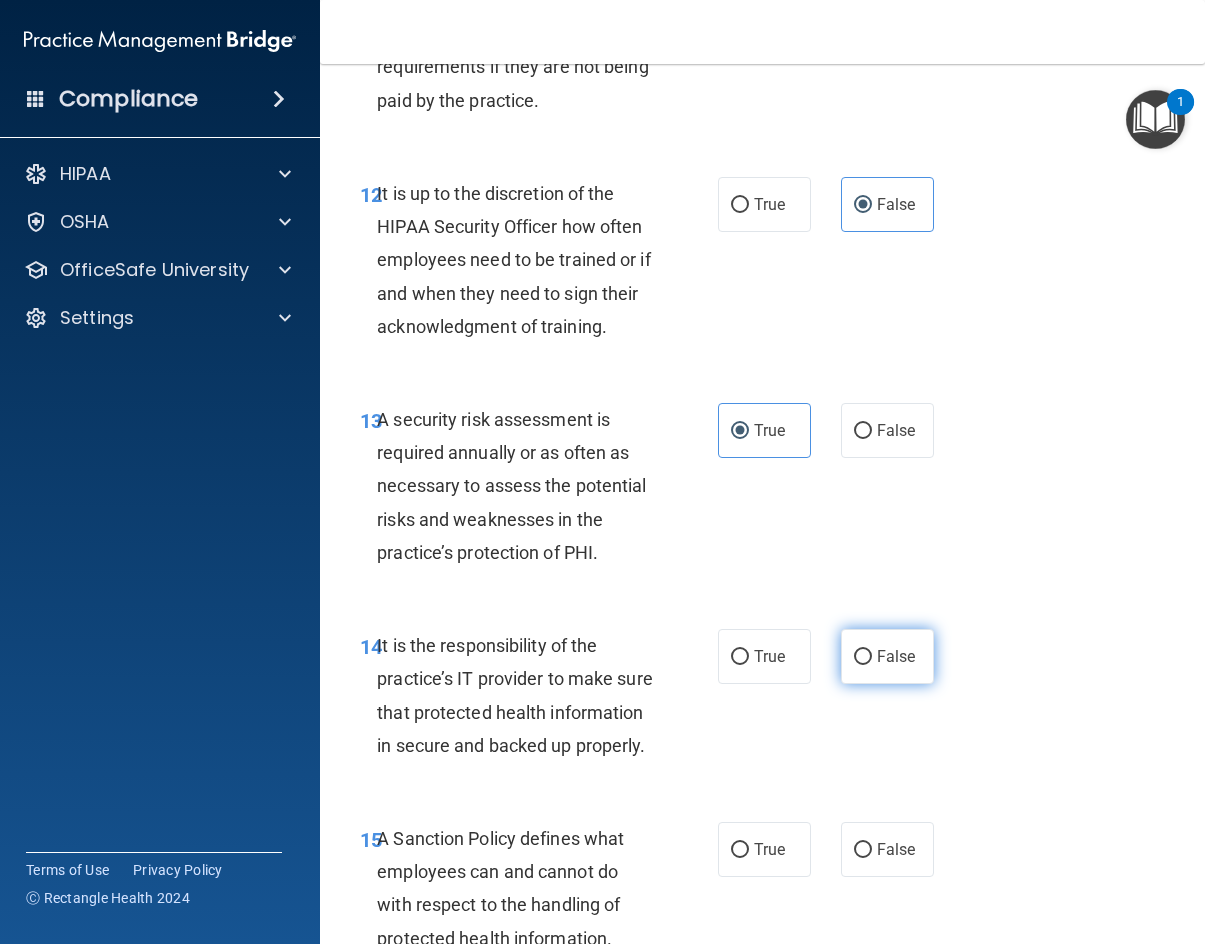 click on "False" at bounding box center [896, 656] 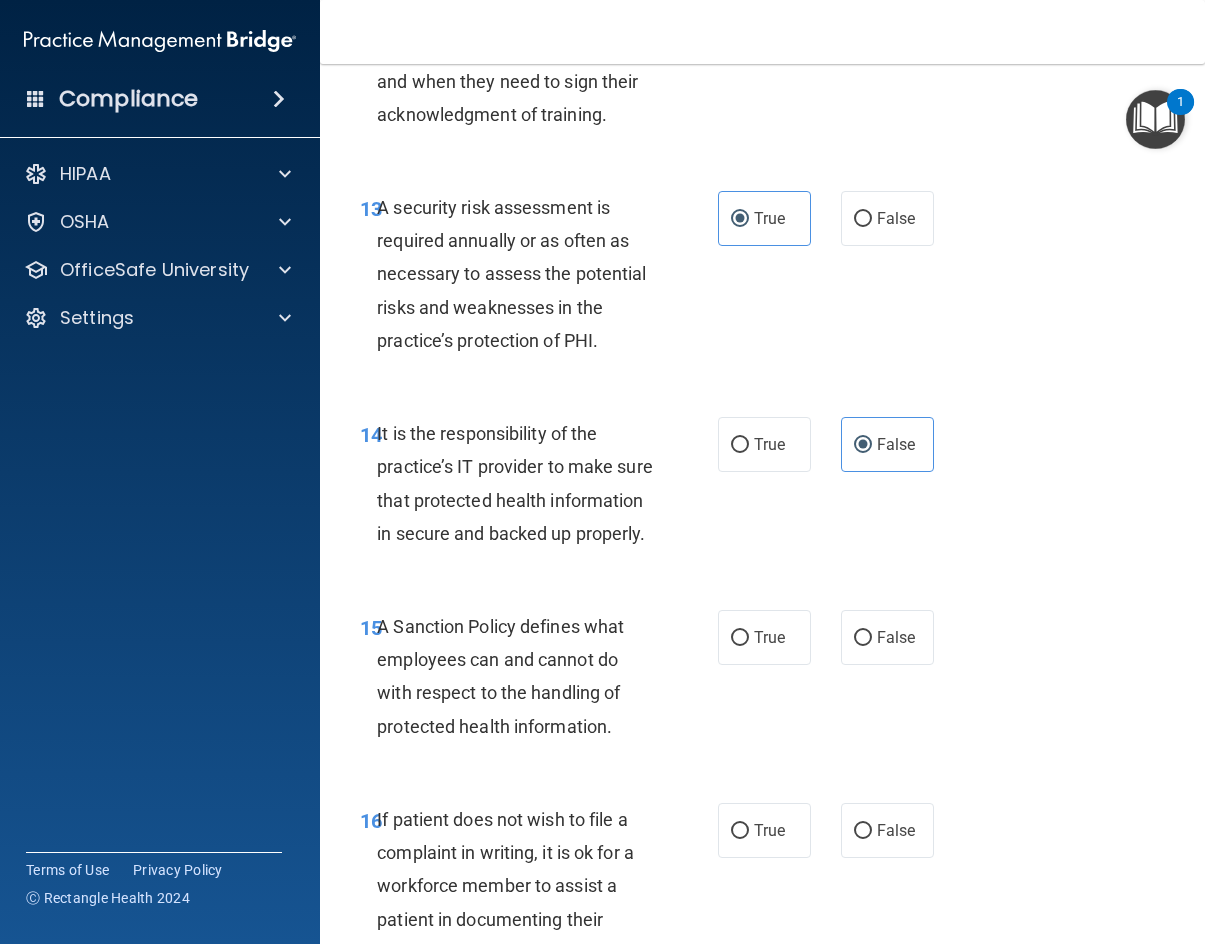 scroll, scrollTop: 3400, scrollLeft: 0, axis: vertical 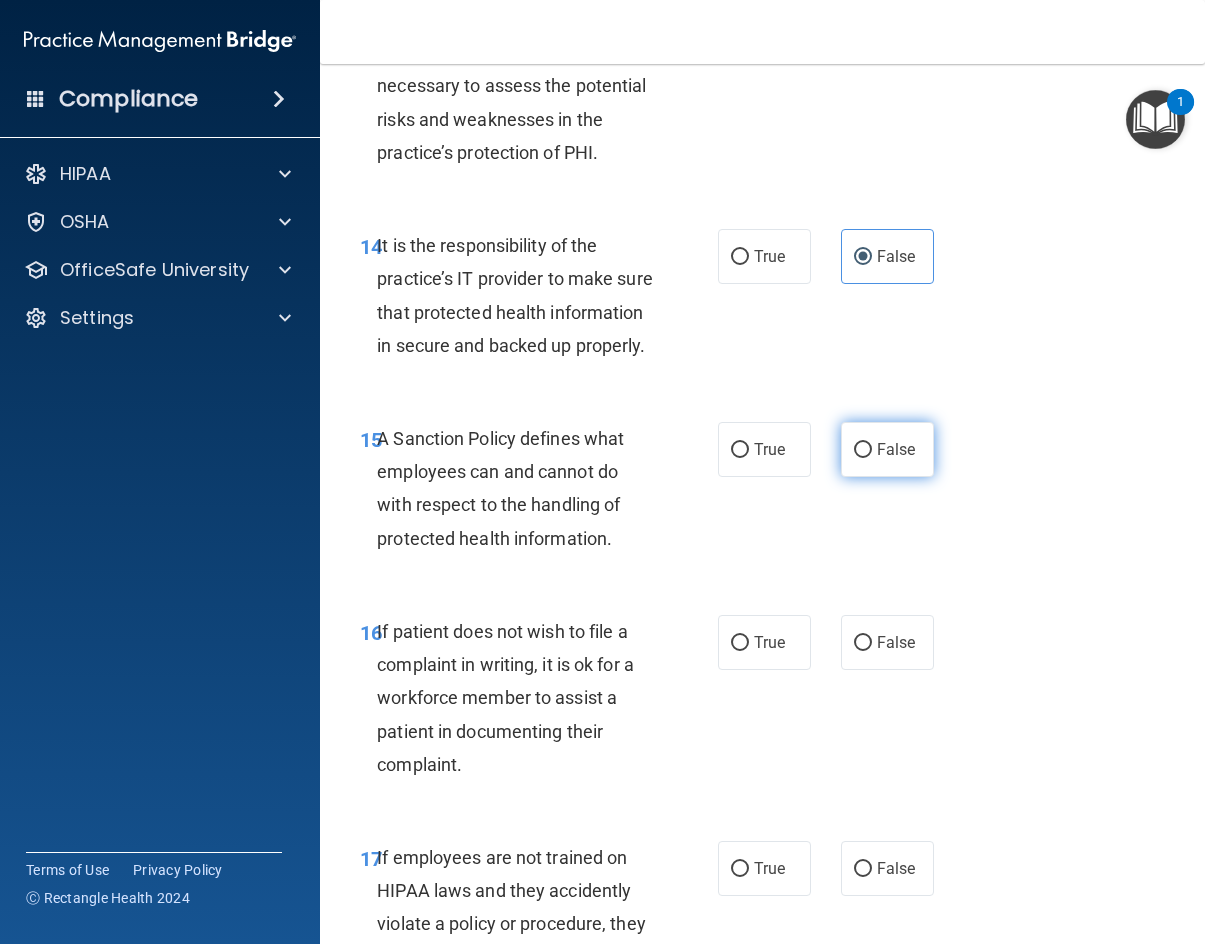 click on "False" at bounding box center (896, 449) 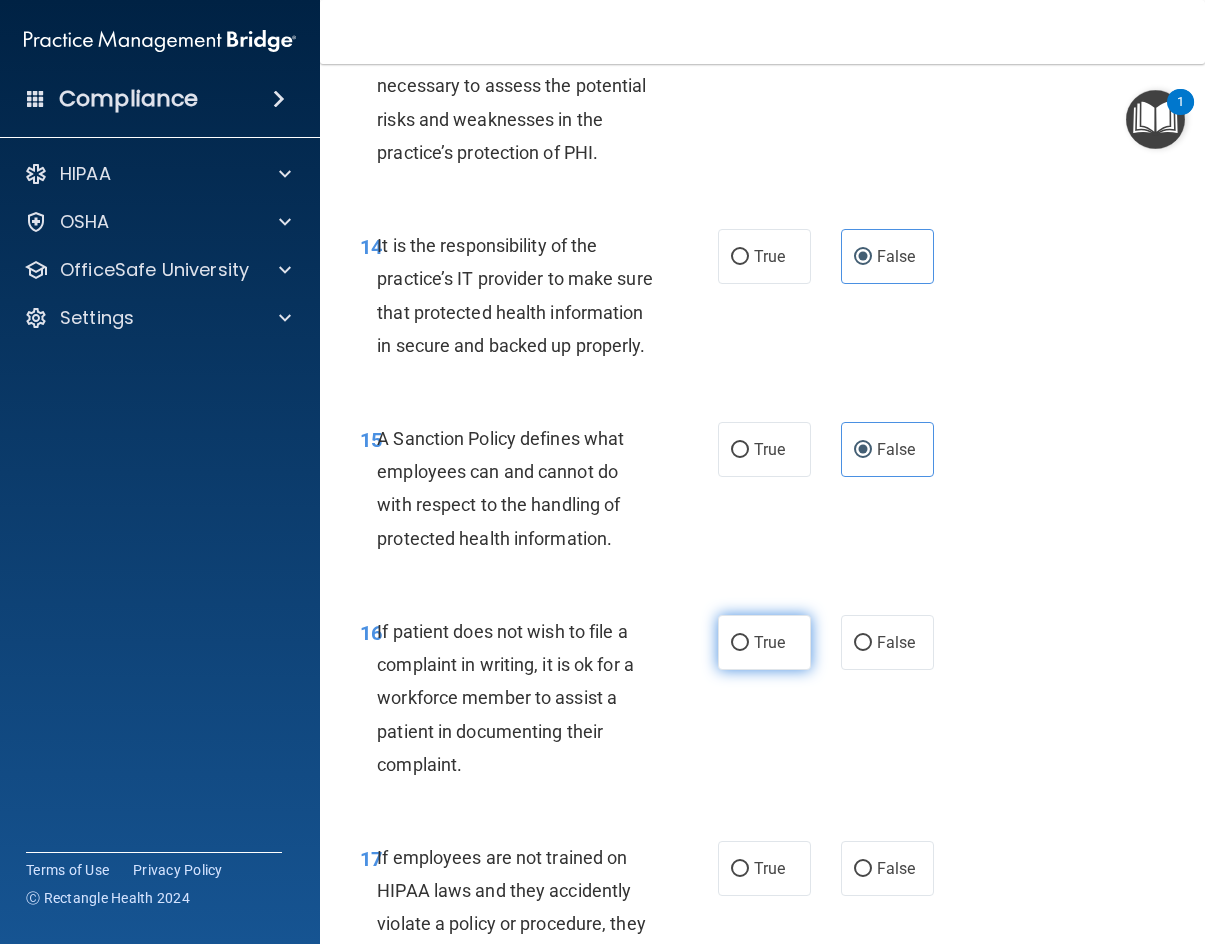 click on "True" at bounding box center (764, 642) 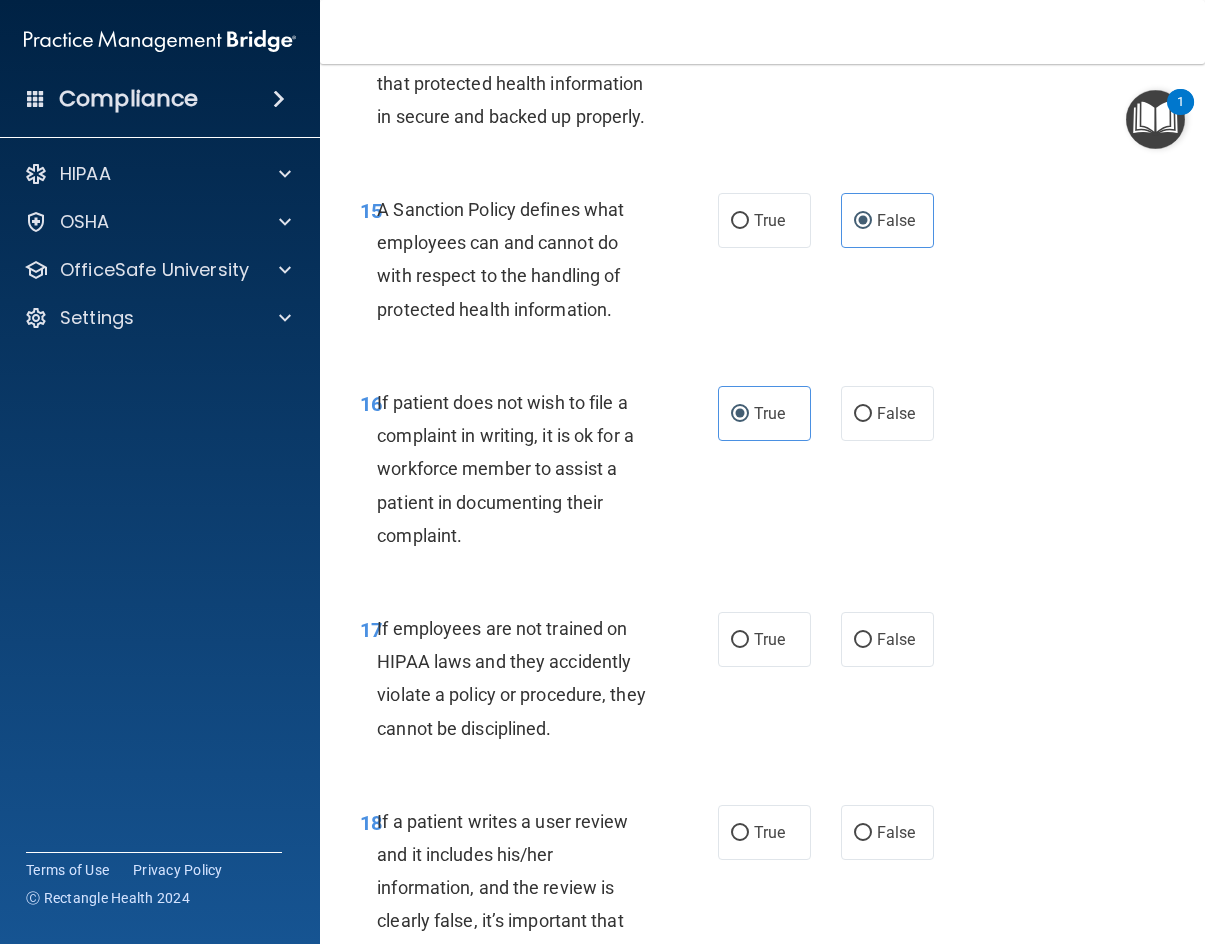 scroll, scrollTop: 3700, scrollLeft: 0, axis: vertical 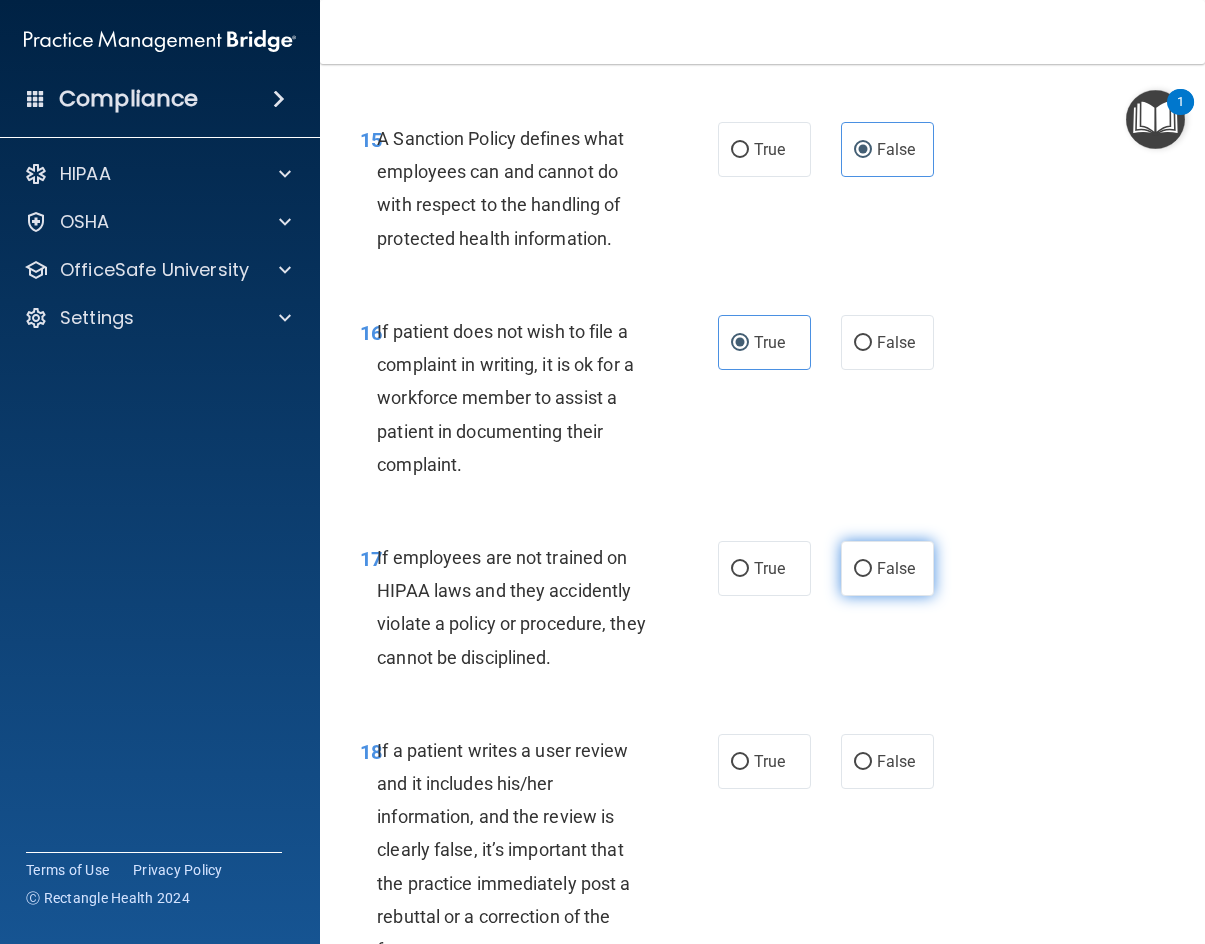 click on "False" at bounding box center (896, 568) 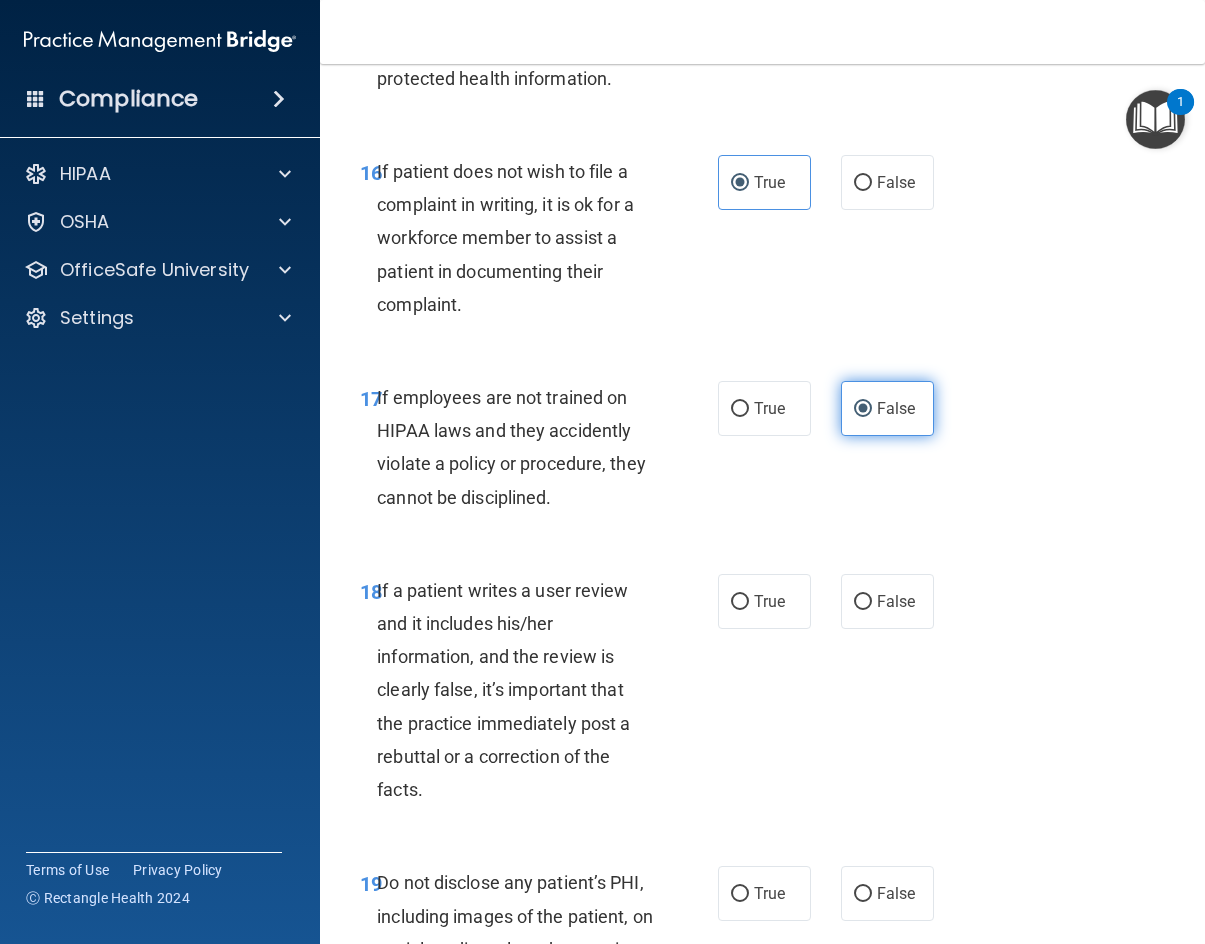 scroll, scrollTop: 3900, scrollLeft: 0, axis: vertical 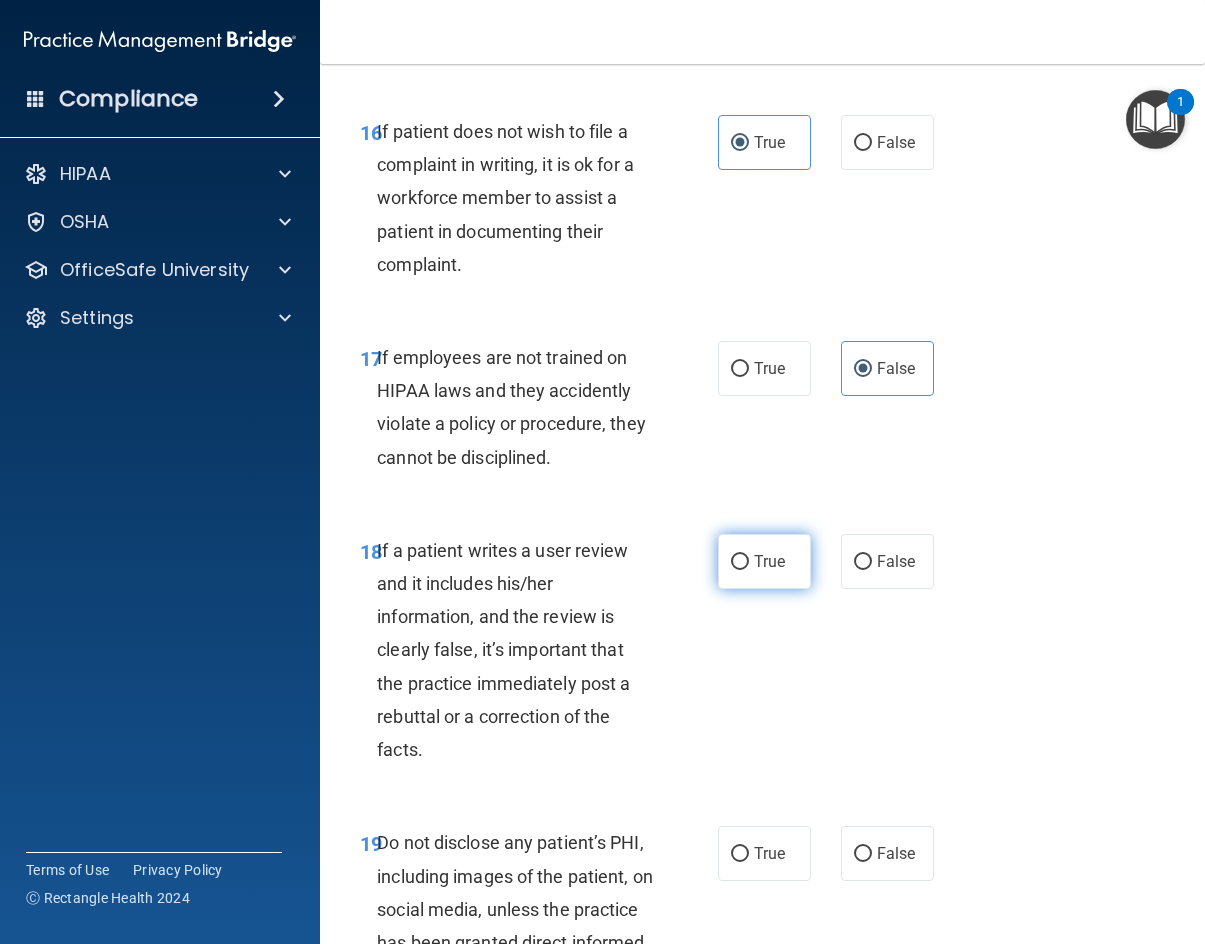 click on "True" at bounding box center [769, 561] 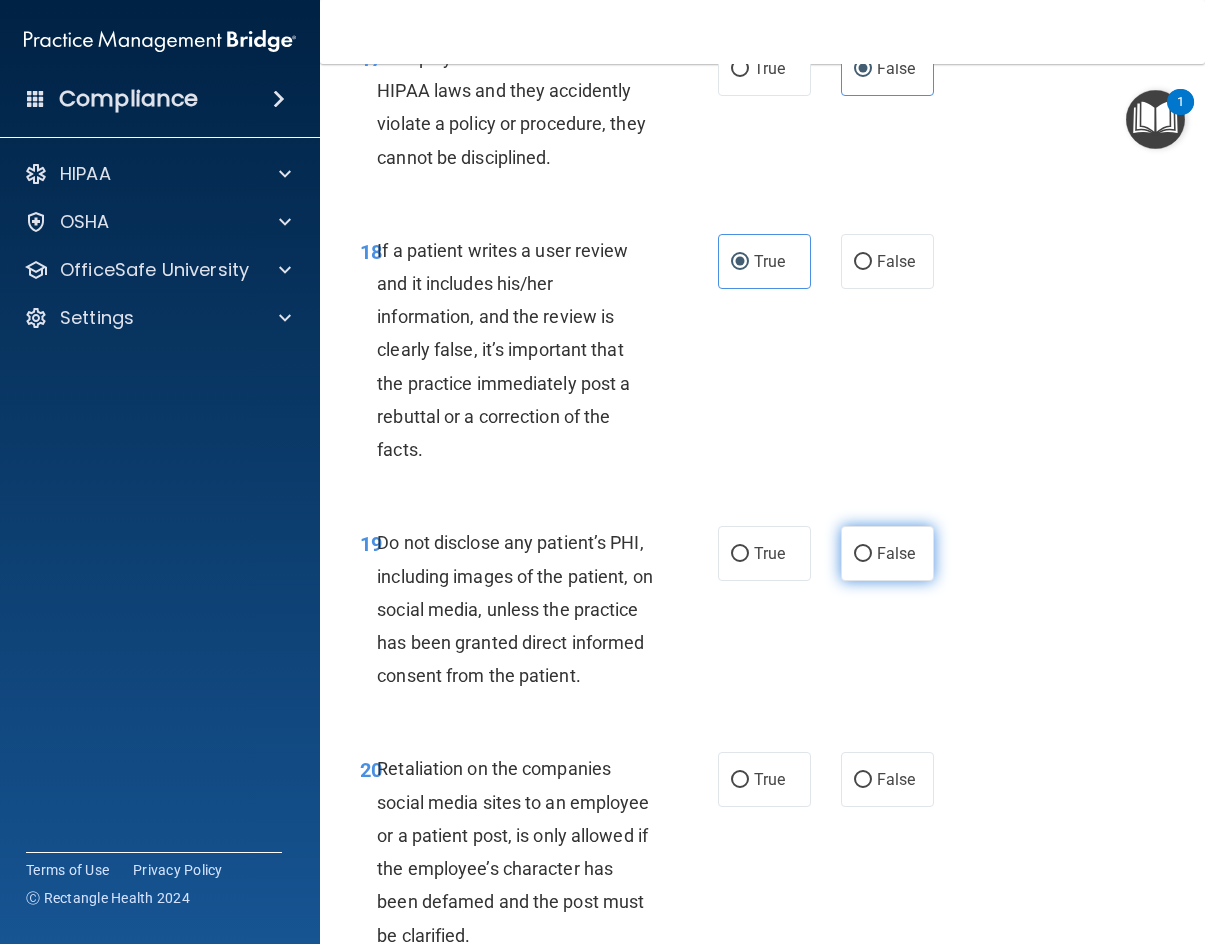 click on "False" at bounding box center (896, 553) 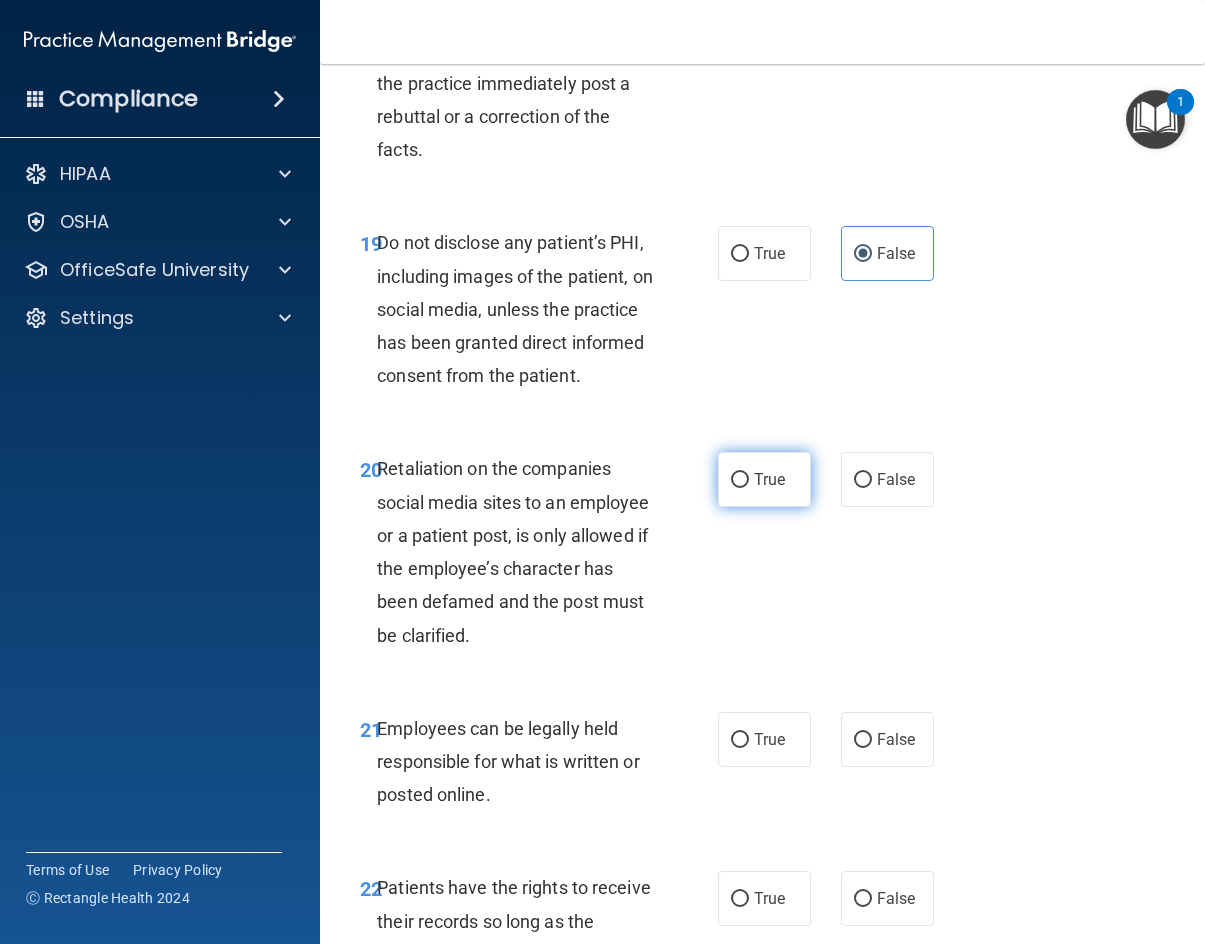 click on "True" at bounding box center (764, 479) 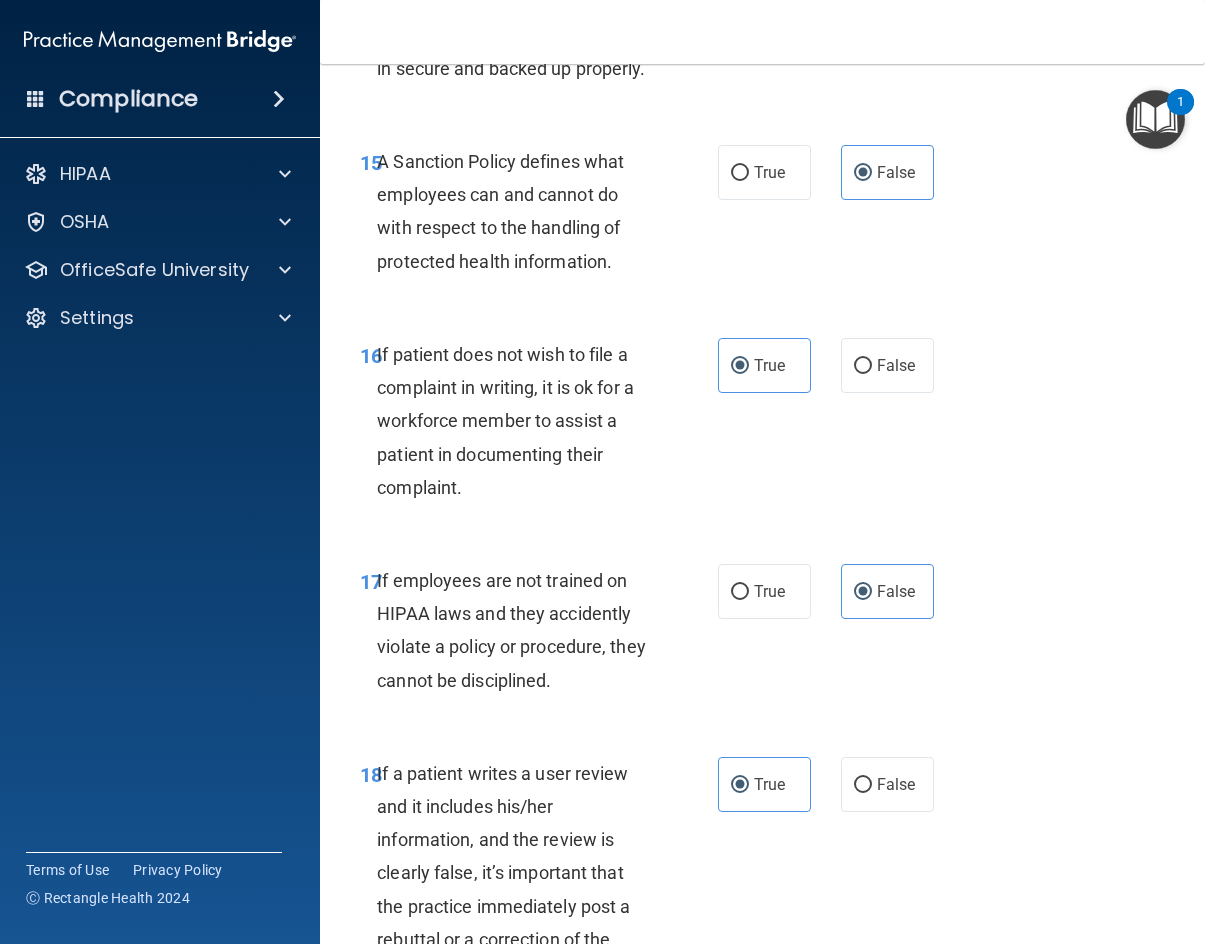 scroll, scrollTop: 3800, scrollLeft: 0, axis: vertical 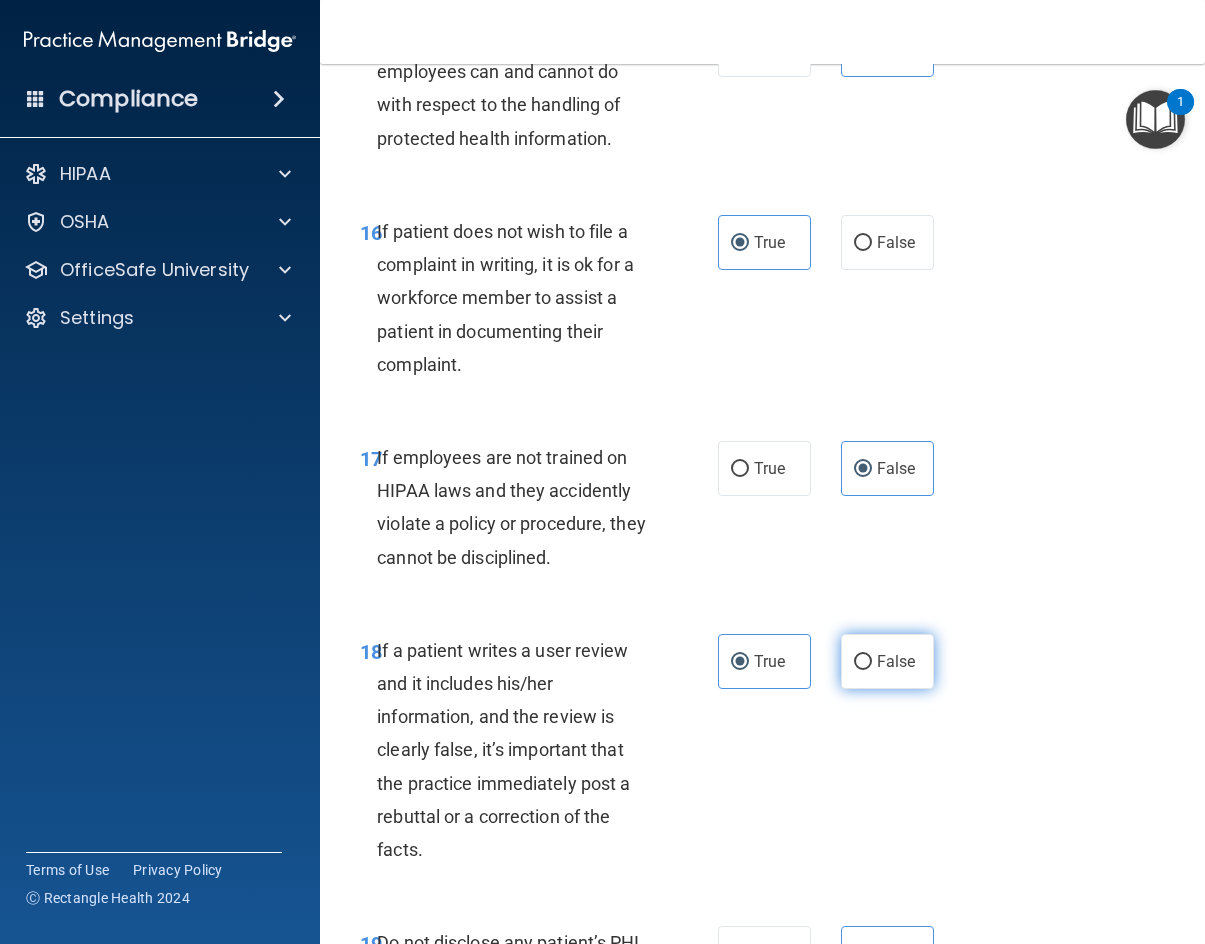 click on "False" at bounding box center (887, 661) 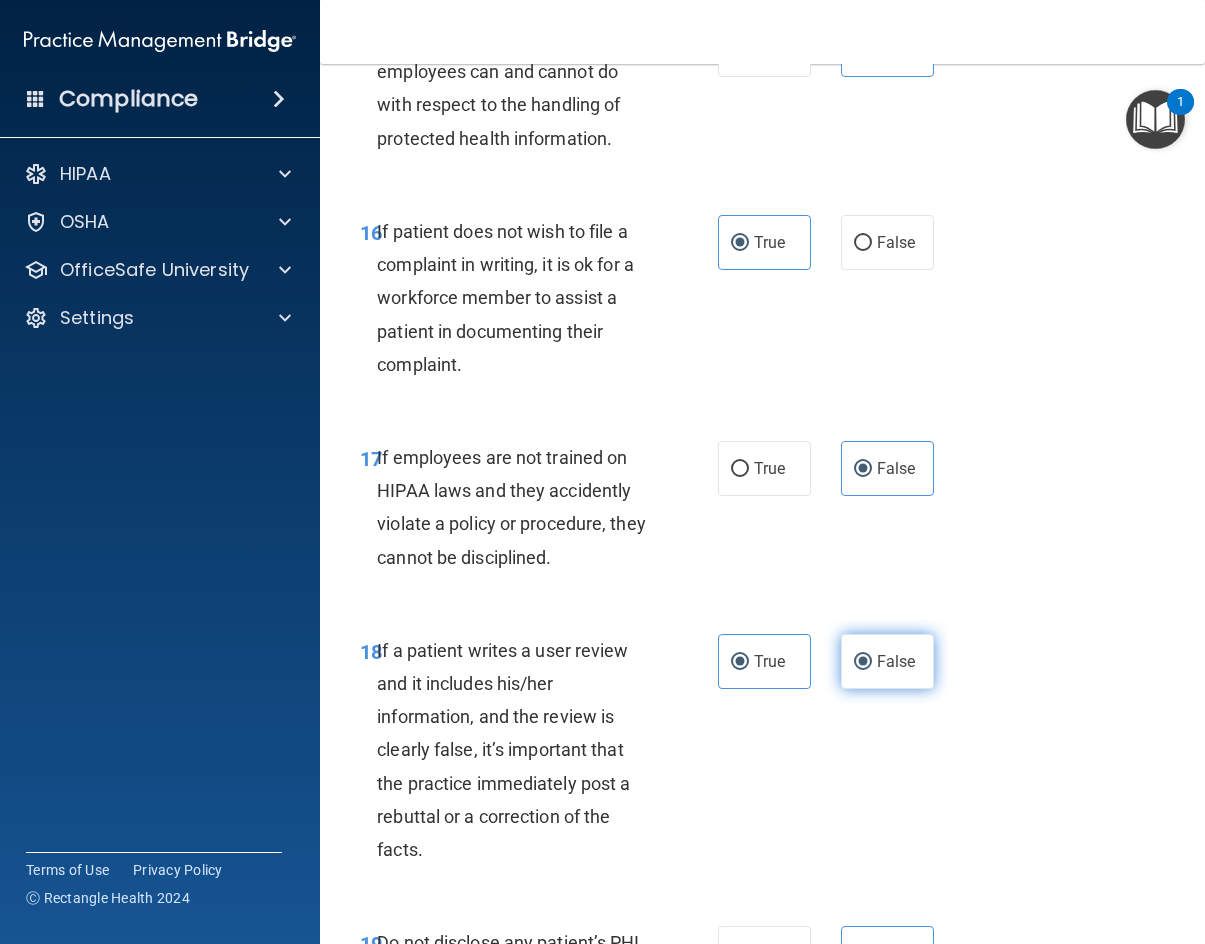 radio on "false" 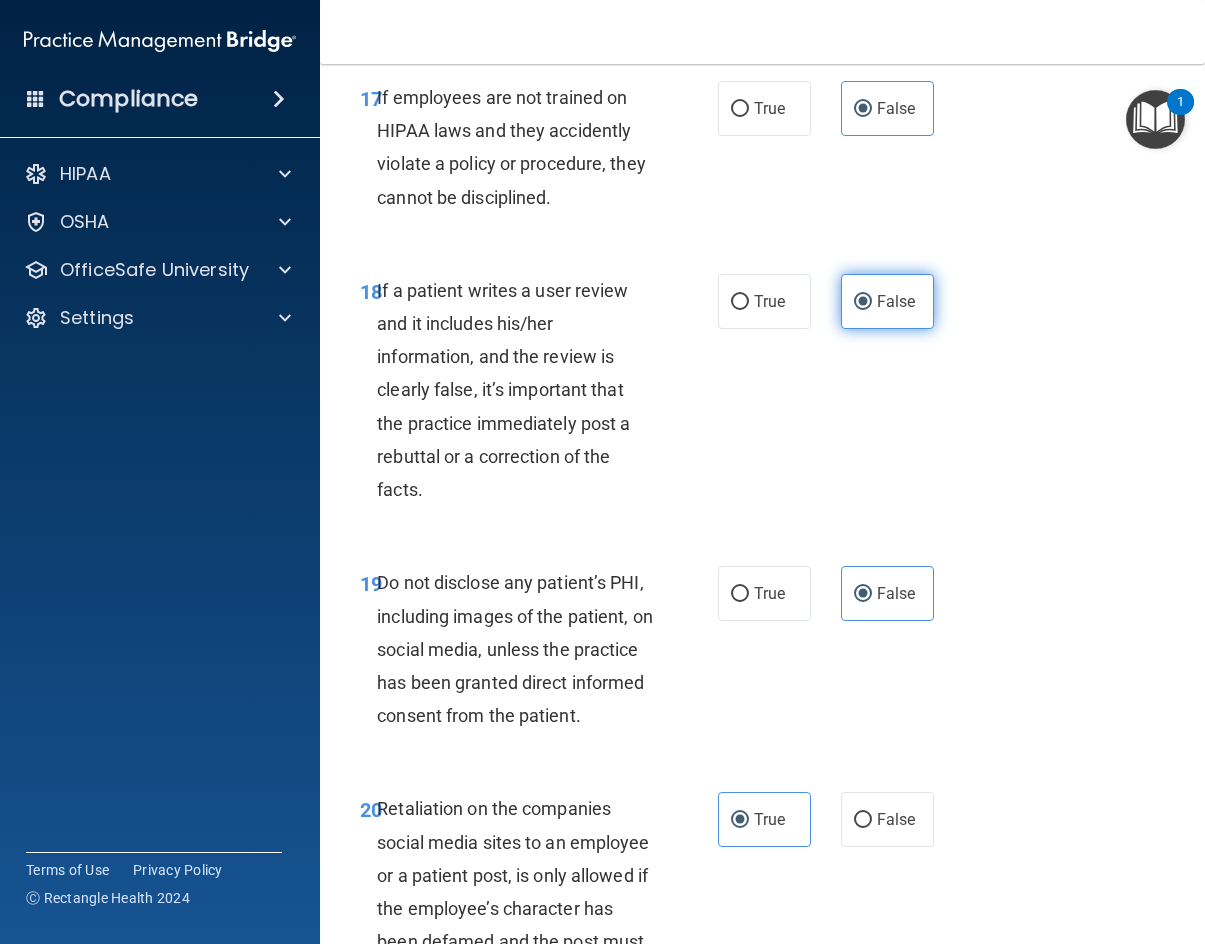 scroll, scrollTop: 4200, scrollLeft: 0, axis: vertical 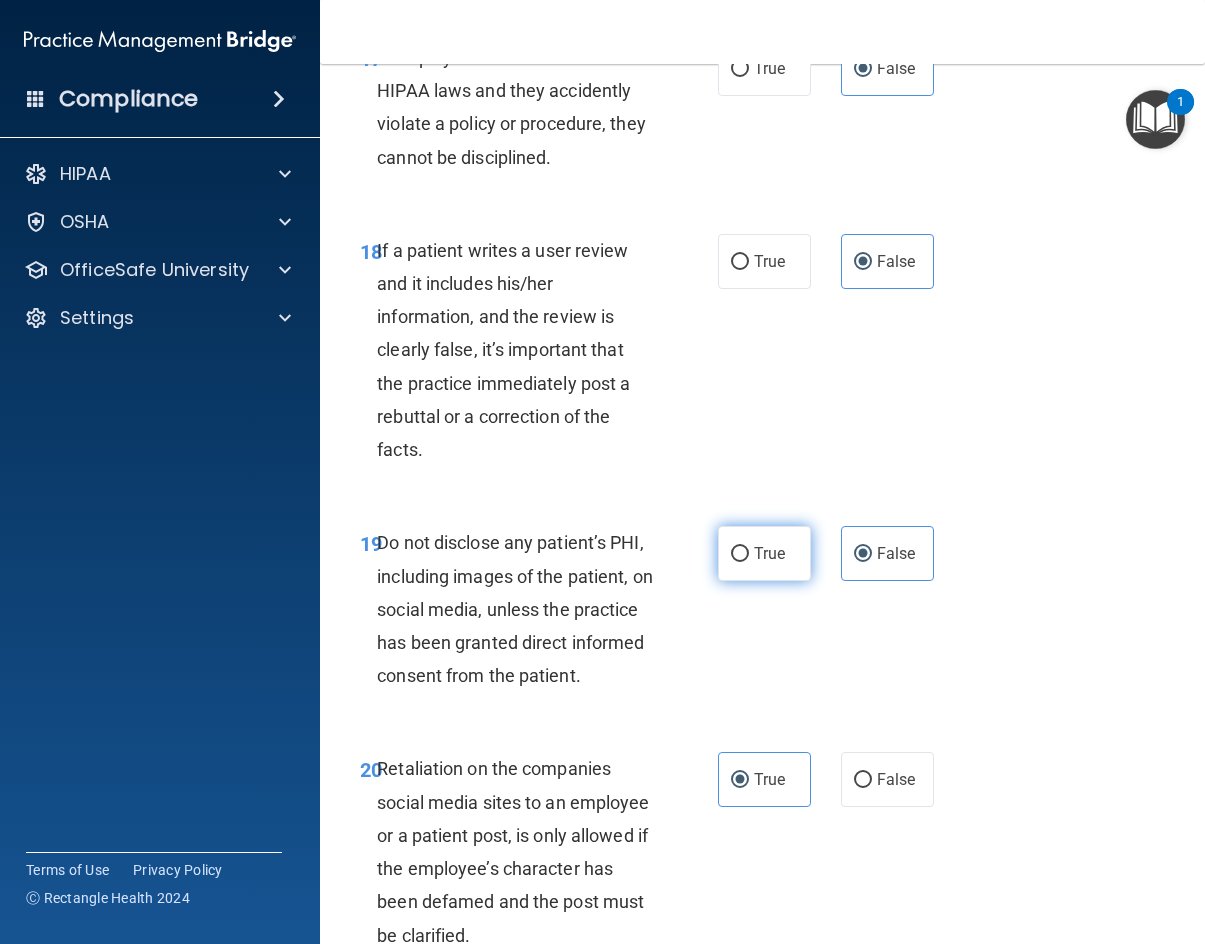 click on "True" at bounding box center [769, 553] 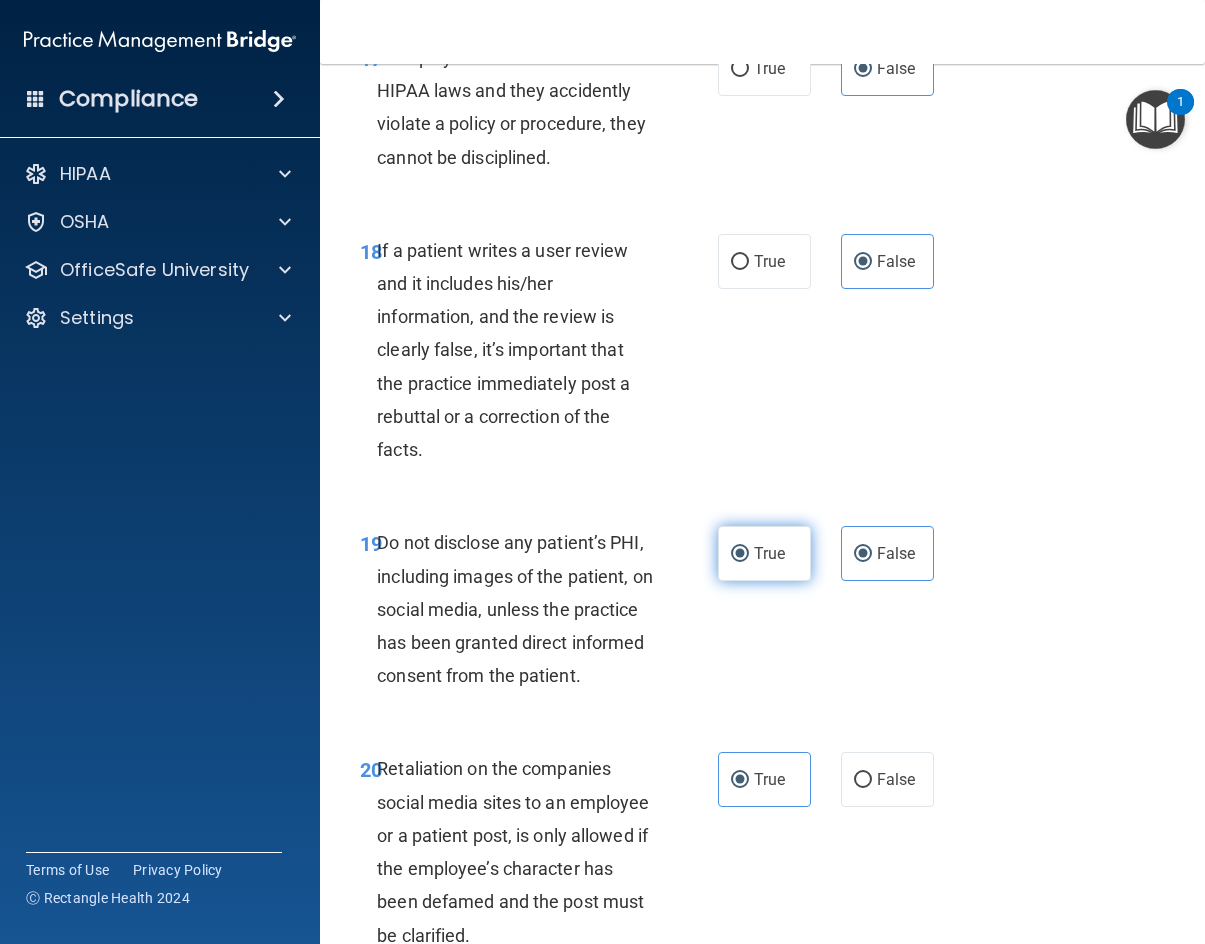 radio on "false" 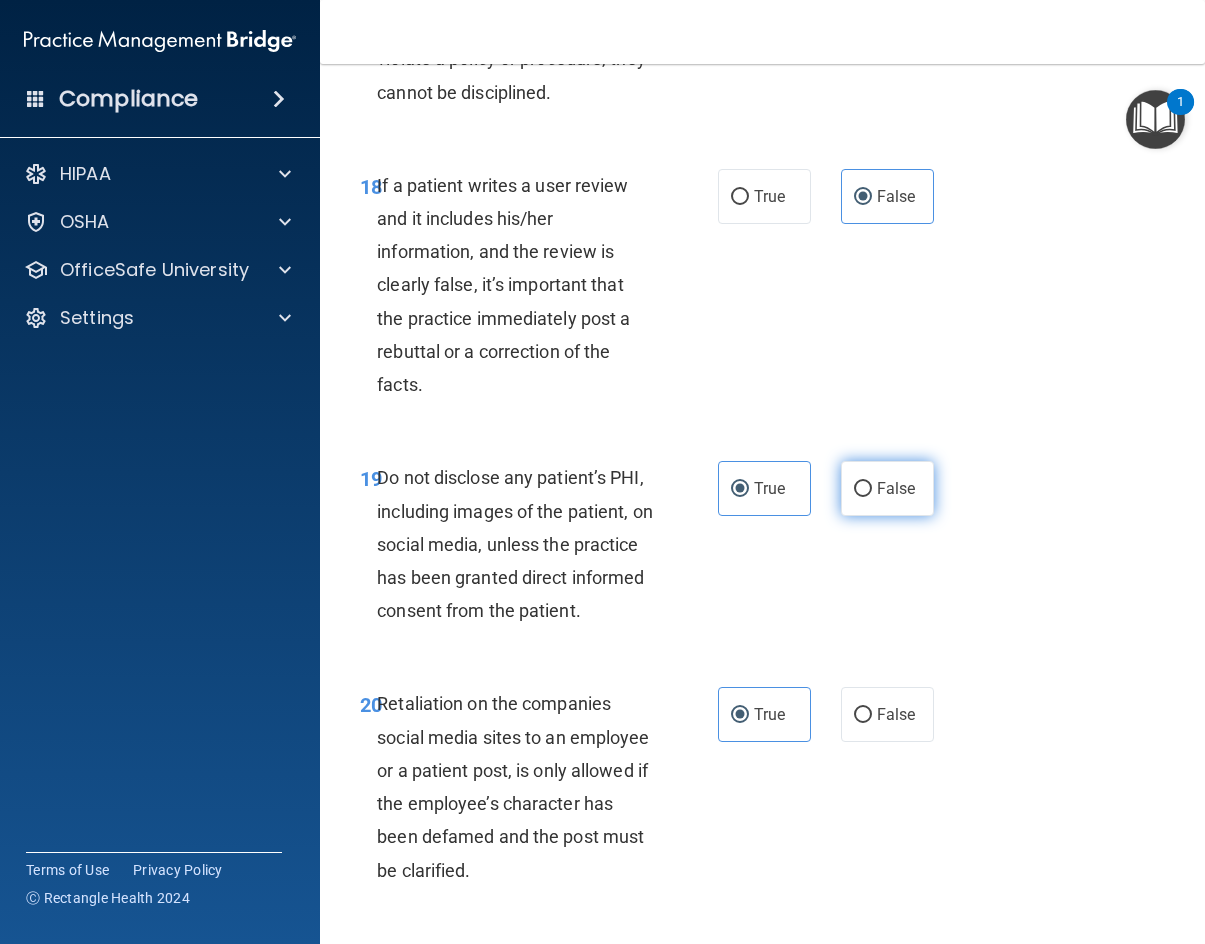 scroll, scrollTop: 4600, scrollLeft: 0, axis: vertical 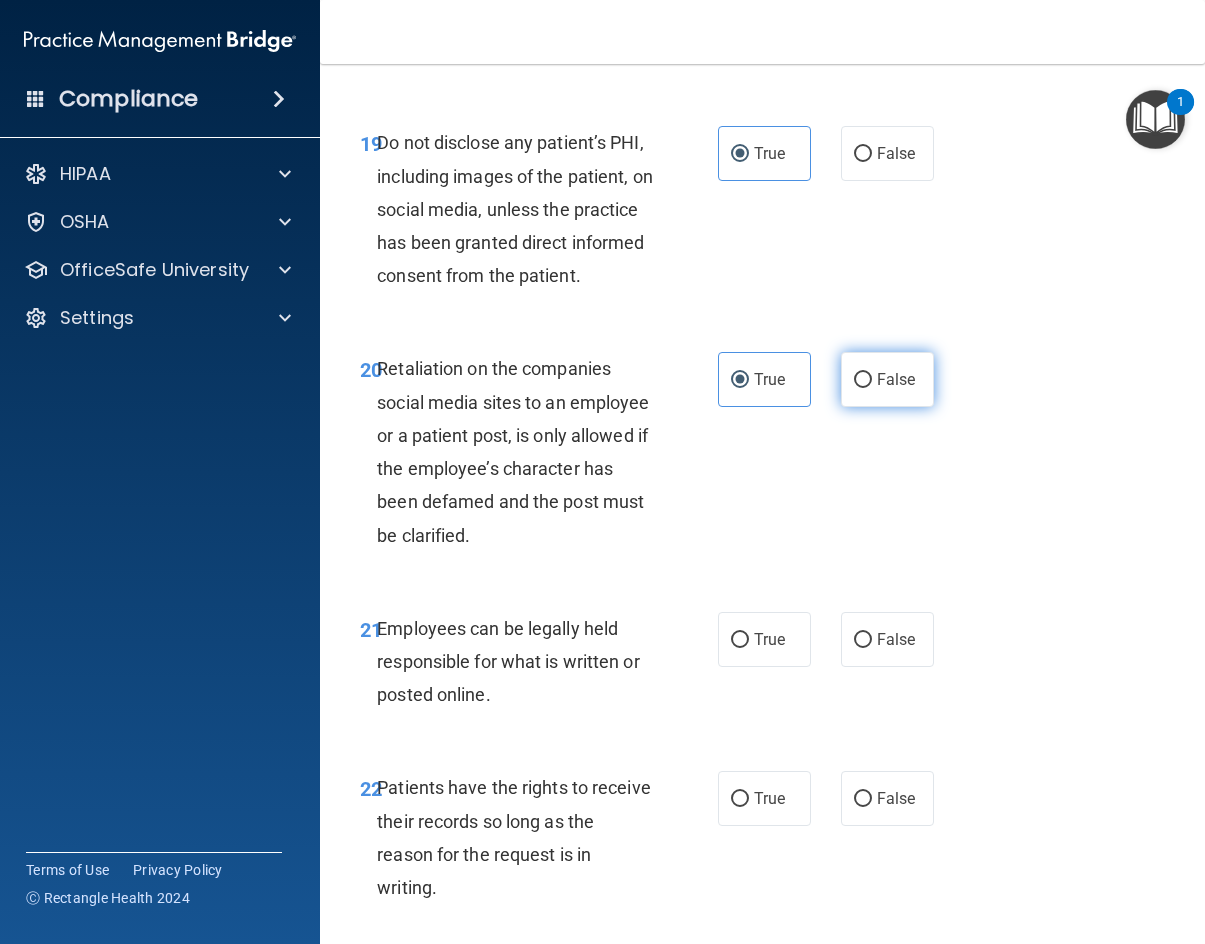 click on "False" at bounding box center [896, 379] 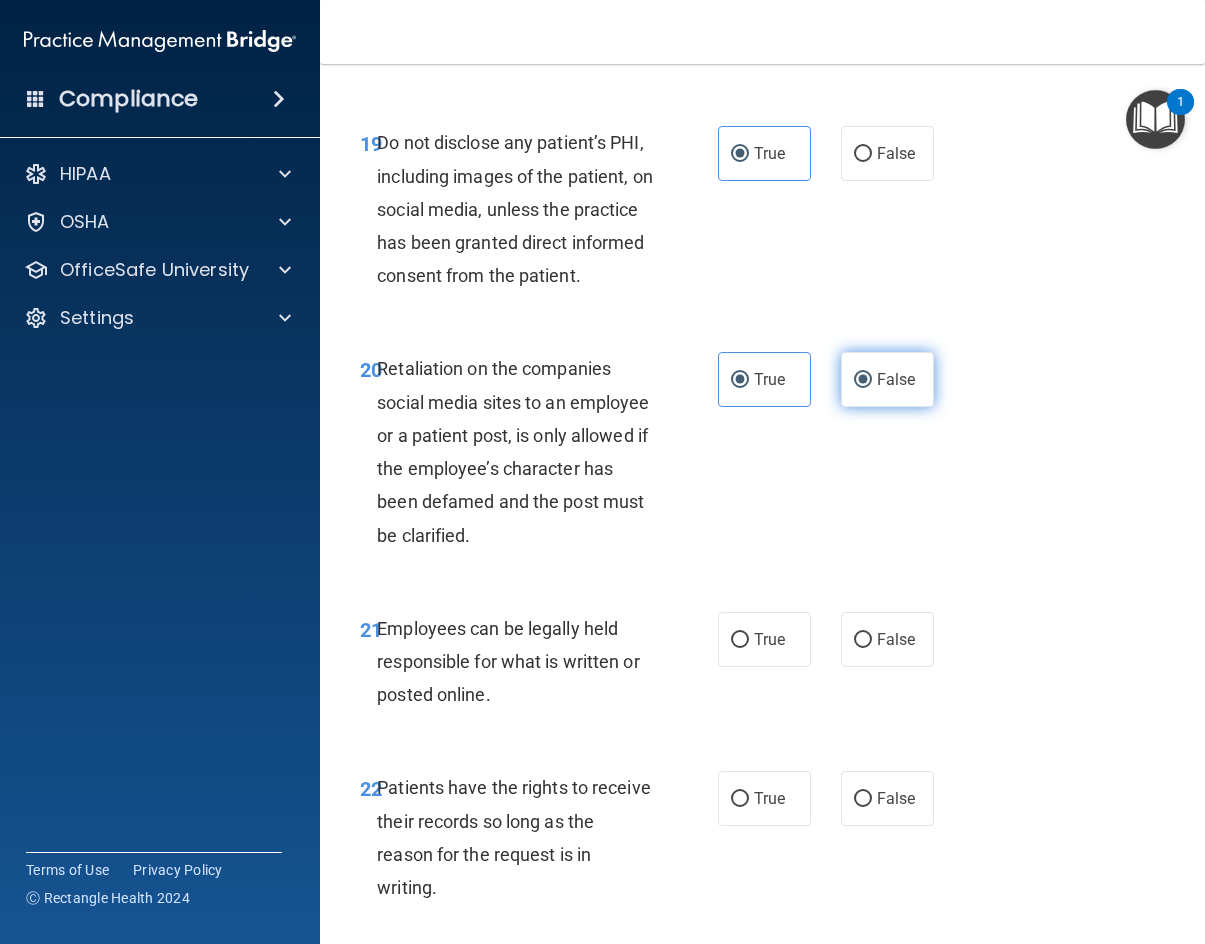radio on "false" 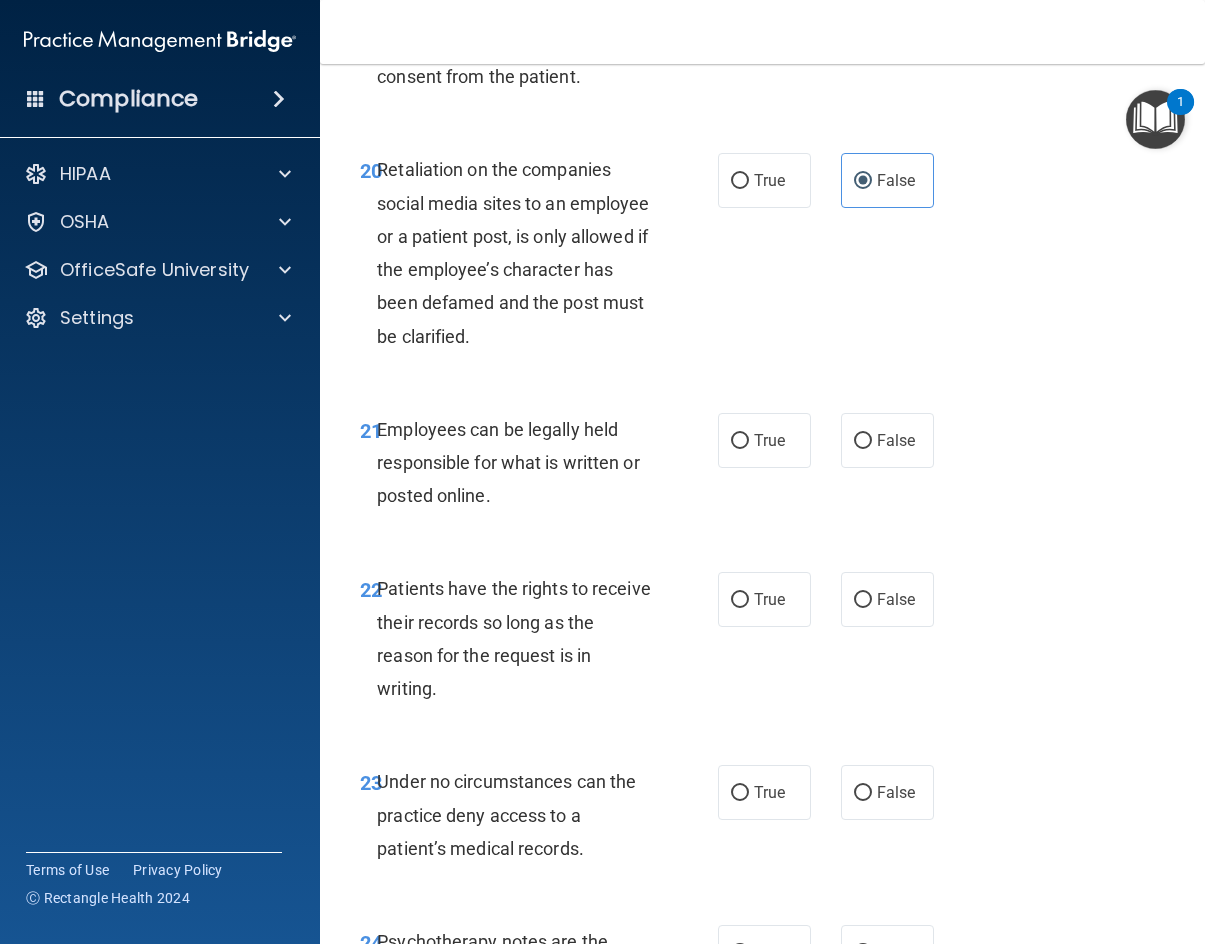 scroll, scrollTop: 4800, scrollLeft: 0, axis: vertical 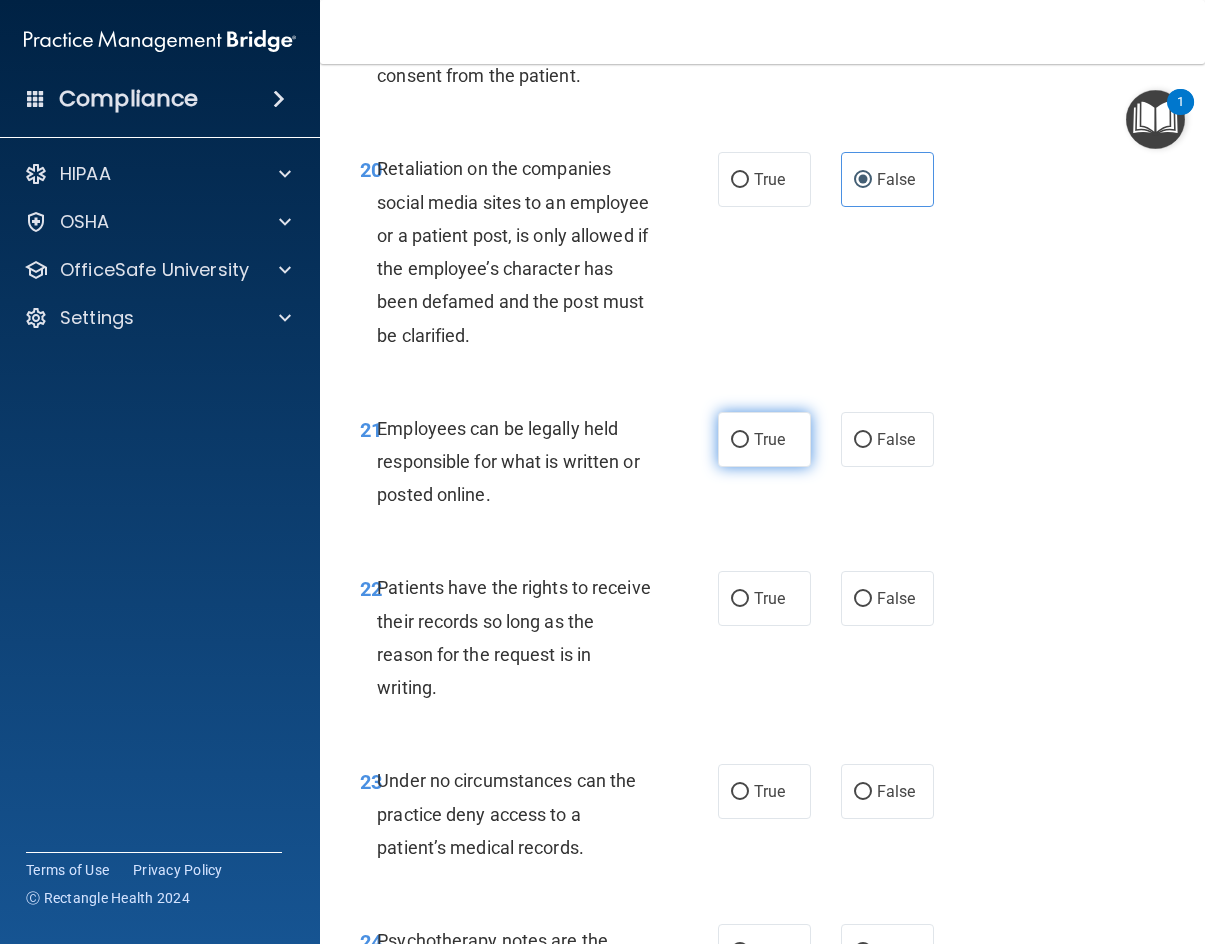 click on "True" at bounding box center [764, 439] 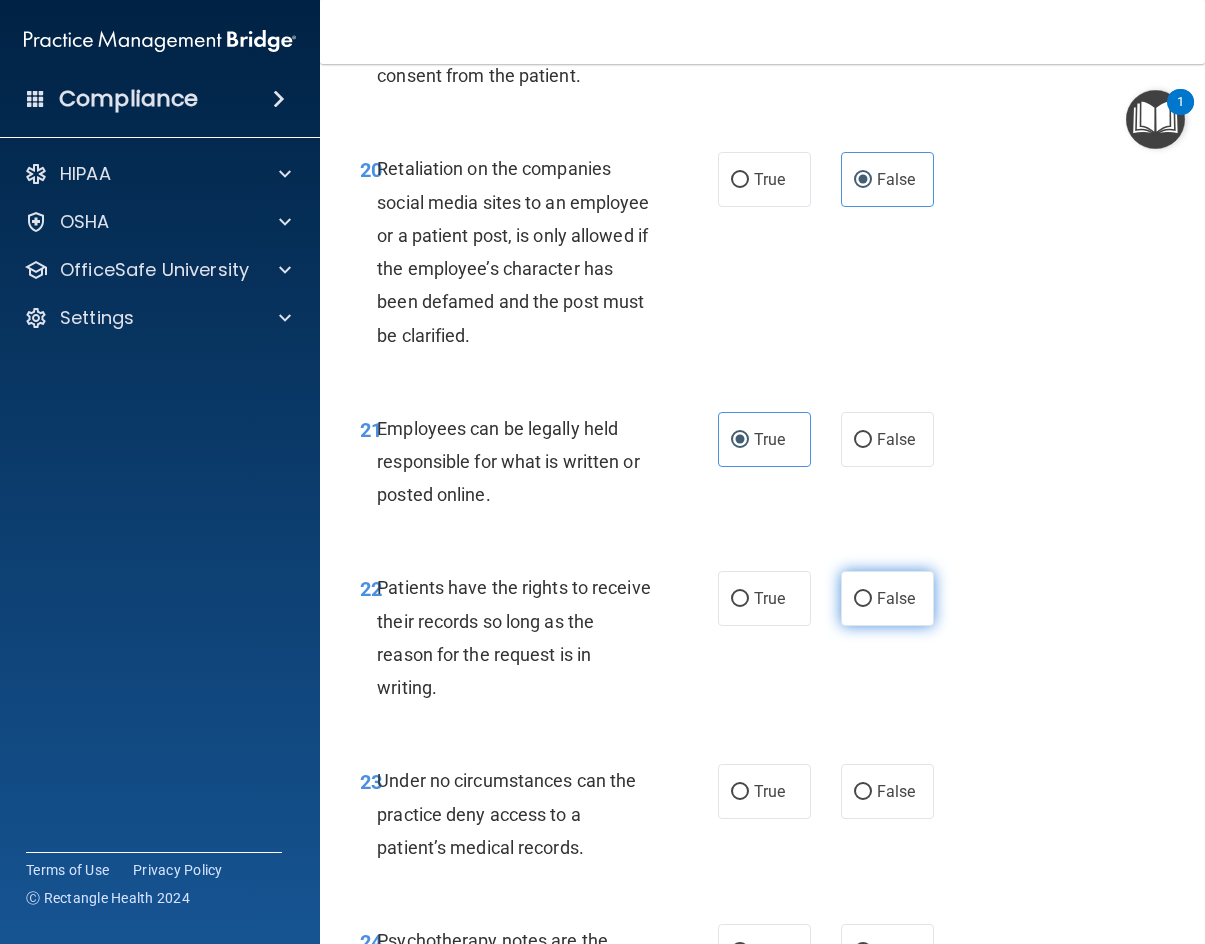 click on "False" at bounding box center [887, 598] 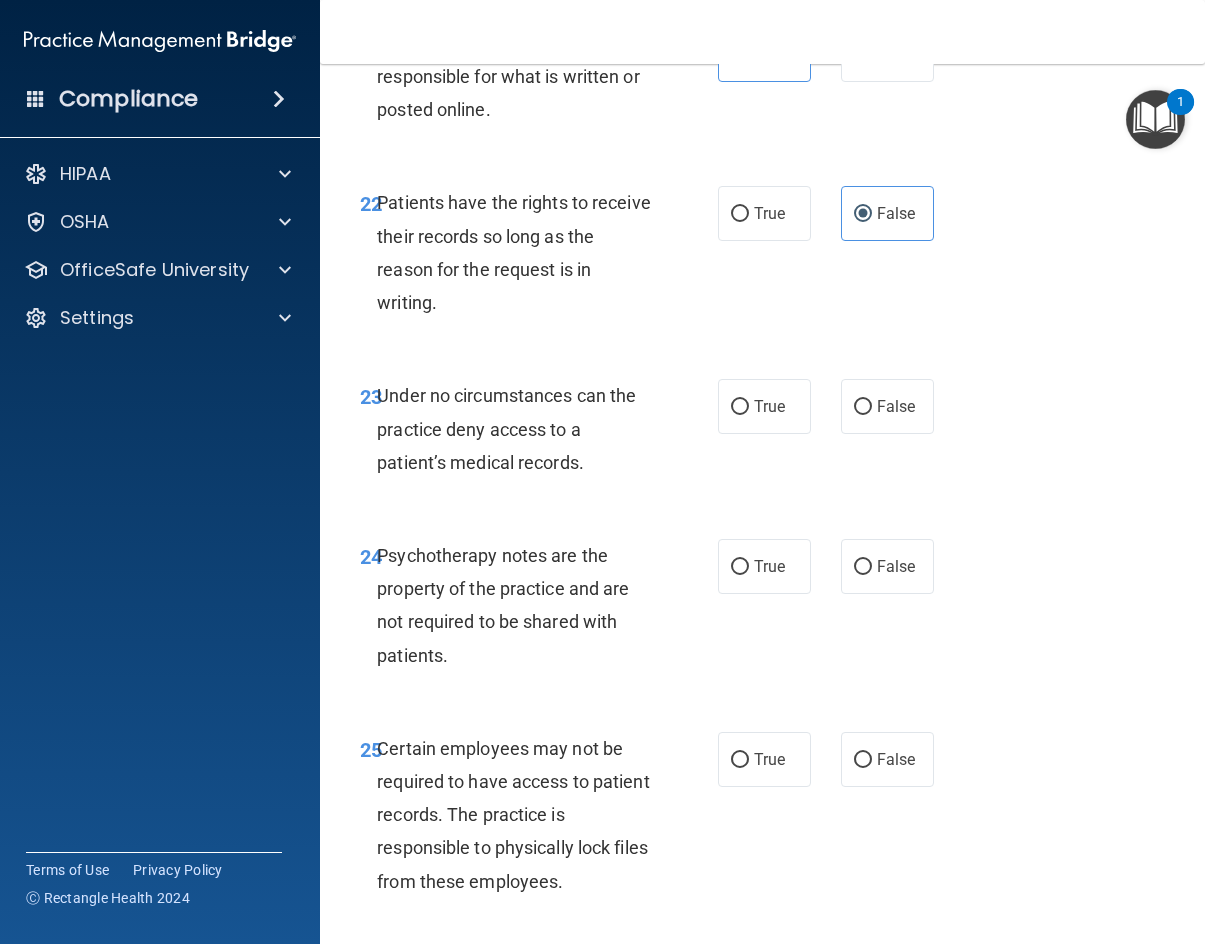 scroll, scrollTop: 5200, scrollLeft: 0, axis: vertical 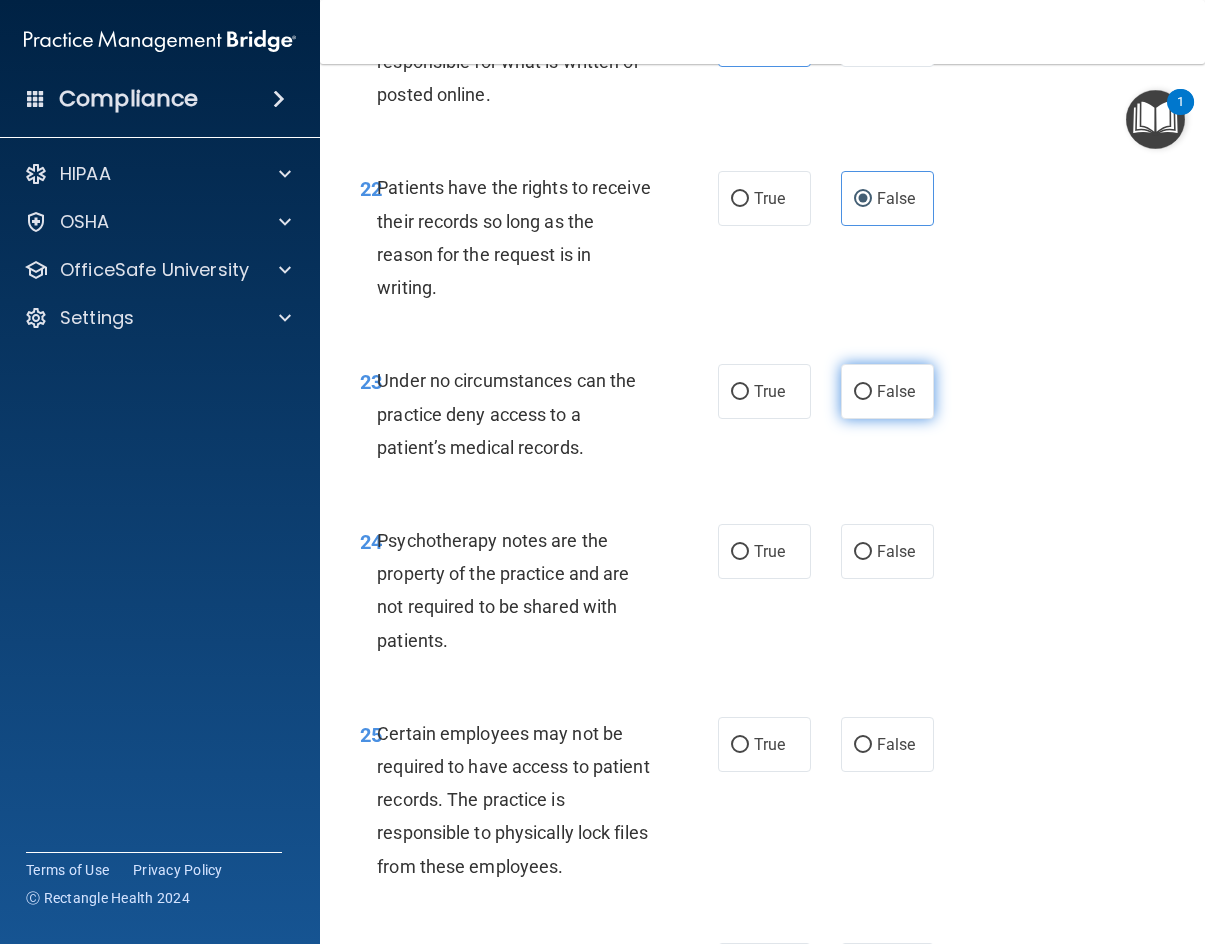 click on "False" at bounding box center (887, 391) 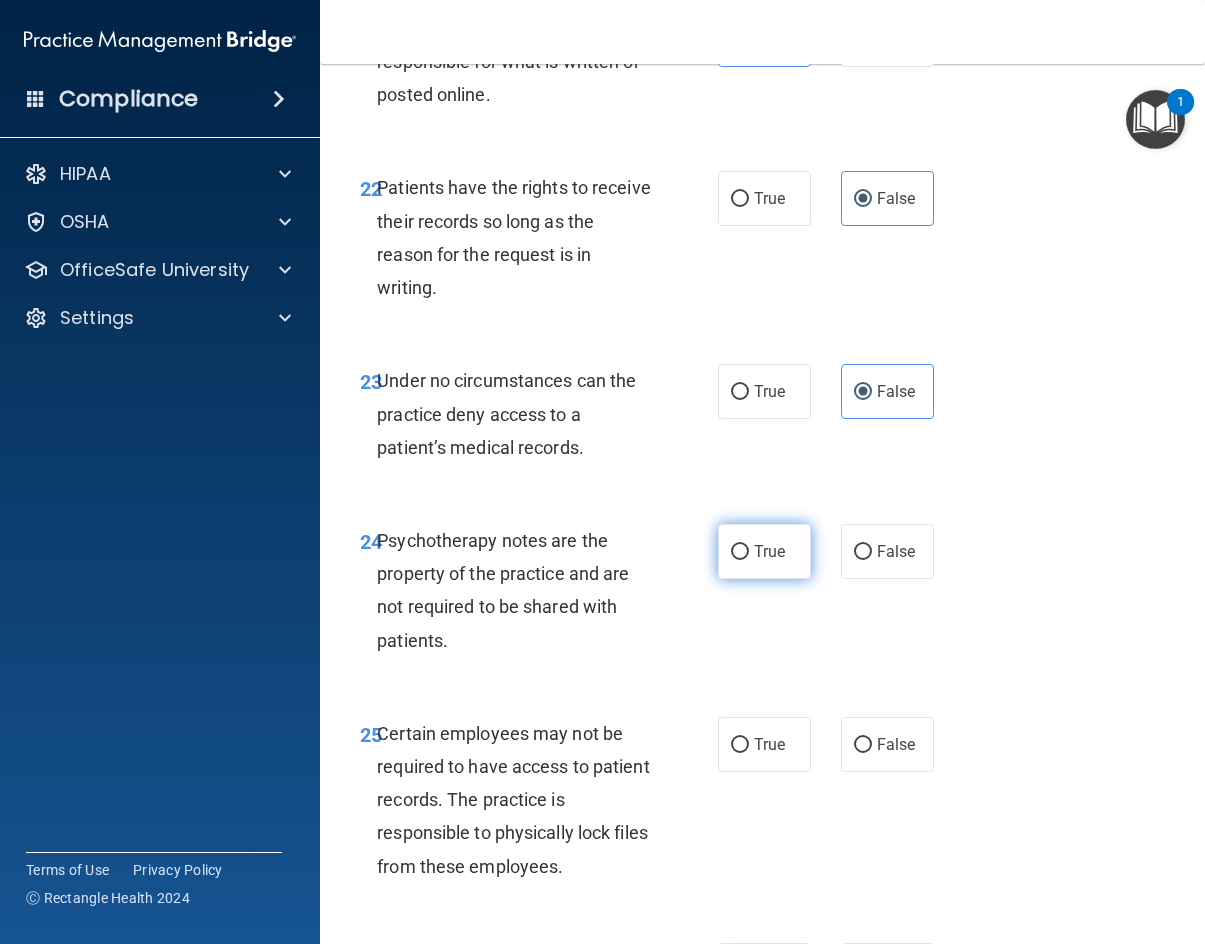 click on "True" at bounding box center (764, 551) 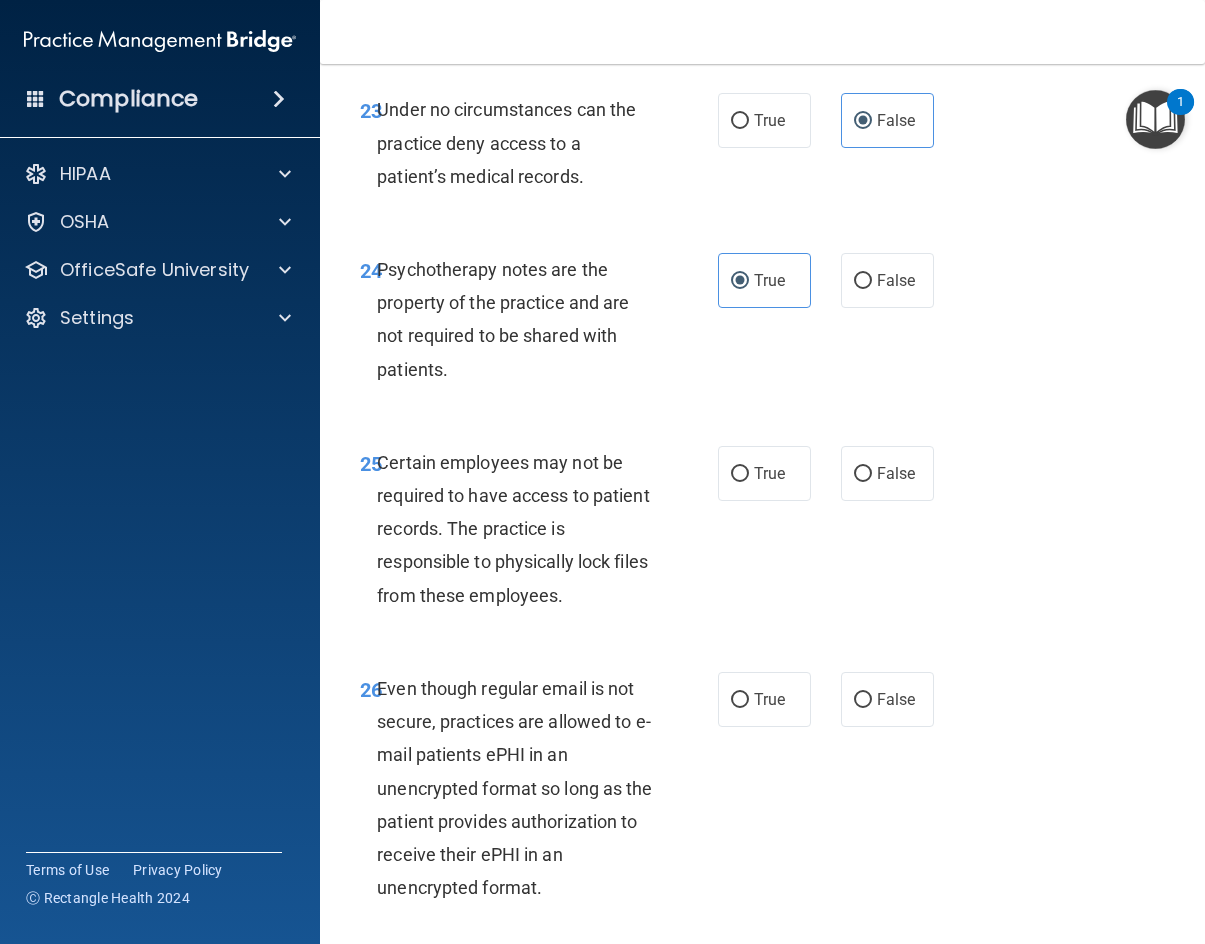 scroll, scrollTop: 5500, scrollLeft: 0, axis: vertical 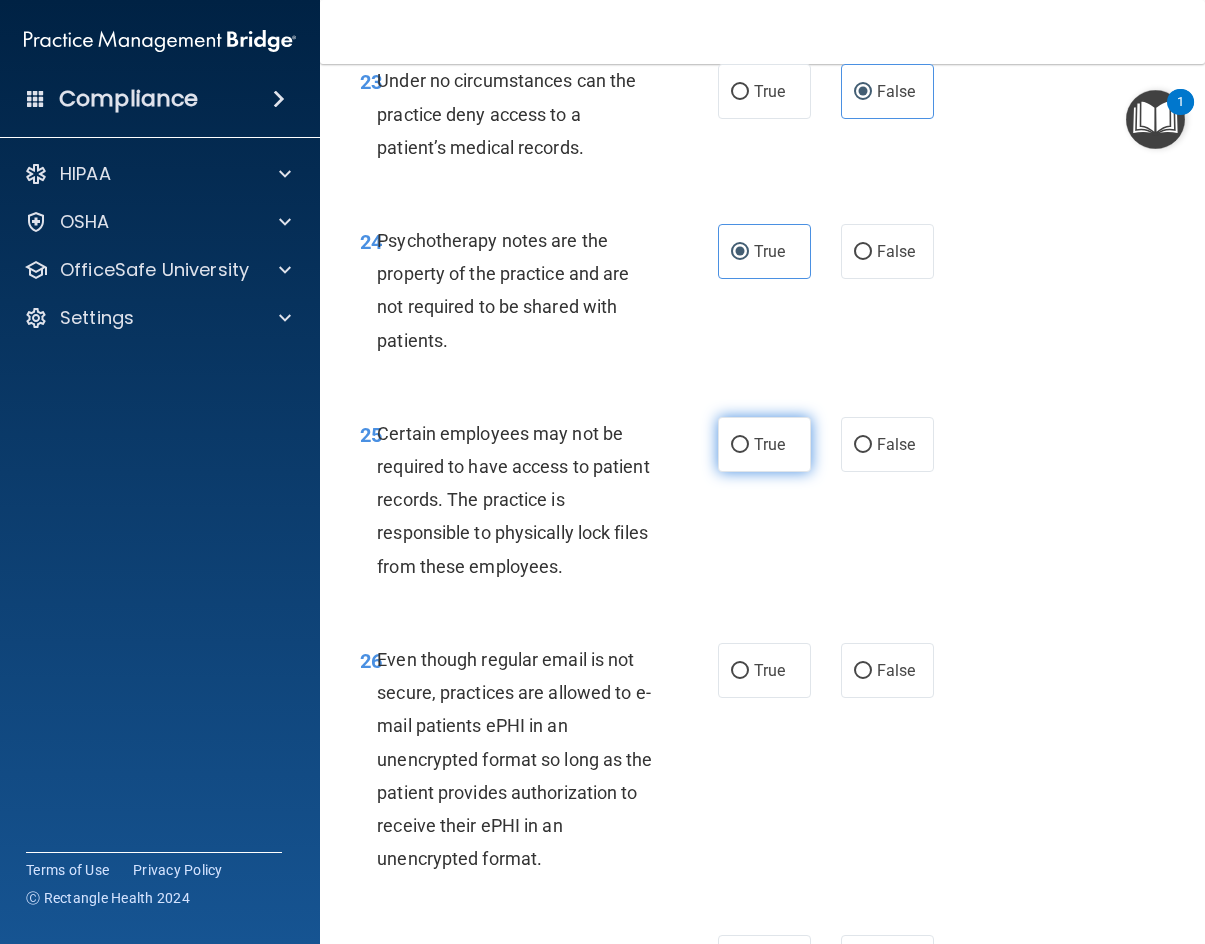 click on "True" at bounding box center (769, 444) 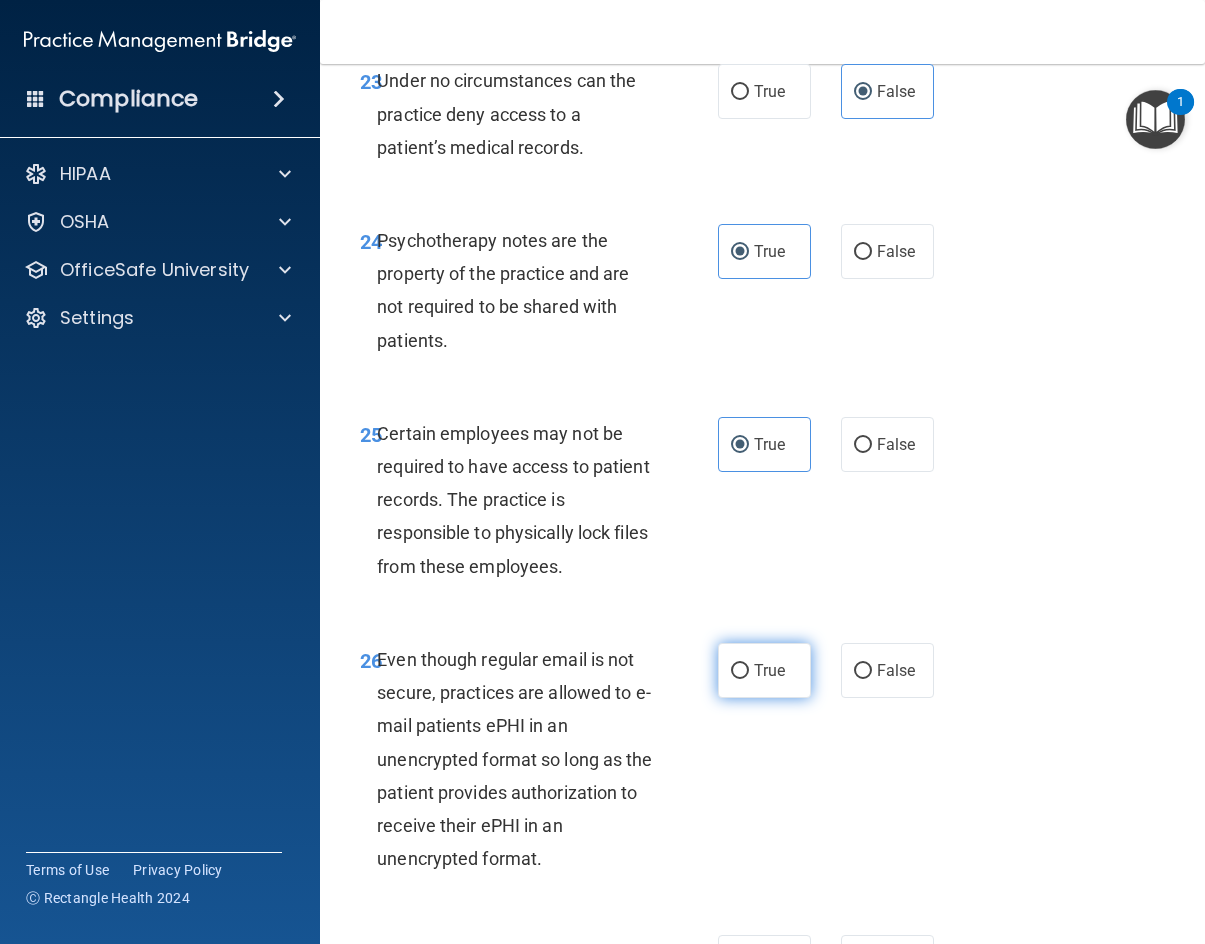 click on "True" at bounding box center (769, 670) 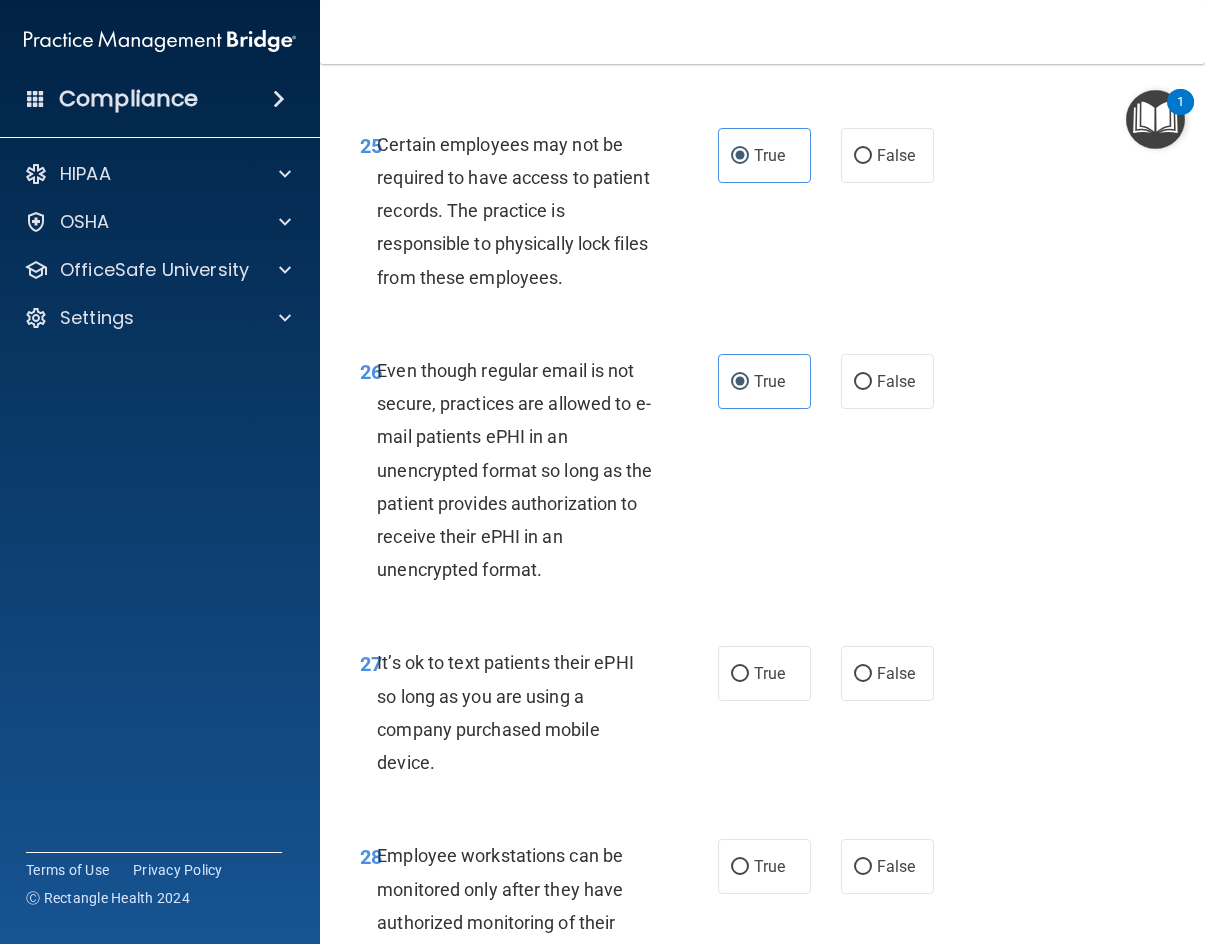 scroll, scrollTop: 5800, scrollLeft: 0, axis: vertical 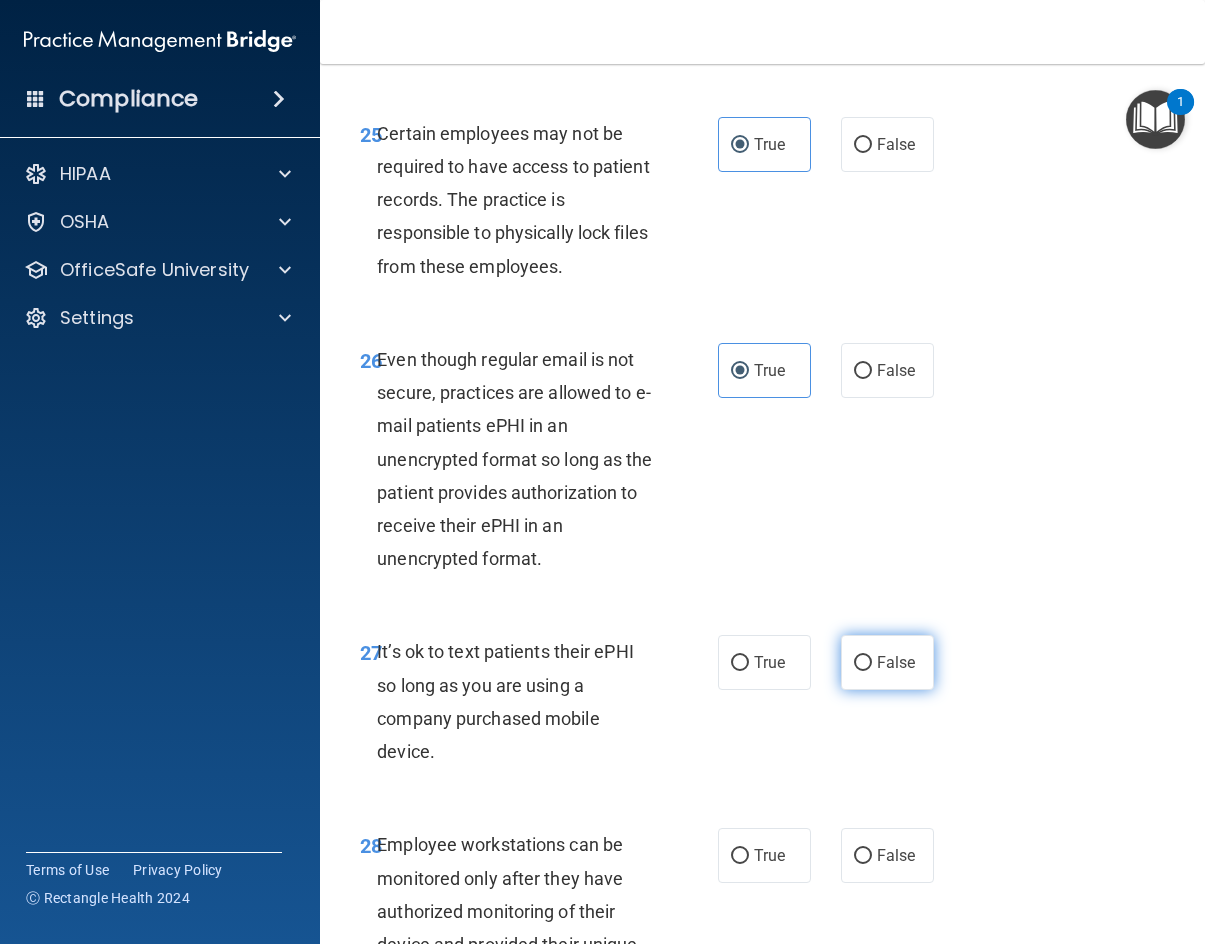 click on "False" at bounding box center [896, 662] 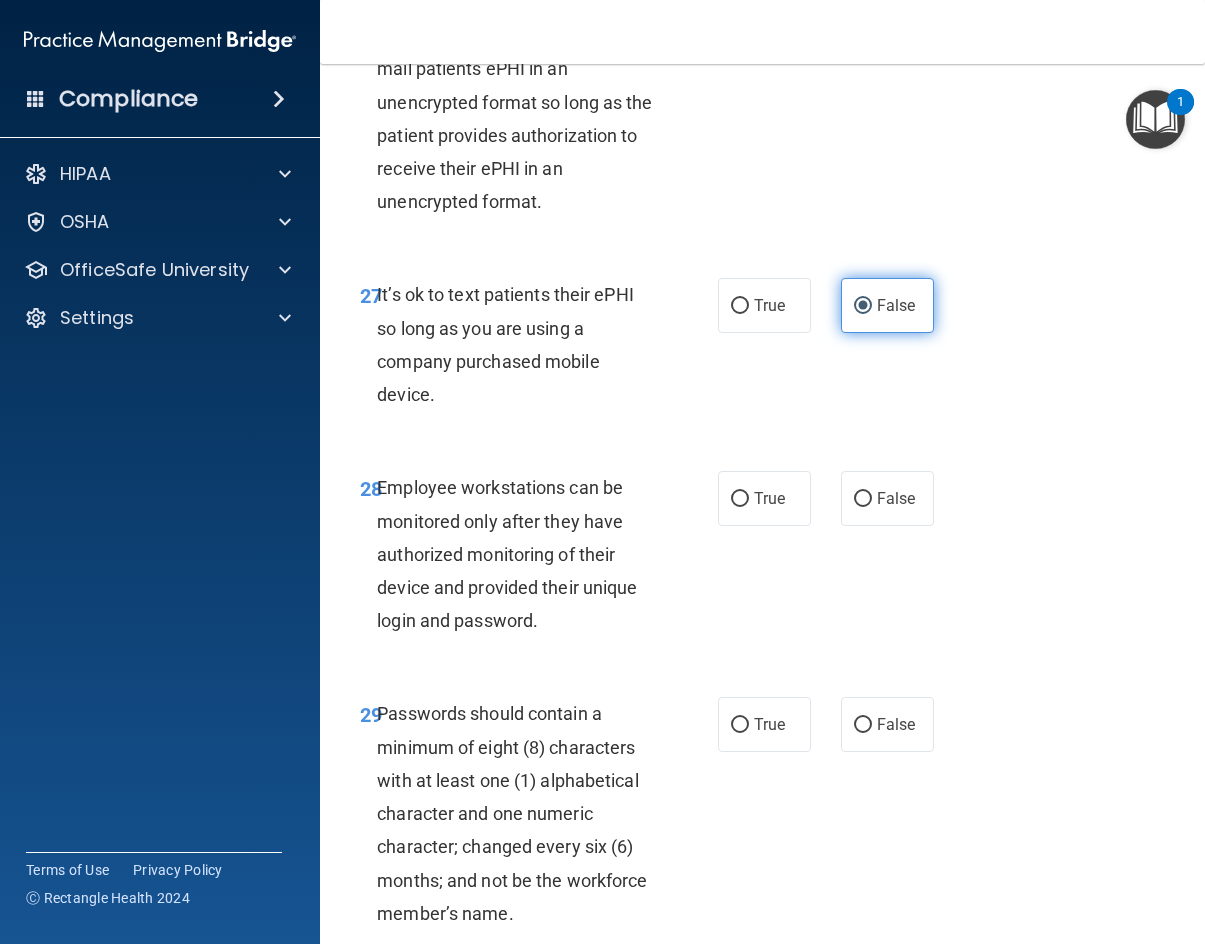 scroll, scrollTop: 6200, scrollLeft: 0, axis: vertical 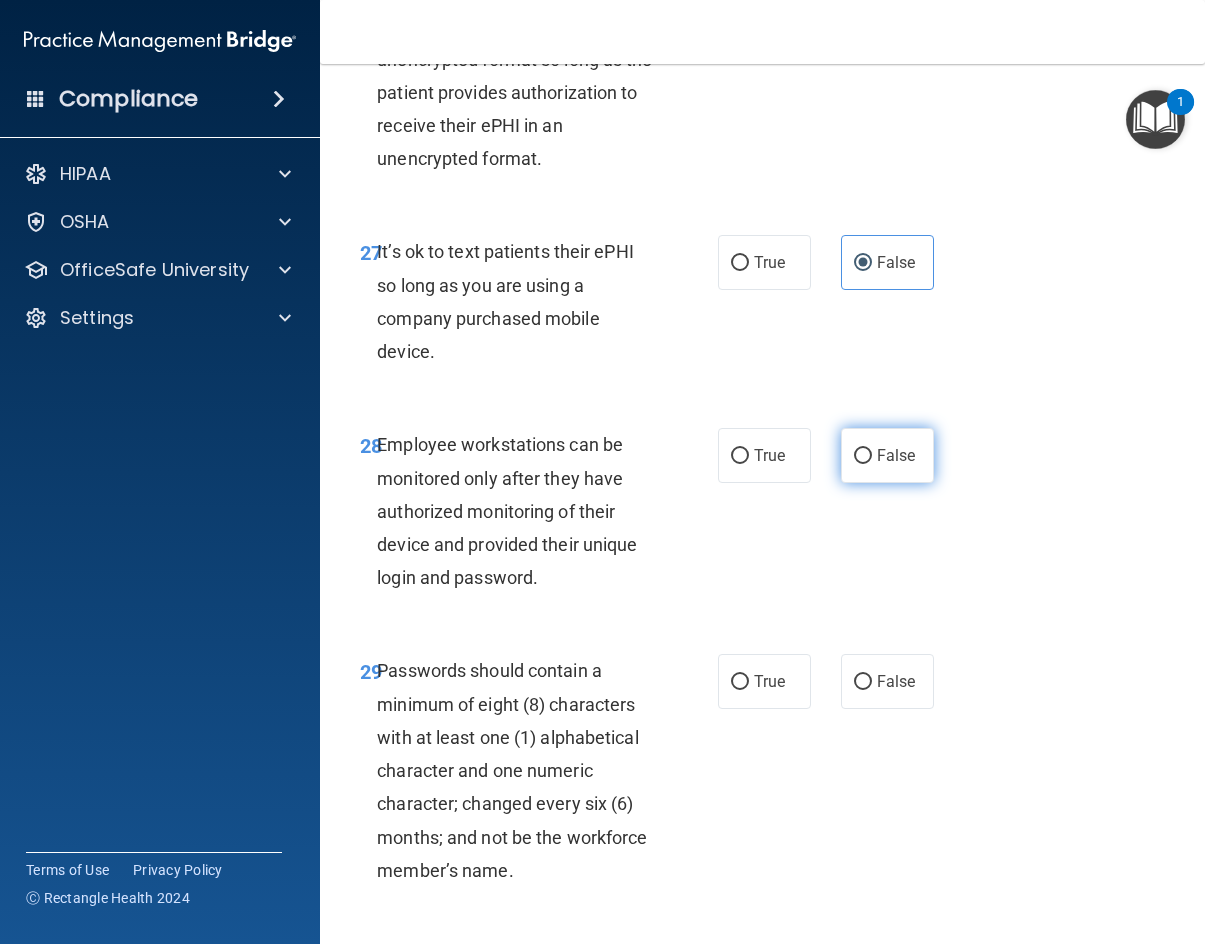 click on "False" at bounding box center (887, 455) 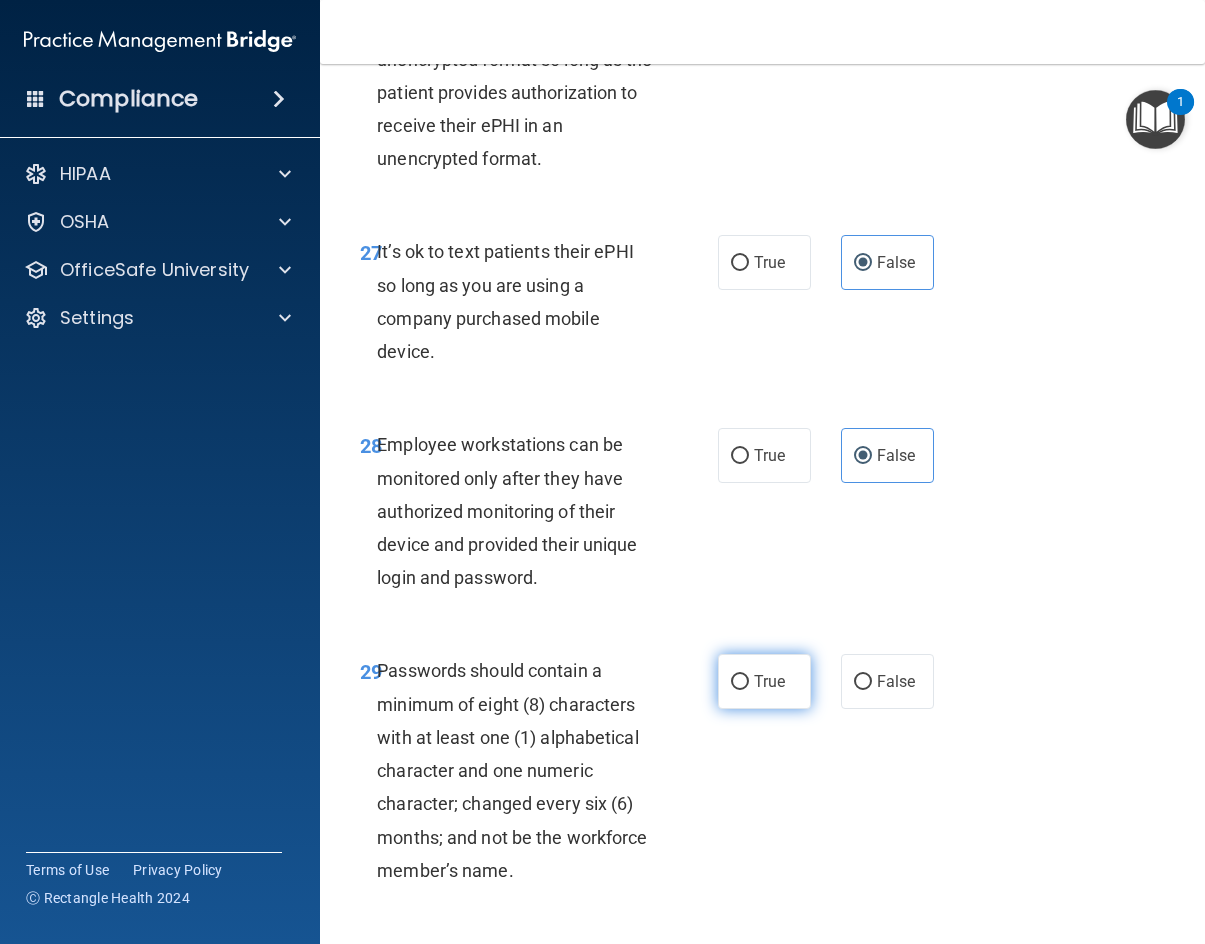 click on "True" at bounding box center (764, 681) 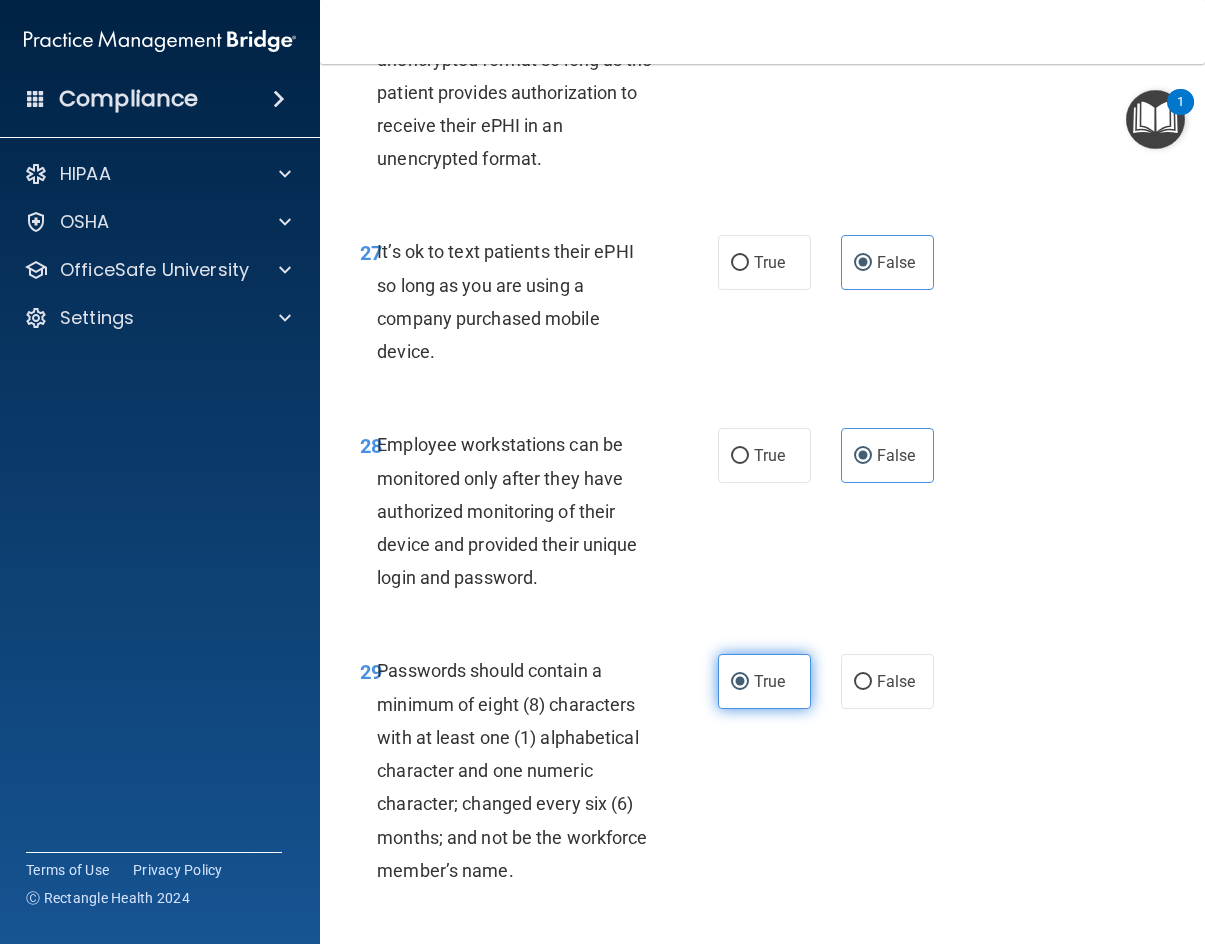 click on "True" at bounding box center [764, 681] 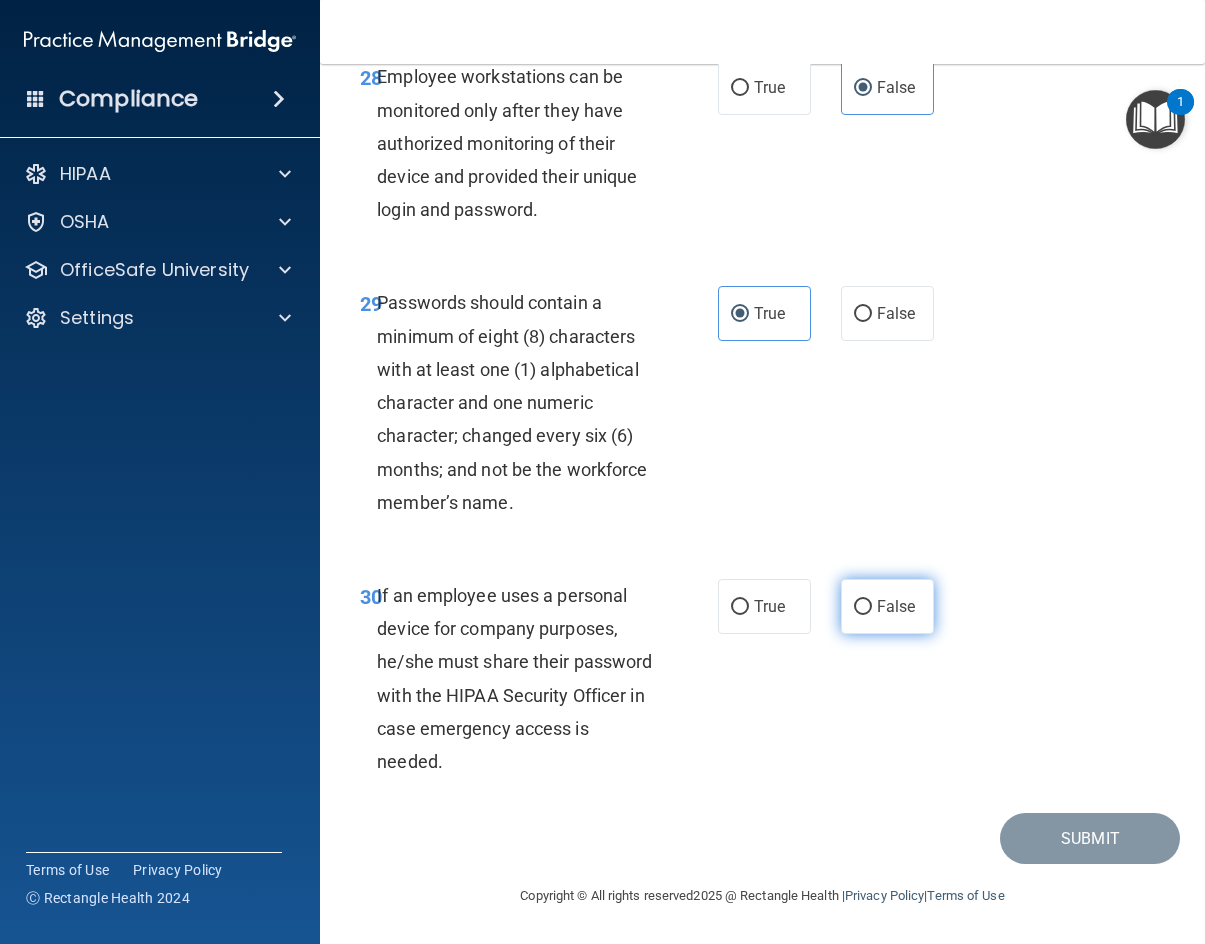 click on "False" at bounding box center [896, 606] 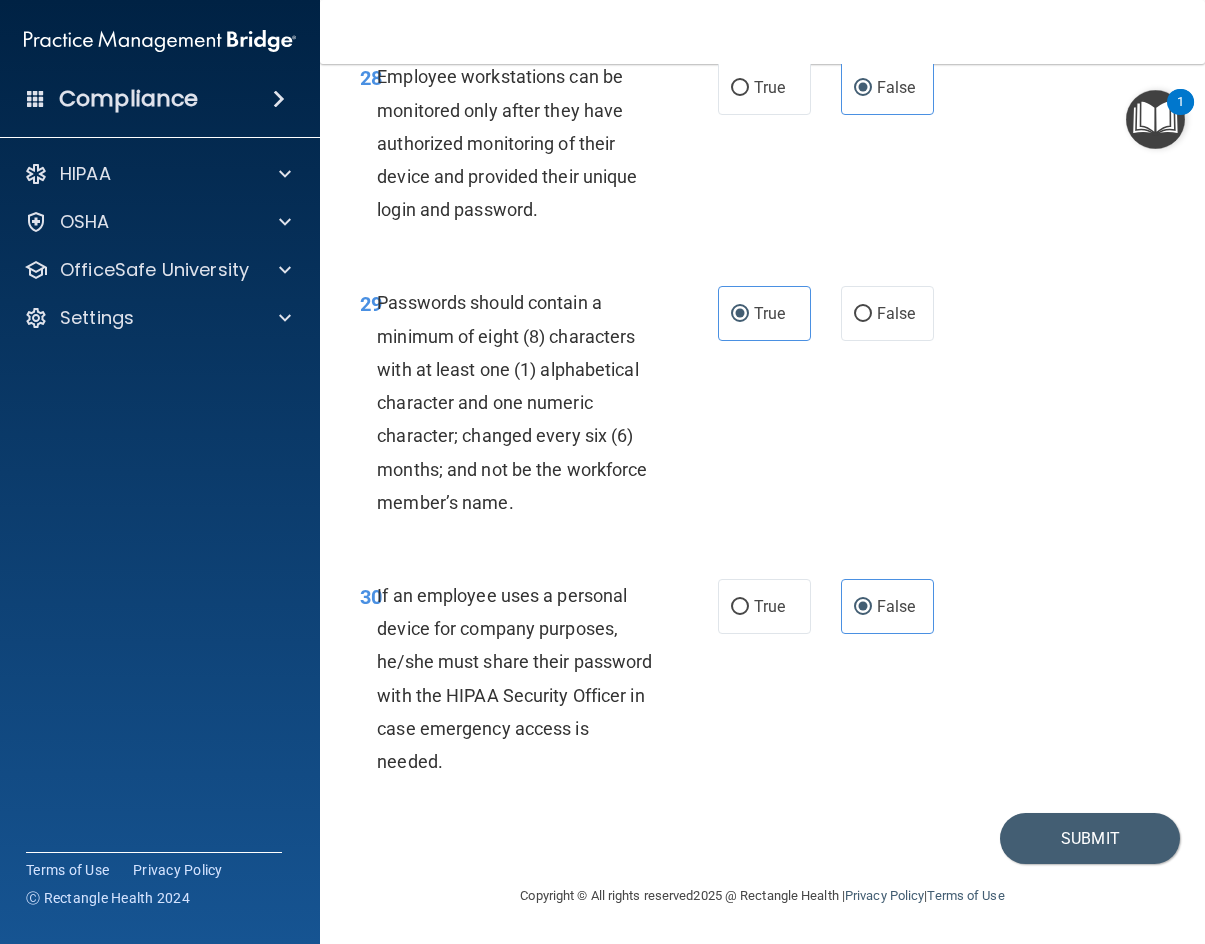 scroll, scrollTop: 6734, scrollLeft: 0, axis: vertical 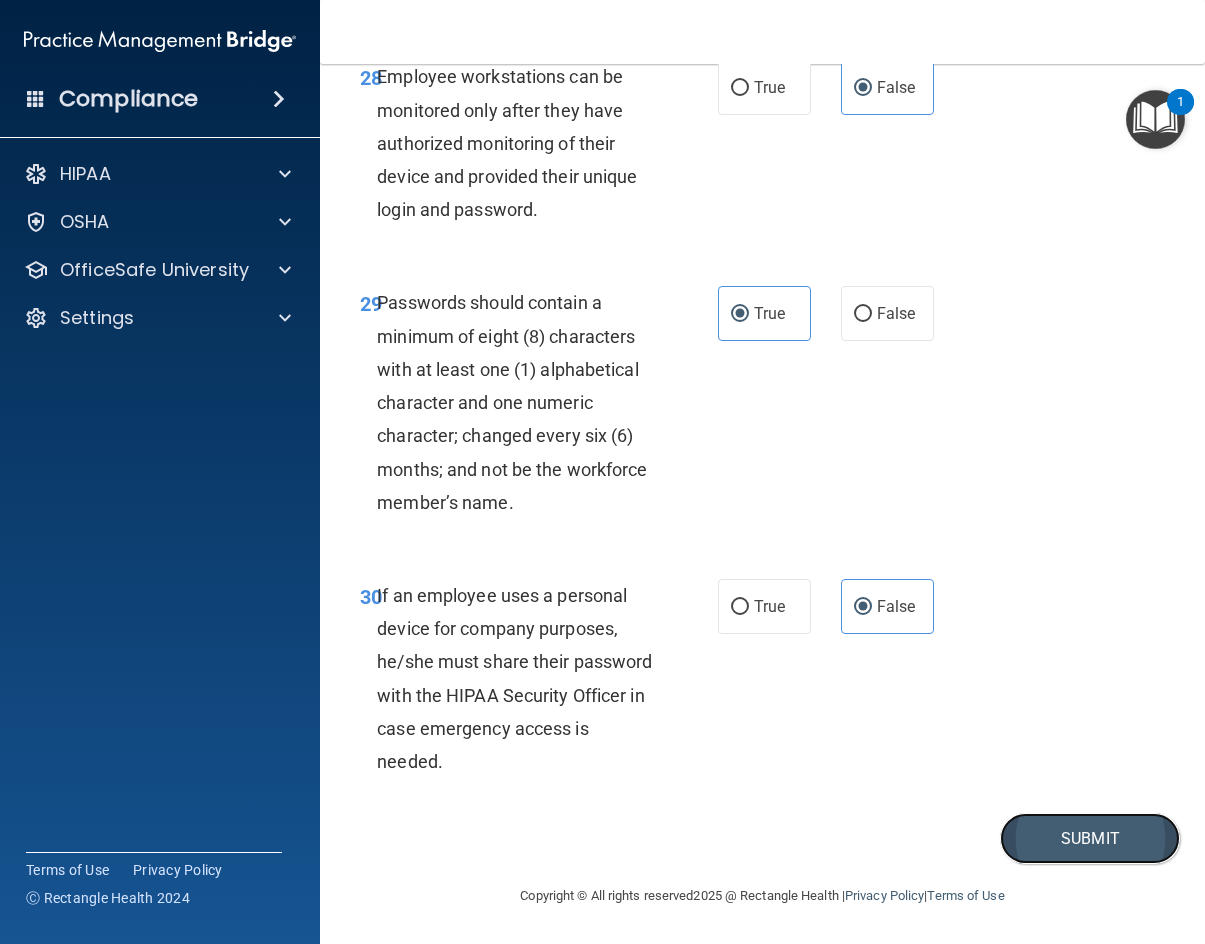click on "Submit" at bounding box center [1090, 838] 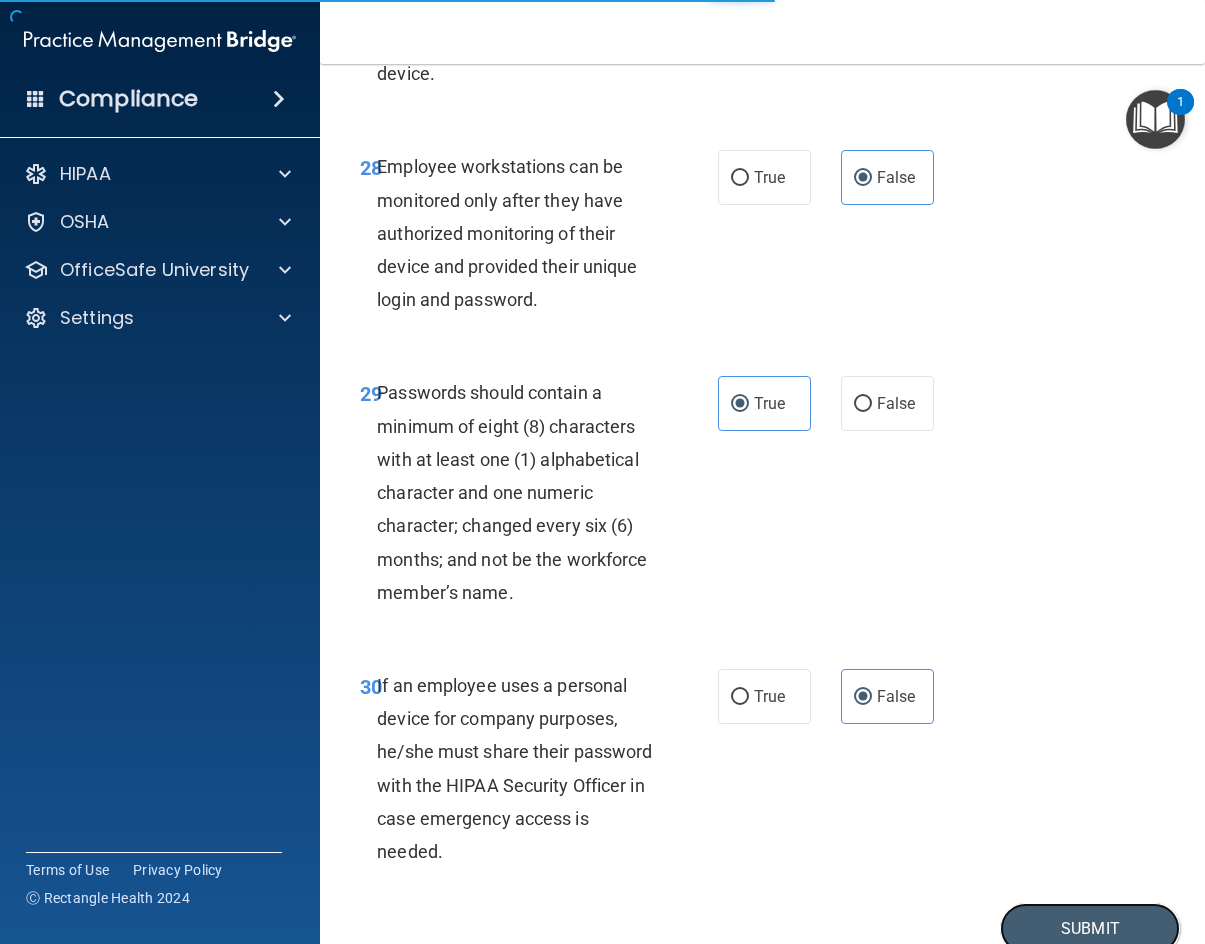 scroll, scrollTop: 6434, scrollLeft: 0, axis: vertical 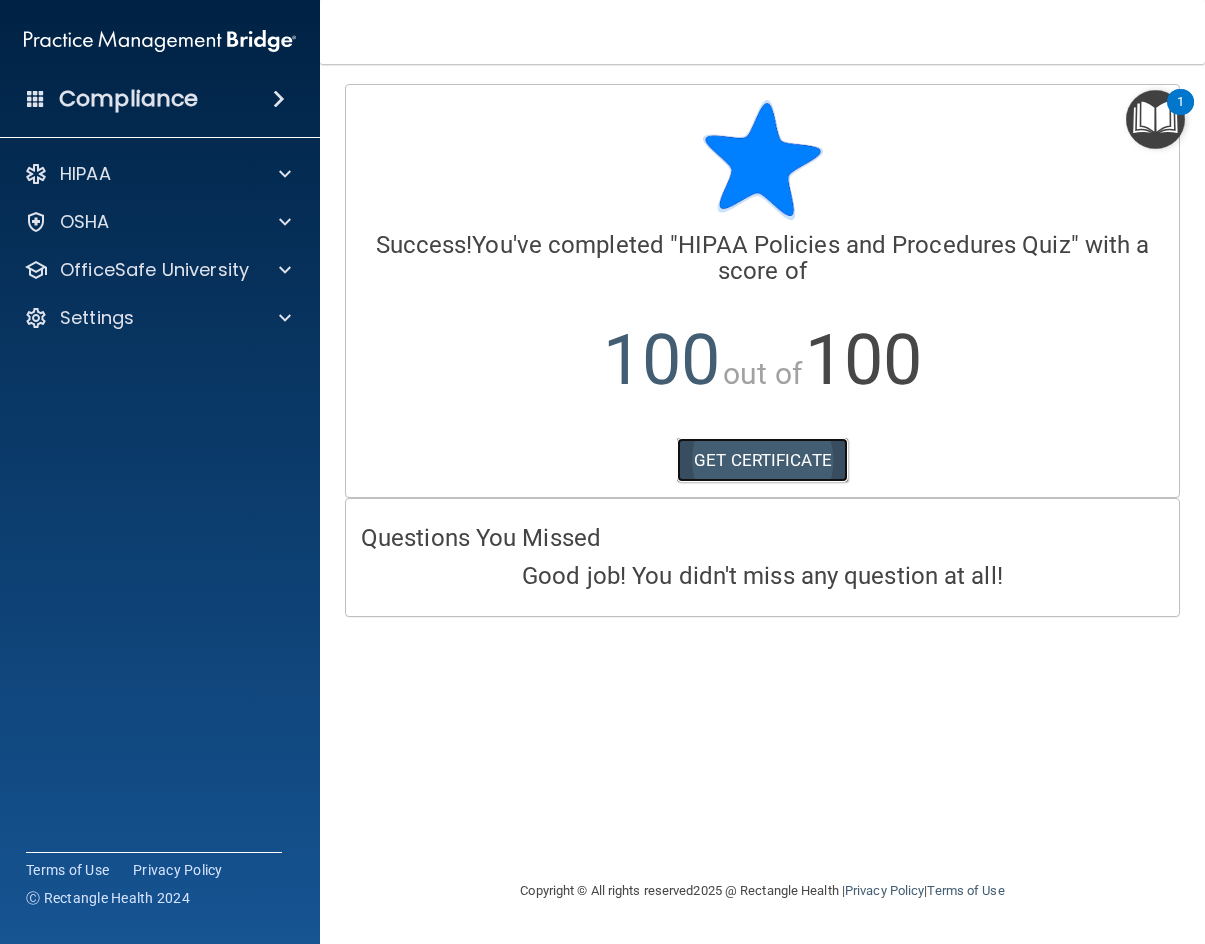 click on "GET CERTIFICATE" at bounding box center [762, 460] 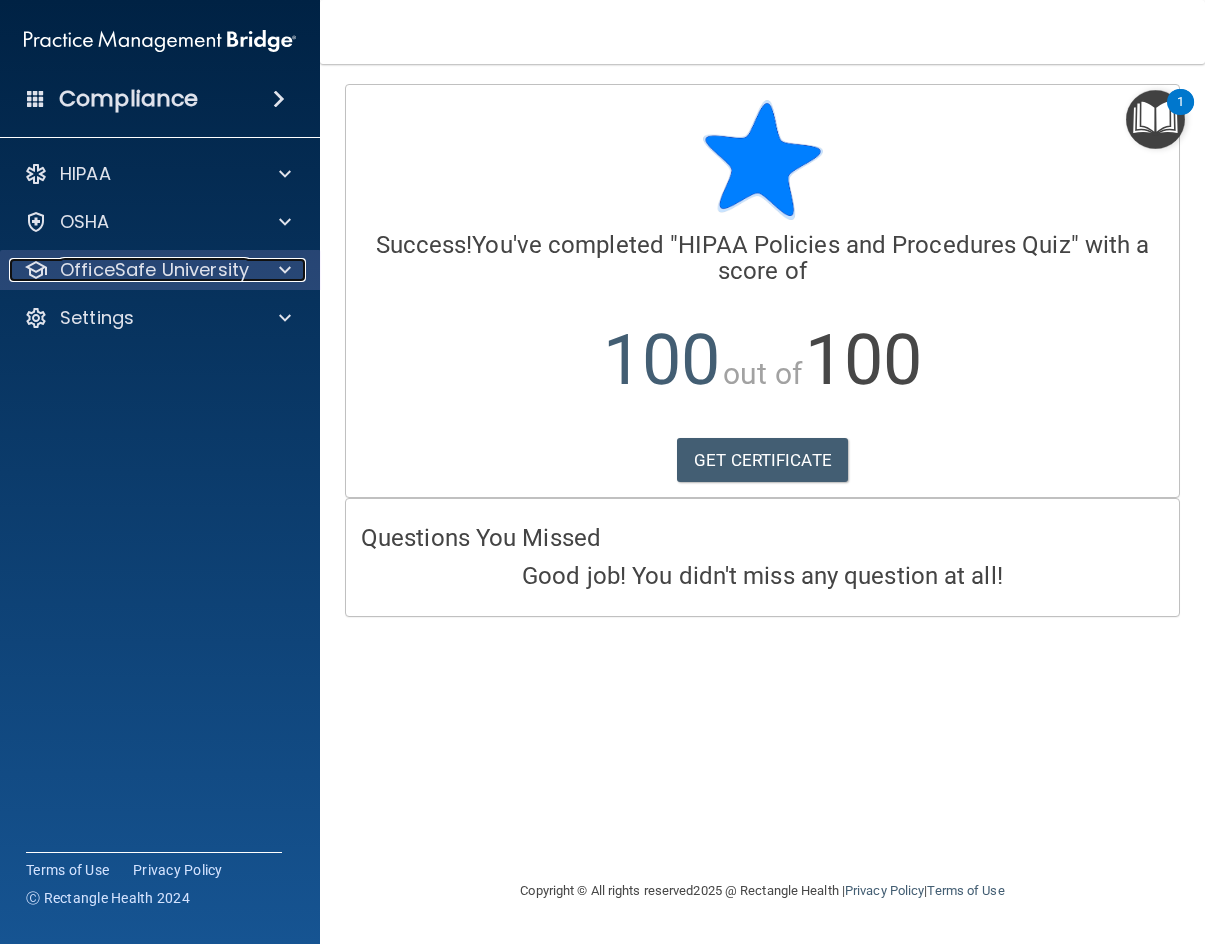 click on "OfficeSafe University" at bounding box center (154, 270) 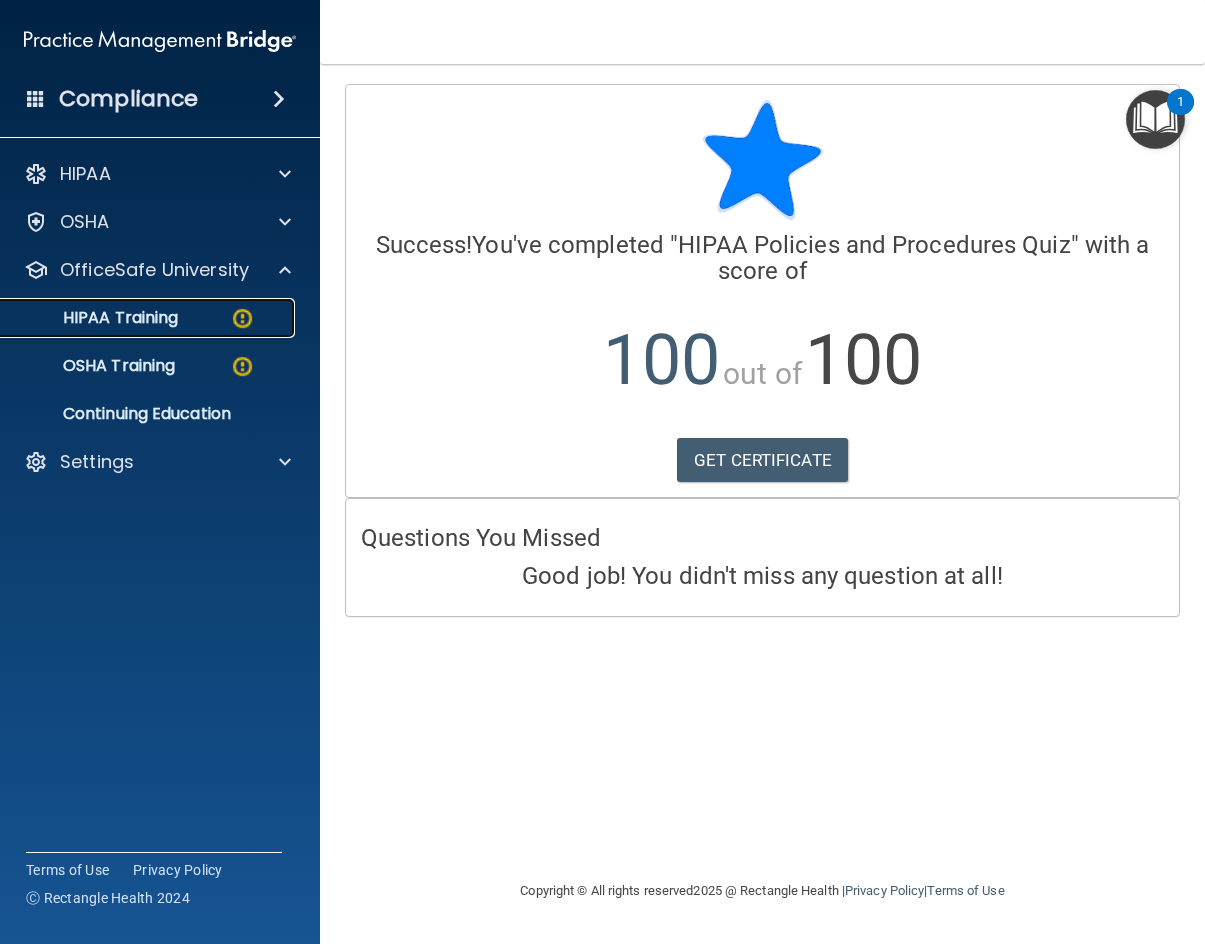 click on "HIPAA Training" at bounding box center [95, 318] 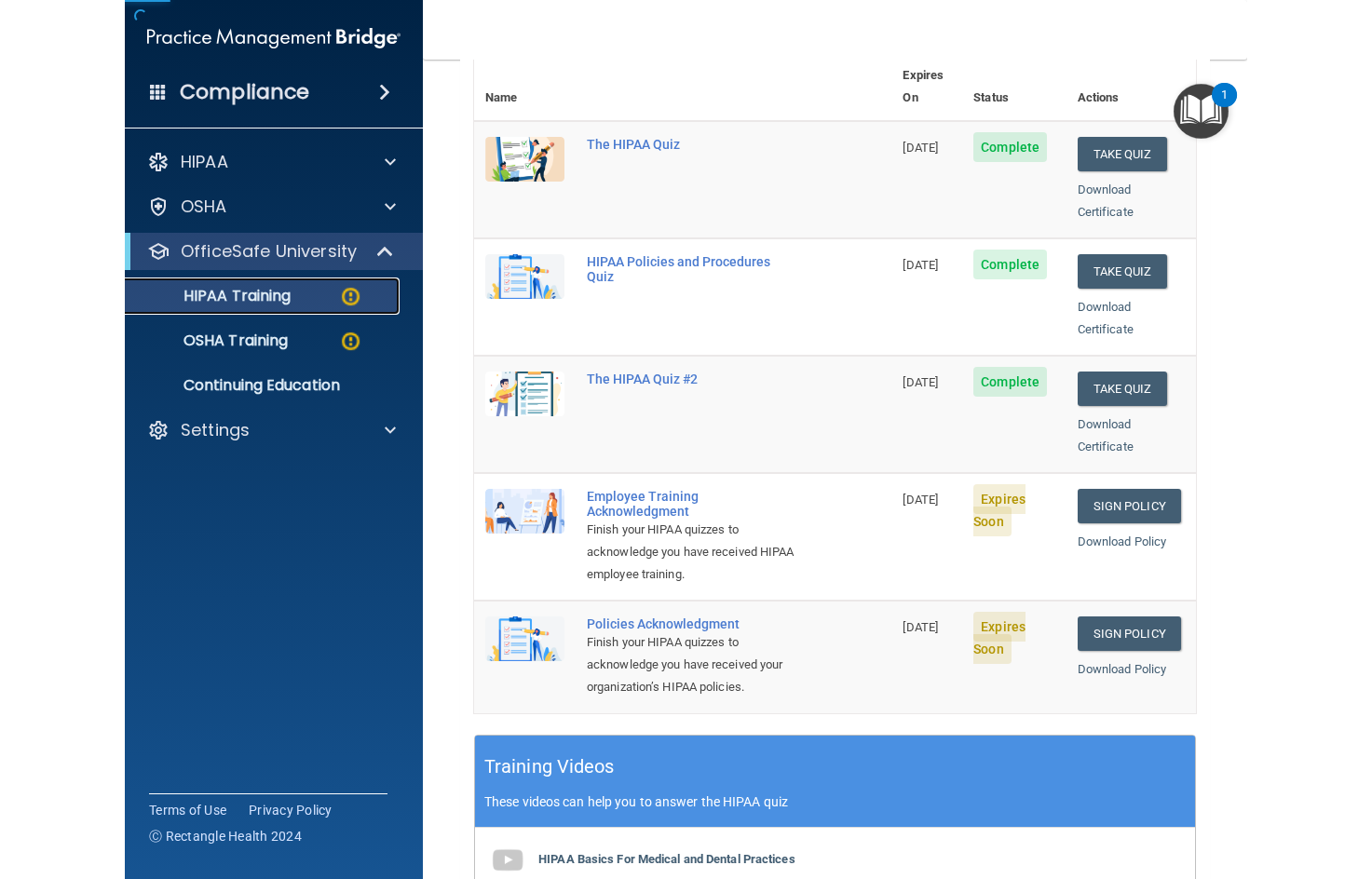 scroll, scrollTop: 279, scrollLeft: 0, axis: vertical 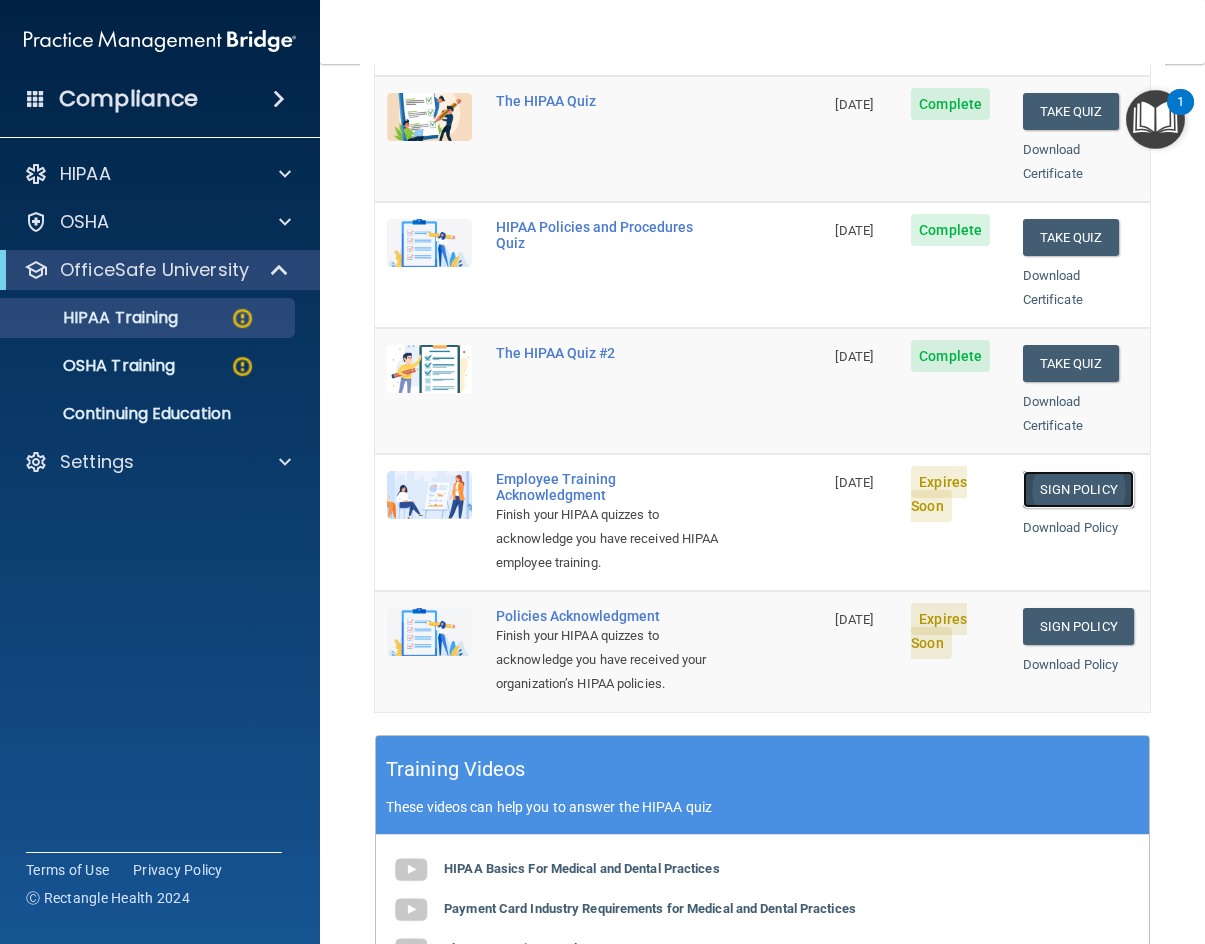 click on "Sign Policy" at bounding box center [1078, 489] 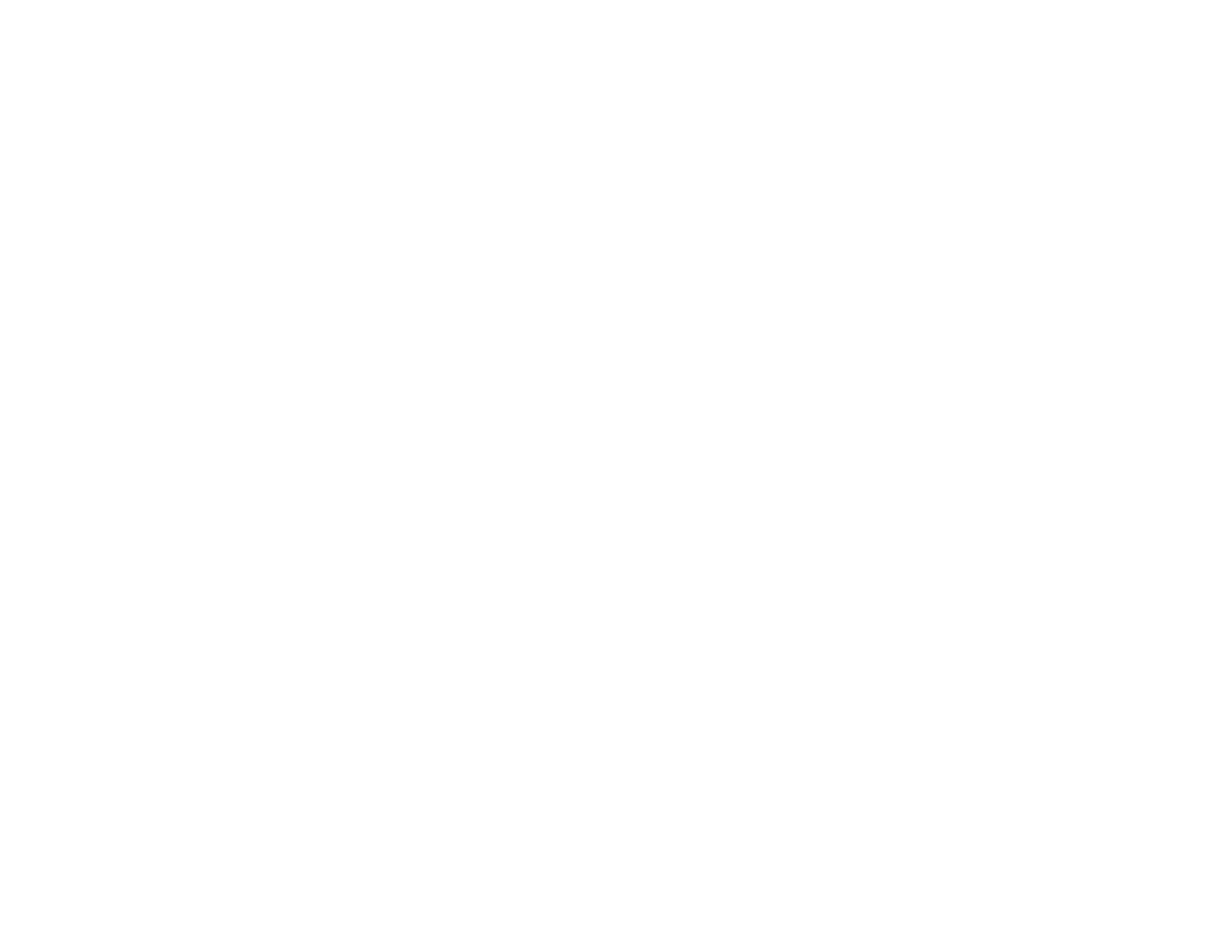 scroll, scrollTop: 0, scrollLeft: 0, axis: both 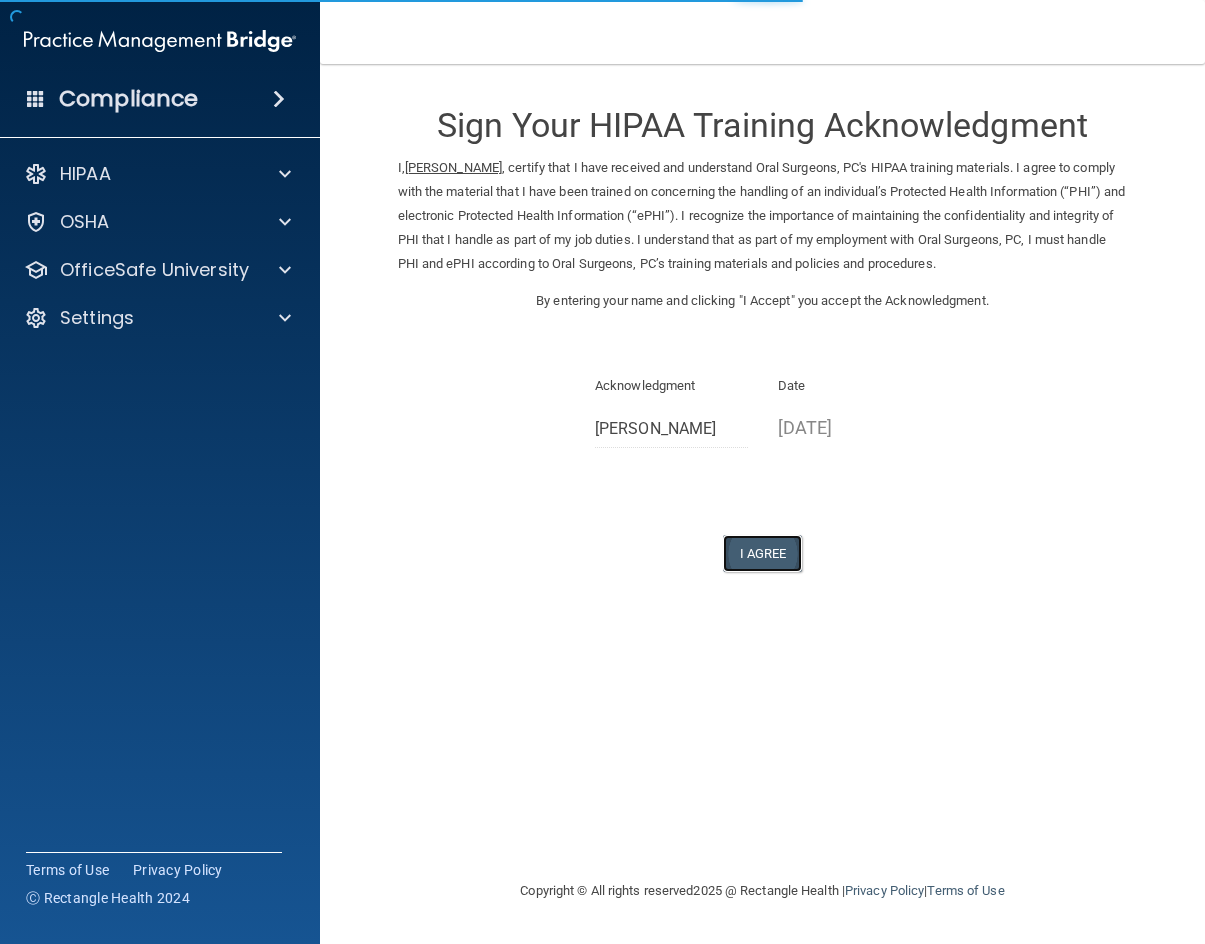 click on "I Agree" at bounding box center [763, 553] 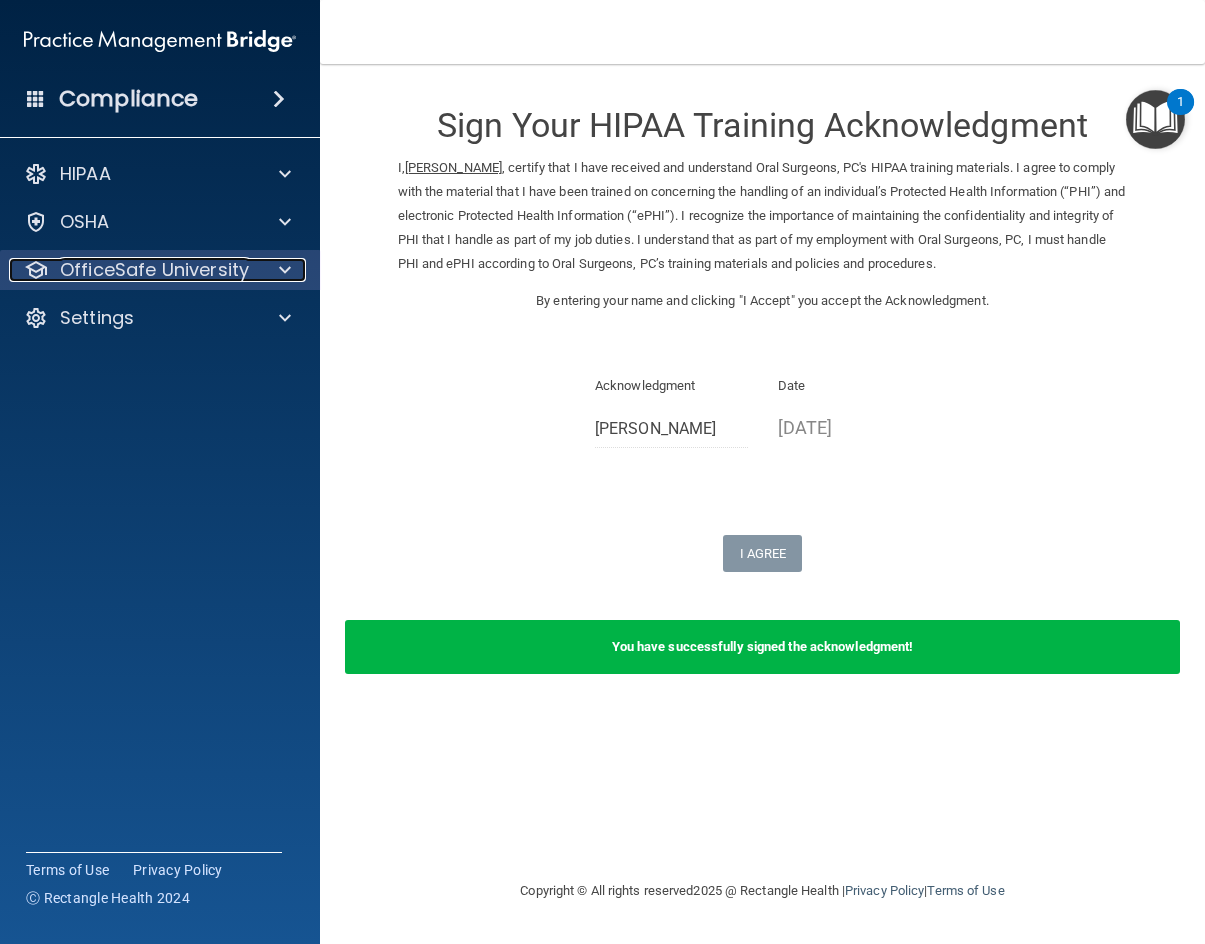 click on "OfficeSafe University" at bounding box center [154, 270] 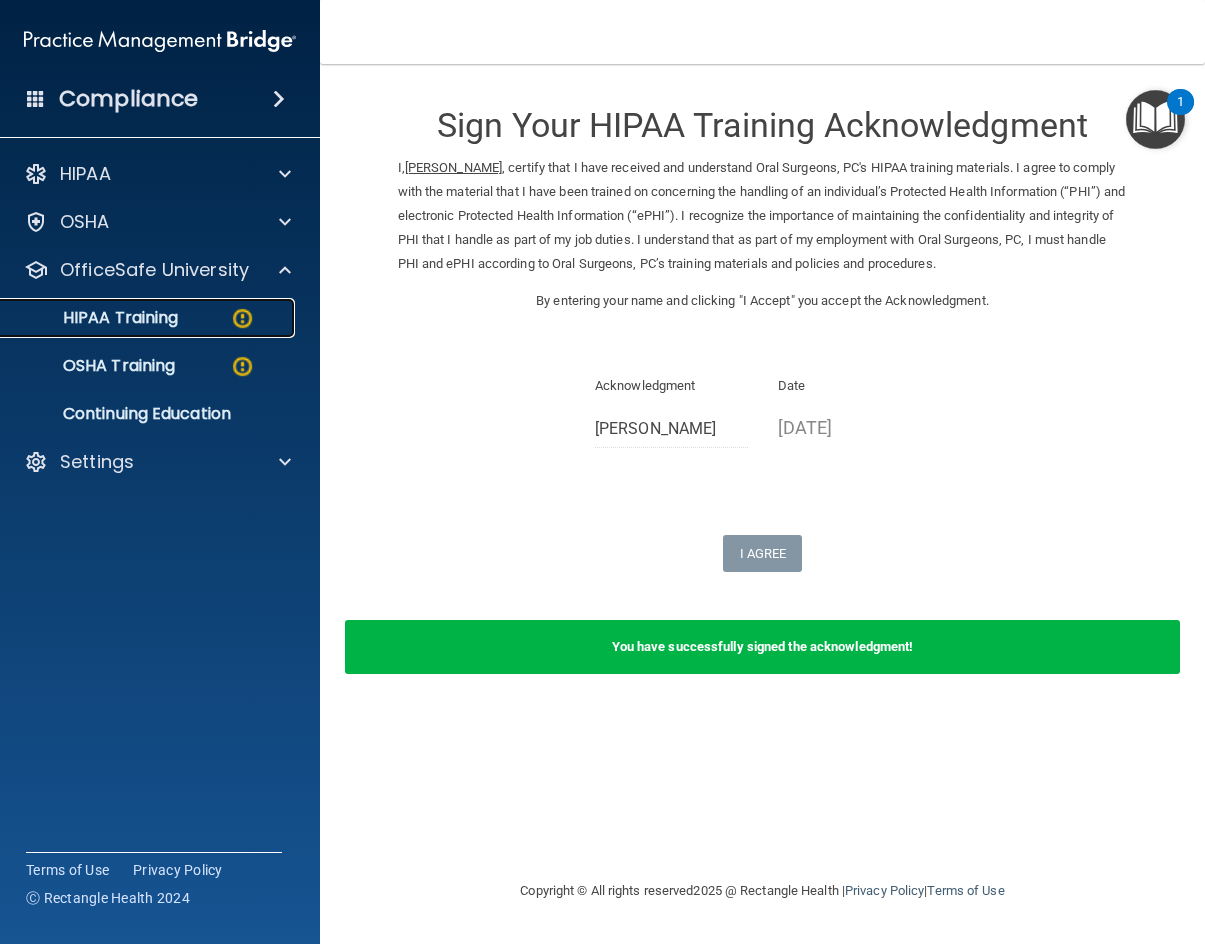 click on "HIPAA Training" at bounding box center [95, 318] 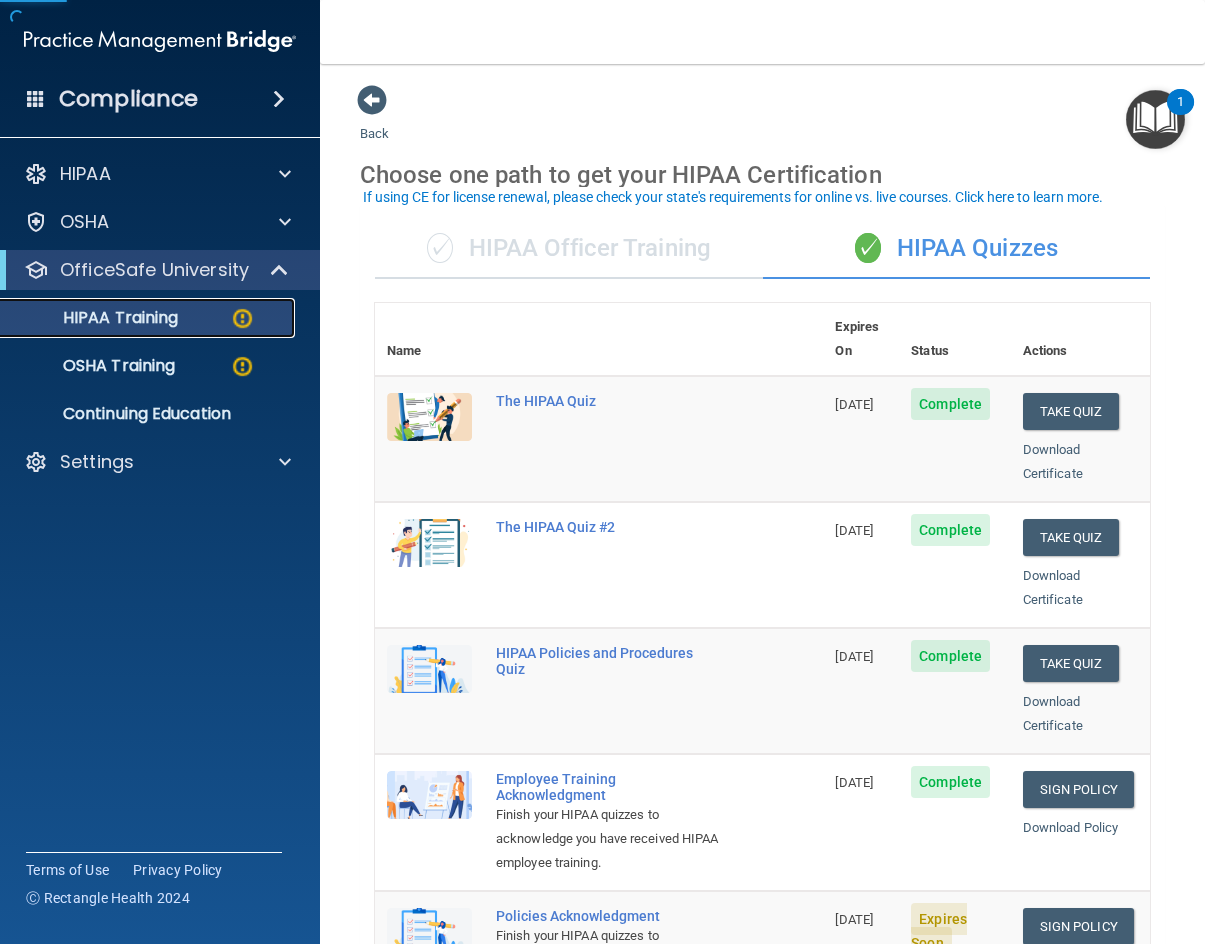 scroll, scrollTop: 400, scrollLeft: 0, axis: vertical 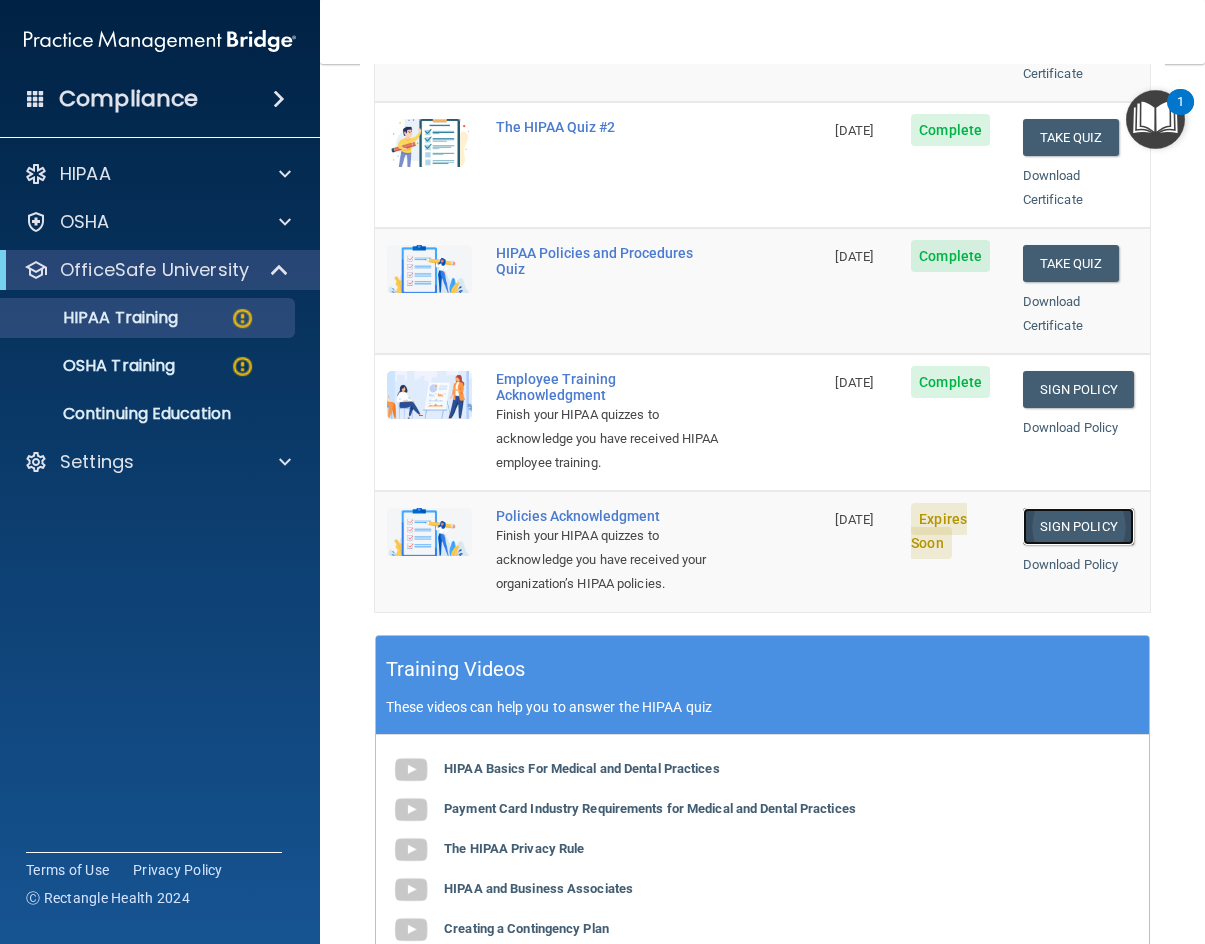 click on "Sign Policy" at bounding box center (1078, 526) 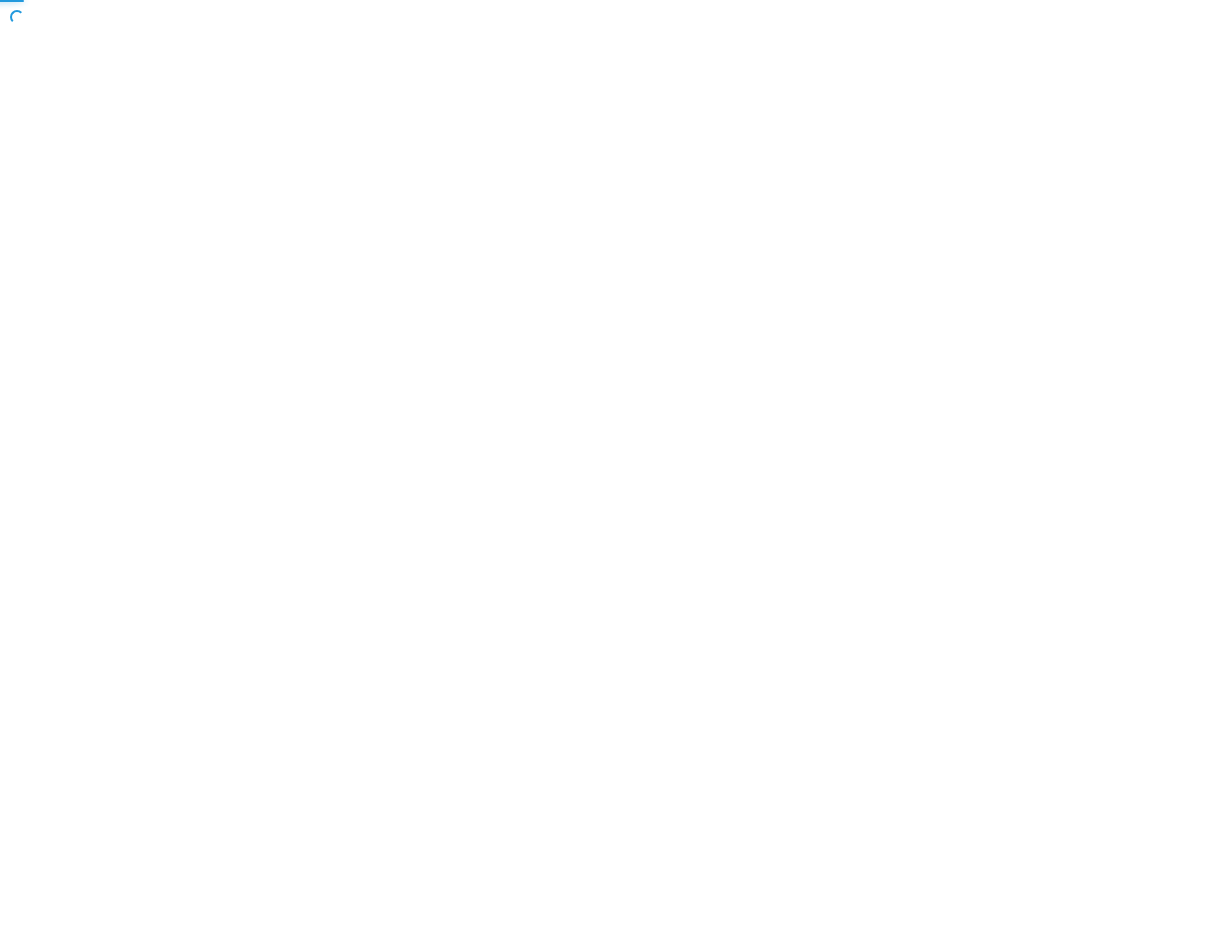 scroll, scrollTop: 0, scrollLeft: 0, axis: both 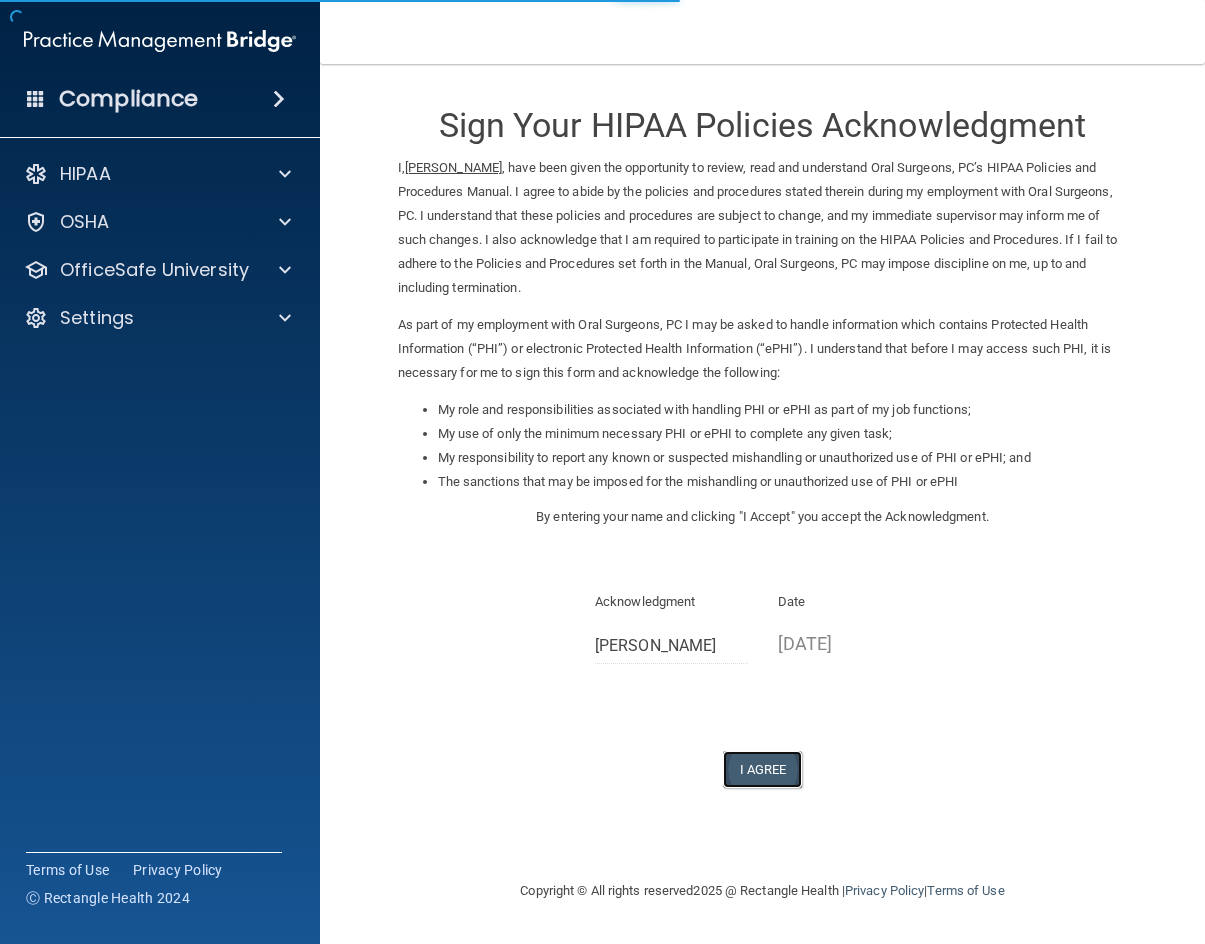 click on "I Agree" at bounding box center [763, 769] 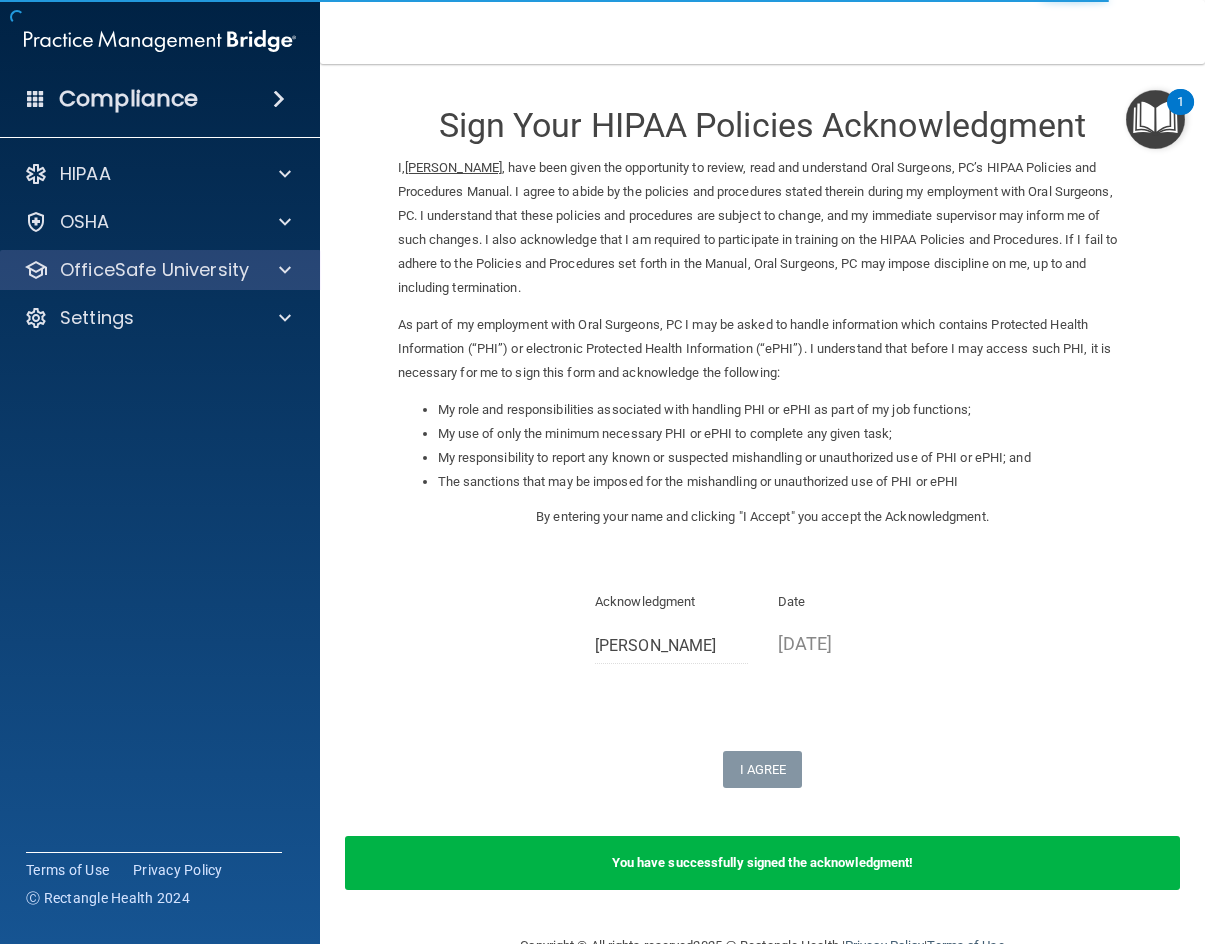 click on "OfficeSafe University" at bounding box center (160, 270) 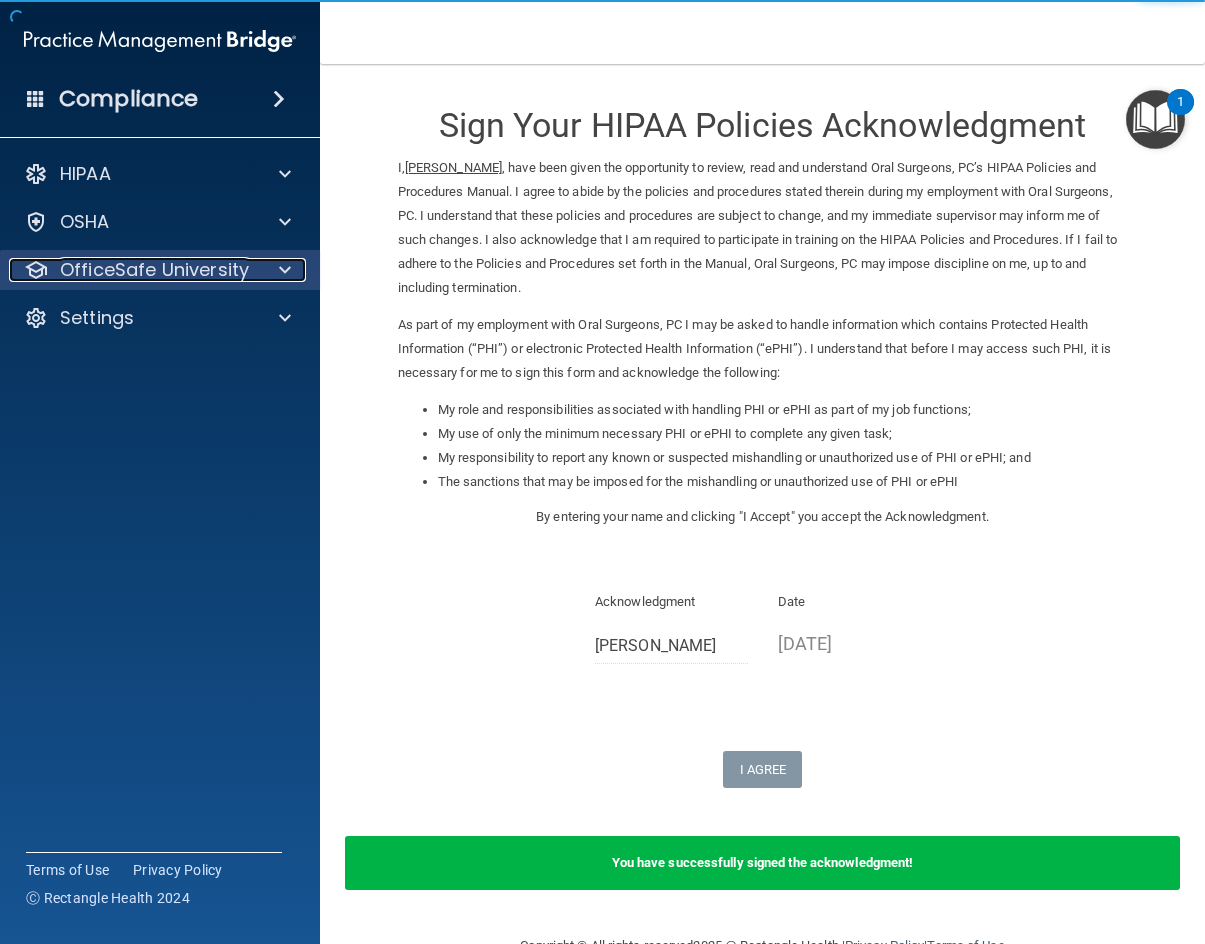 click on "OfficeSafe University" at bounding box center [154, 270] 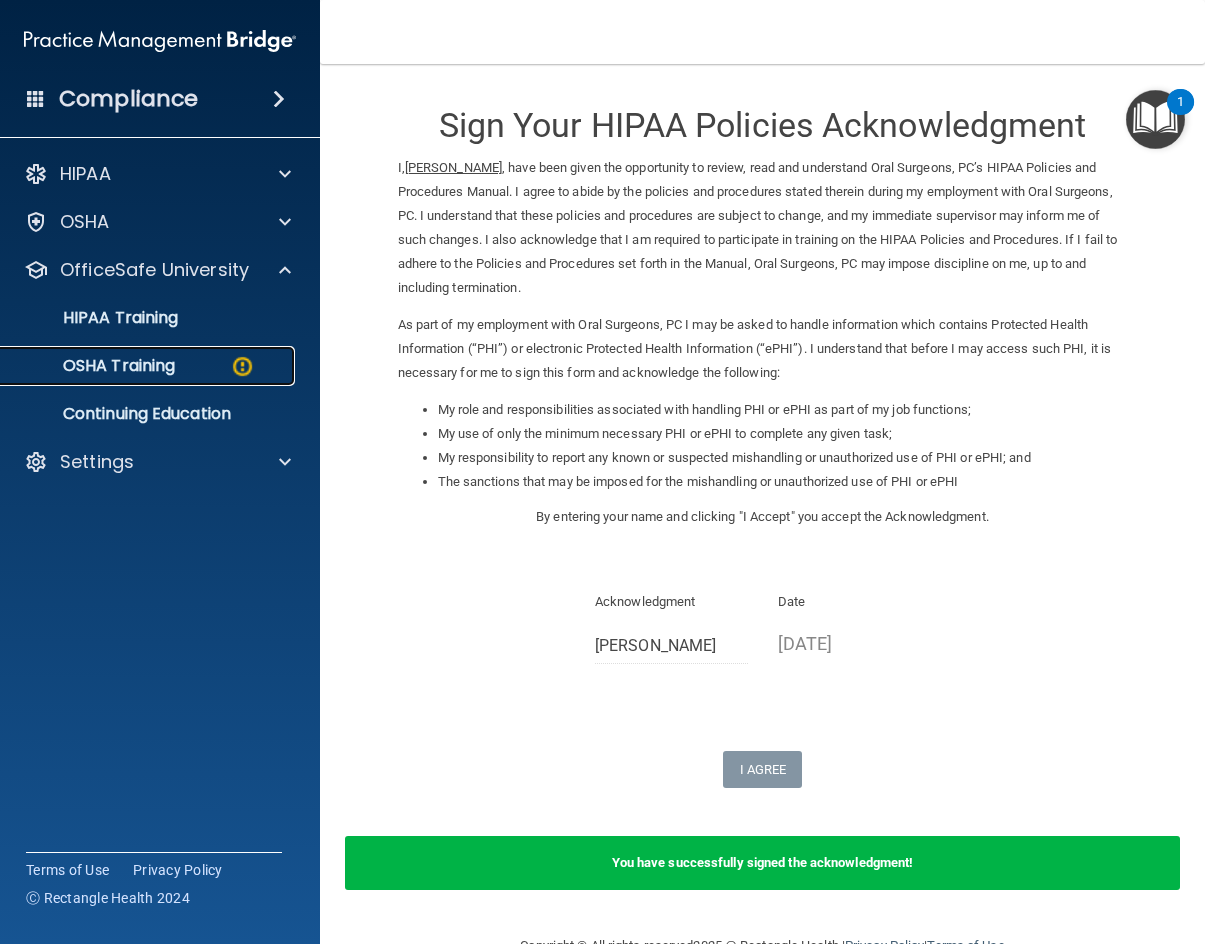 click on "OSHA Training" at bounding box center (94, 366) 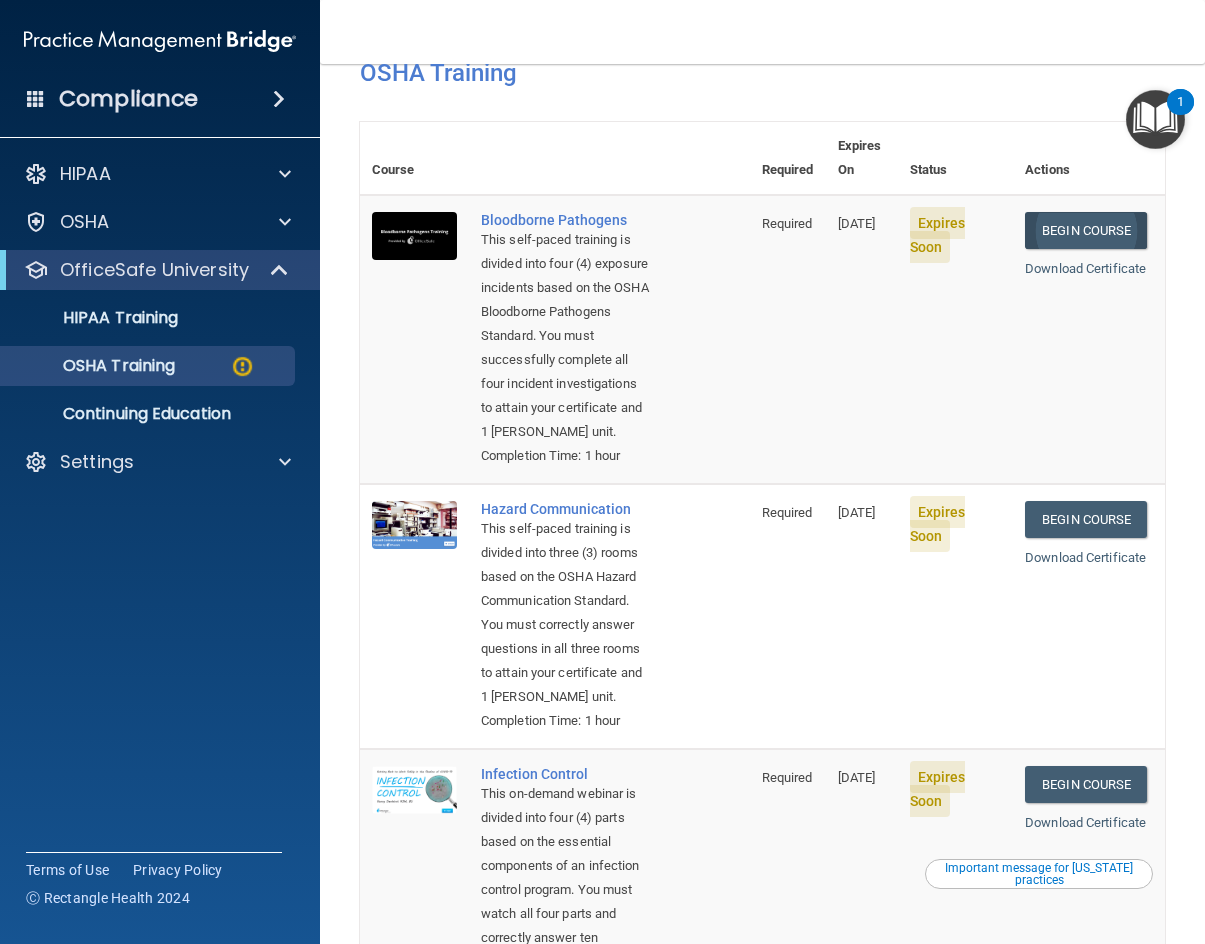 scroll, scrollTop: 0, scrollLeft: 0, axis: both 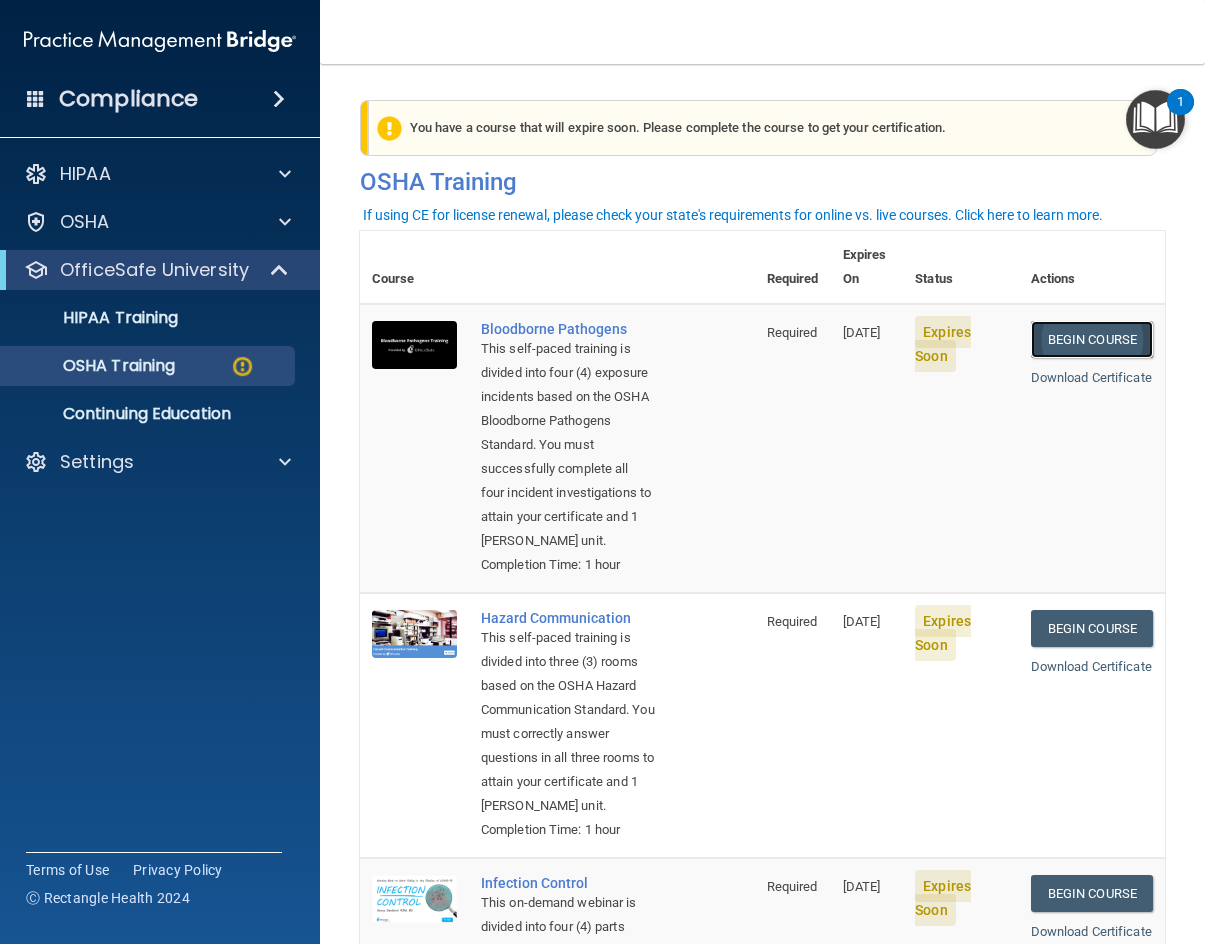click on "Begin Course" at bounding box center (1092, 339) 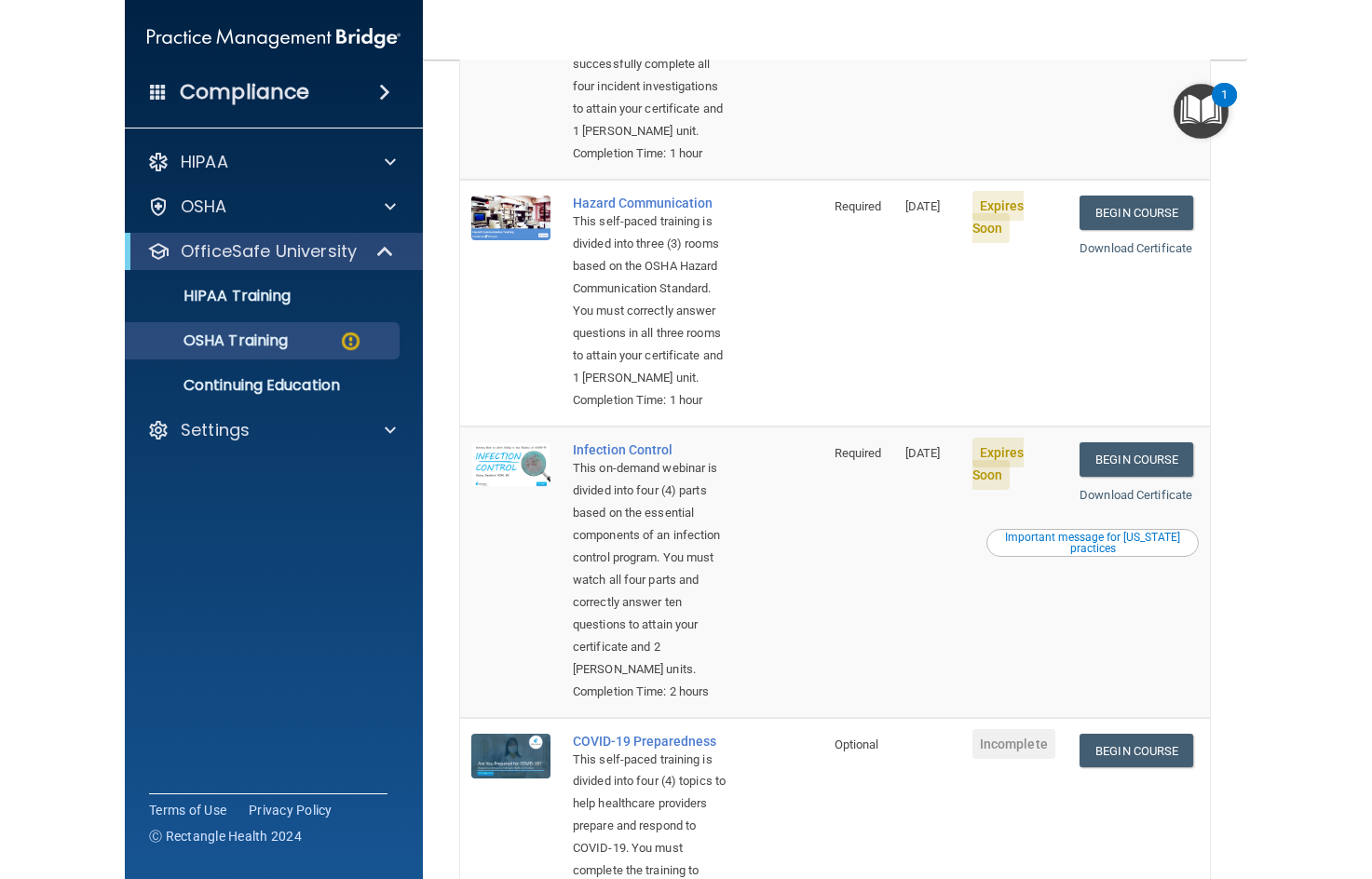 scroll, scrollTop: 0, scrollLeft: 0, axis: both 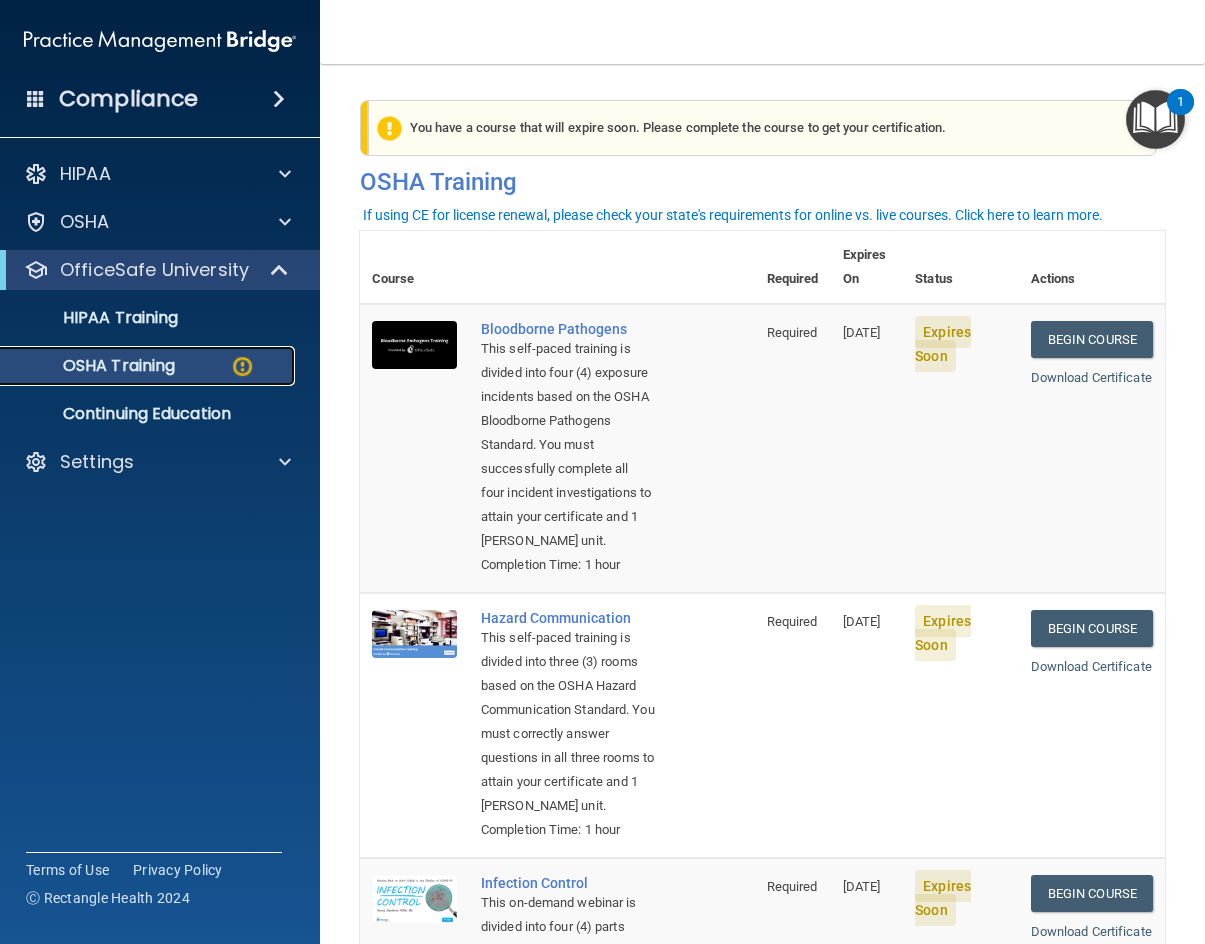 click on "OSHA Training" at bounding box center (94, 366) 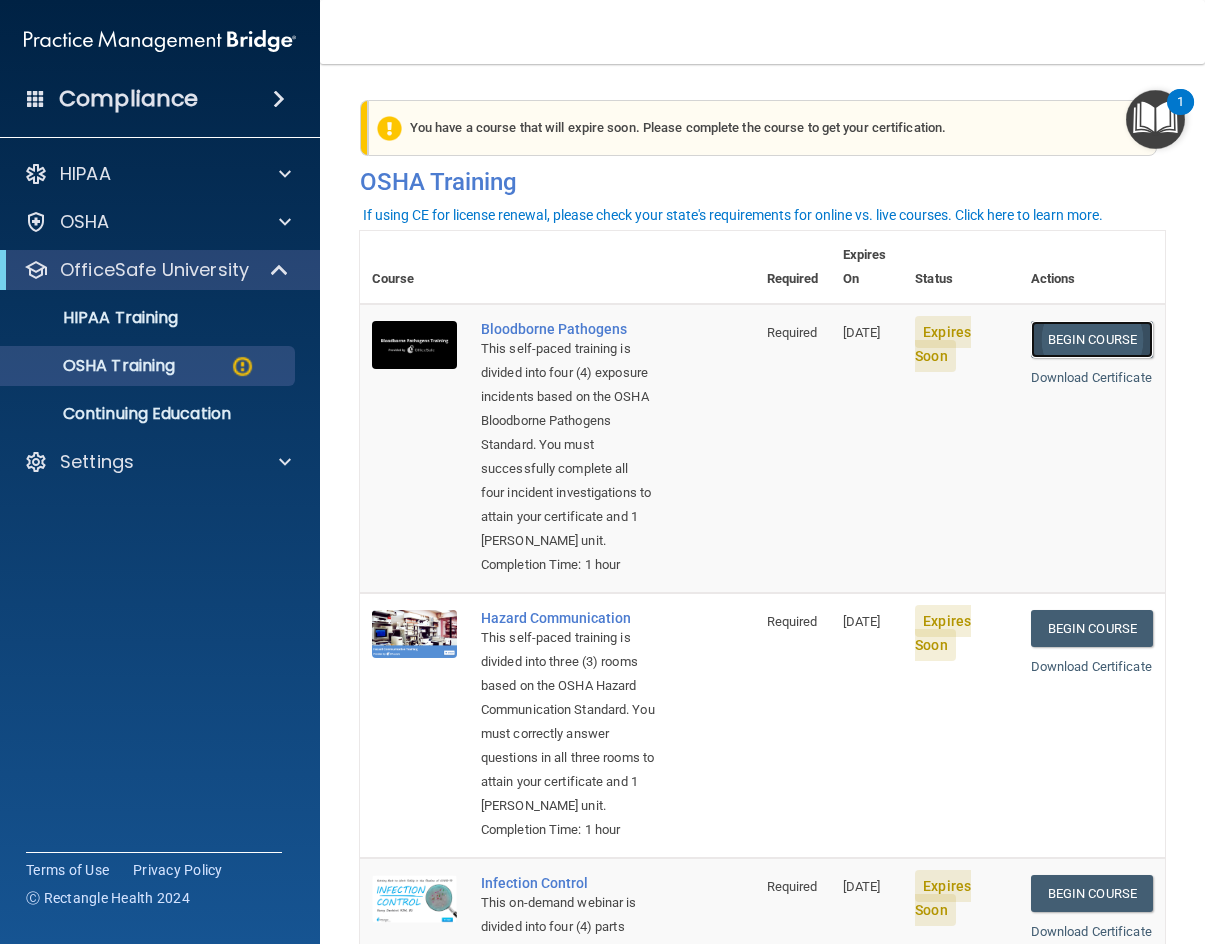 click on "Begin Course" at bounding box center (1092, 339) 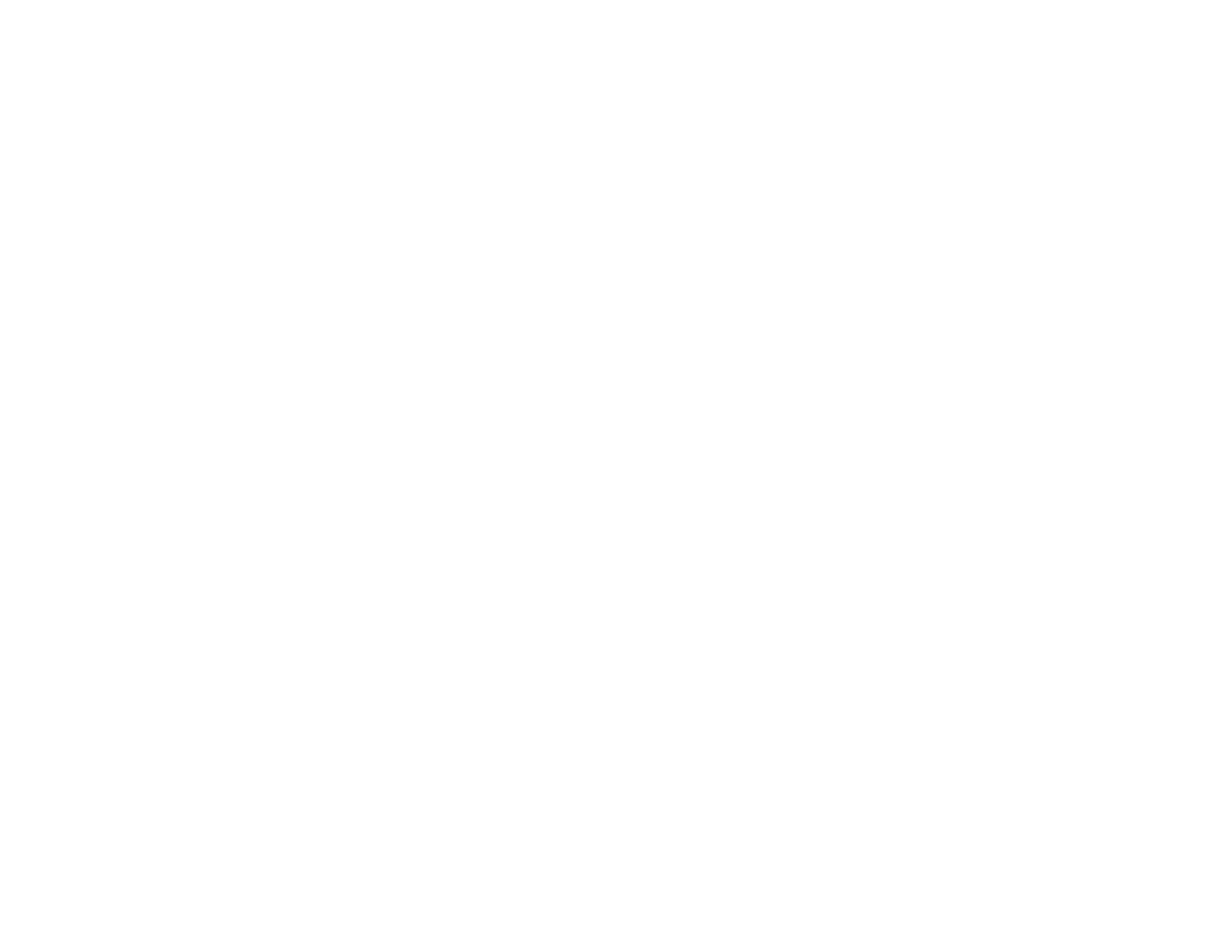 scroll, scrollTop: 0, scrollLeft: 0, axis: both 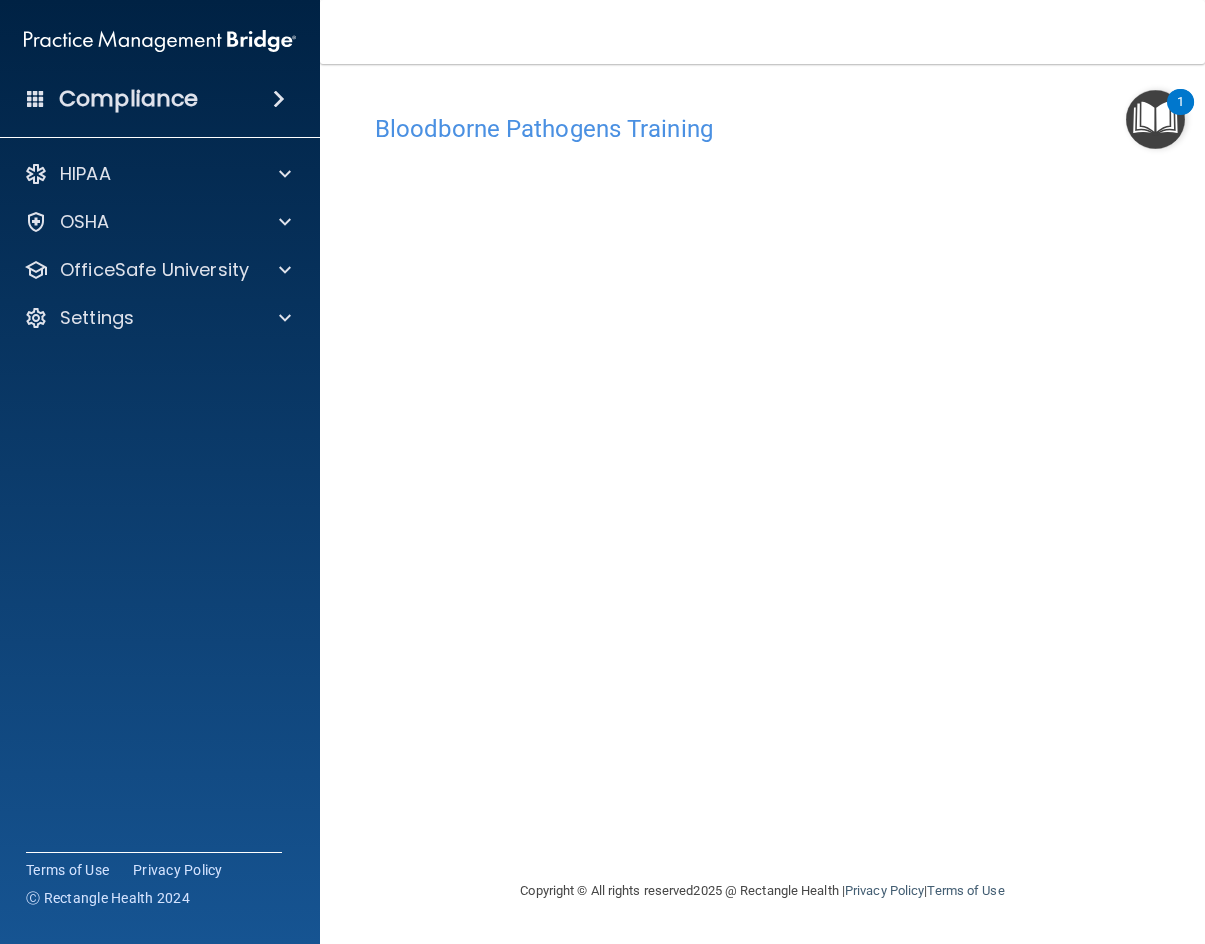 click on "Bloodborne Pathogens Training         This course doesn’t expire until [DATE]. Are you sure you want to take this course now?   Take the course anyway!" at bounding box center [762, 491] 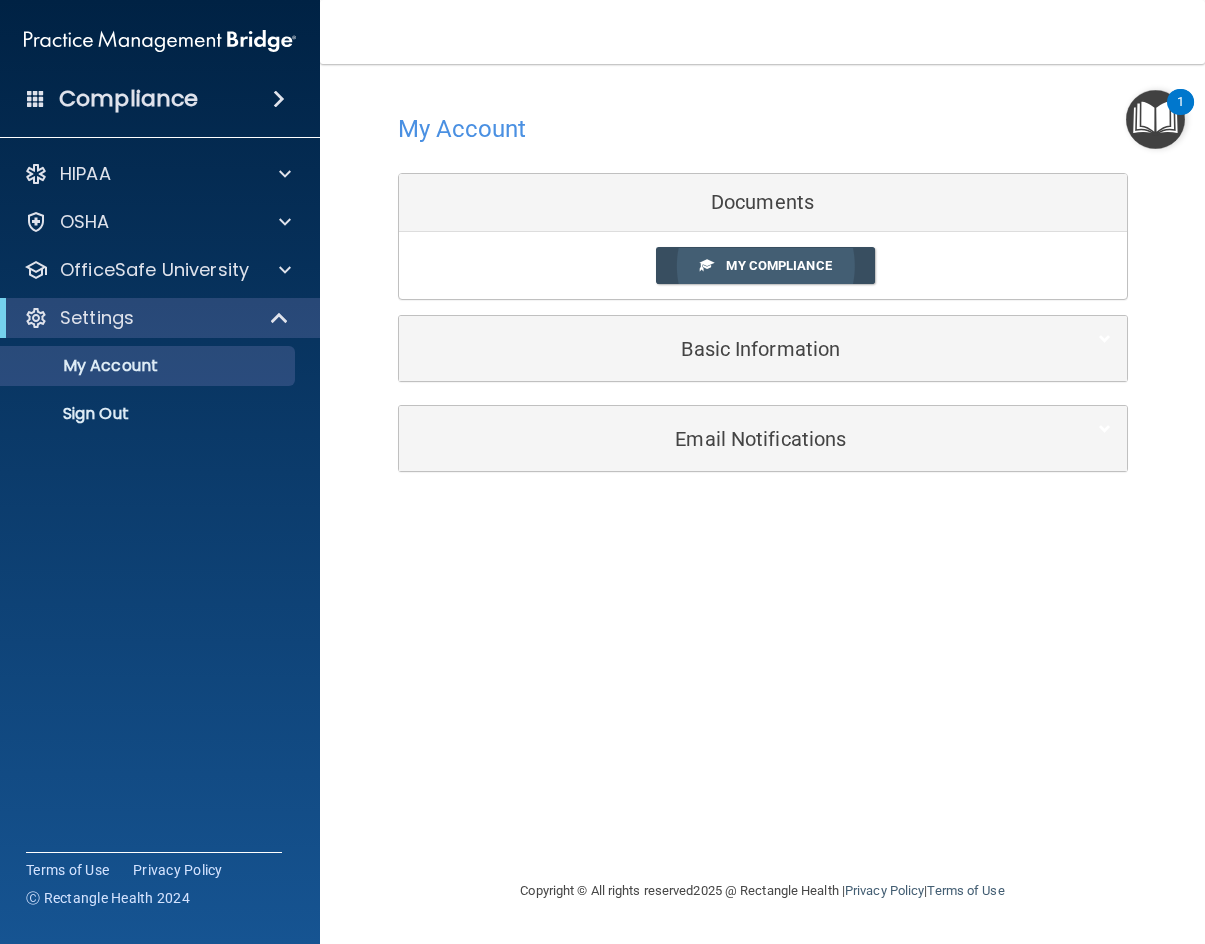 click on "My Compliance" at bounding box center [778, 265] 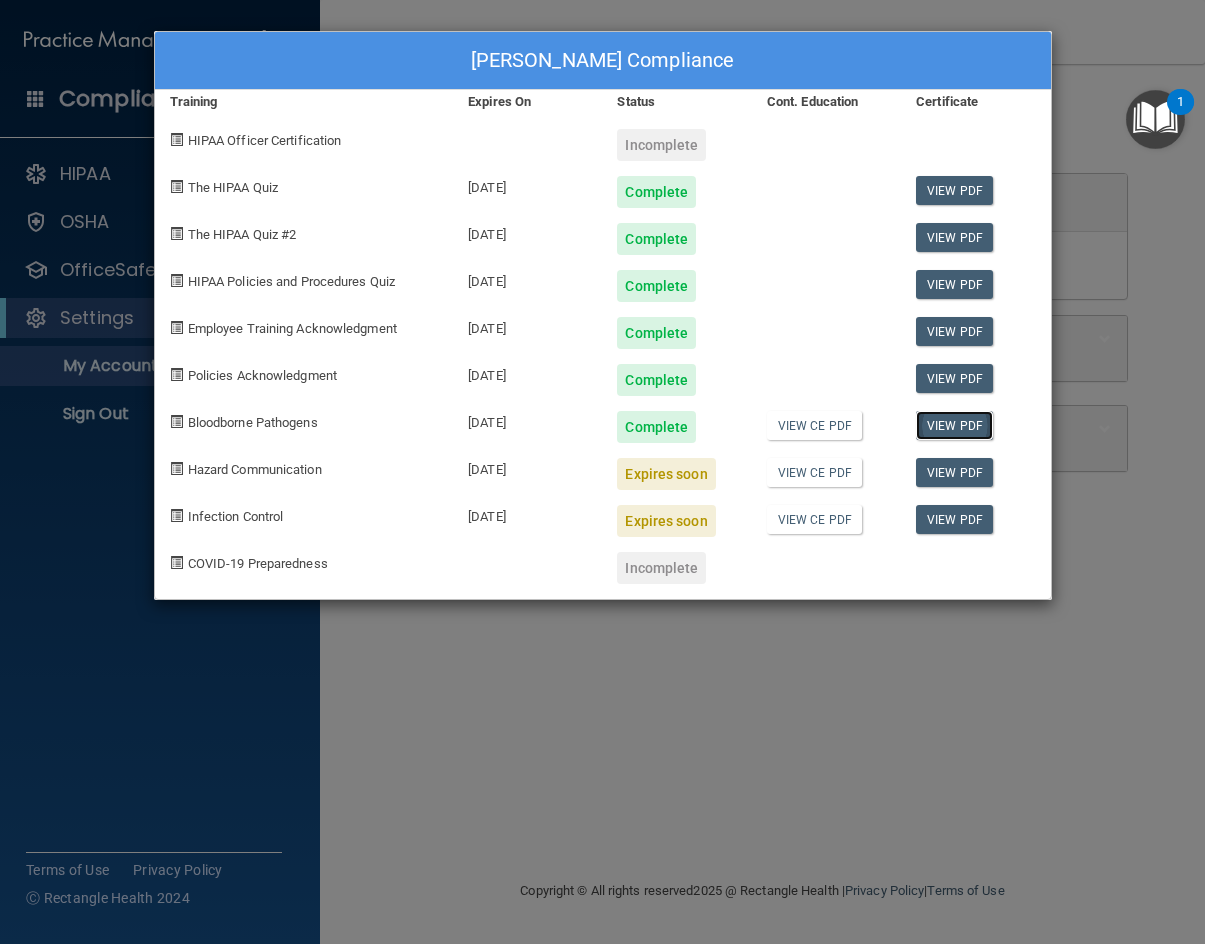 click on "View PDF" at bounding box center (954, 425) 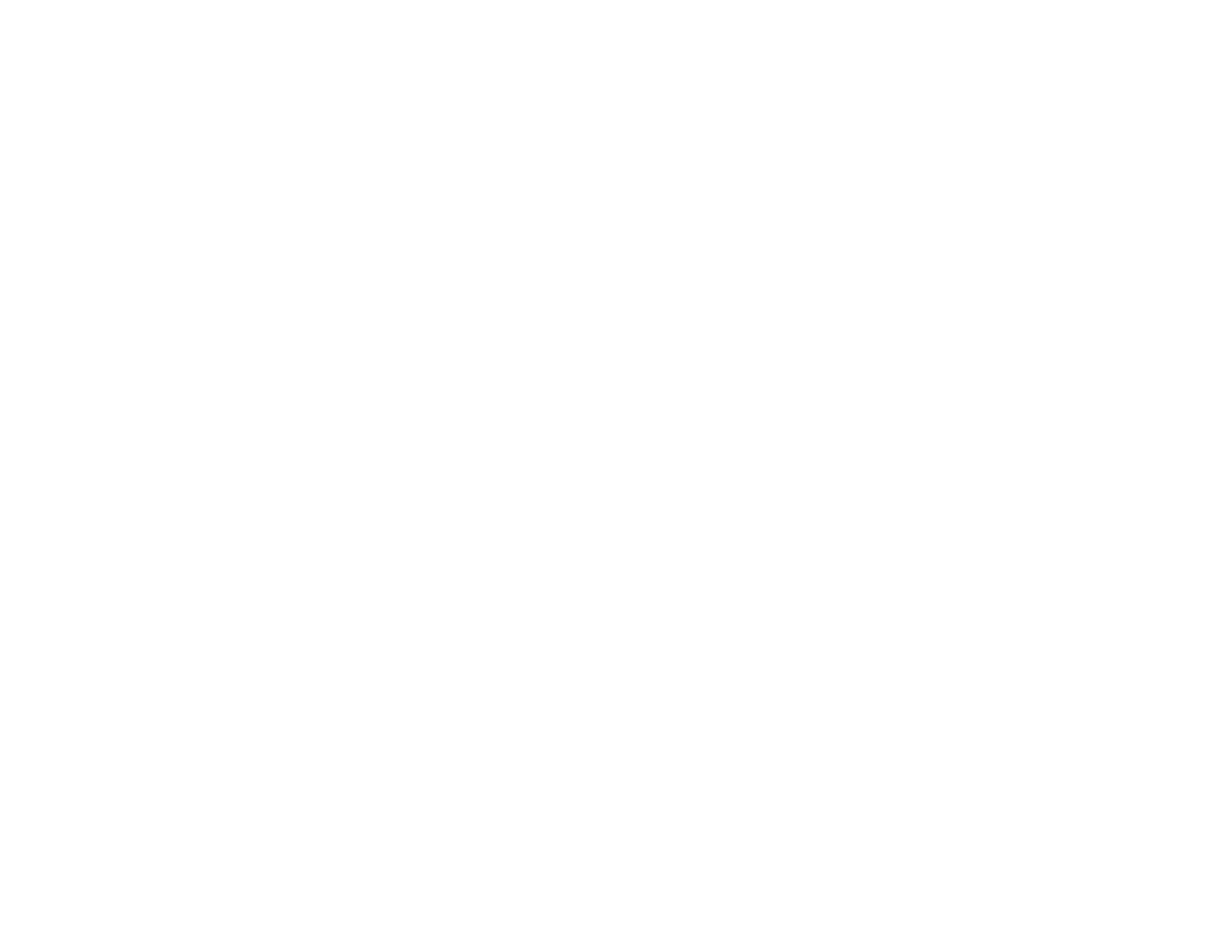 scroll, scrollTop: 0, scrollLeft: 0, axis: both 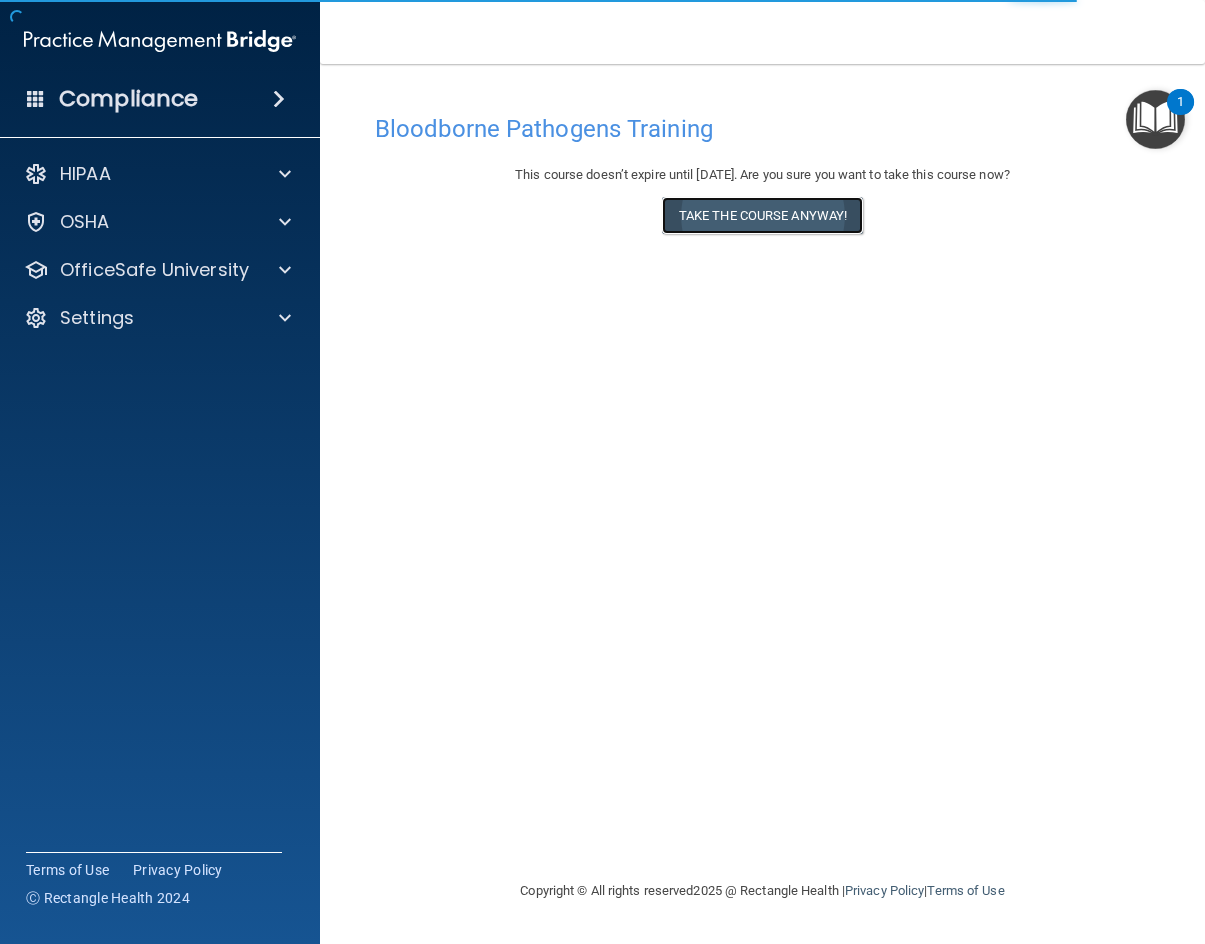 click on "Take the course anyway!" at bounding box center (762, 215) 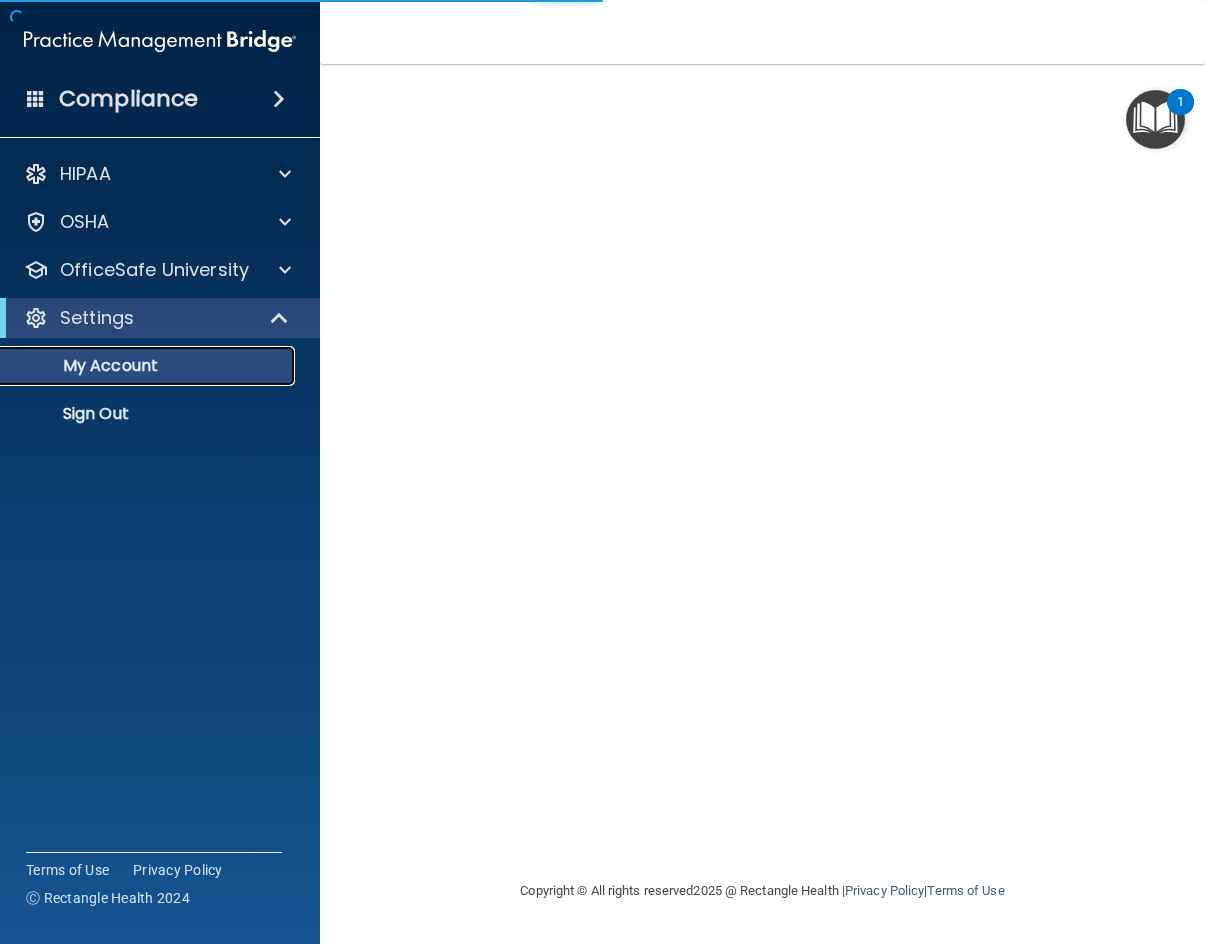 click on "My Account" at bounding box center [149, 366] 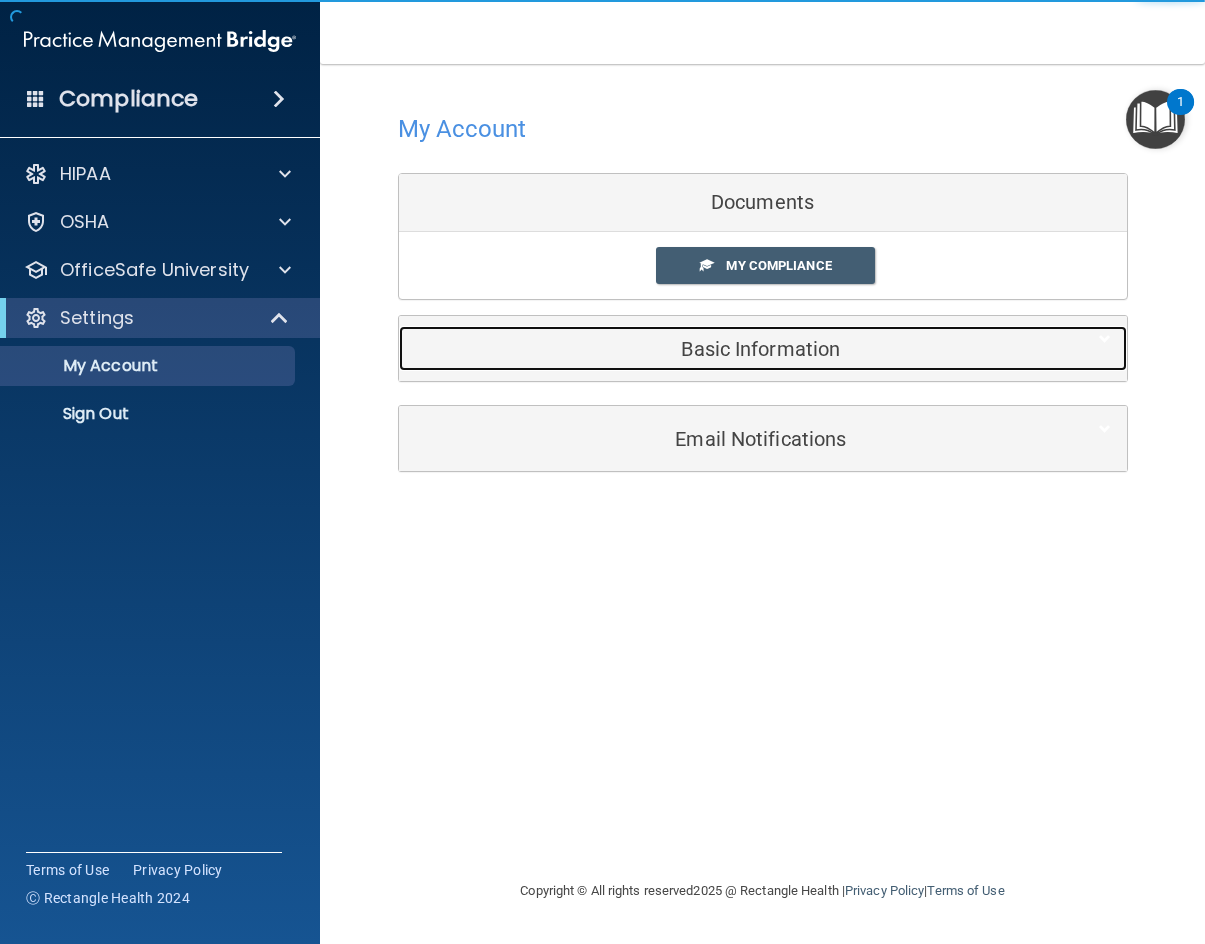 click on "Basic Information" at bounding box center (732, 349) 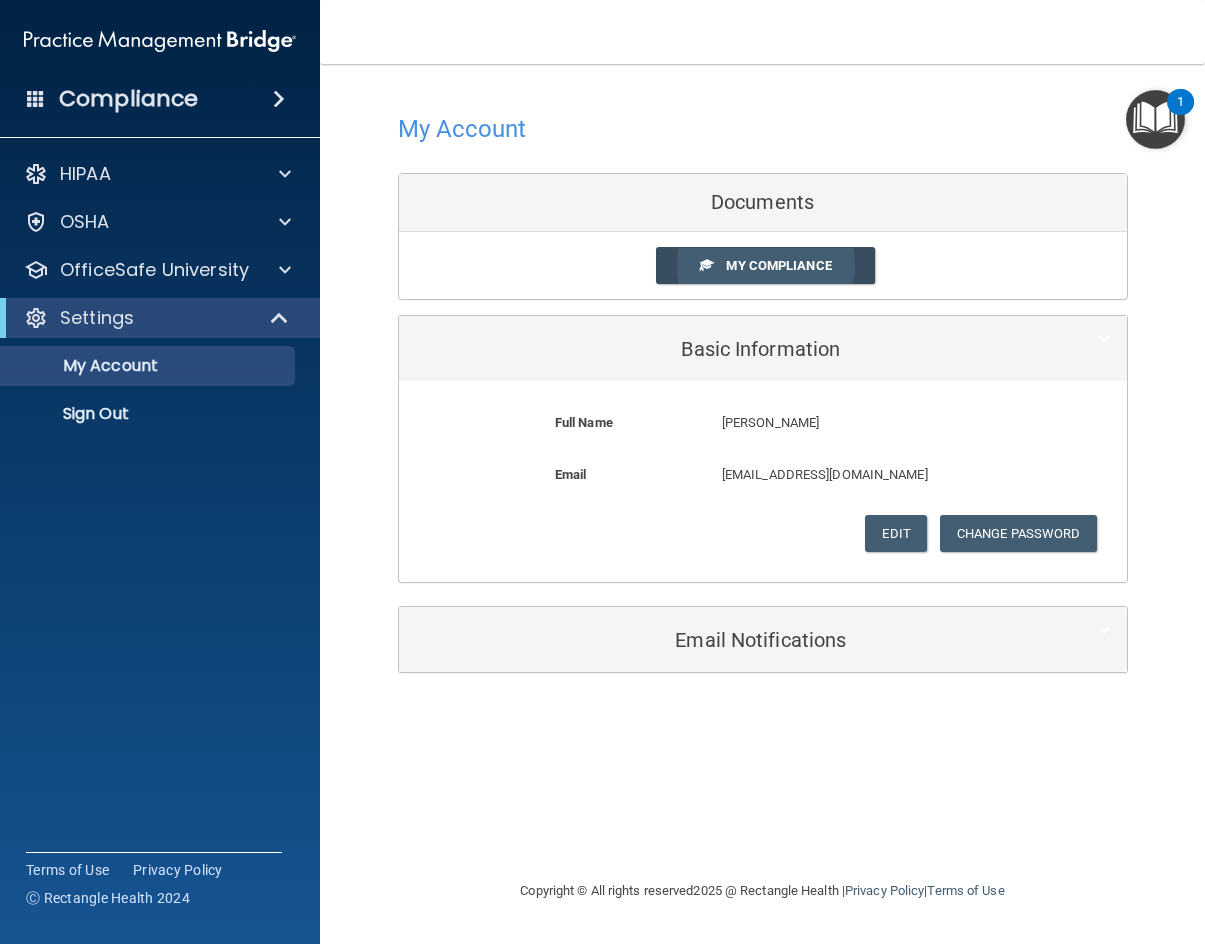 click on "My Compliance" at bounding box center [778, 265] 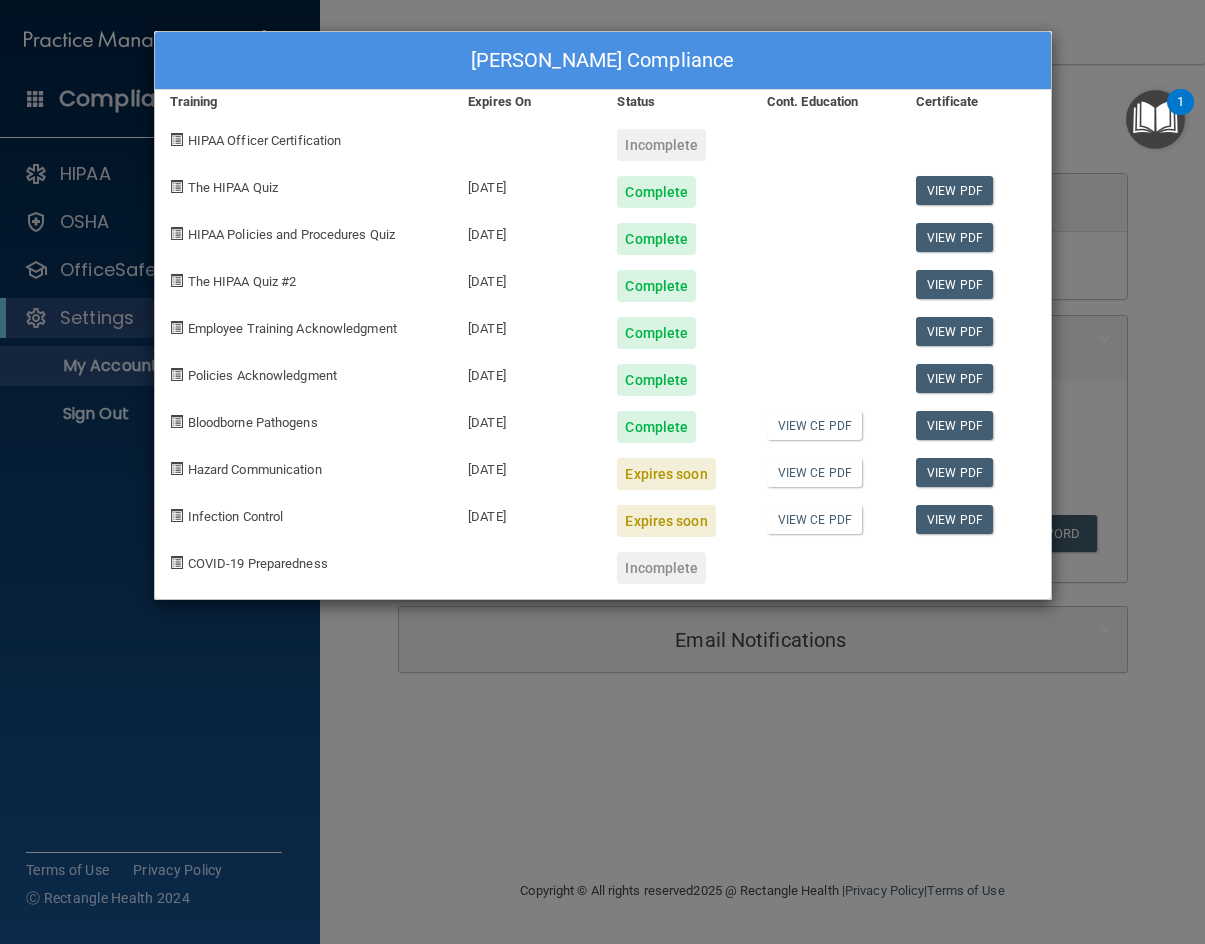 click on "Jessica VanZuuk's Compliance      Training   Expires On   Status   Cont. Education   Certificate         HIPAA Officer Certification             Incomplete                      The HIPAA Quiz      07/28/2026       Complete              View PDF         HIPAA Policies and Procedures Quiz      07/28/2026       Complete              View PDF         The HIPAA Quiz #2      07/28/2026       Complete              View PDF         Employee Training Acknowledgment      07/28/2026       Complete              View PDF         Policies Acknowledgment      07/28/2026       Complete              View PDF         Bloodborne Pathogens      07/28/2026       Complete        View CE PDF       View PDF         Hazard Communication      08/08/2025       Expires soon        View CE PDF       View PDF         Infection Control      08/08/2025       Expires soon        View CE PDF       View PDF         COVID-19 Preparedness             Incomplete" at bounding box center [602, 472] 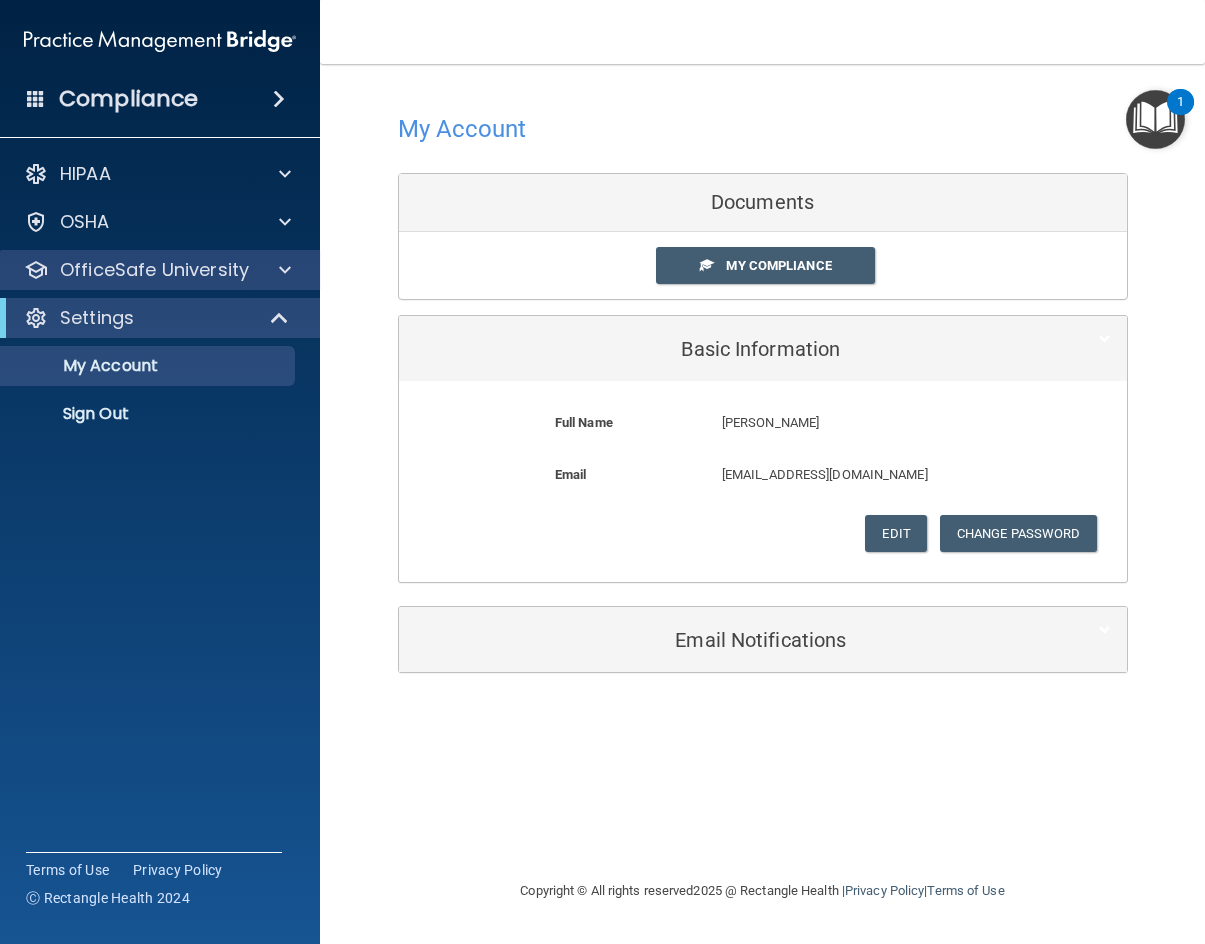 click on "OfficeSafe University" at bounding box center (160, 270) 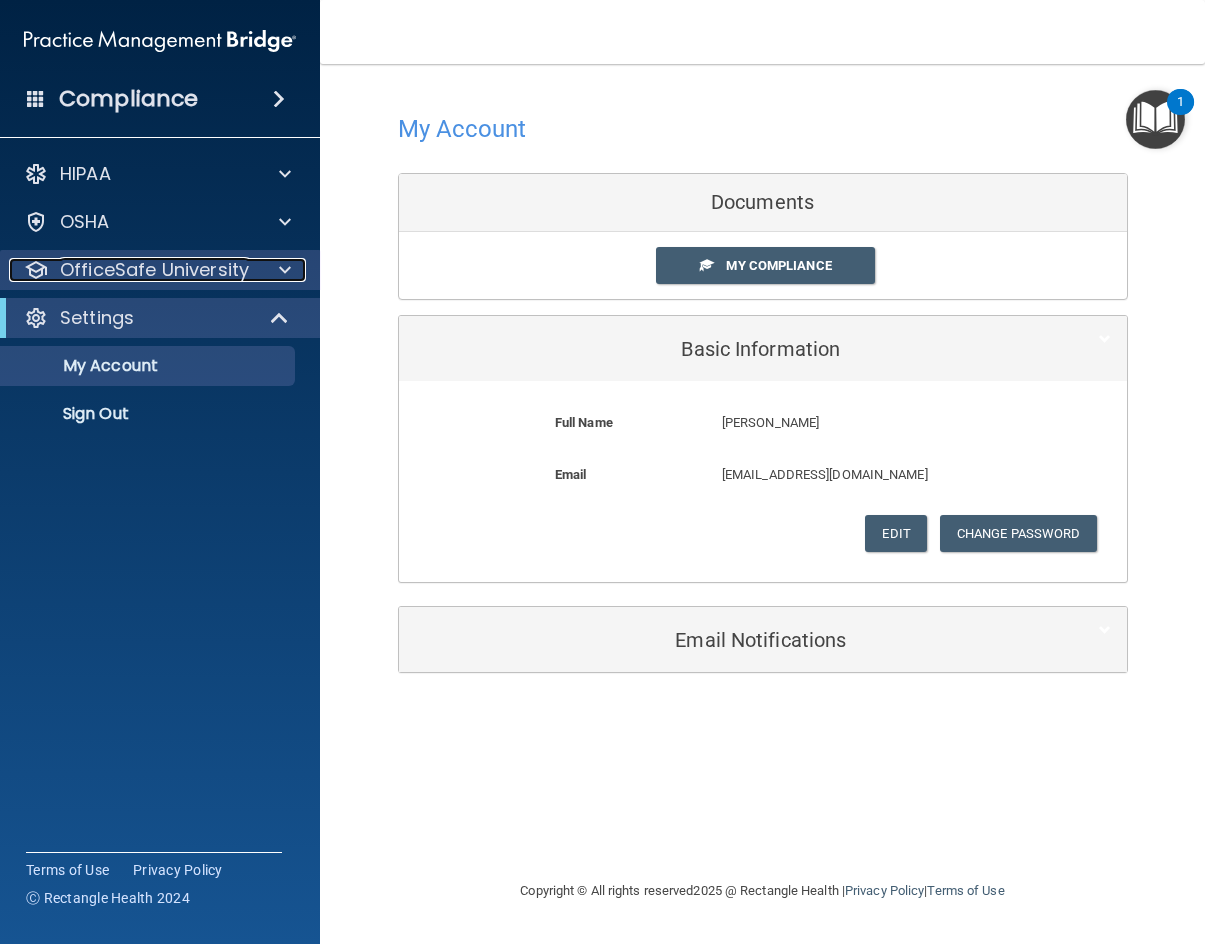 click on "OfficeSafe University" at bounding box center (154, 270) 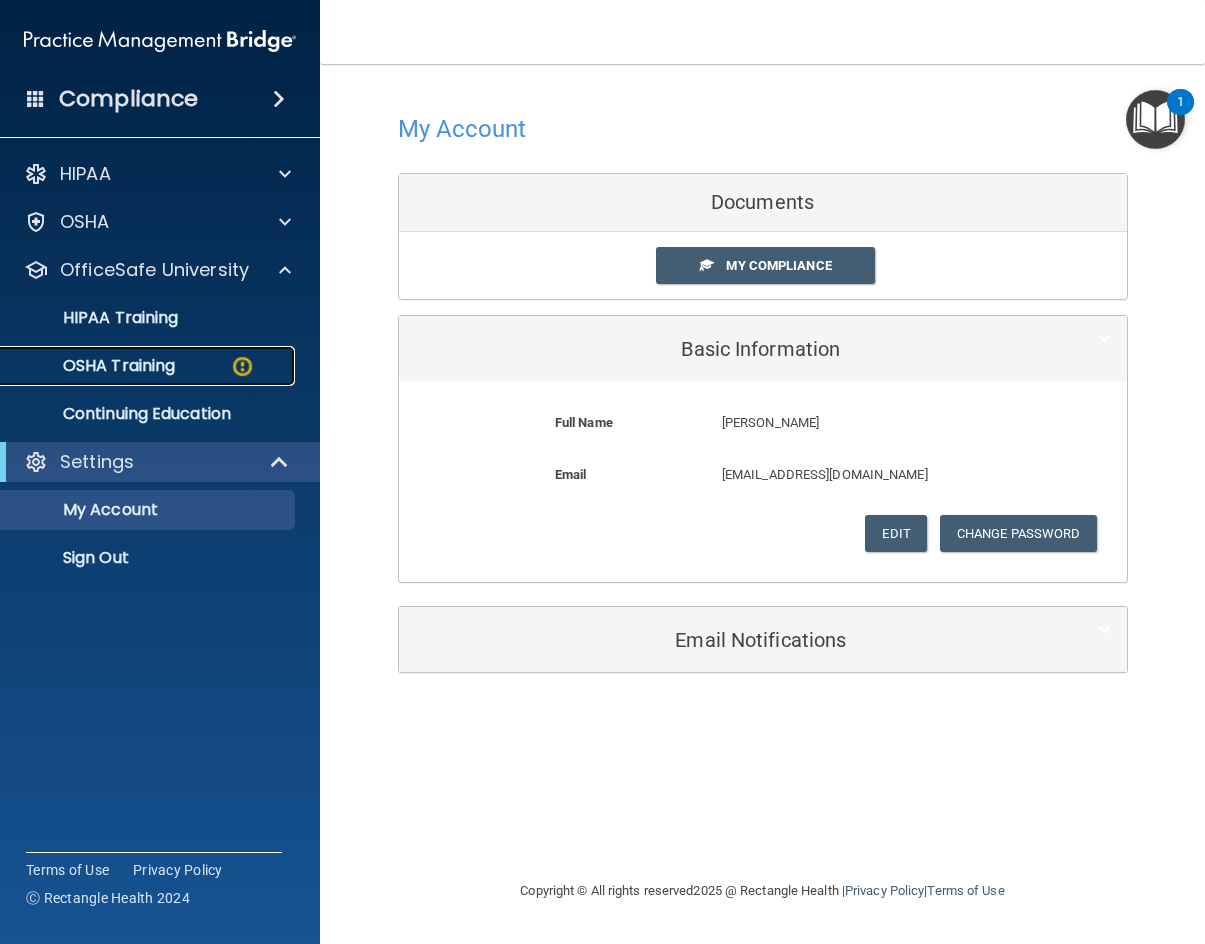click on "OSHA Training" at bounding box center [94, 366] 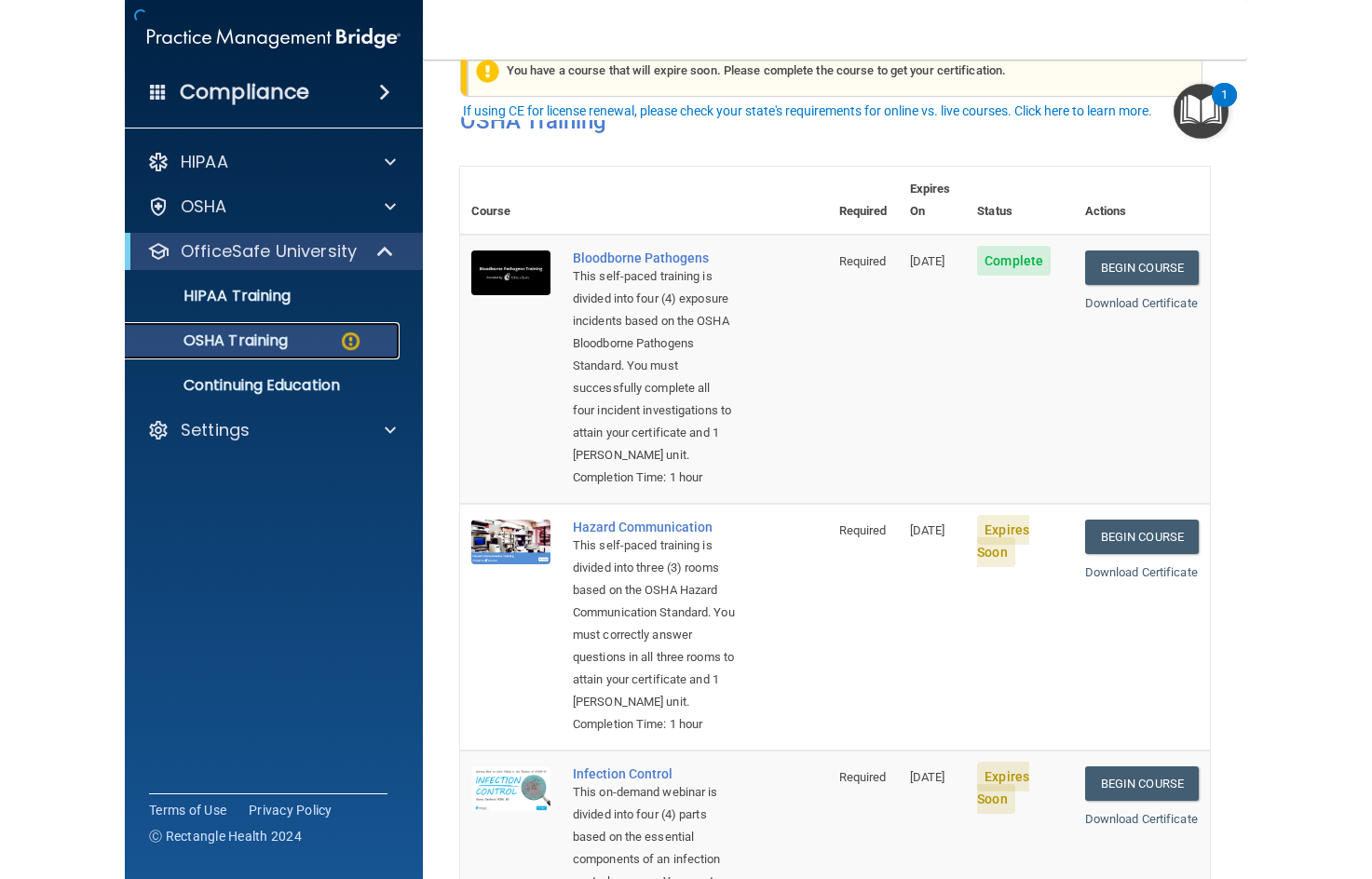 scroll, scrollTop: 93, scrollLeft: 0, axis: vertical 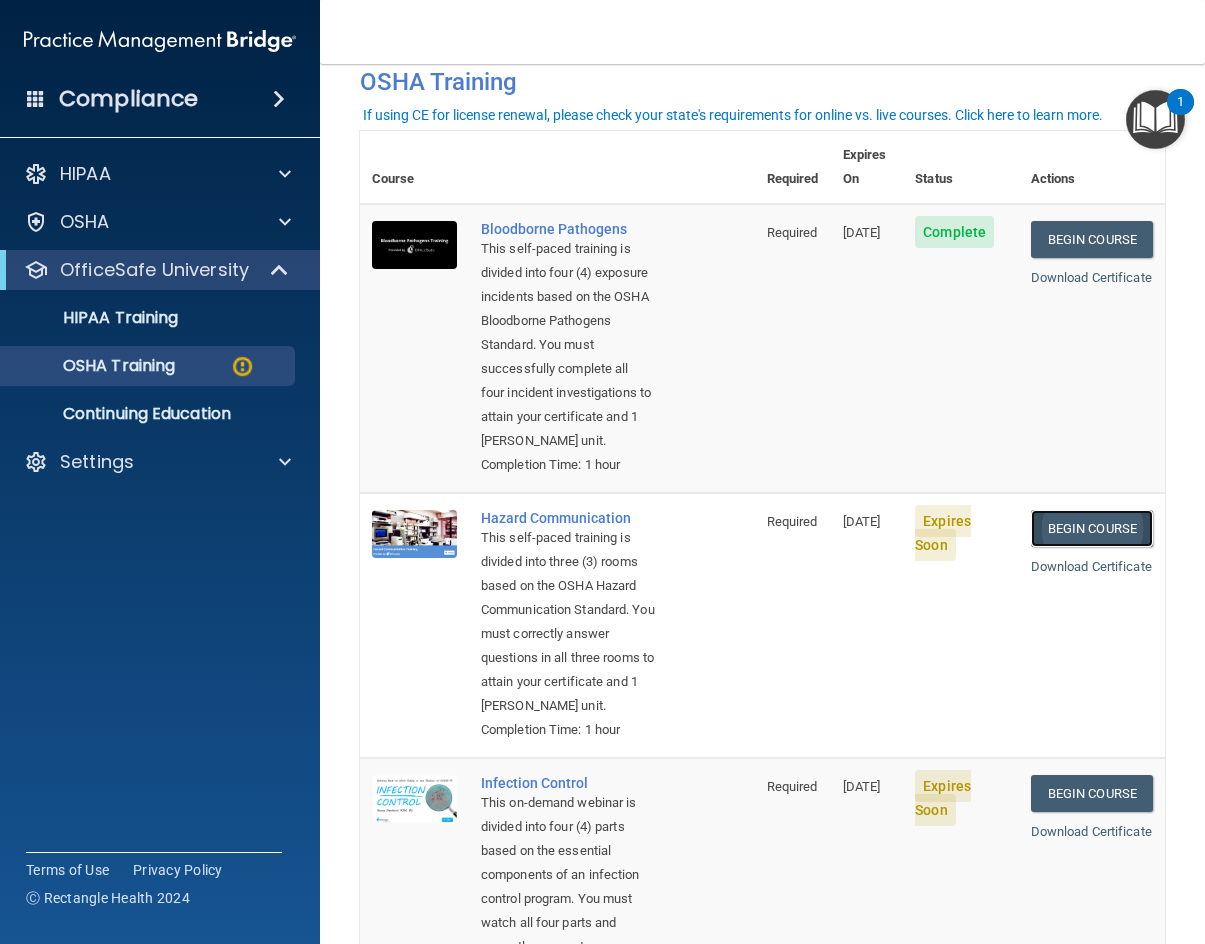 click on "Begin Course" at bounding box center [1092, 528] 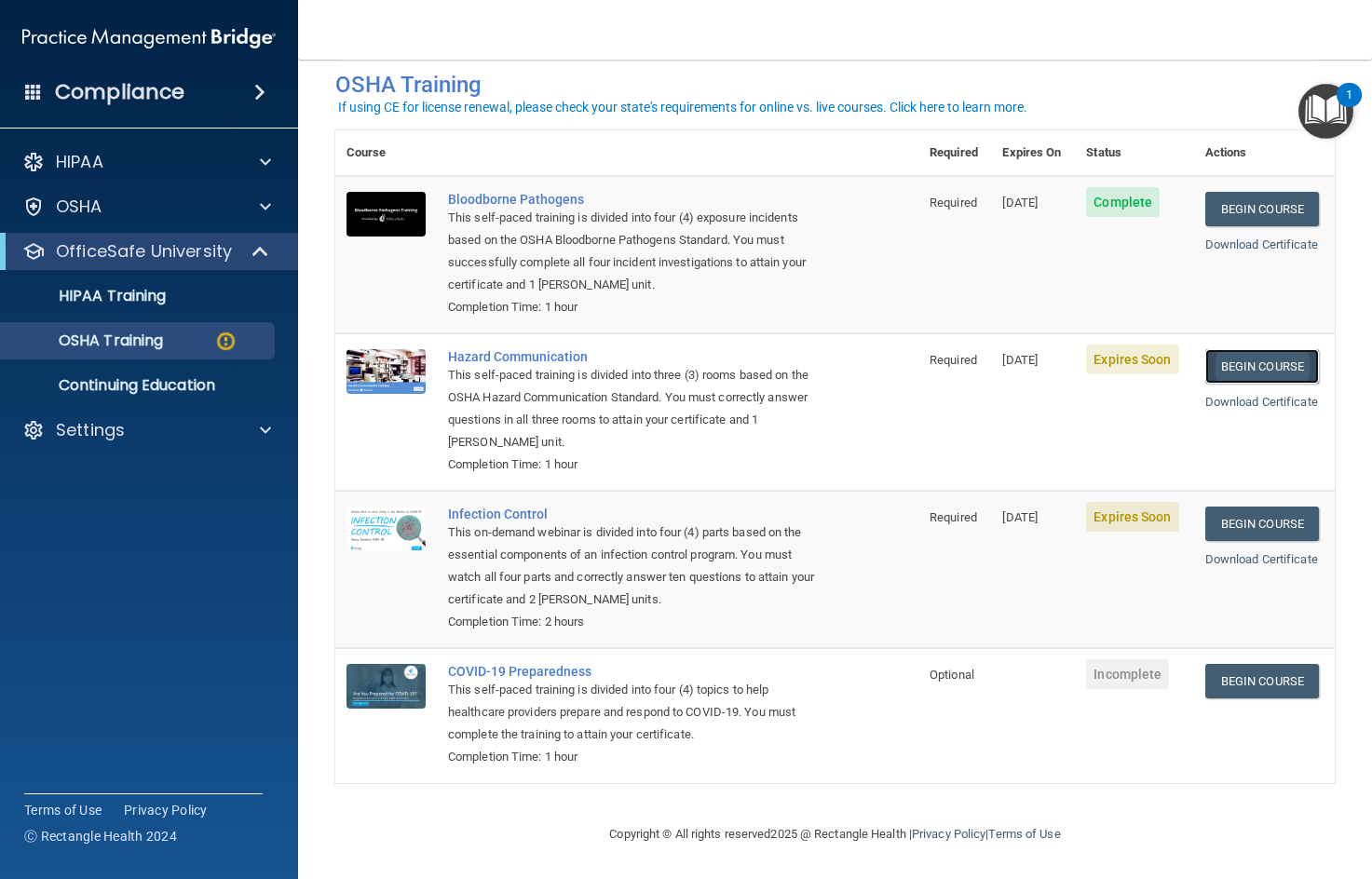 scroll, scrollTop: 89, scrollLeft: 0, axis: vertical 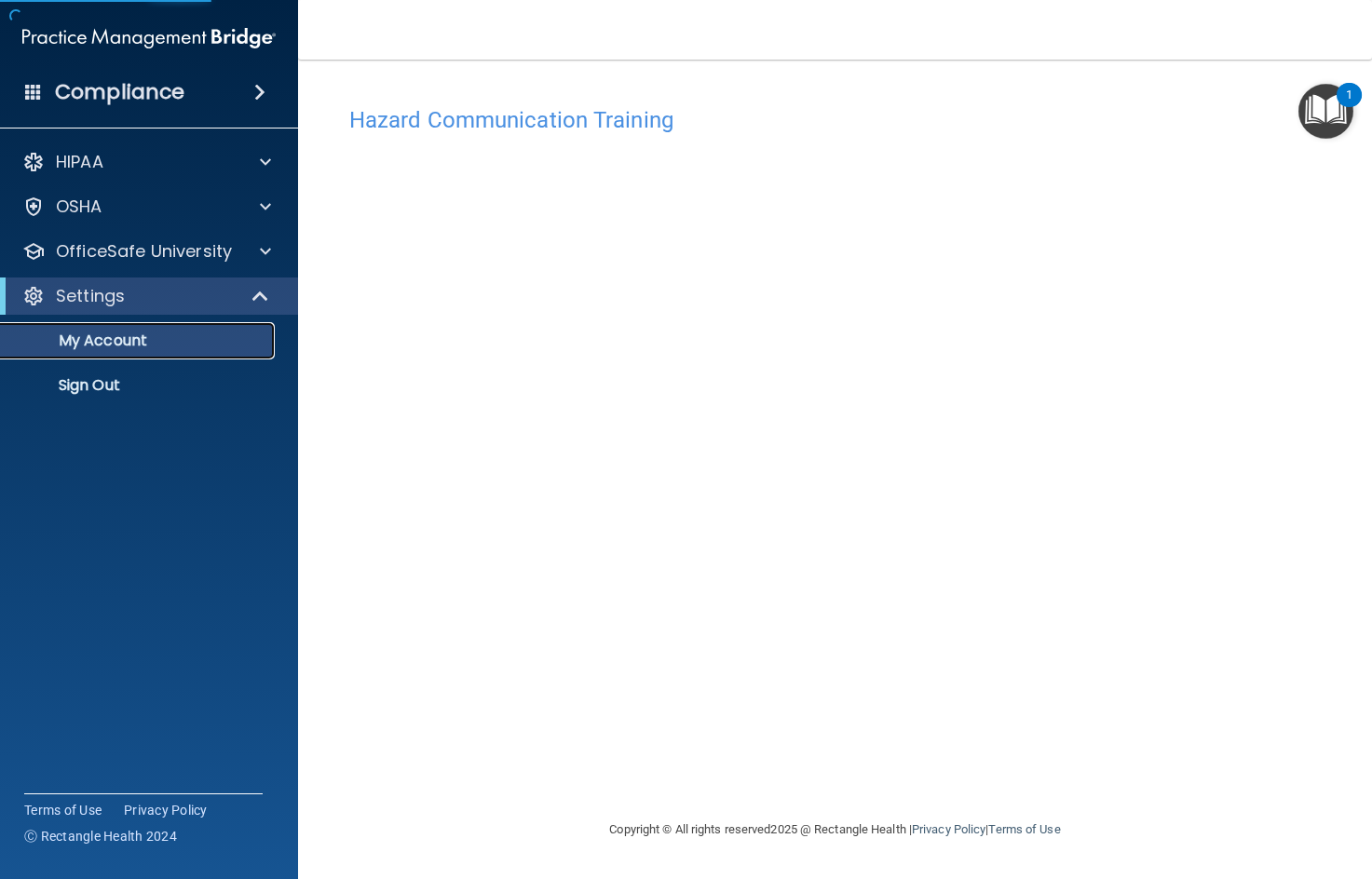 click on "My Account" at bounding box center (139, 341) 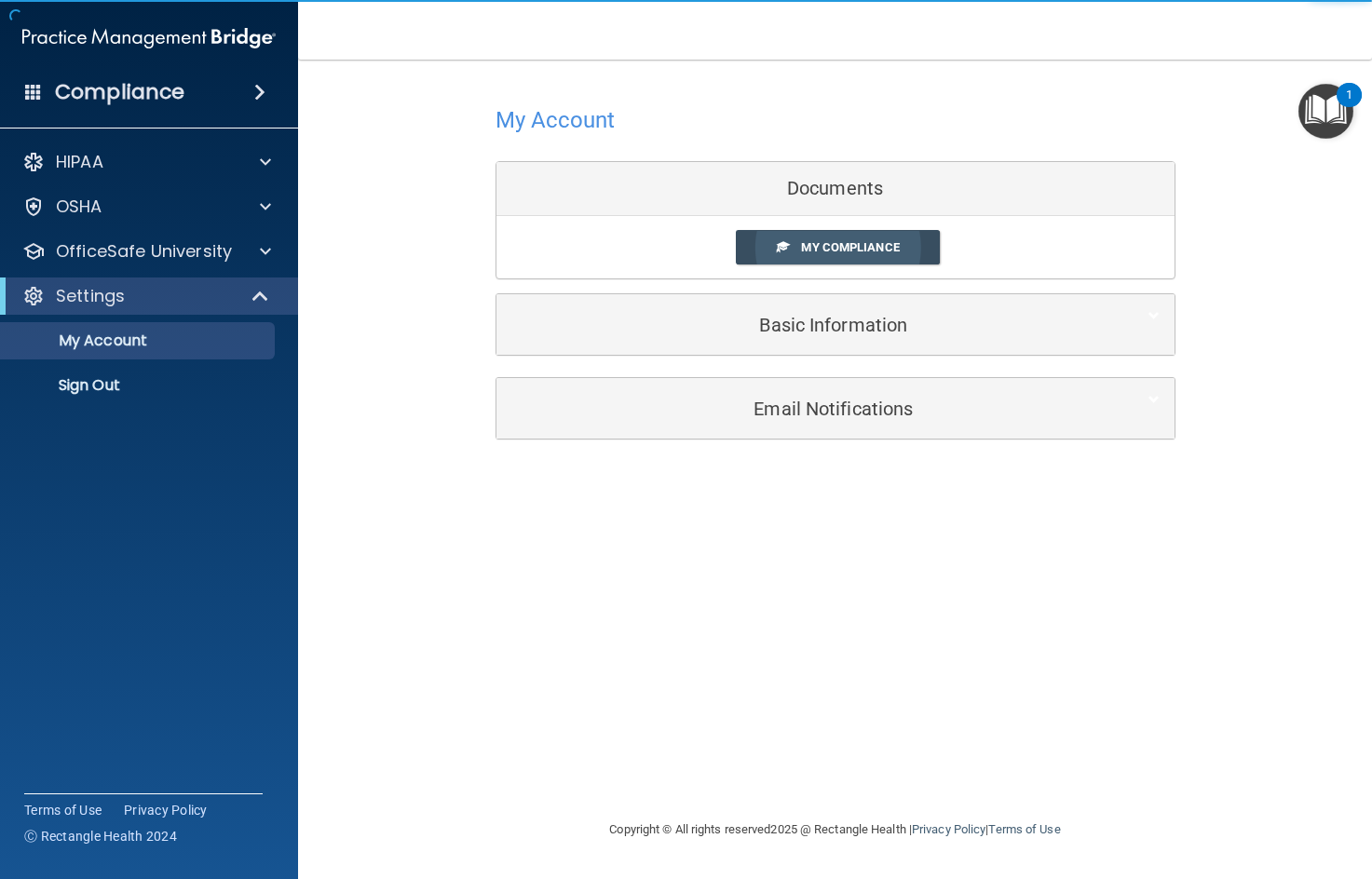 click on "My Compliance" at bounding box center (837, 247) 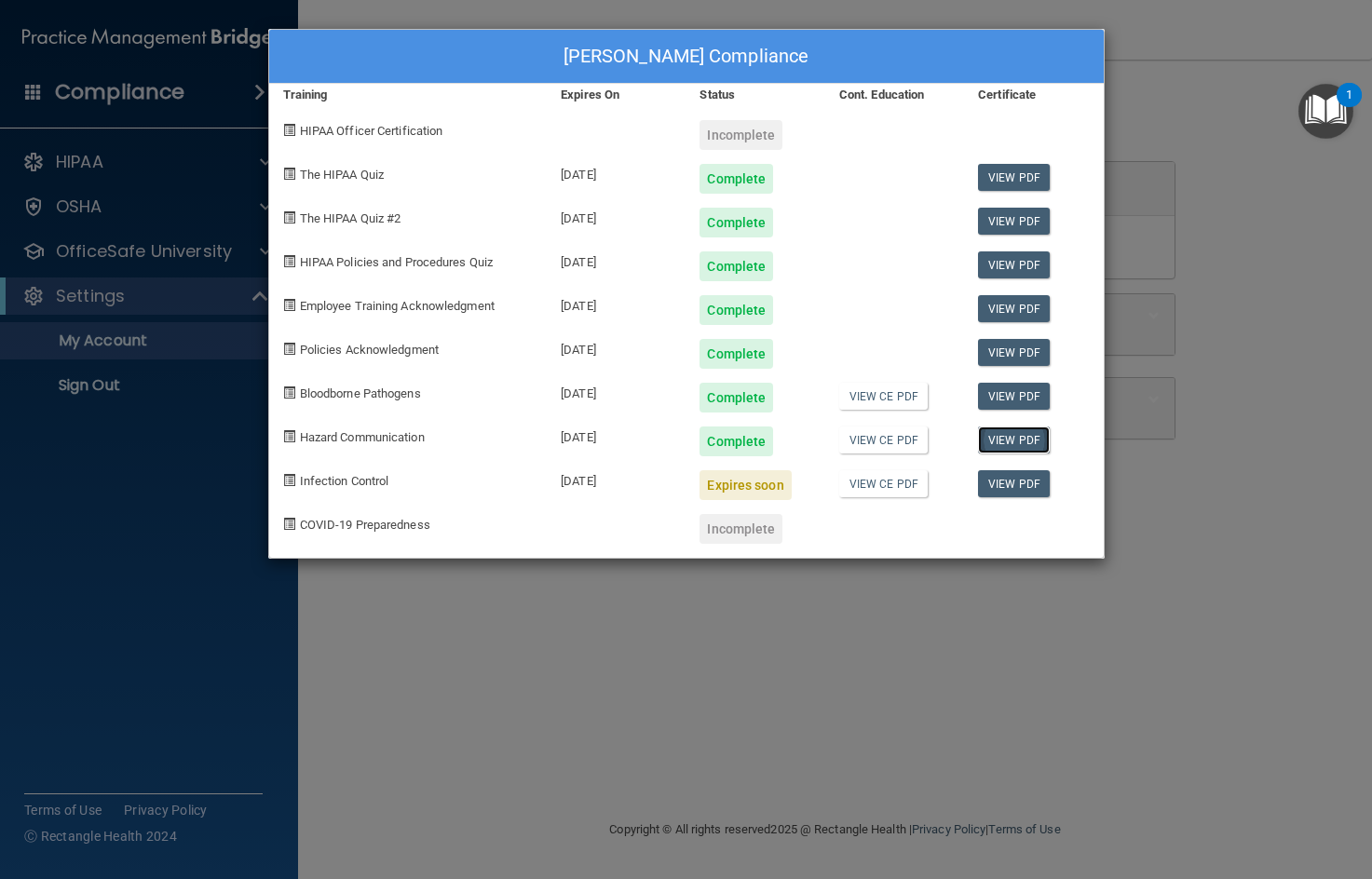 click on "View PDF" at bounding box center [1013, 440] 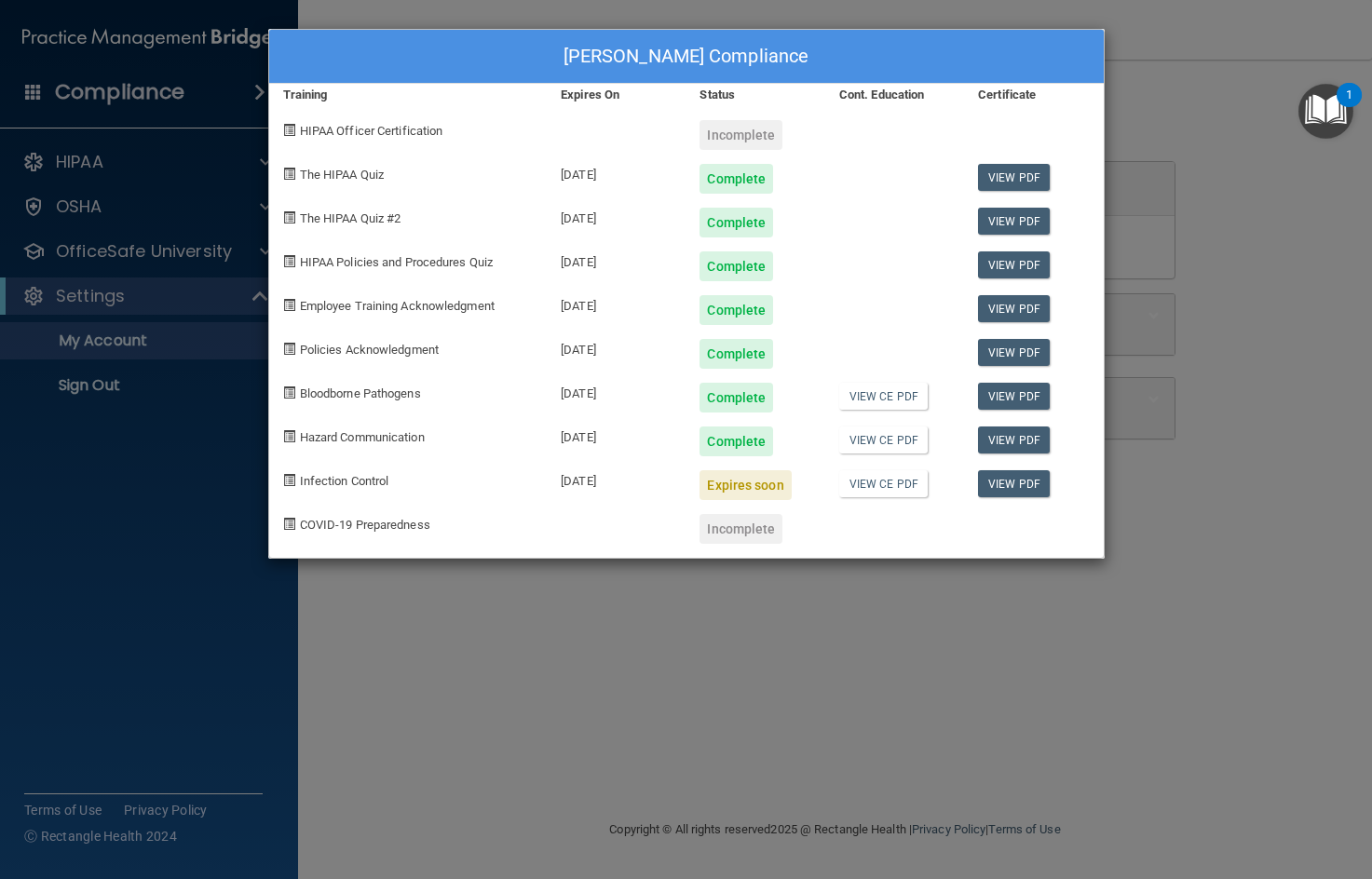 click on "[PERSON_NAME] Compliance      Training   Expires On   Status   Cont. Education   Certificate         HIPAA Officer Certification             Incomplete                      The HIPAA Quiz      [DATE]       Complete              View PDF         The HIPAA Quiz #2      [DATE]       Complete              View PDF         HIPAA Policies and Procedures Quiz      [DATE]       Complete              View PDF         Employee Training Acknowledgment      [DATE]       Complete              View PDF         Policies Acknowledgment      [DATE]       Complete              View PDF         Bloodborne Pathogens      [DATE]       Complete        View CE PDF       View PDF         Hazard Communication      [DATE]       Complete        View CE PDF       View PDF         Infection Control      [DATE]       Expires soon        View CE PDF       View PDF         COVID-19 Preparedness             Incomplete" at bounding box center (686, 440) 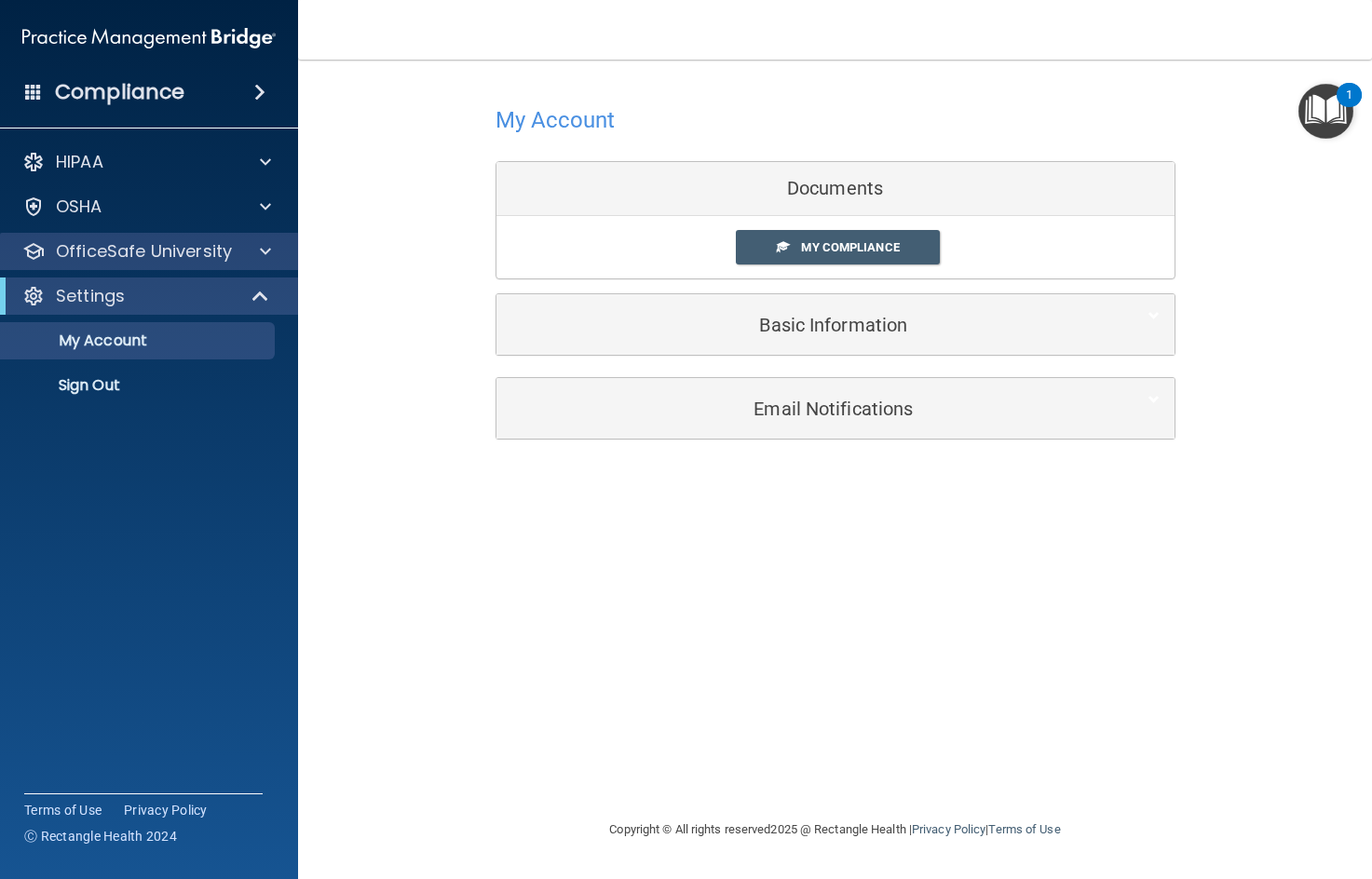 click on "OfficeSafe University" at bounding box center (149, 251) 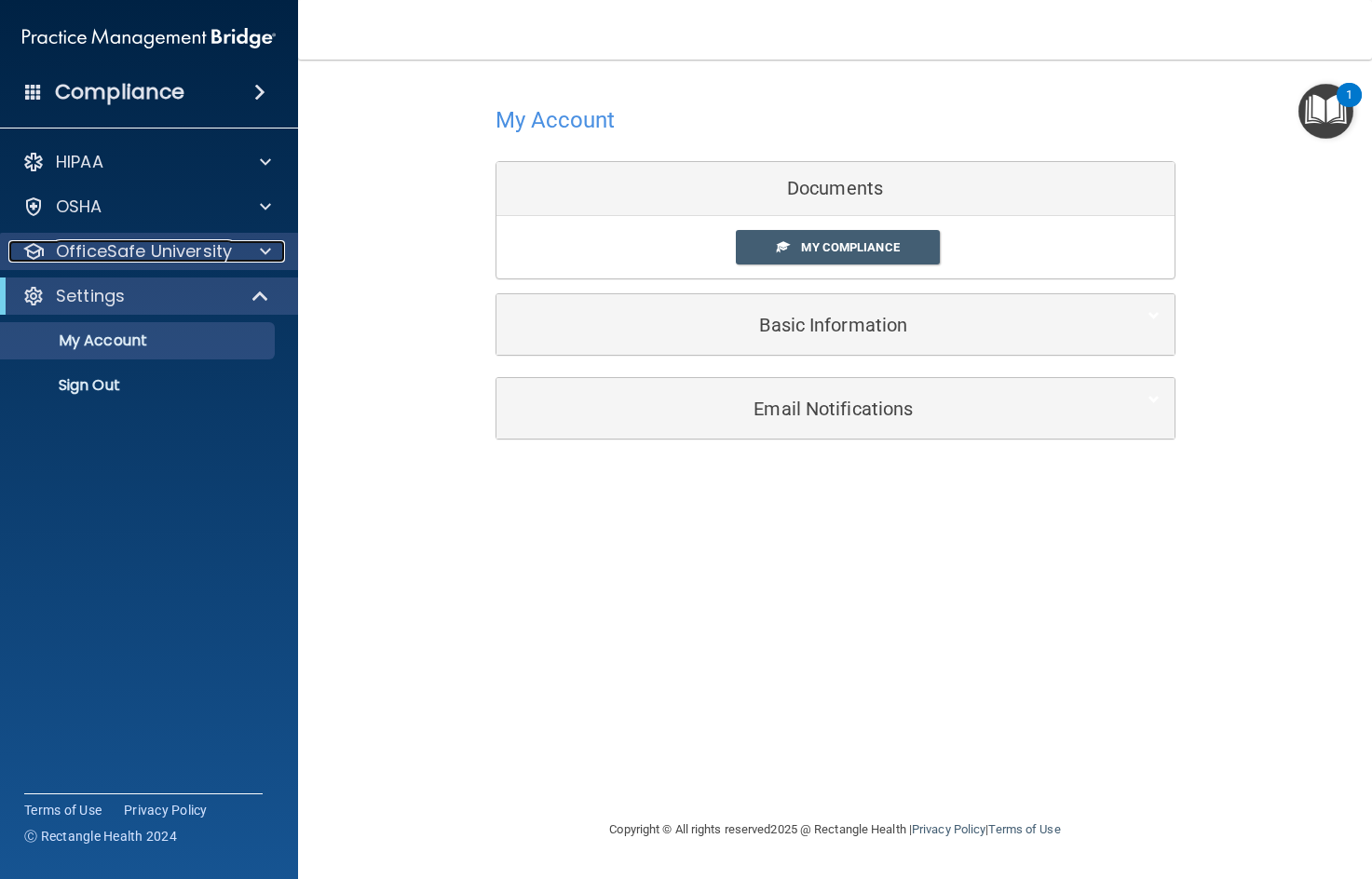 click on "OfficeSafe University" at bounding box center (143, 251) 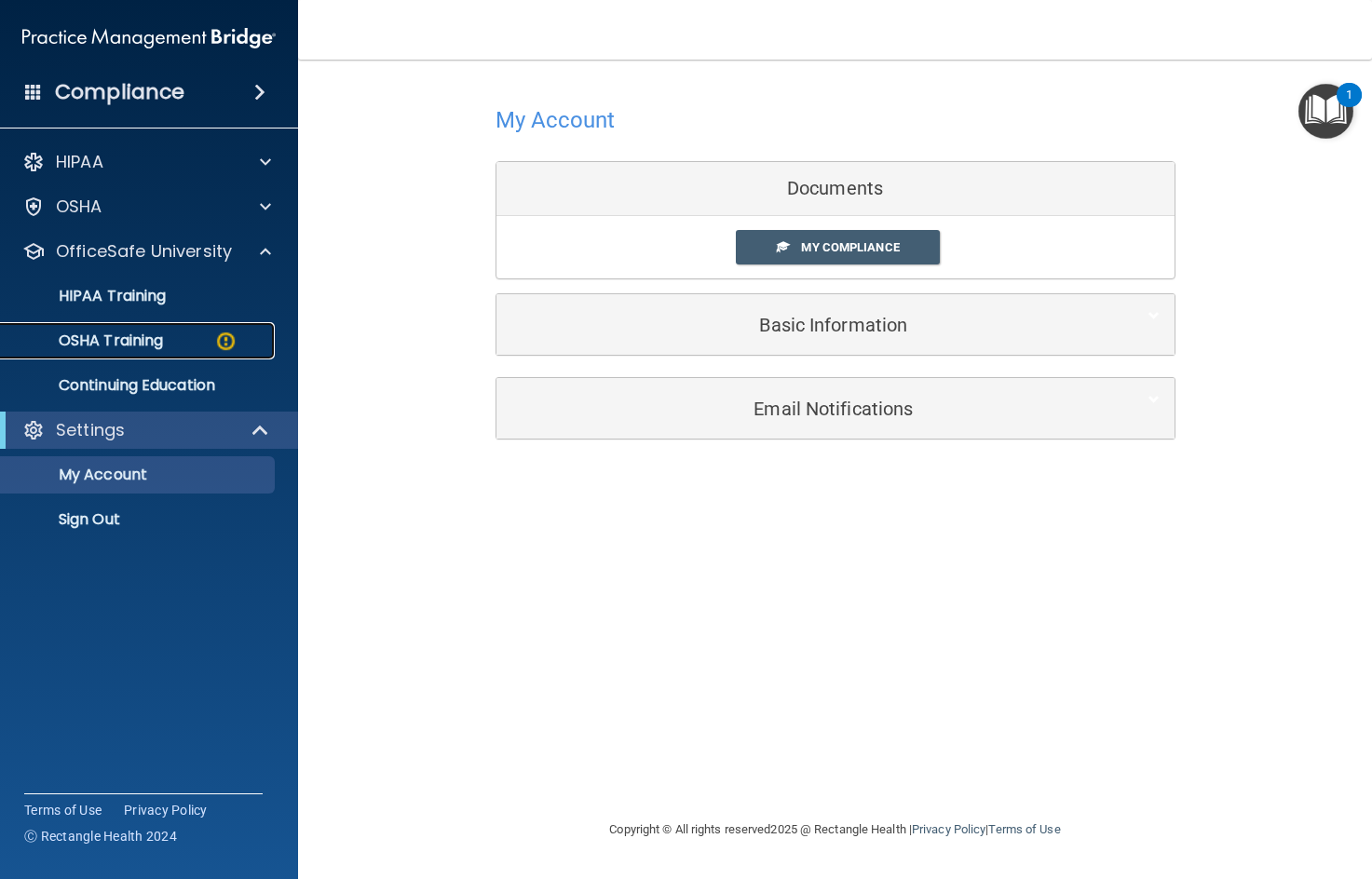 click on "OSHA Training" at bounding box center (88, 341) 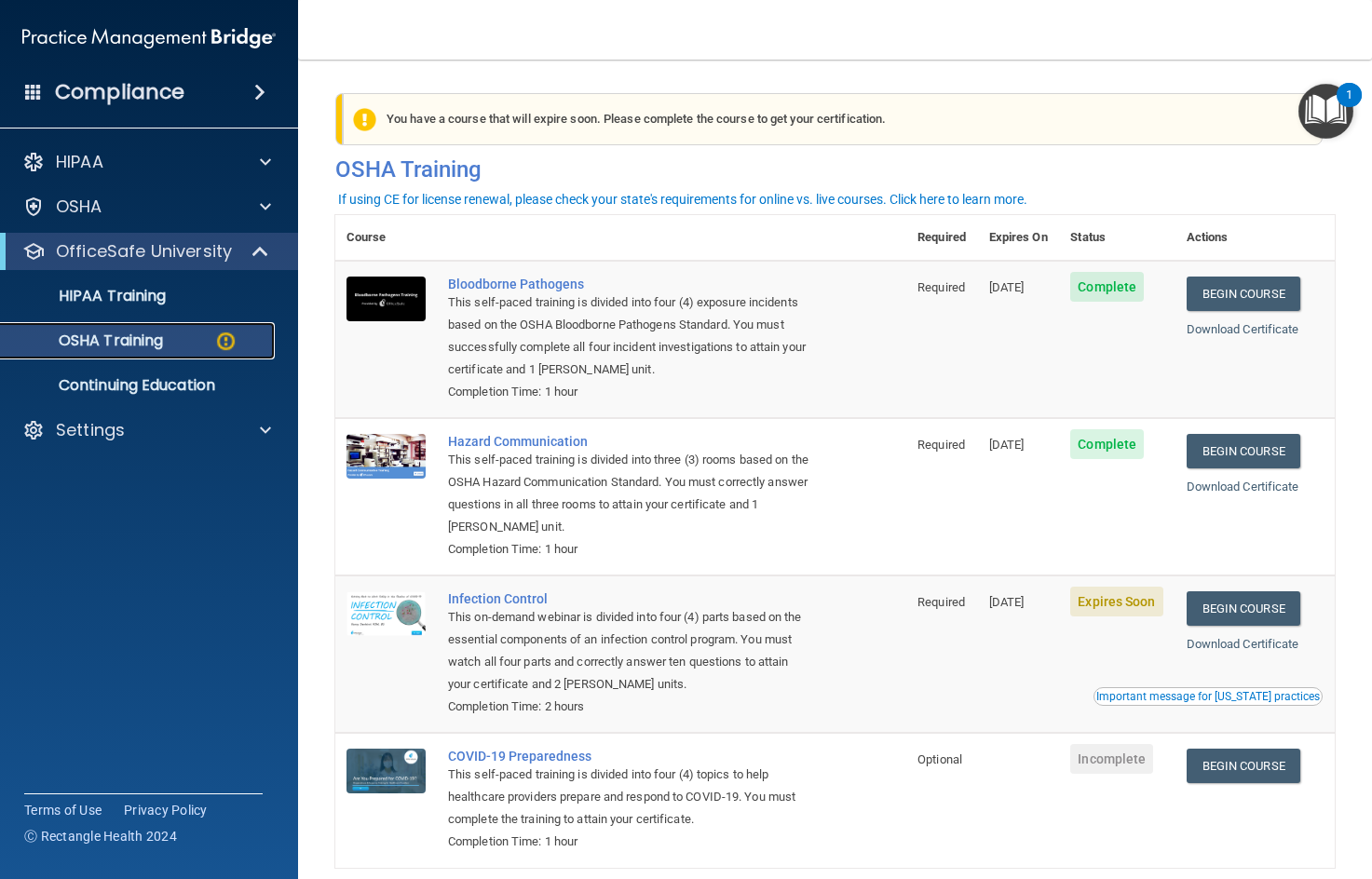 scroll, scrollTop: 89, scrollLeft: 0, axis: vertical 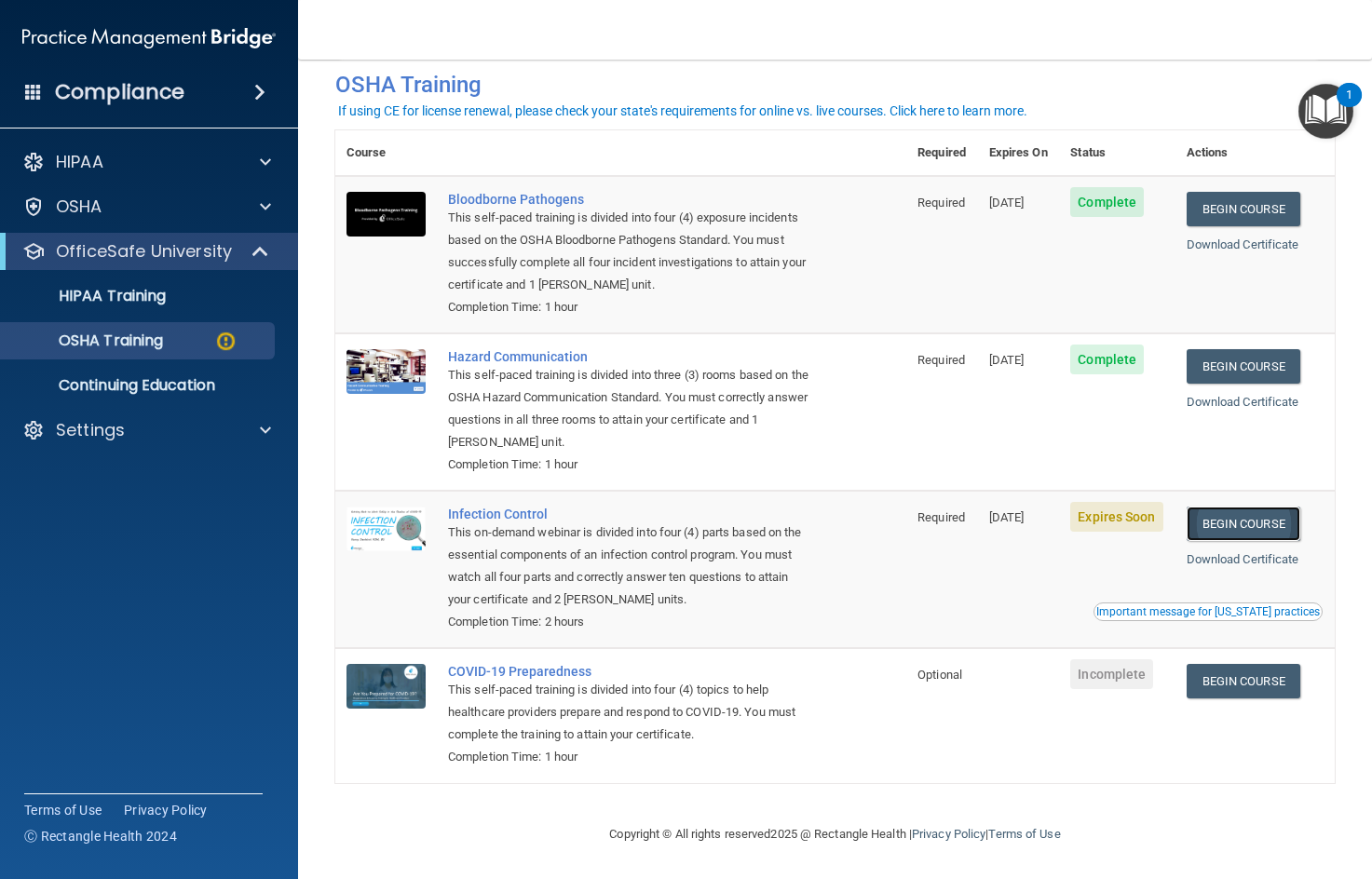 click on "Begin Course" at bounding box center [1243, 523] 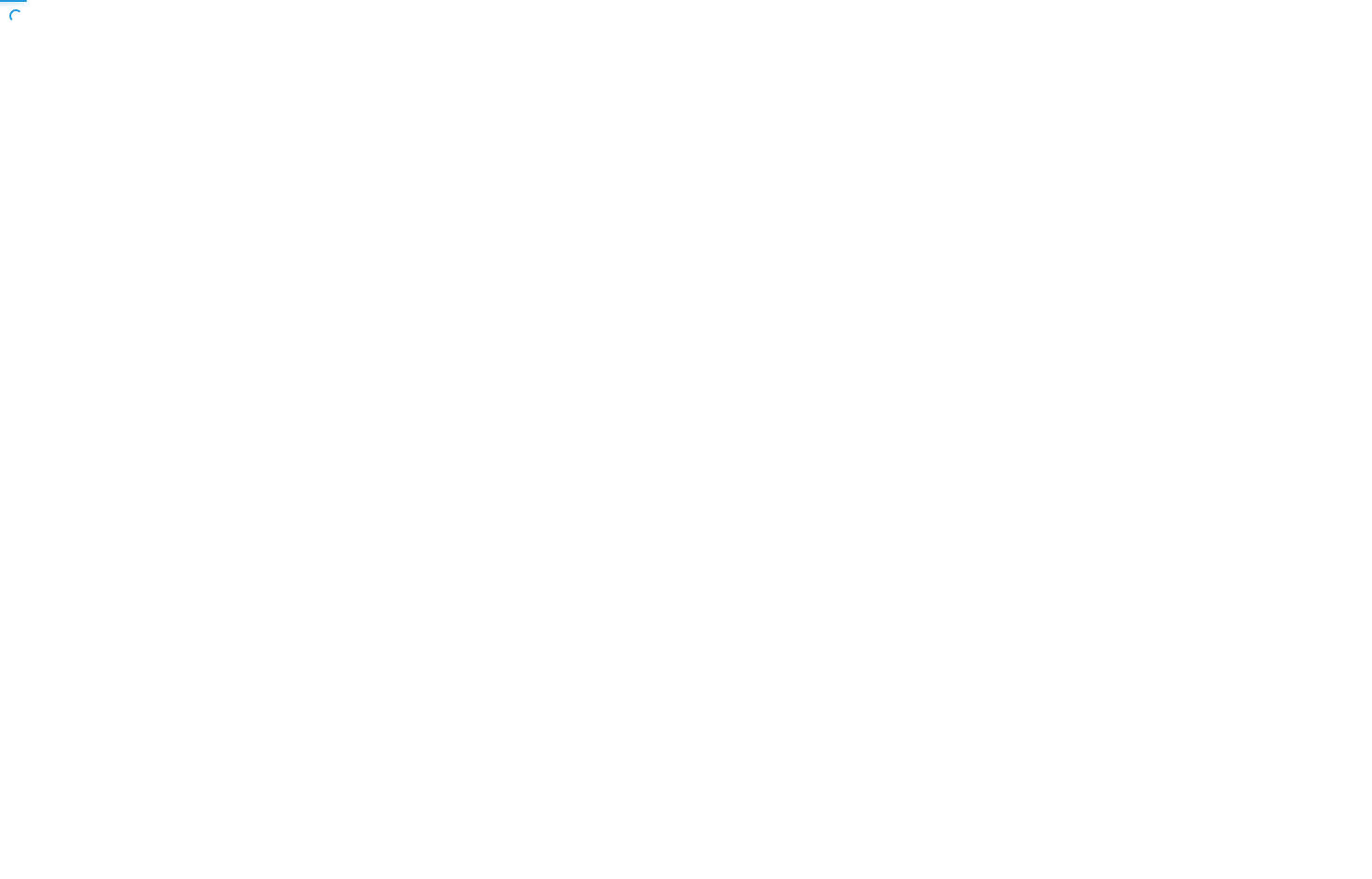 scroll, scrollTop: 0, scrollLeft: 0, axis: both 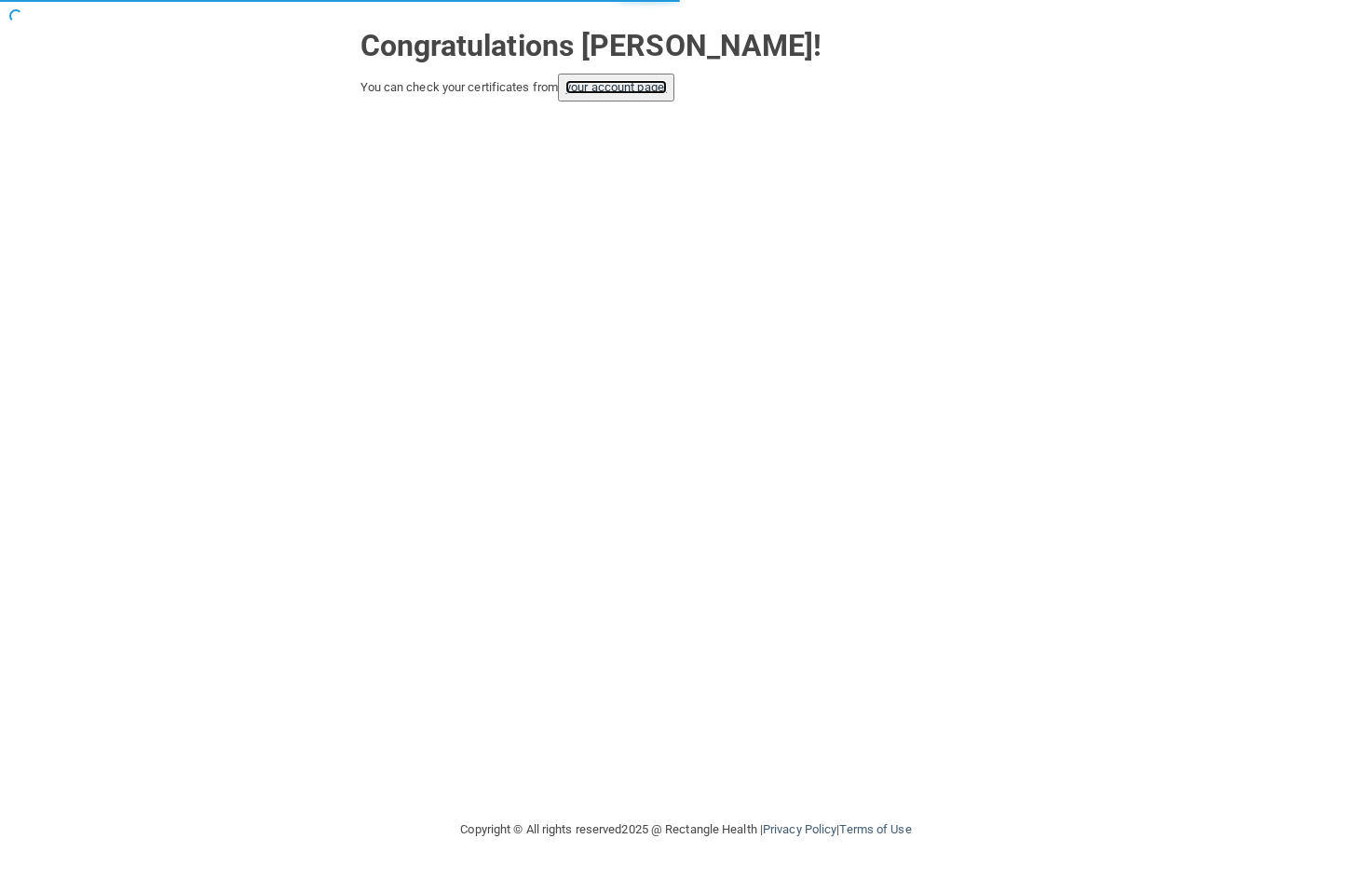 click on "your account page!" at bounding box center (616, 87) 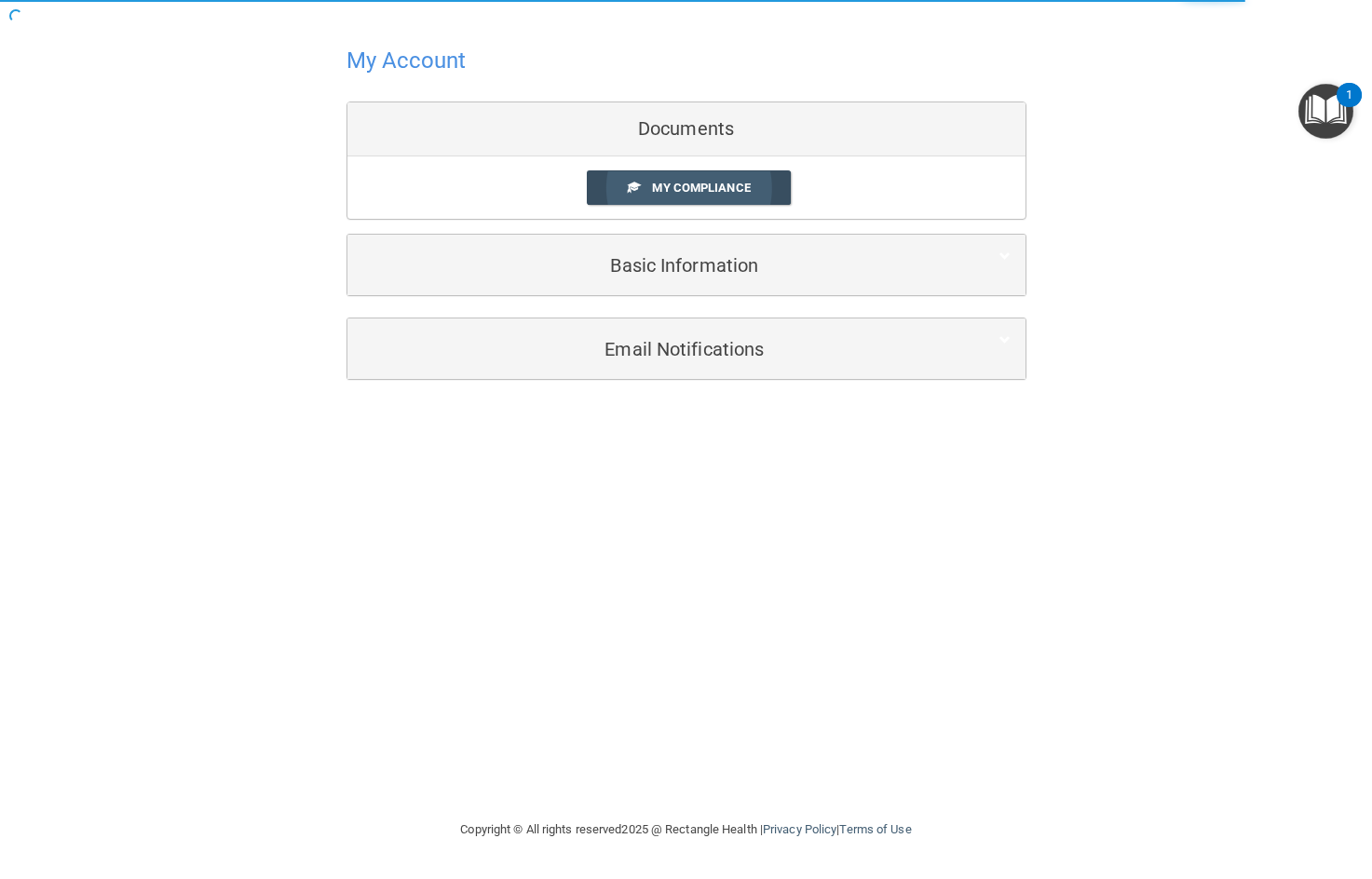 click on "My Compliance" at bounding box center [688, 187] 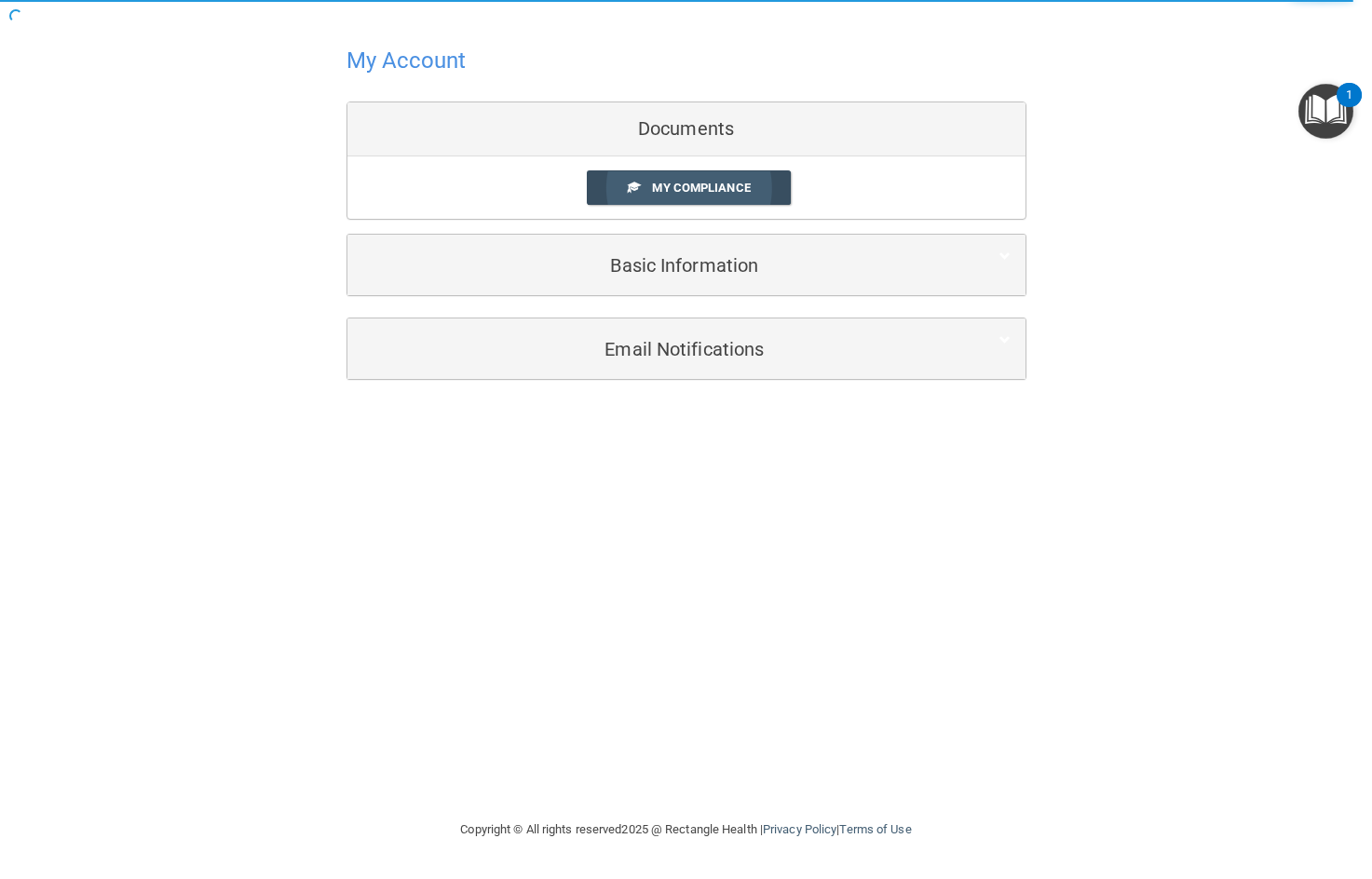click on "My Compliance" at bounding box center [700, 187] 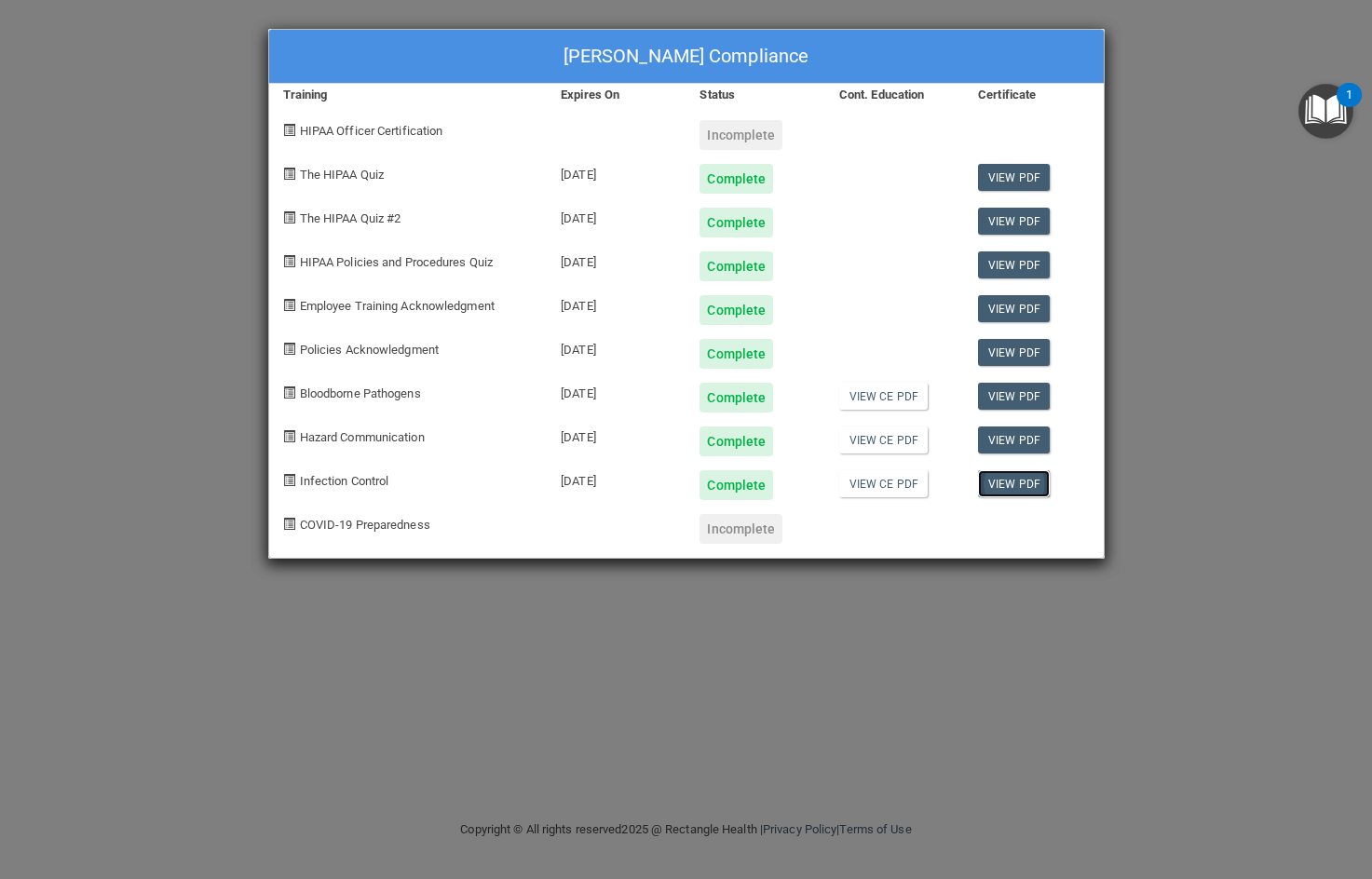 click on "View PDF" at bounding box center (1013, 483) 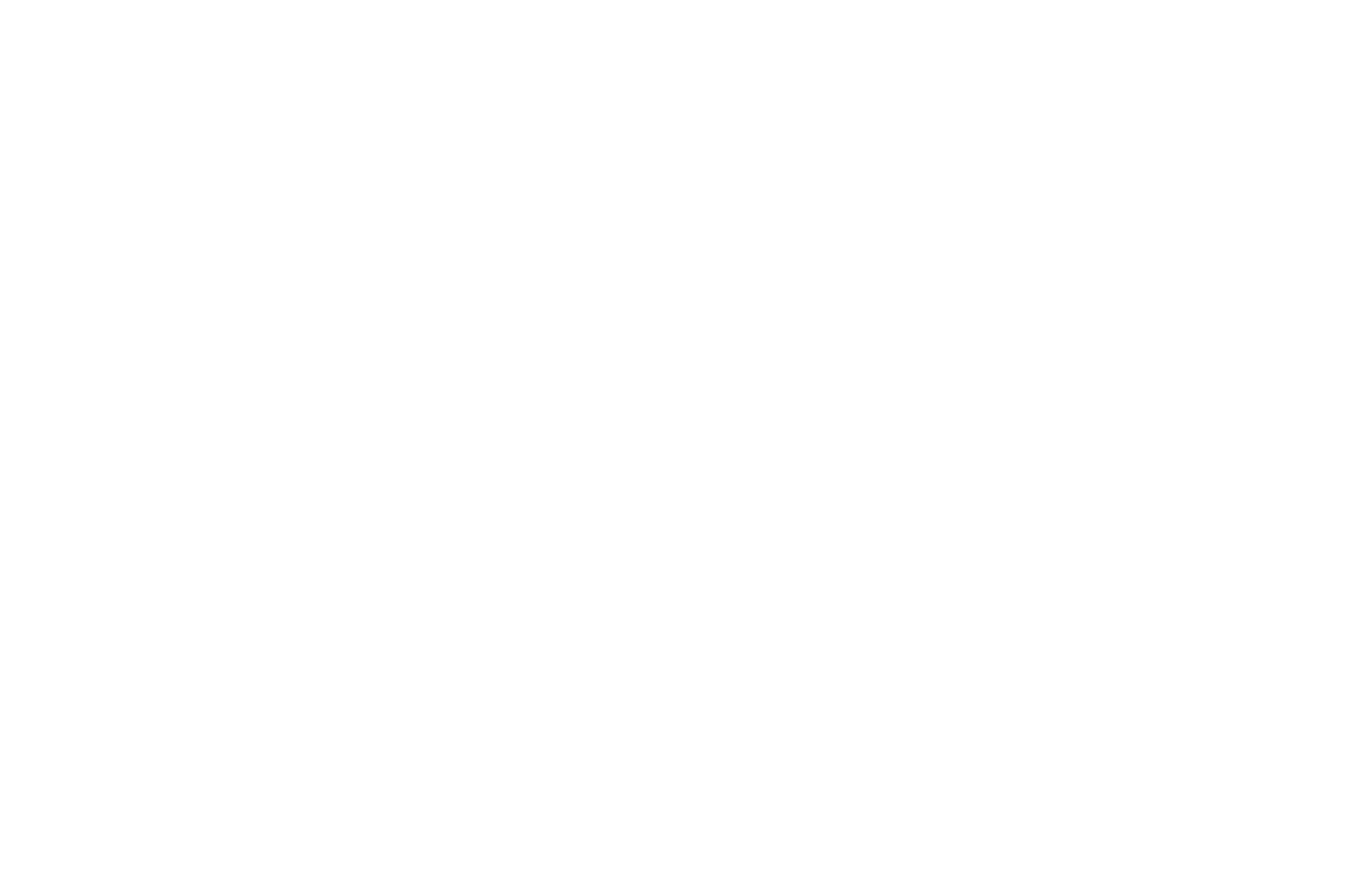 scroll, scrollTop: 0, scrollLeft: 0, axis: both 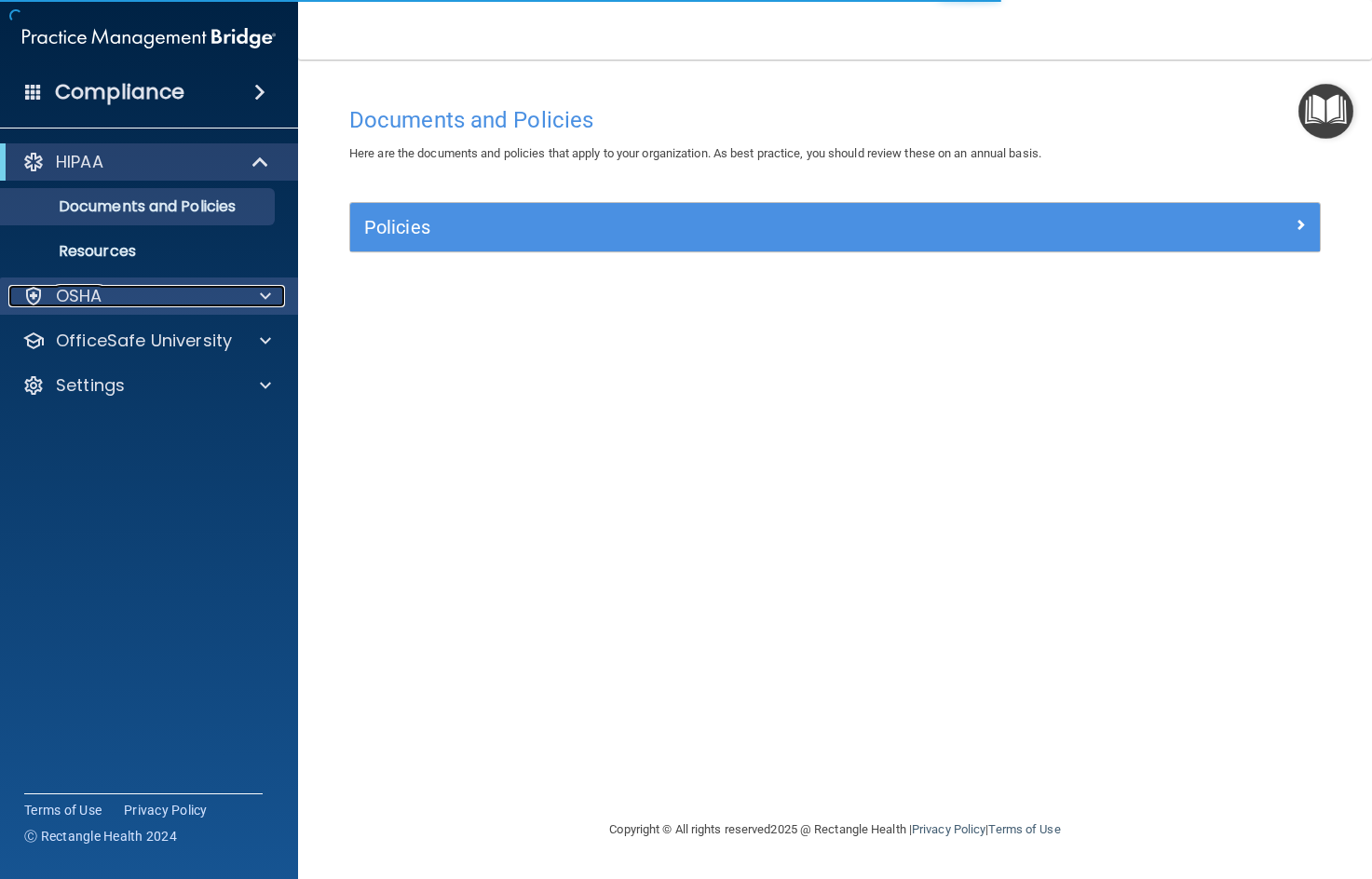 click on "OSHA" at bounding box center [79, 296] 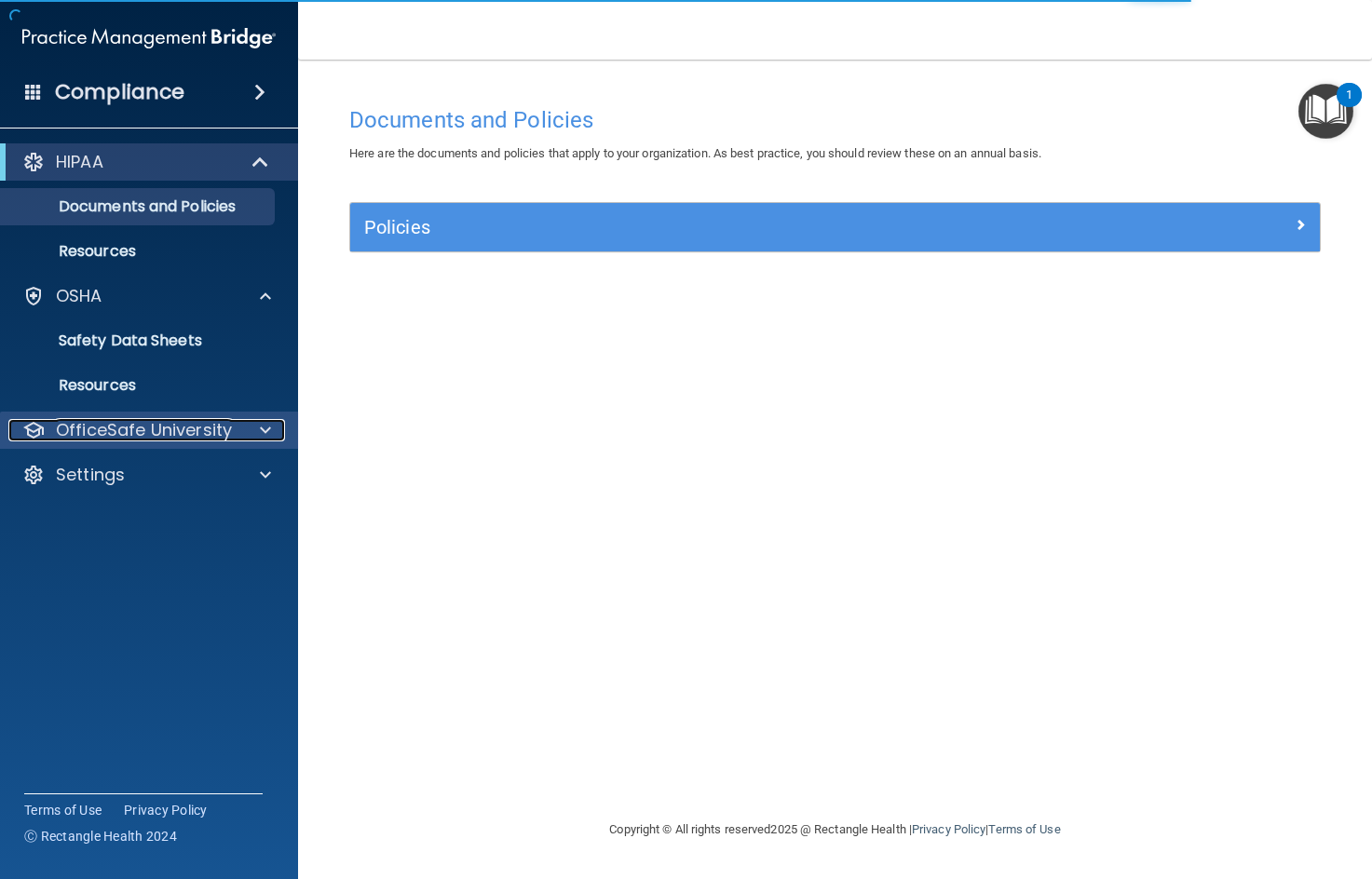 click on "OfficeSafe University" at bounding box center (143, 430) 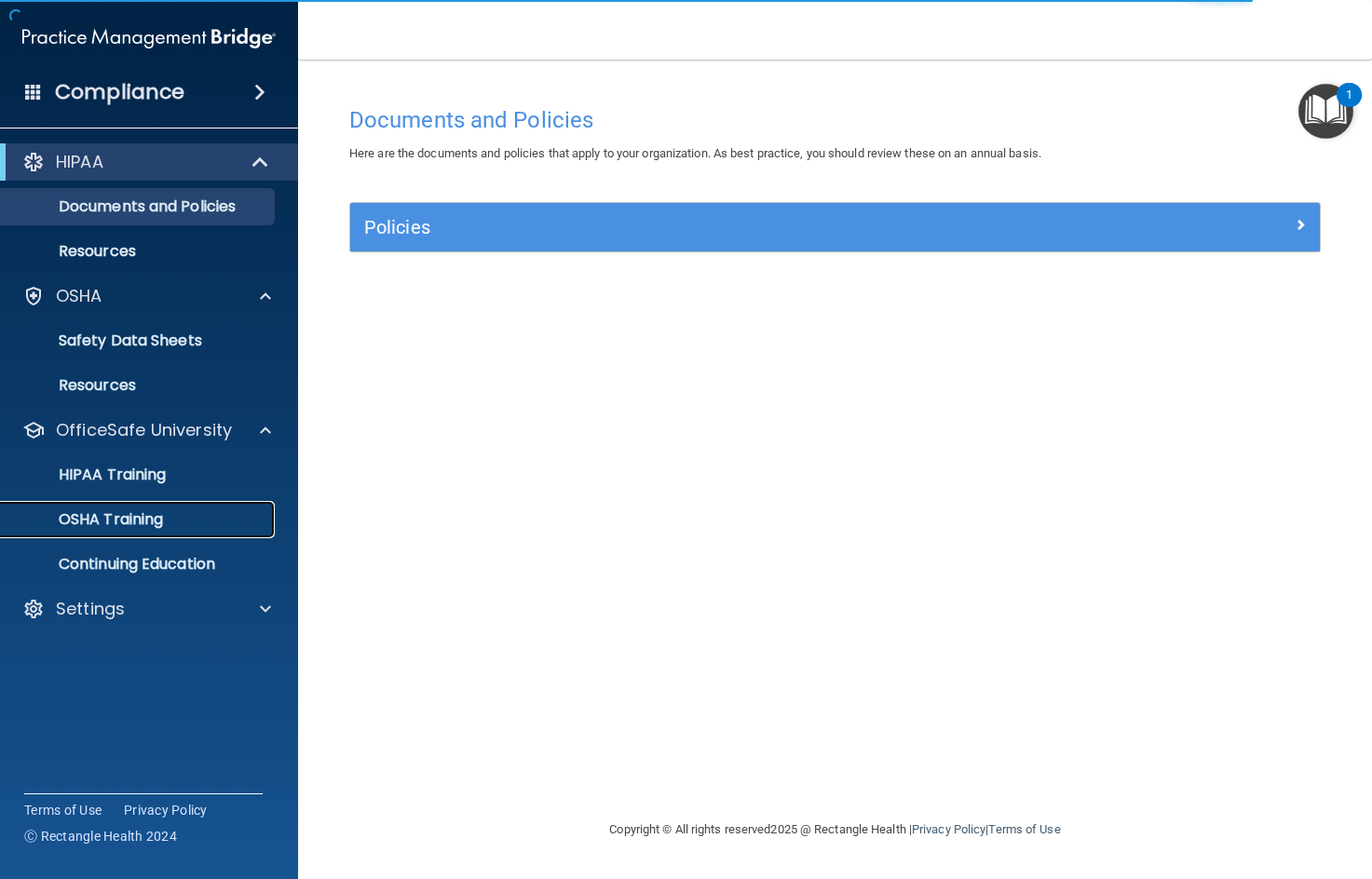 click on "OSHA Training" at bounding box center [88, 520] 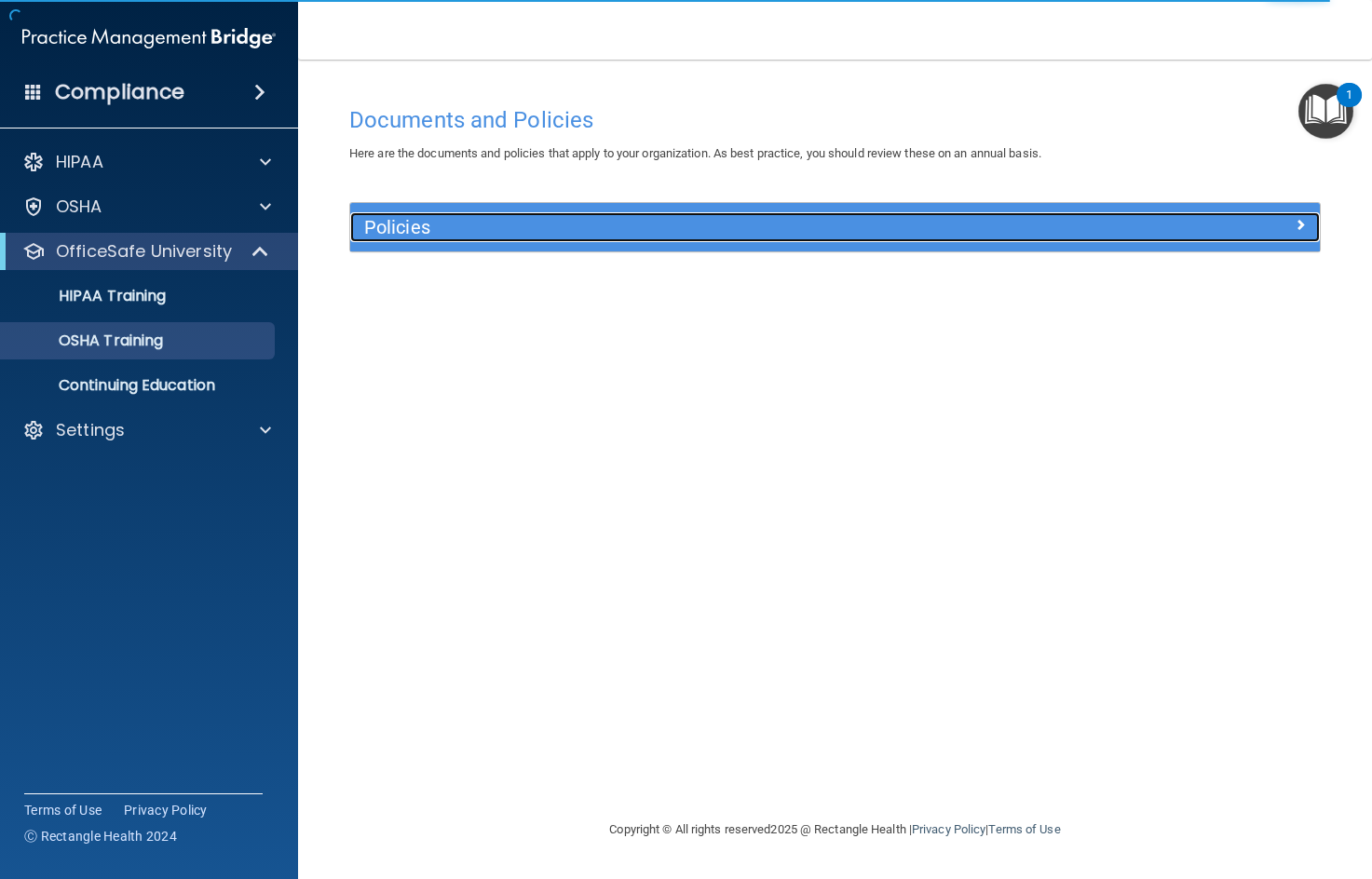 click on "Policies" at bounding box center (713, 227) 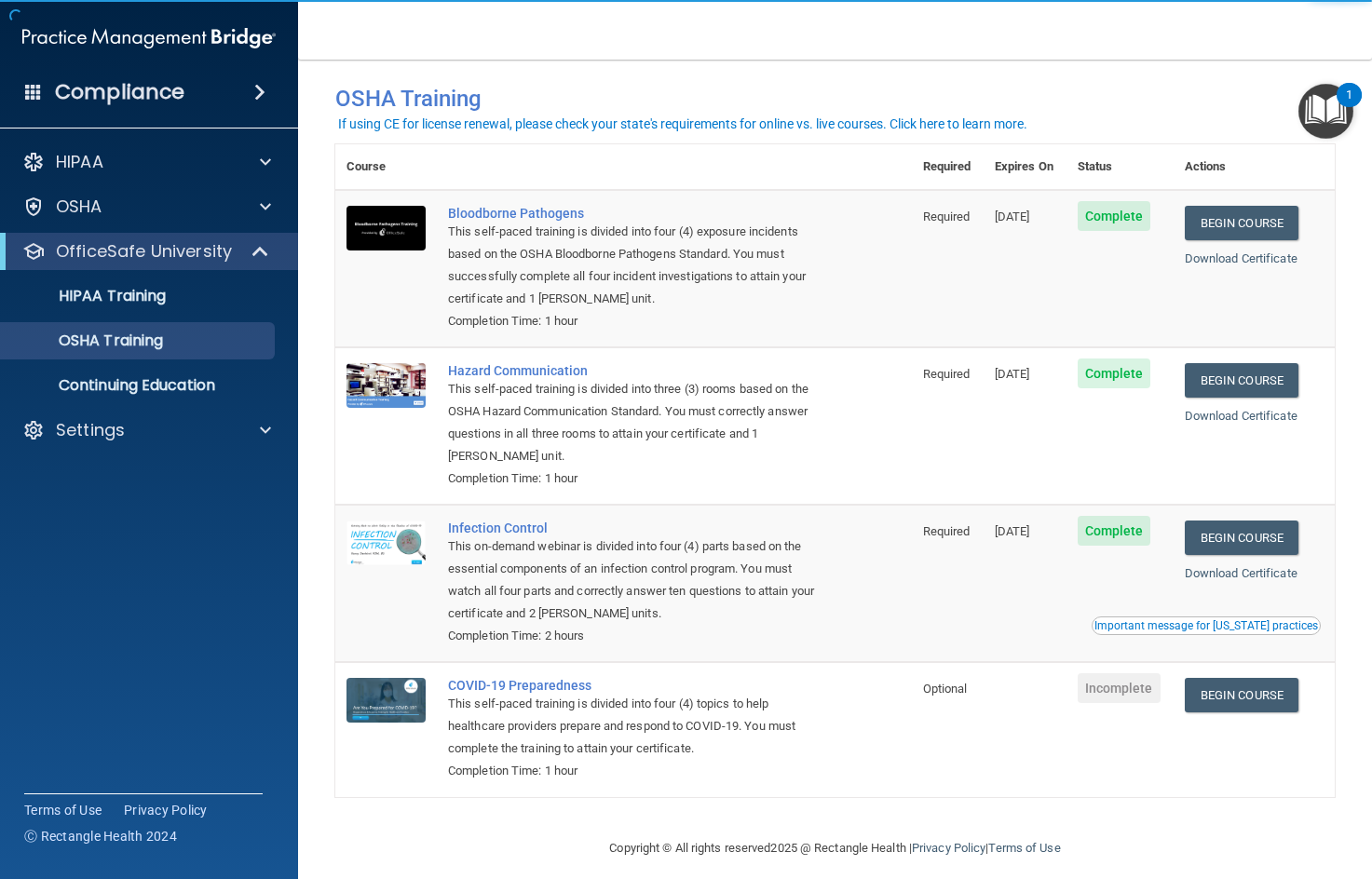 scroll, scrollTop: 37, scrollLeft: 0, axis: vertical 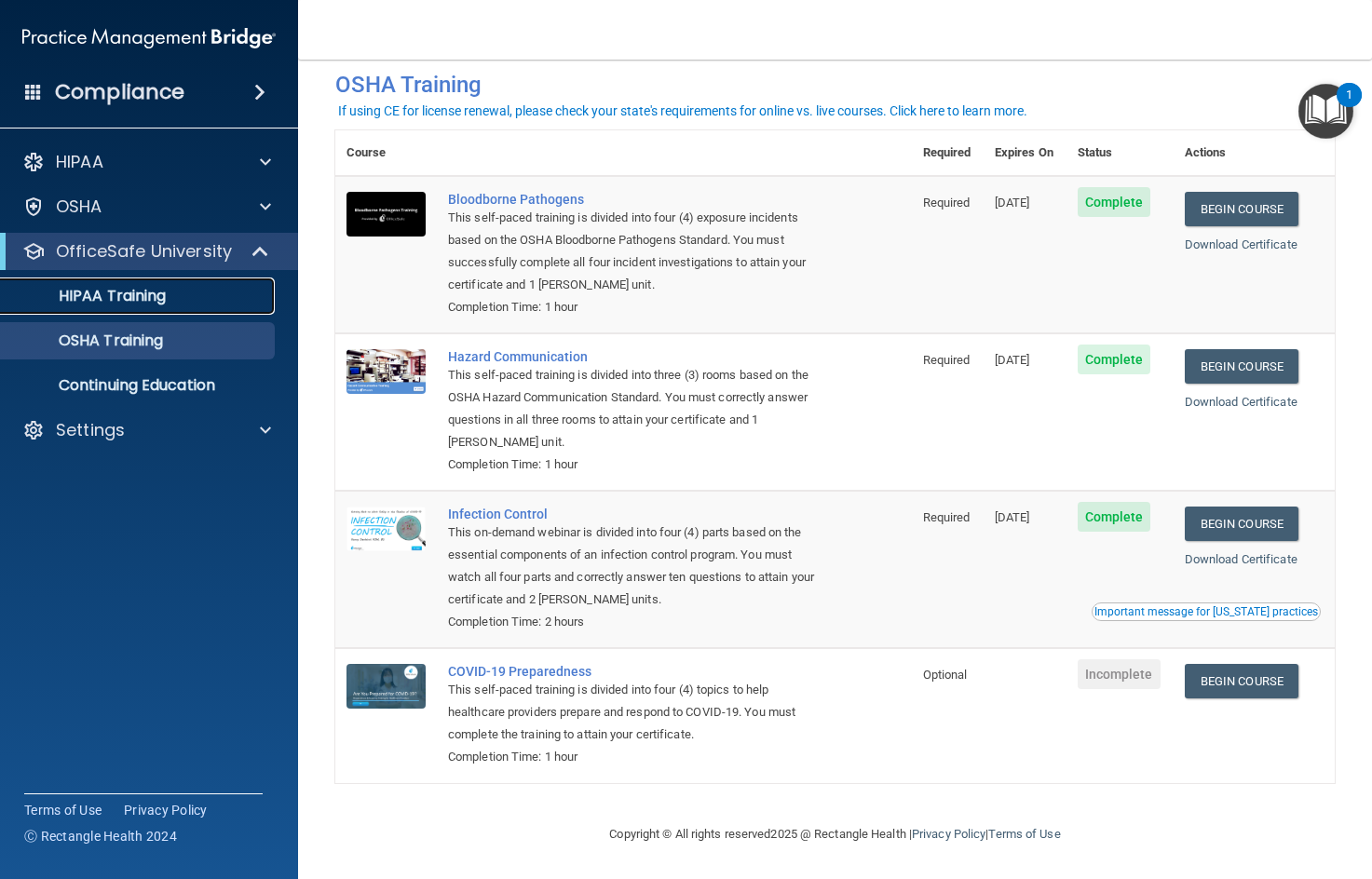 click on "HIPAA Training" at bounding box center [88, 296] 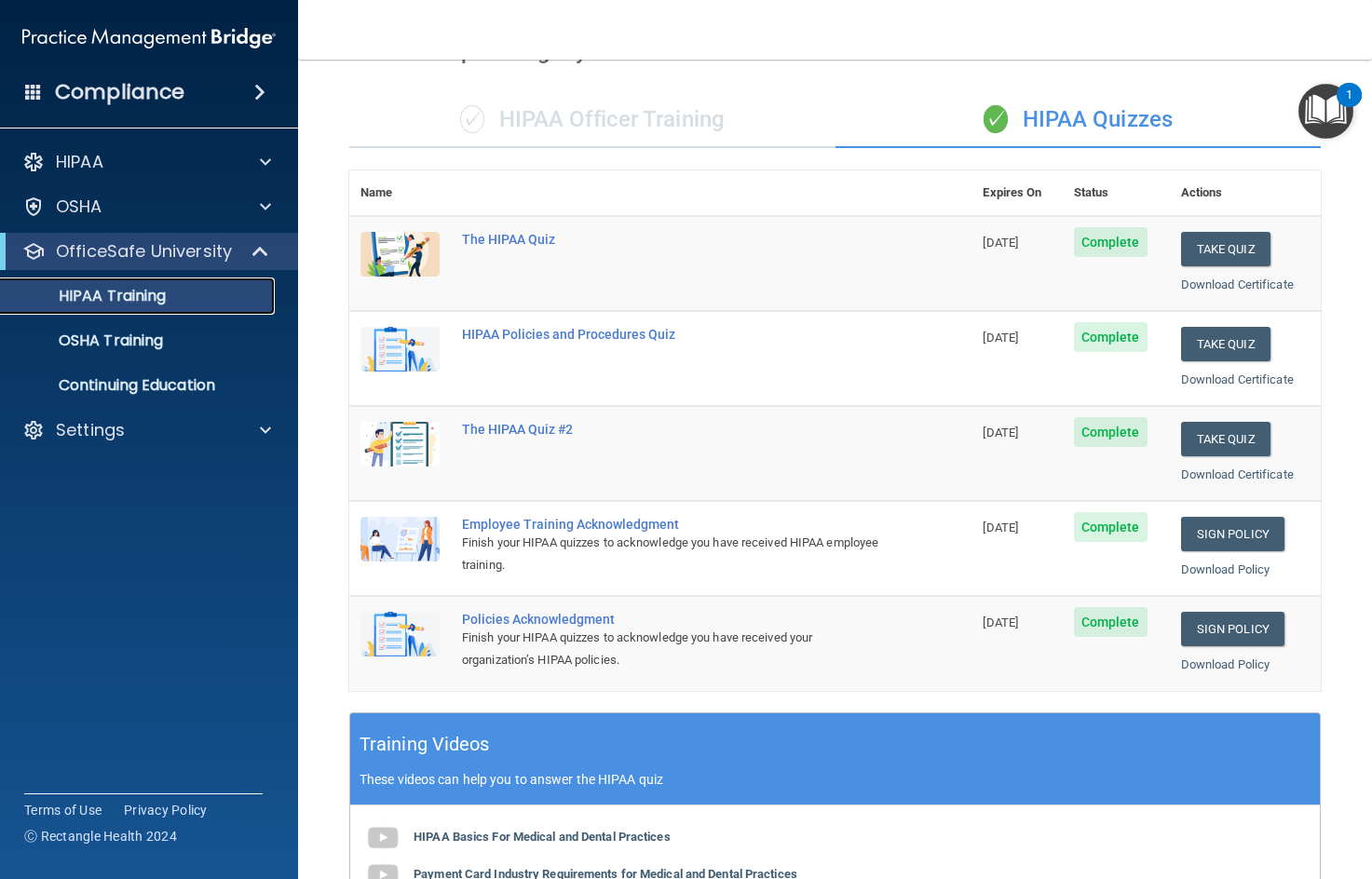 scroll, scrollTop: 0, scrollLeft: 0, axis: both 